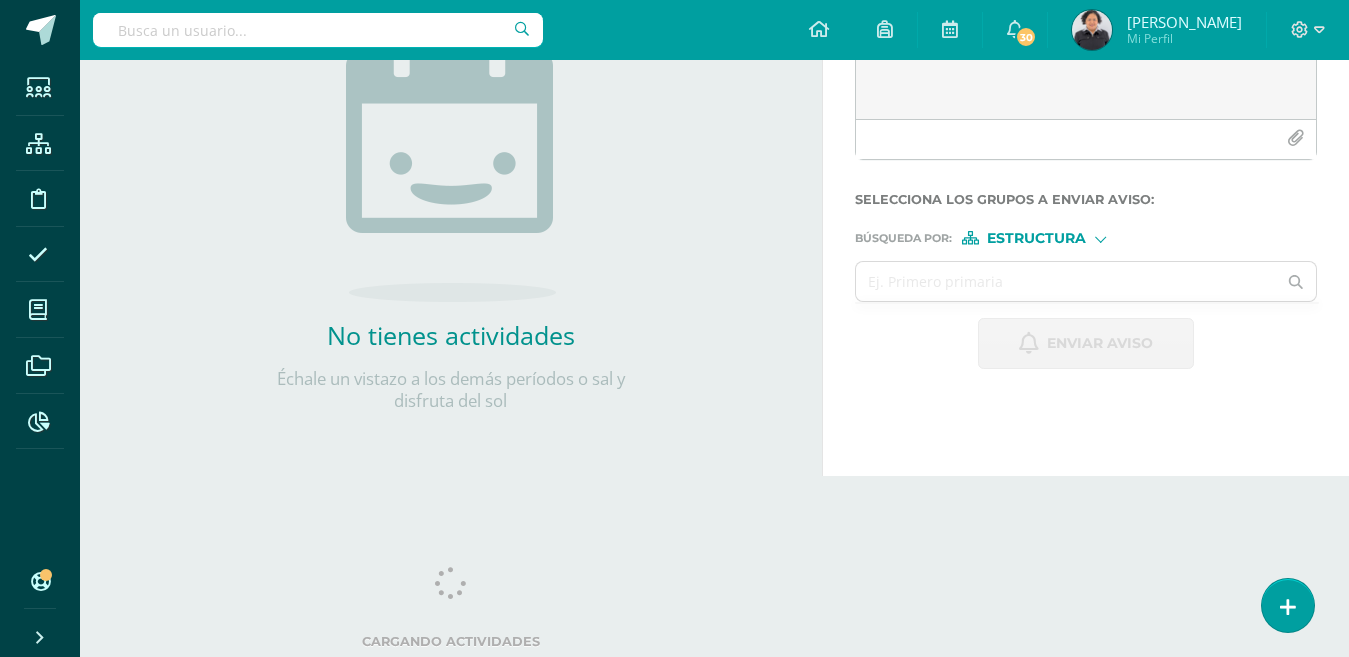 scroll, scrollTop: 0, scrollLeft: 0, axis: both 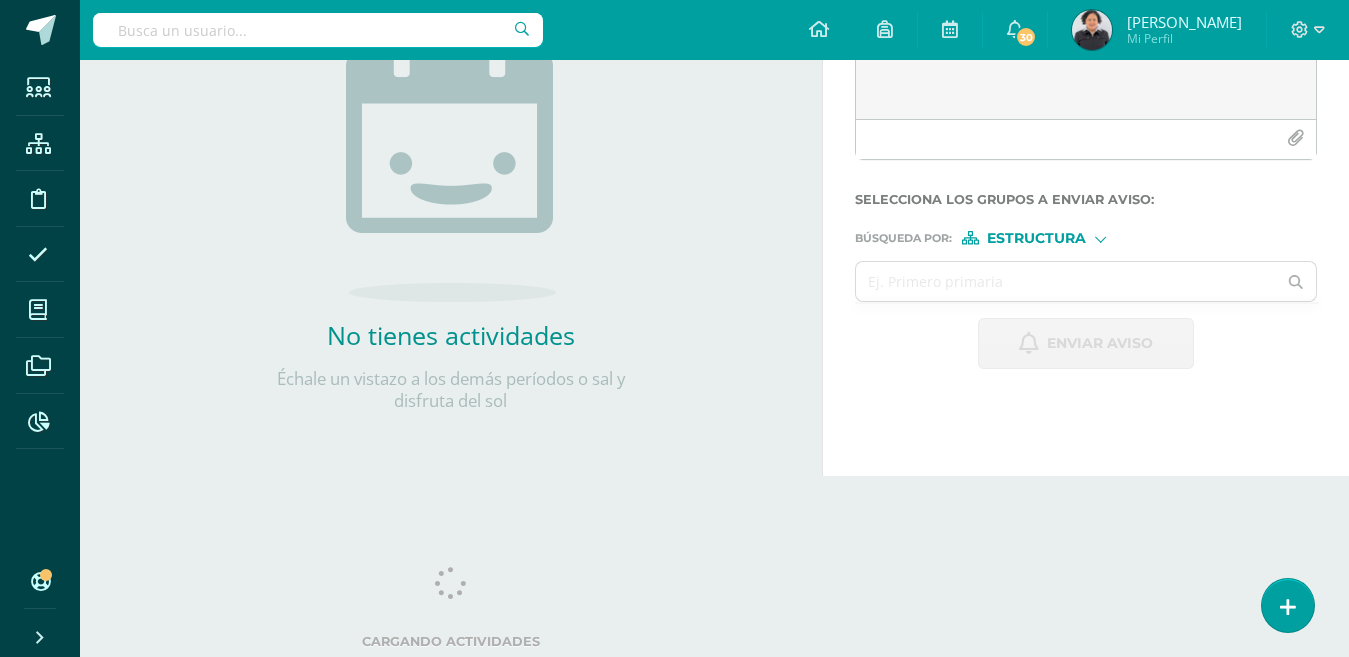 click on "Titulo :" at bounding box center [1086, -19] 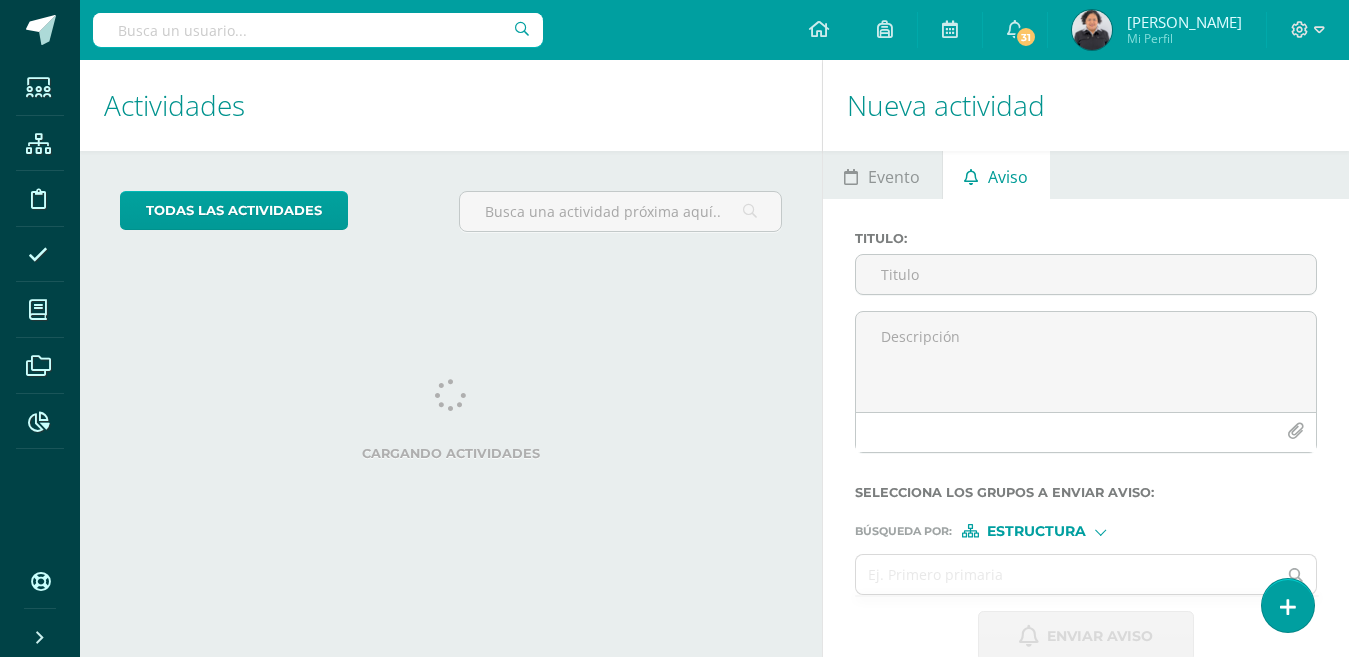 scroll, scrollTop: 0, scrollLeft: 0, axis: both 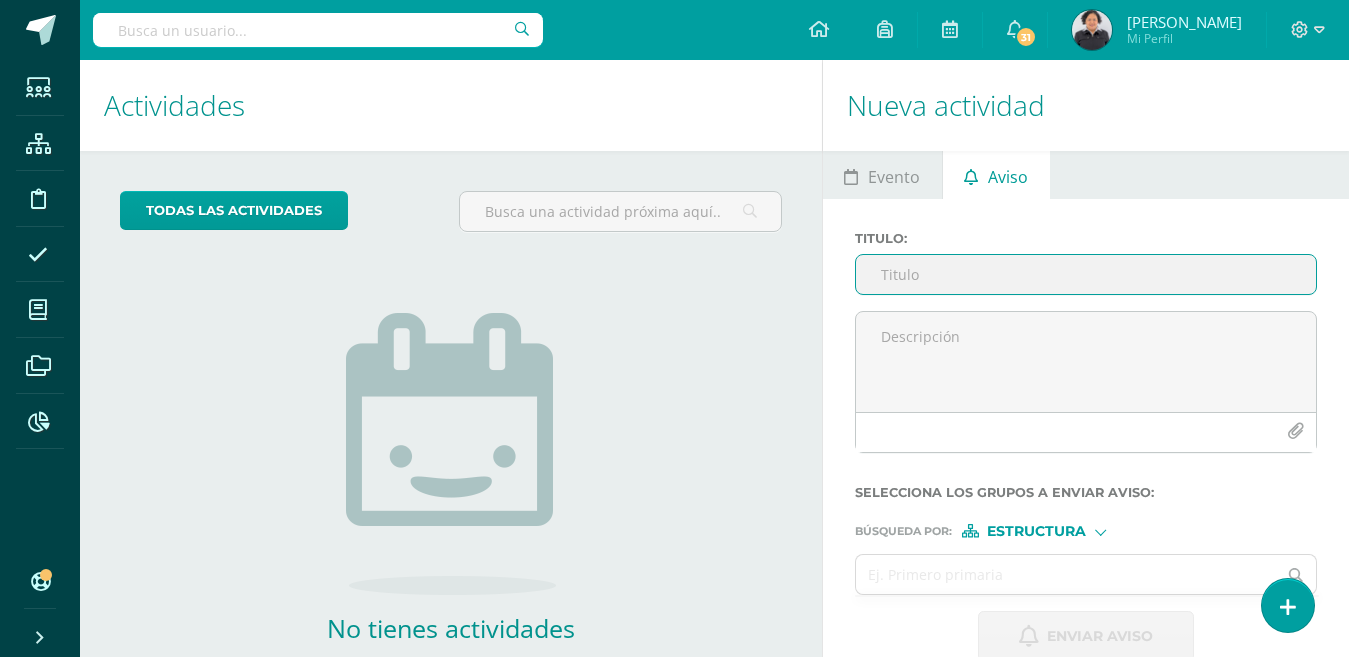 click on "Titulo :" at bounding box center (1086, 274) 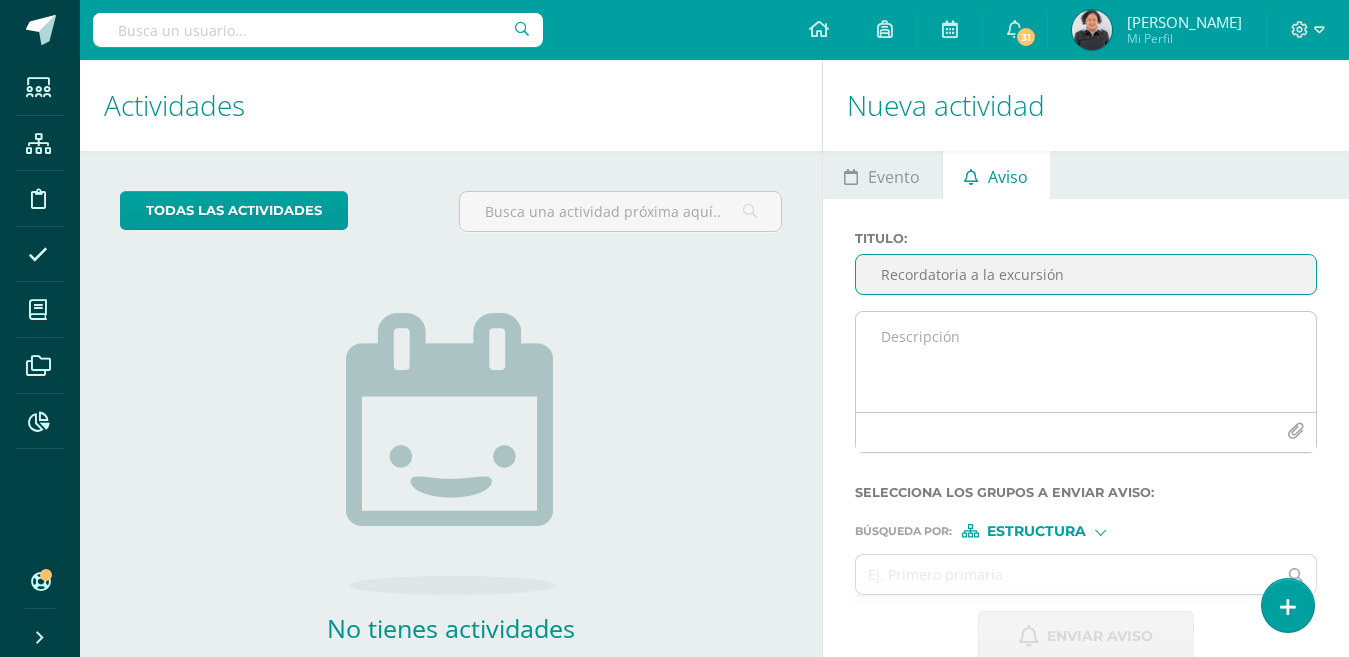 type on "Recordatoria a la excursión" 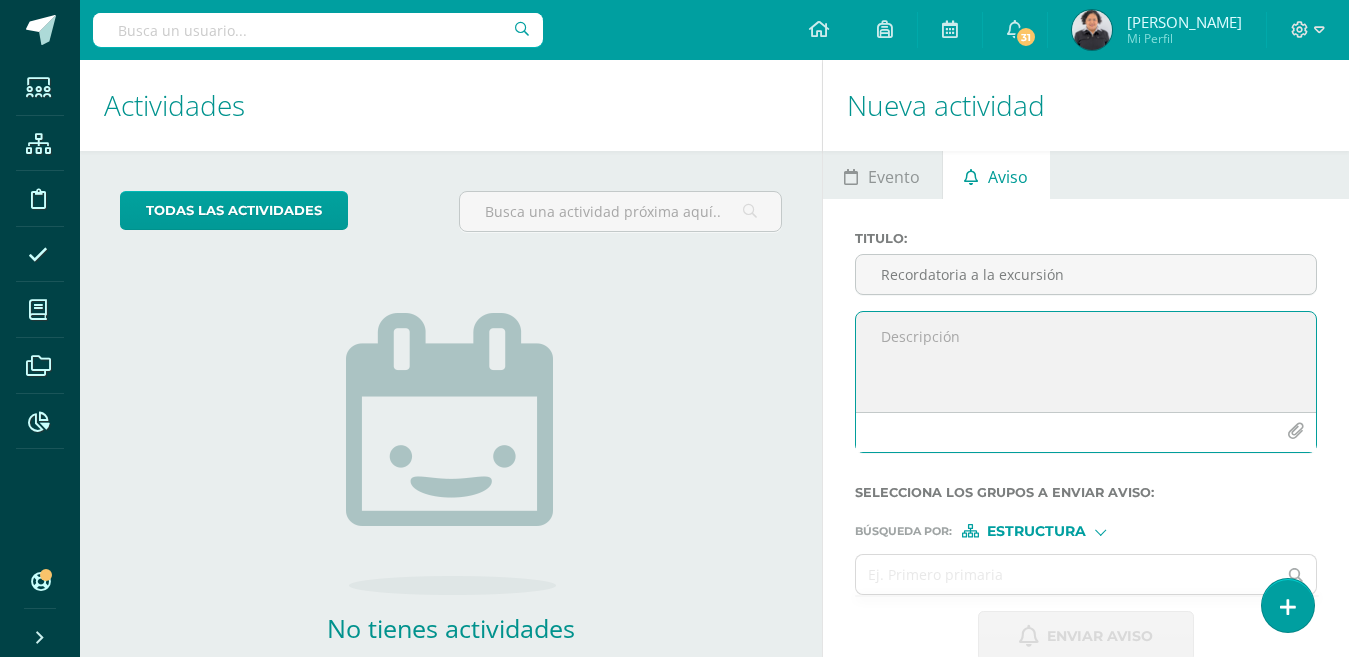 paste on "Los alumnos que no han entregado el codito, para asistir a la excursión, que se realizara el jueves 7 de agosto, les recuerdo que el último día para recibirlo es mañana viernes 11 de julio." 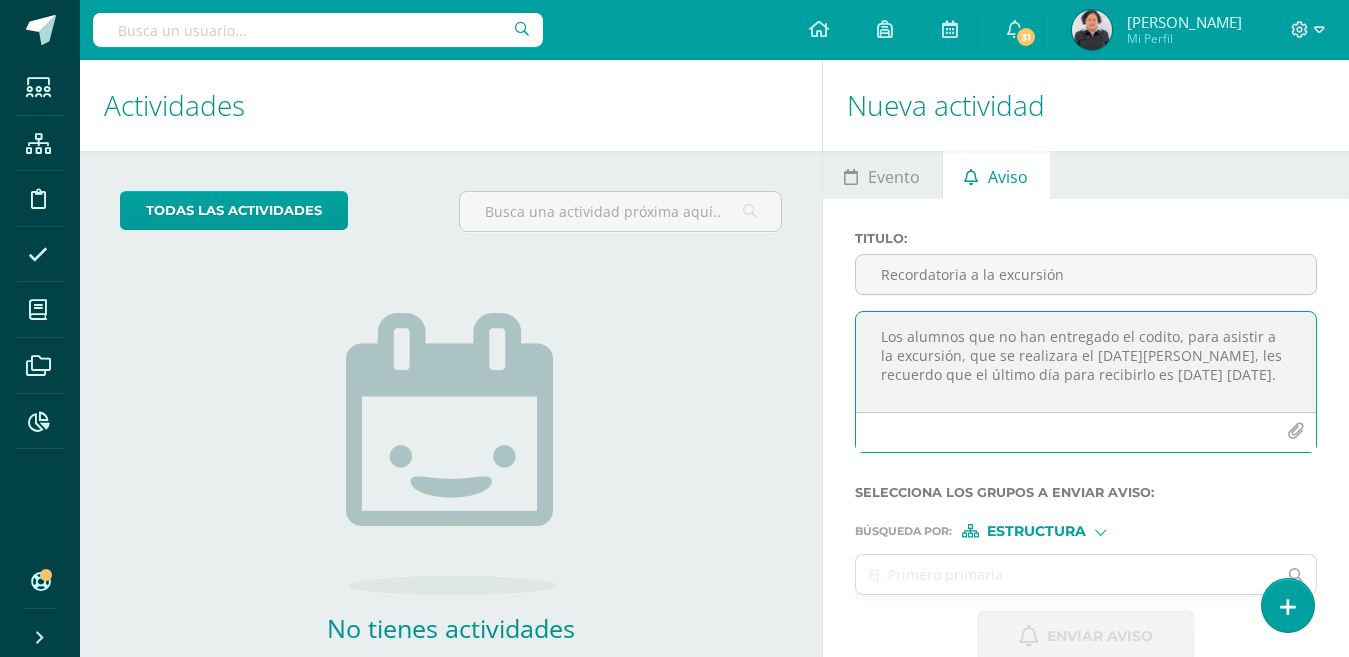 click on "Los alumnos que no han entregado el codito, para asistir a la excursión, que se realizara el jueves 7 de agosto, les recuerdo que el último día para recibirlo es mañana viernes 11 de julio." at bounding box center [1086, 362] 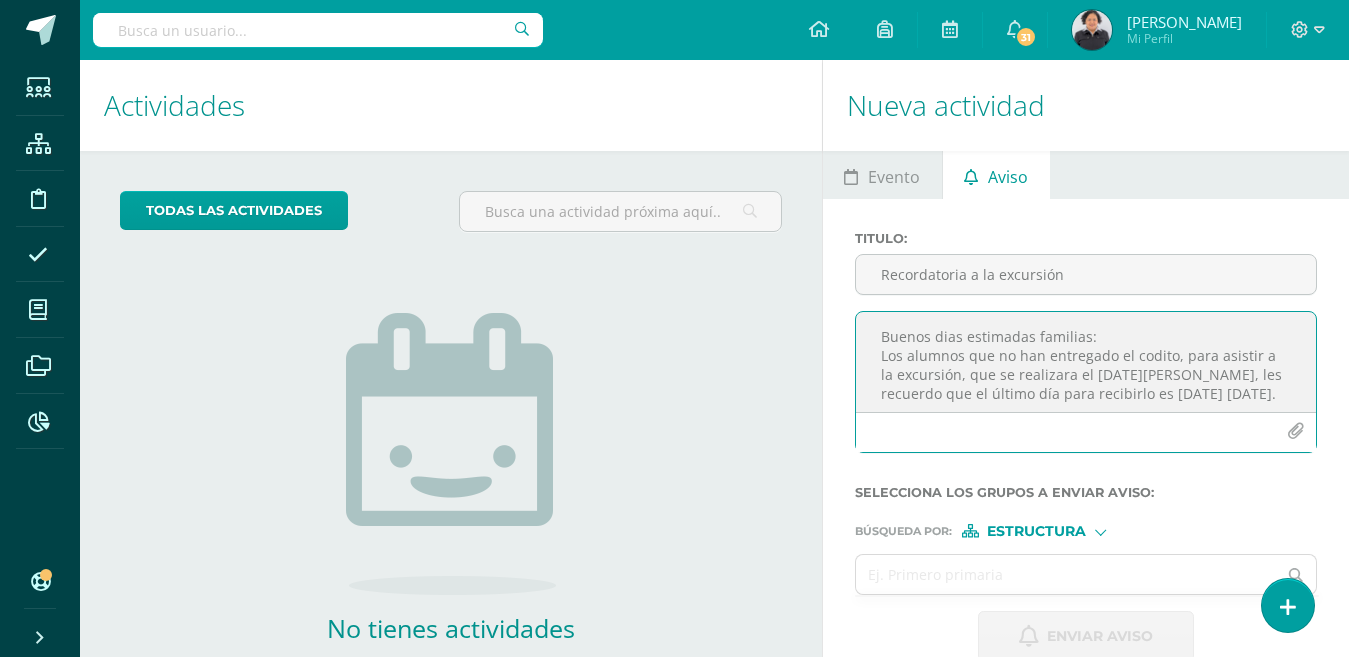click on "Buenos dias estimadas familias:
Los alumnos que no han entregado el codito, para asistir a la excursión, que se realizara el jueves 7 de agosto, les recuerdo que el último día para recibirlo es mañana viernes 11 de julio." at bounding box center (1086, 362) 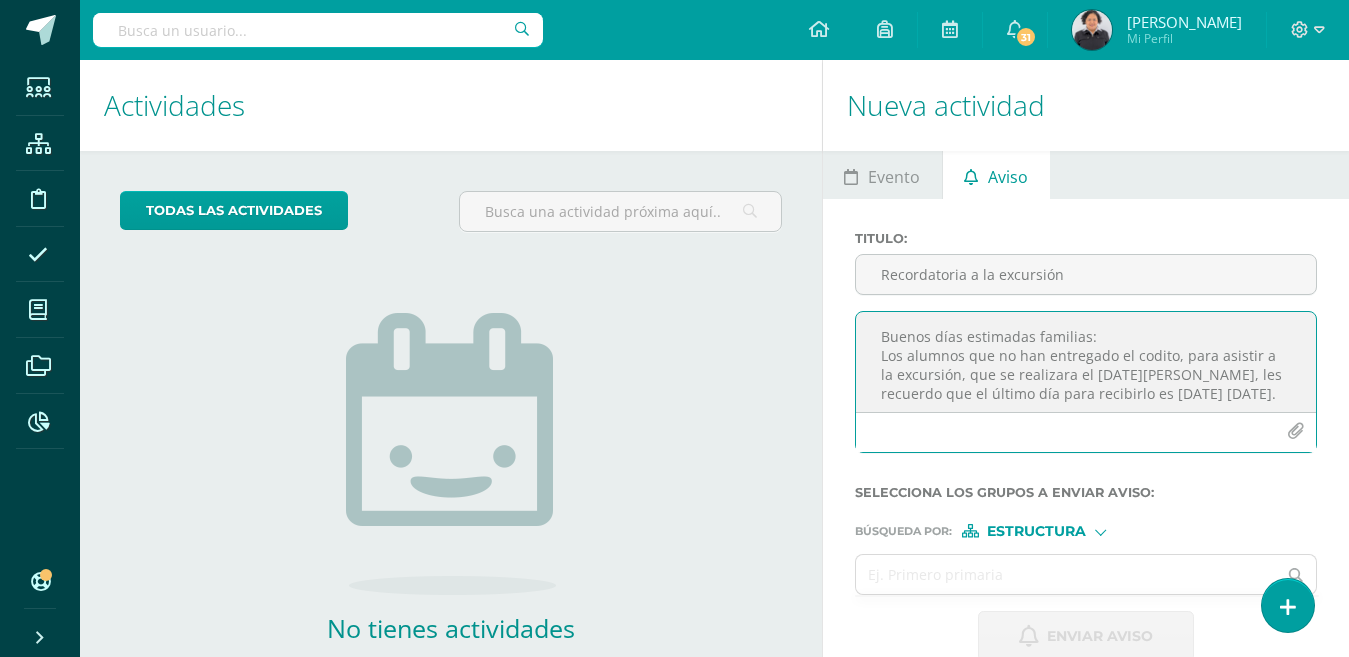 click on "Buenos días estimadas familias:
Los alumnos que no han entregado el codito, para asistir a la excursión, que se realizara el jueves 7 de agosto, les recuerdo que el último día para recibirlo es mañana viernes 11 de julio." at bounding box center (1086, 362) 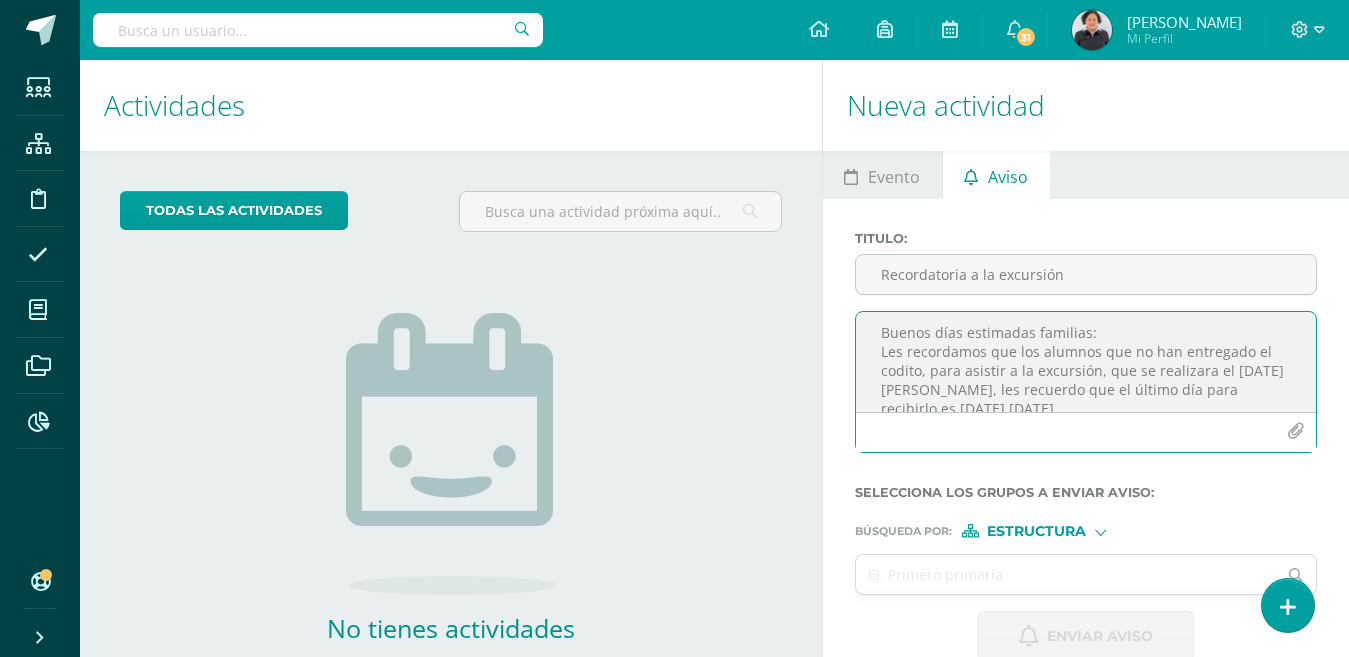 scroll, scrollTop: 25, scrollLeft: 0, axis: vertical 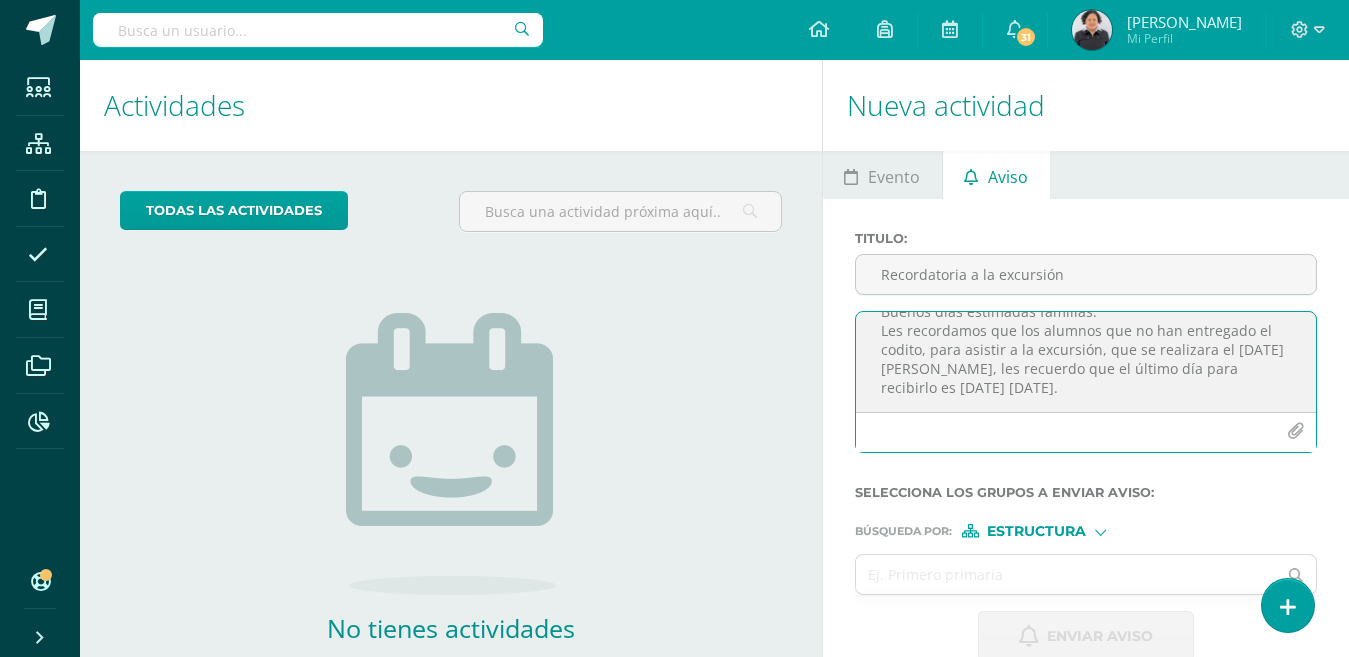 click on "Buenos días estimadas familias:
Les recordamos que los alumnos que no han entregado el codito, para asistir a la excursión, que se realizara el jueves 7 de agosto, les recuerdo que el último día para recibirlo es mañana viernes 11 de julio." at bounding box center (1086, 362) 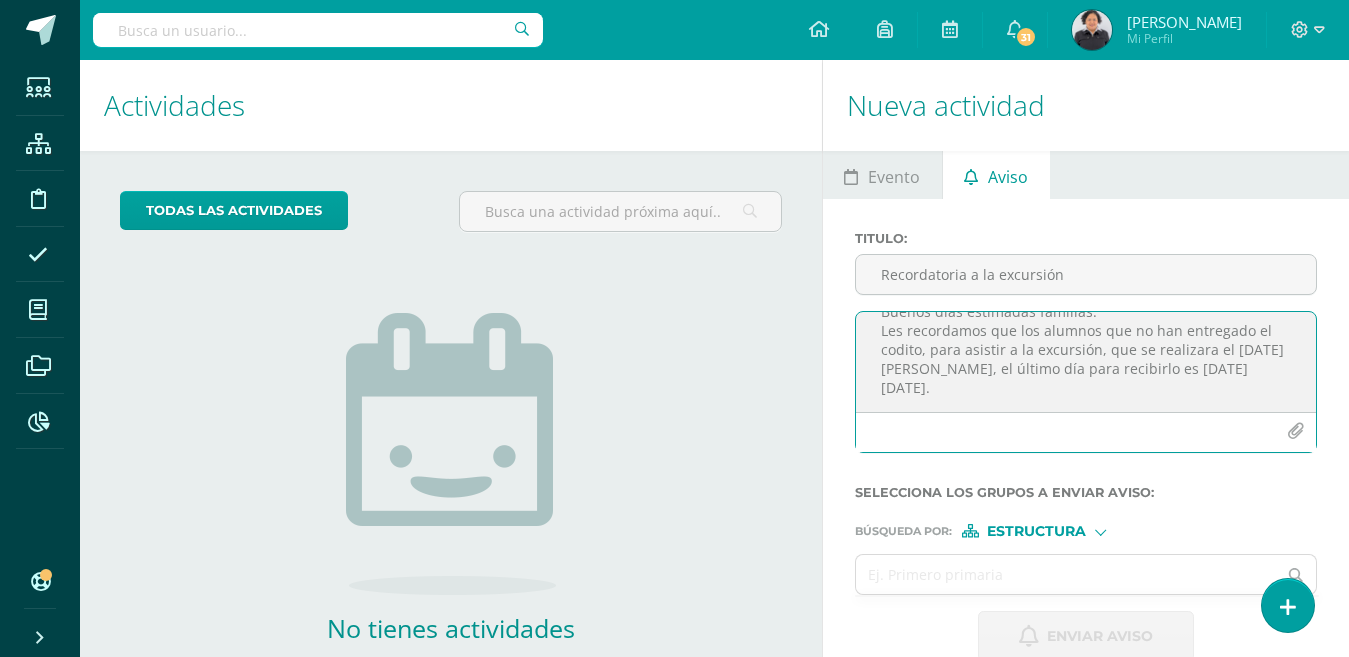 click on "Buenos días estimadas familias:
Les recordamos que los alumnos que no han entregado el codito, para asistir a la excursión, que se realizara el jueves 7 de agosto, el último día para recibirlo es mañana viernes 11 de julio." at bounding box center [1086, 362] 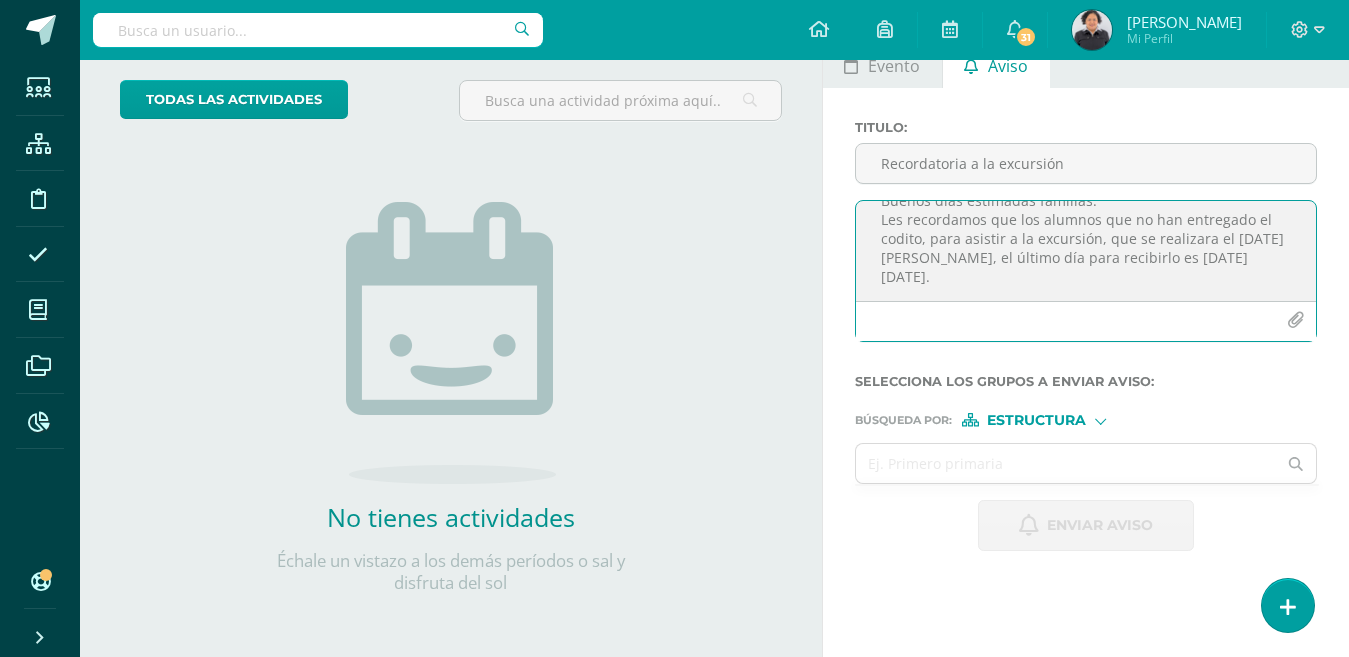 scroll, scrollTop: 112, scrollLeft: 0, axis: vertical 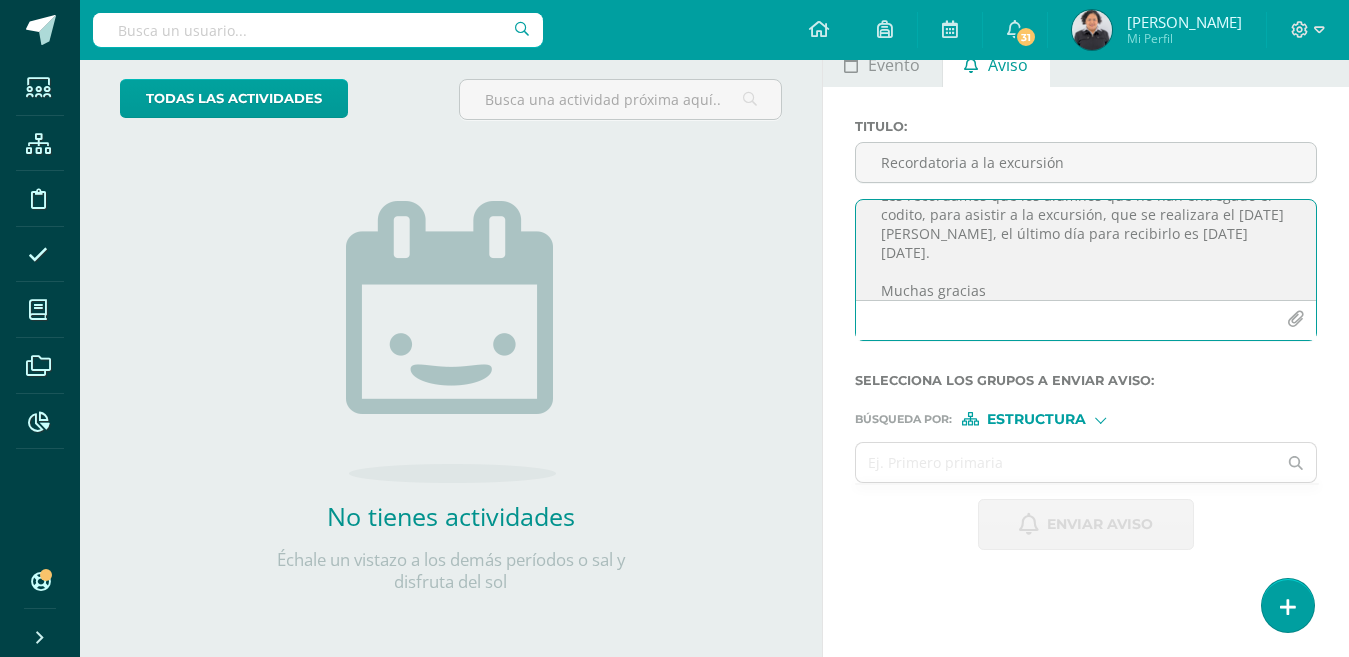 type on "Buenos días estimadas familias:
Les recordamos que los alumnos que no han entregado el codito, para asistir a la excursión, que se realizara el jueves 7 de agosto, el último día para recibirlo es mañana viernes 11 de julio.
Muchas gracias" 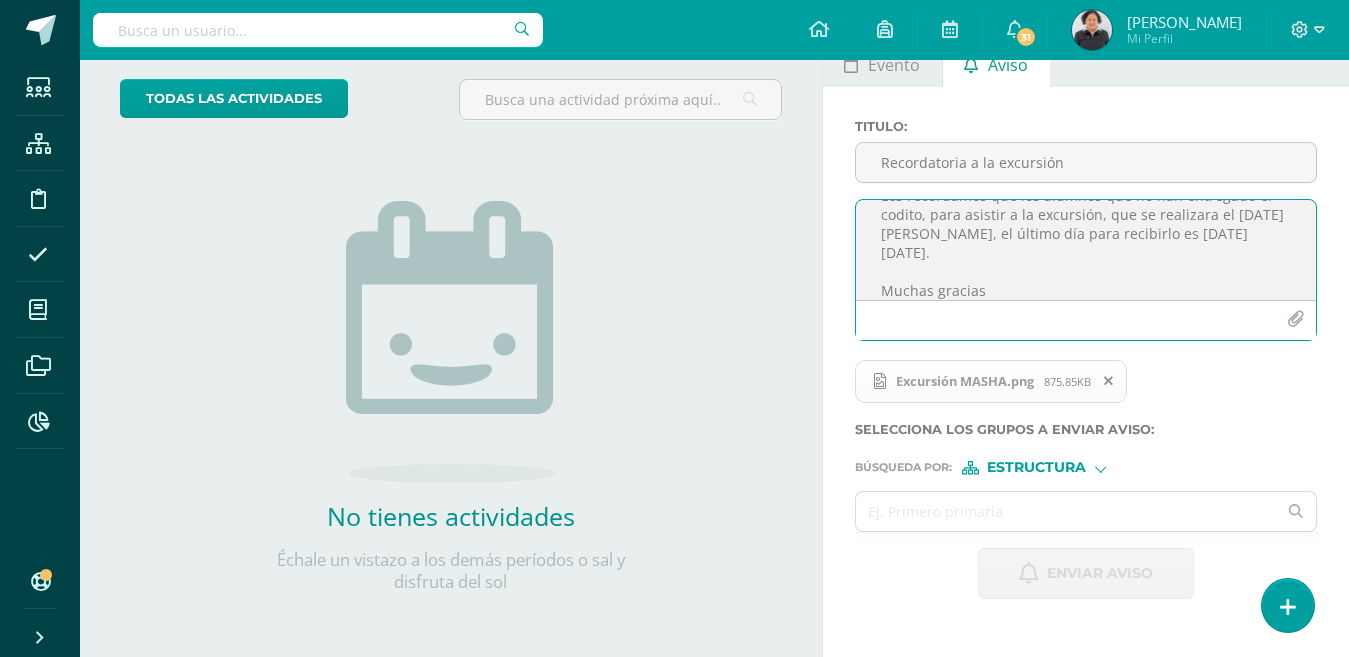 click on "Titulo : Recordatoria a la excursión Buenos días estimadas familias:
Les recordamos que los alumnos que no han entregado el codito, para asistir a la excursión, que se realizara el jueves 7 de agosto, el último día para recibirlo es mañana viernes 11 de julio.
Muchas gracias  Excursión MASHA.png 875.85KB Selecciona los grupos a enviar aviso : Búsqueda por : Estructura Estructura Persona Enviar aviso" at bounding box center (1086, 359) 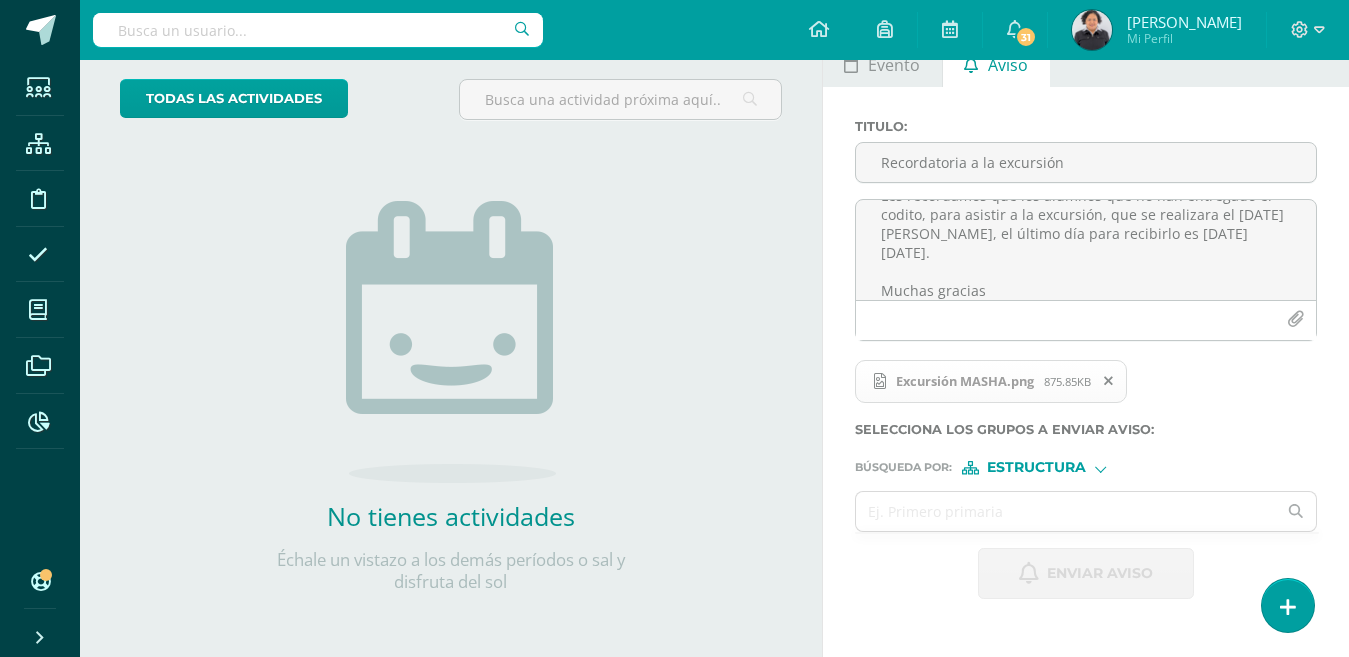 click at bounding box center (1100, 466) 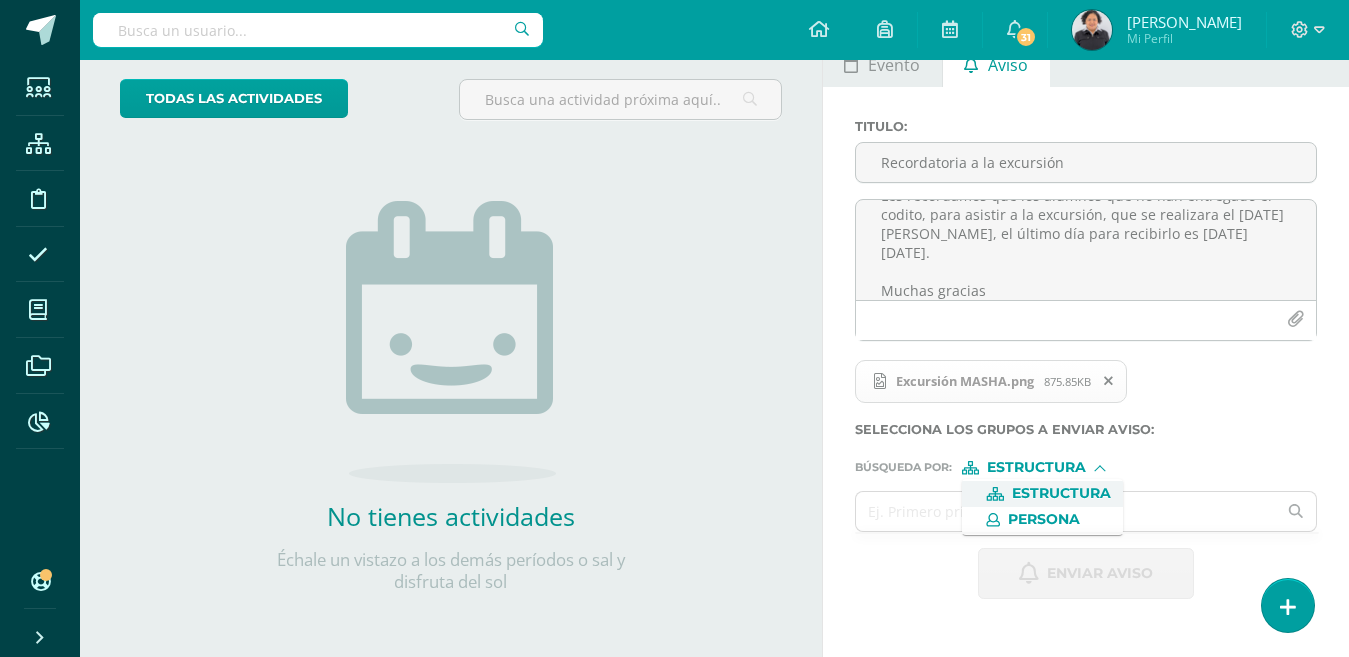 click on "Estructura" at bounding box center [1061, 493] 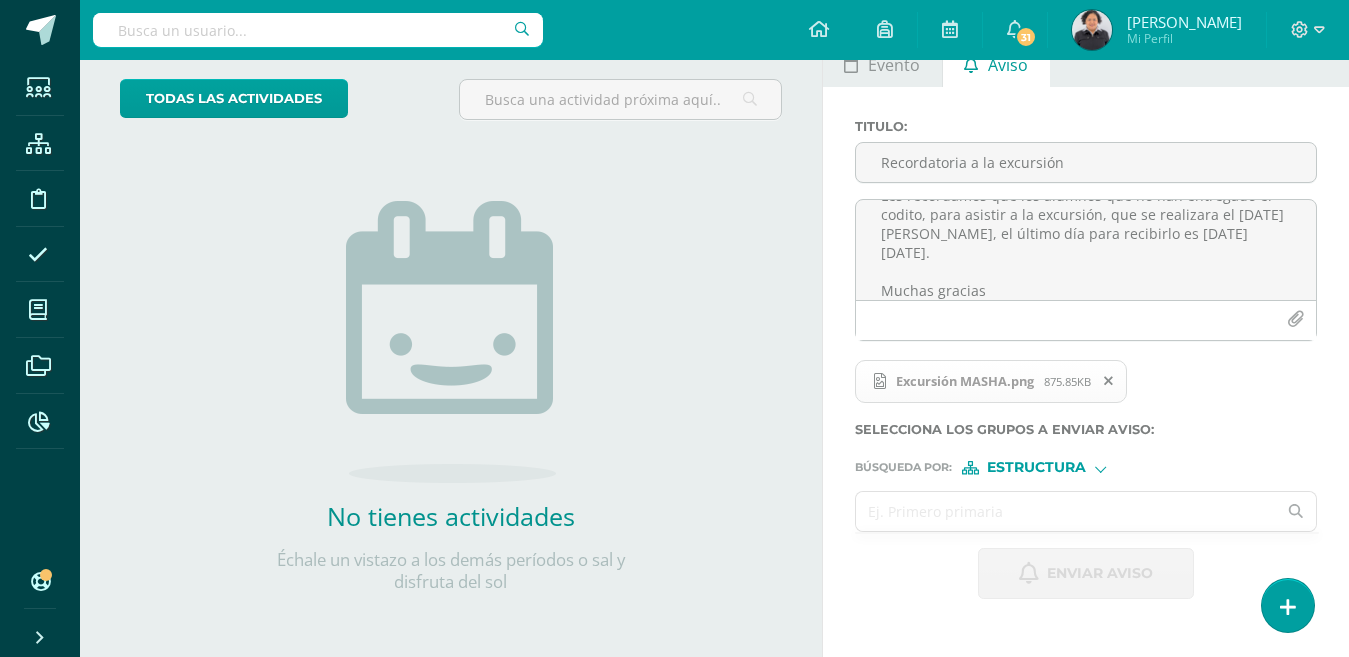 click at bounding box center [1066, 511] 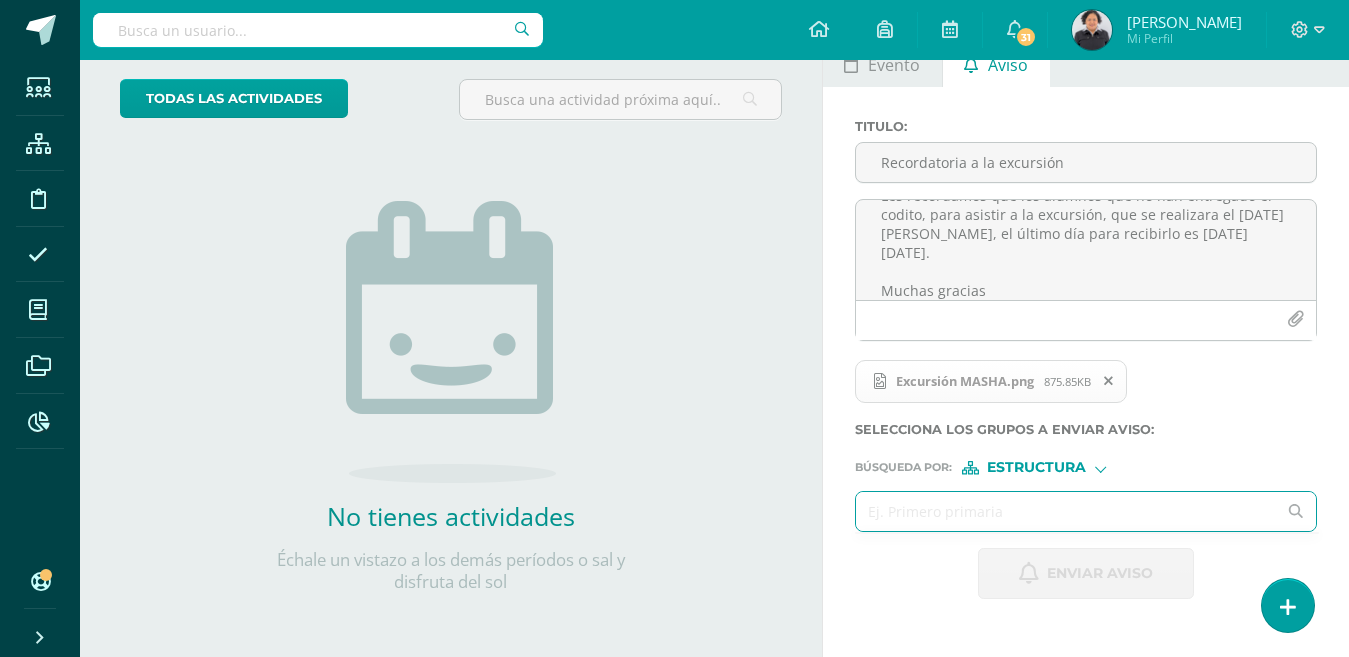 type on "p" 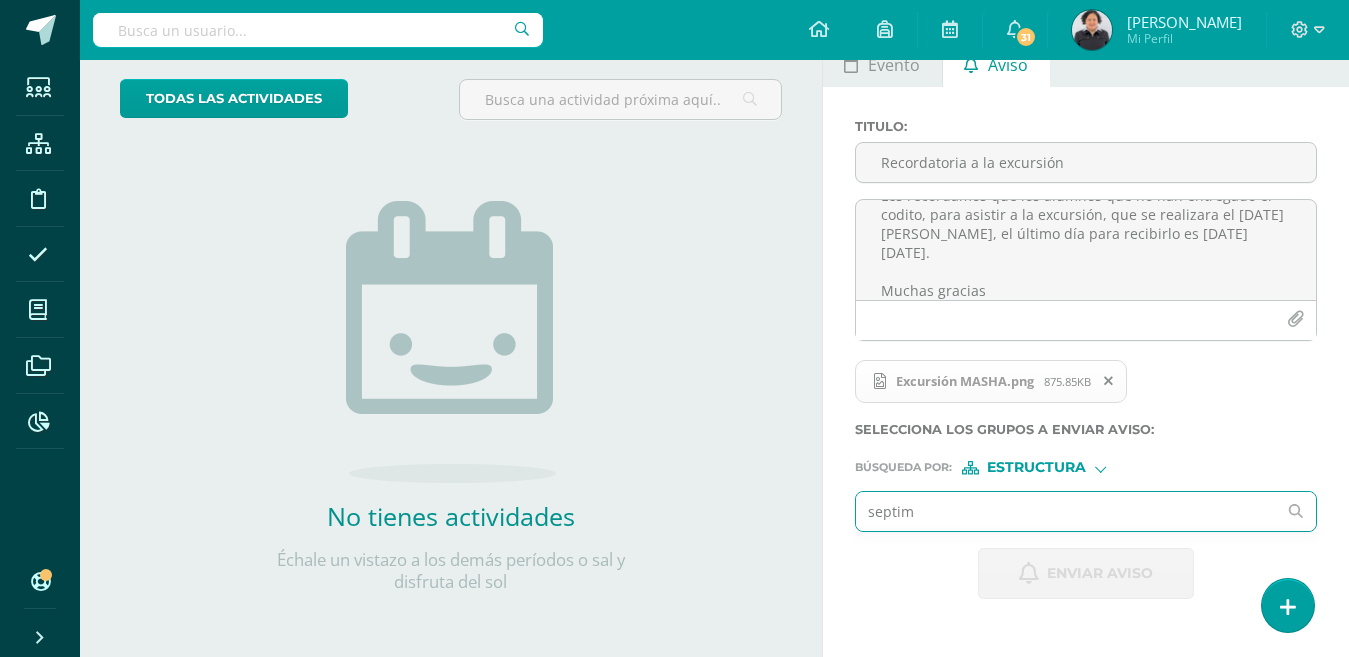 type on "septimo" 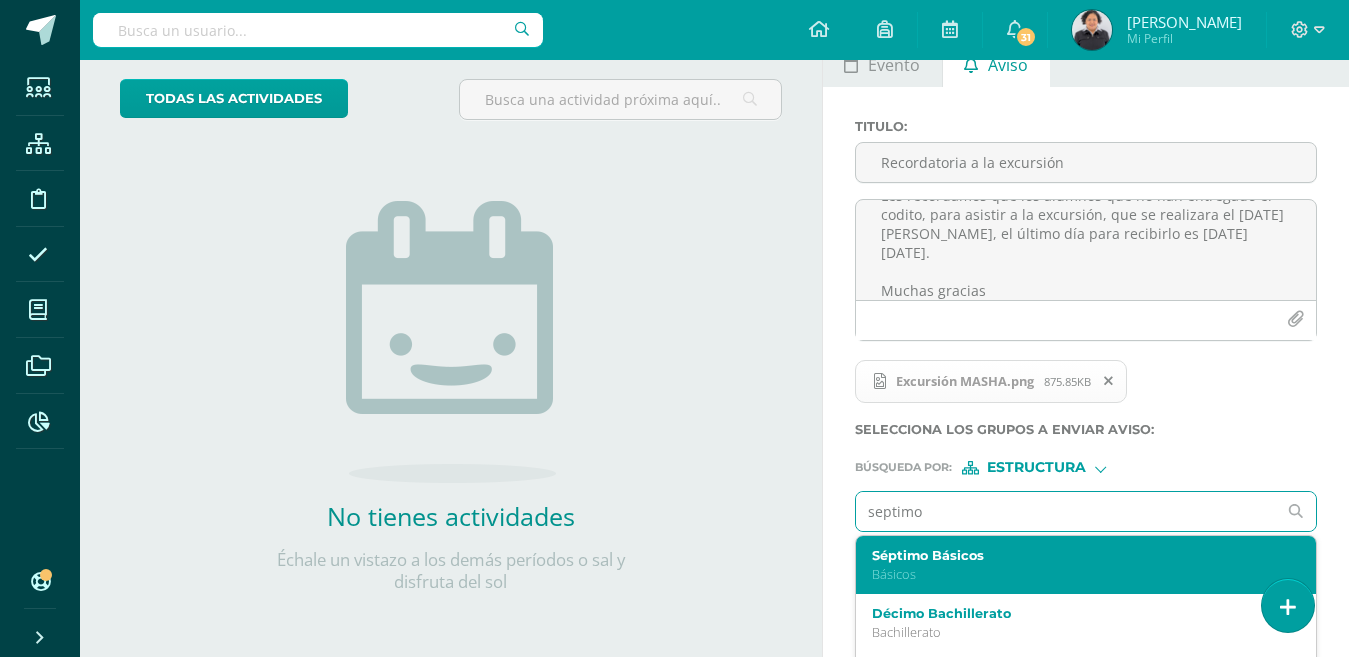 click on "Séptimo Básicos" at bounding box center (1077, 555) 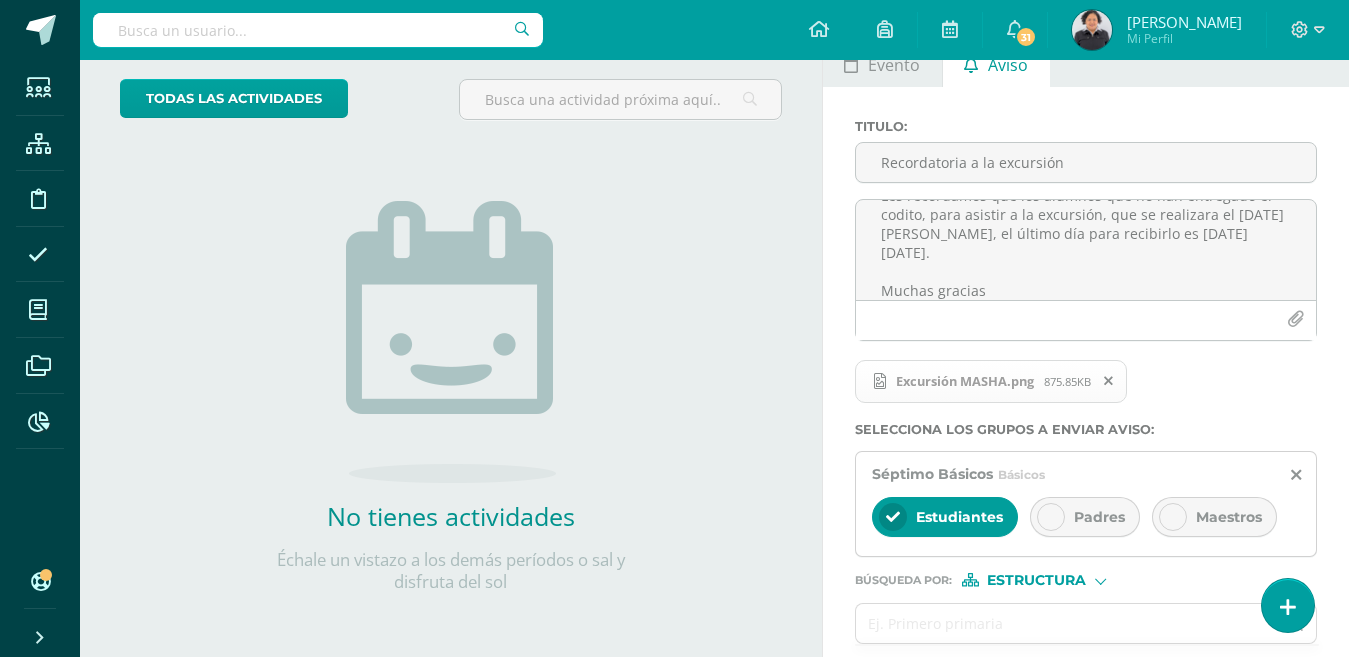 click at bounding box center (1051, 517) 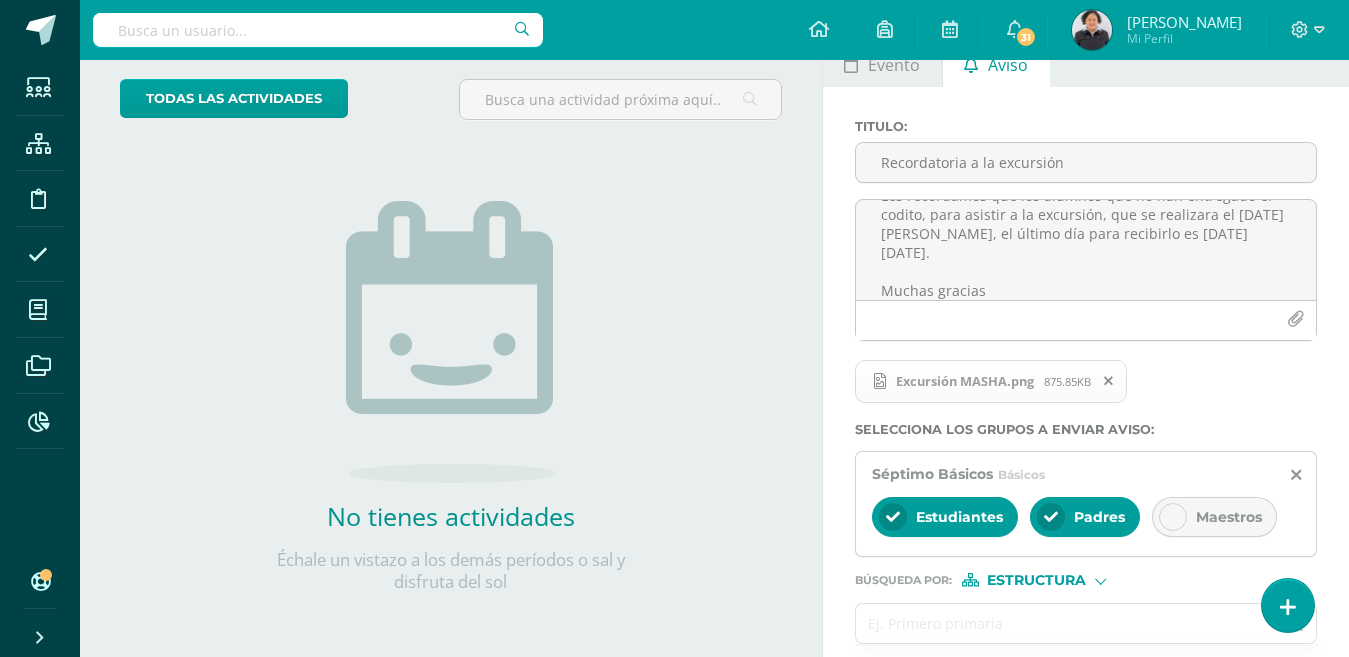 click at bounding box center [1066, 623] 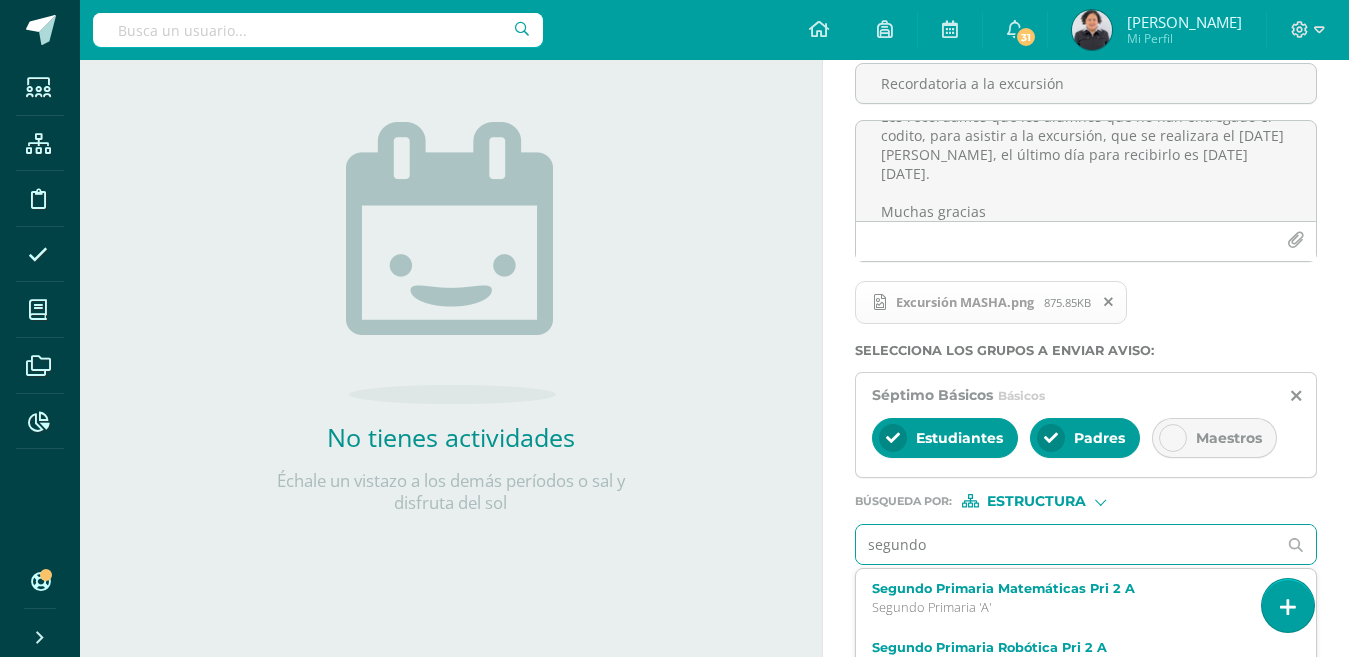 scroll, scrollTop: 280, scrollLeft: 0, axis: vertical 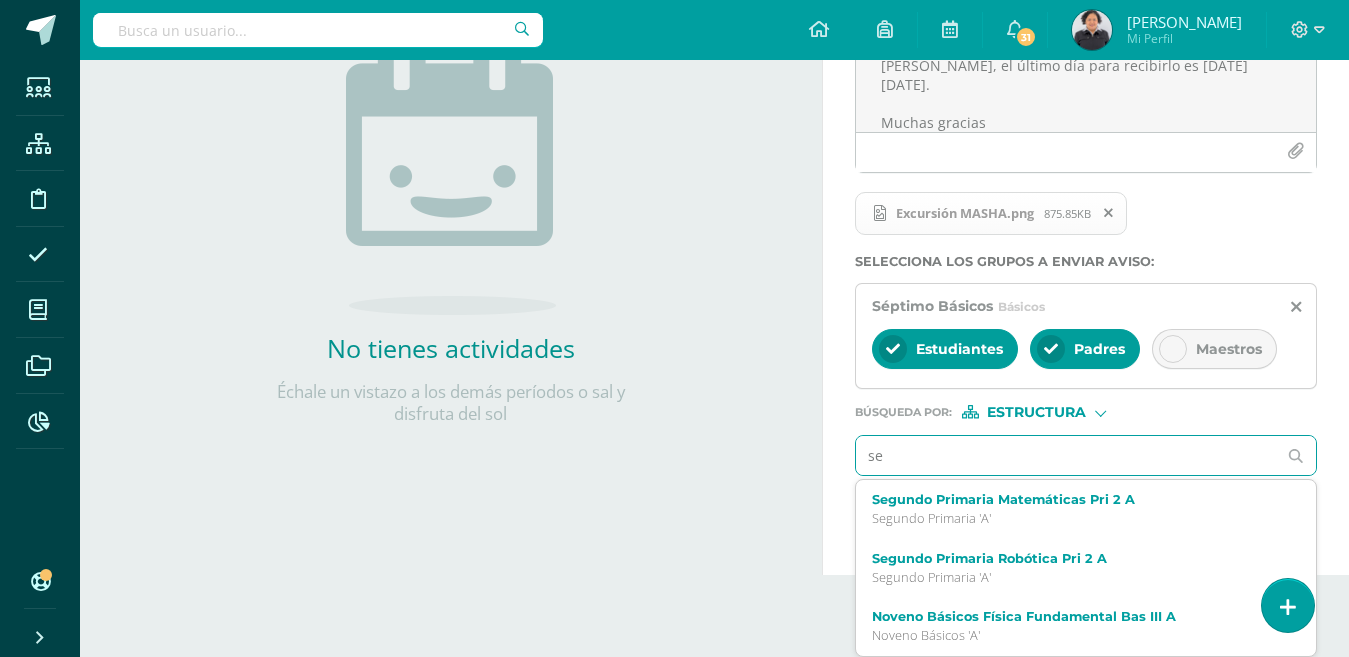 type on "s" 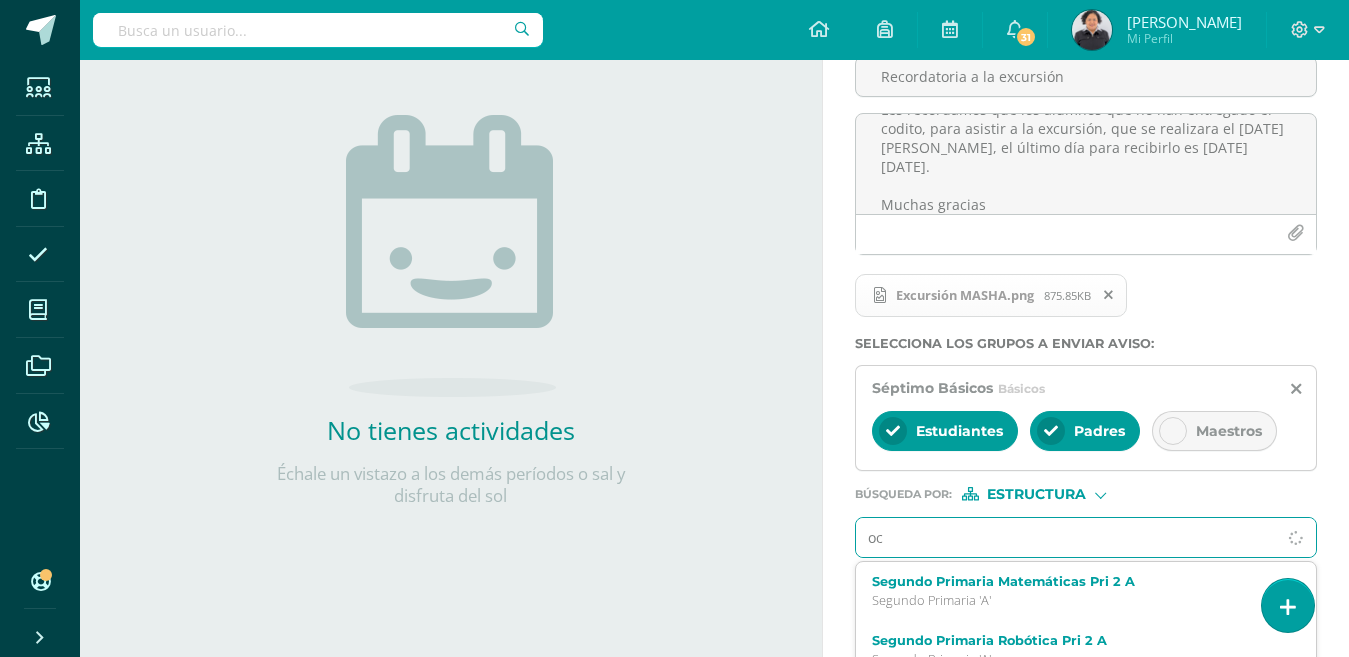 scroll, scrollTop: 280, scrollLeft: 0, axis: vertical 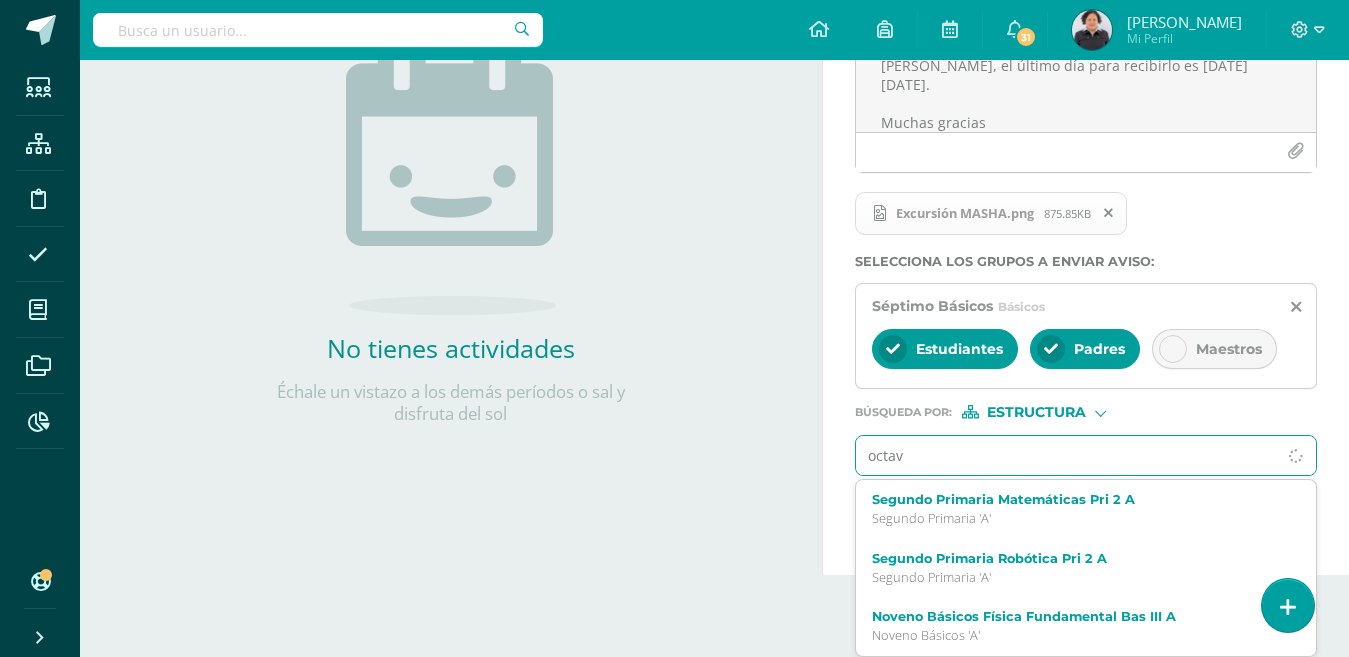type on "octavo" 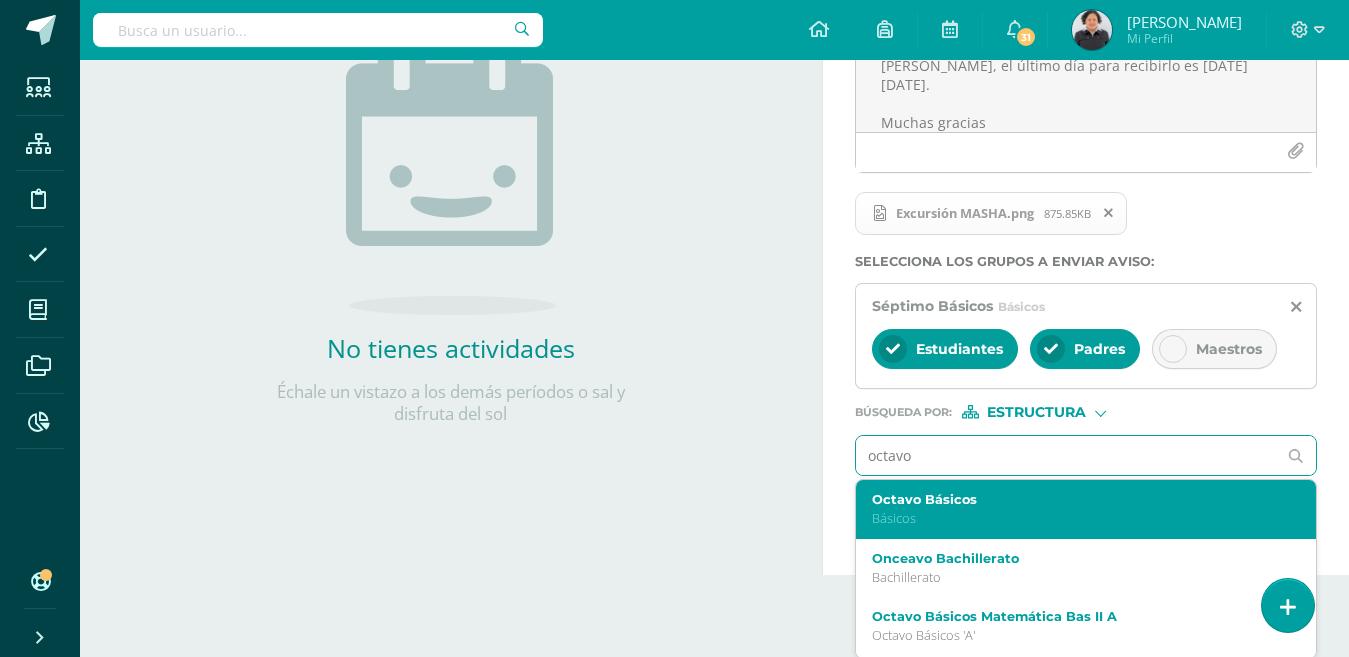 click on "Octavo Básicos Básicos" at bounding box center [1077, 509] 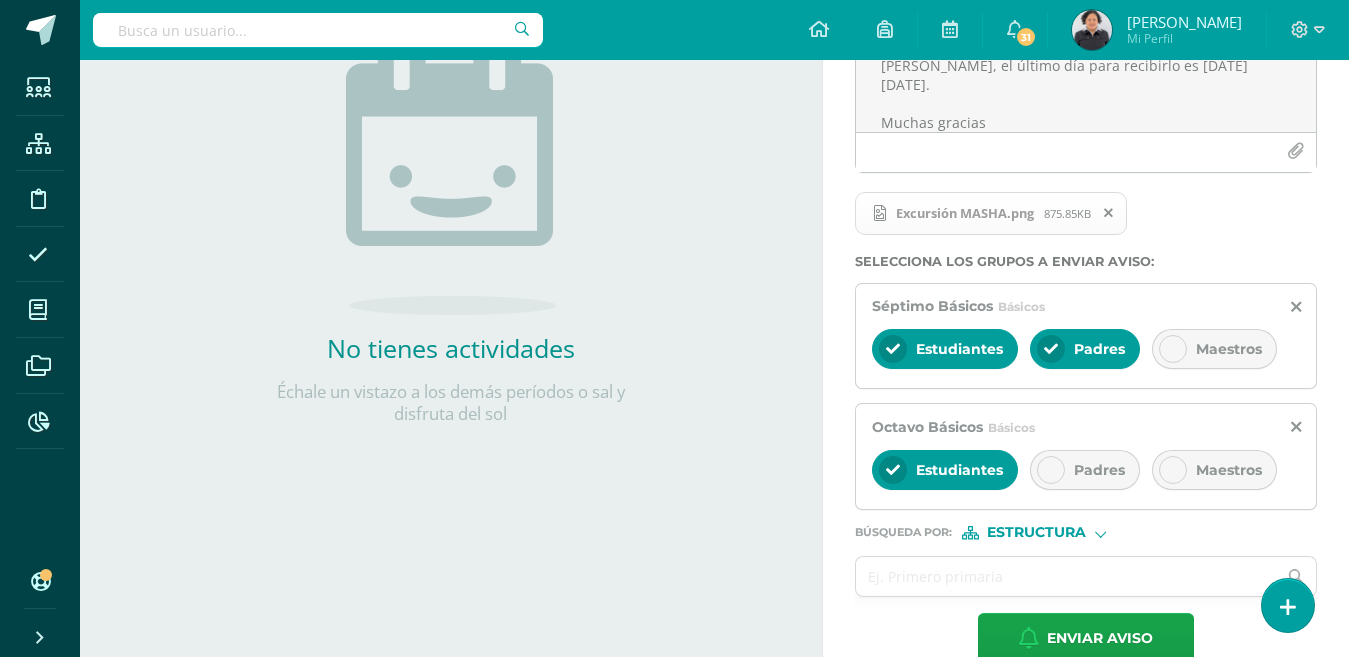 click at bounding box center [1051, 470] 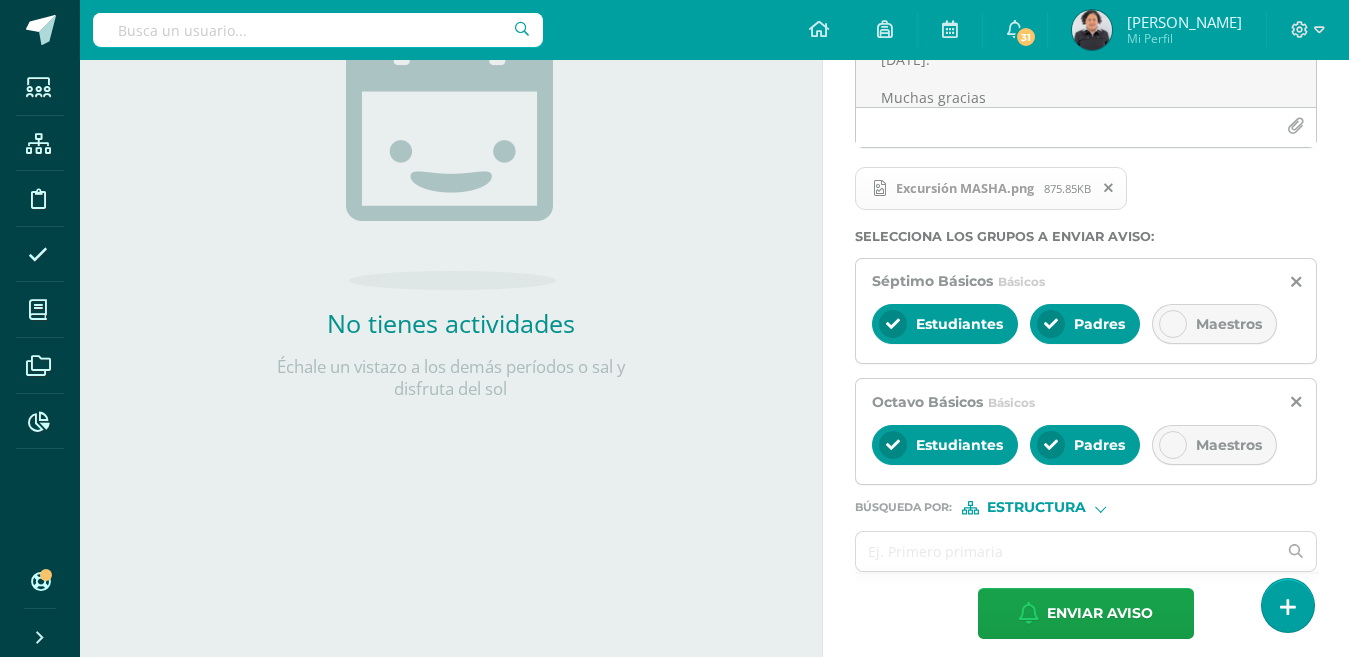 scroll, scrollTop: 319, scrollLeft: 0, axis: vertical 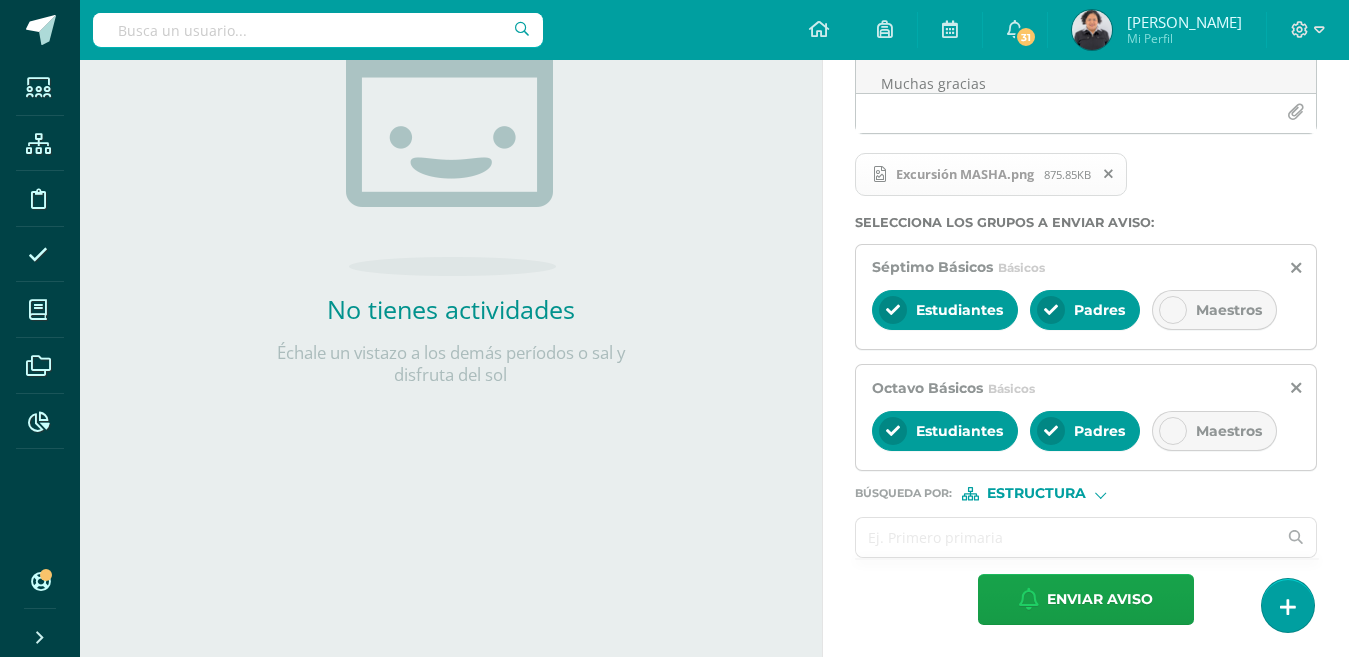 click at bounding box center (1066, 537) 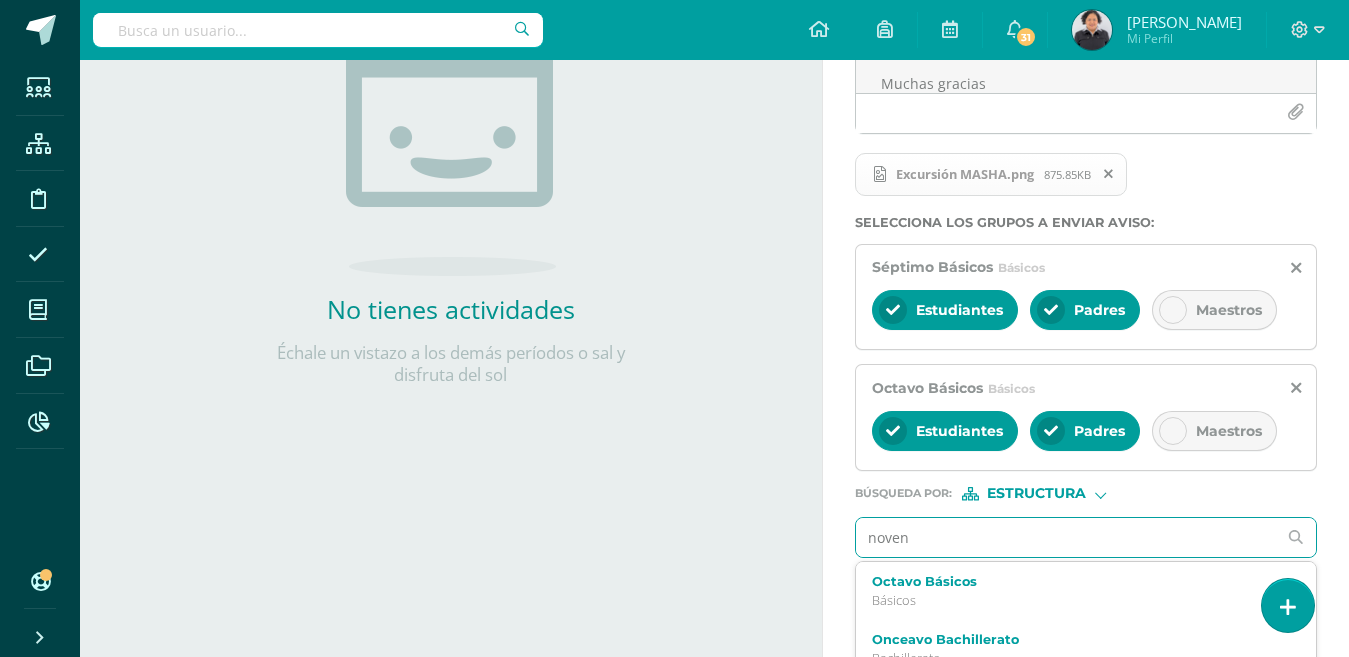 type on "noveno" 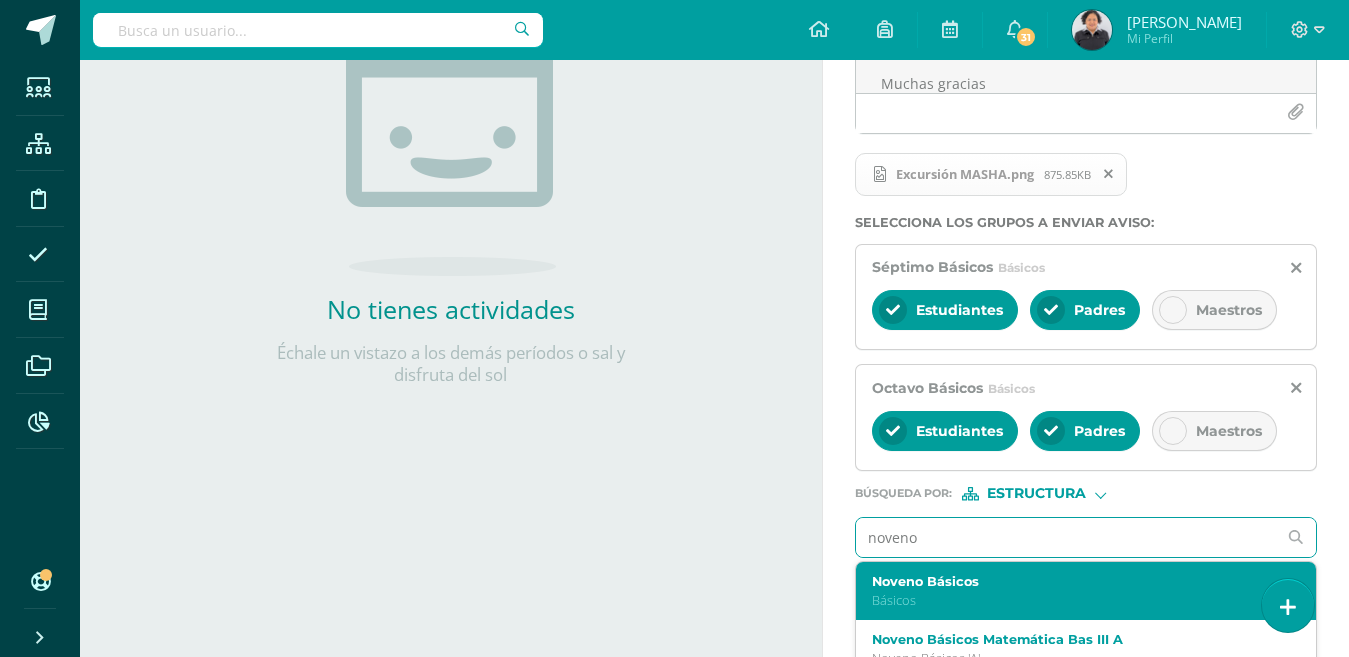 click on "Noveno Básicos" at bounding box center (1077, 581) 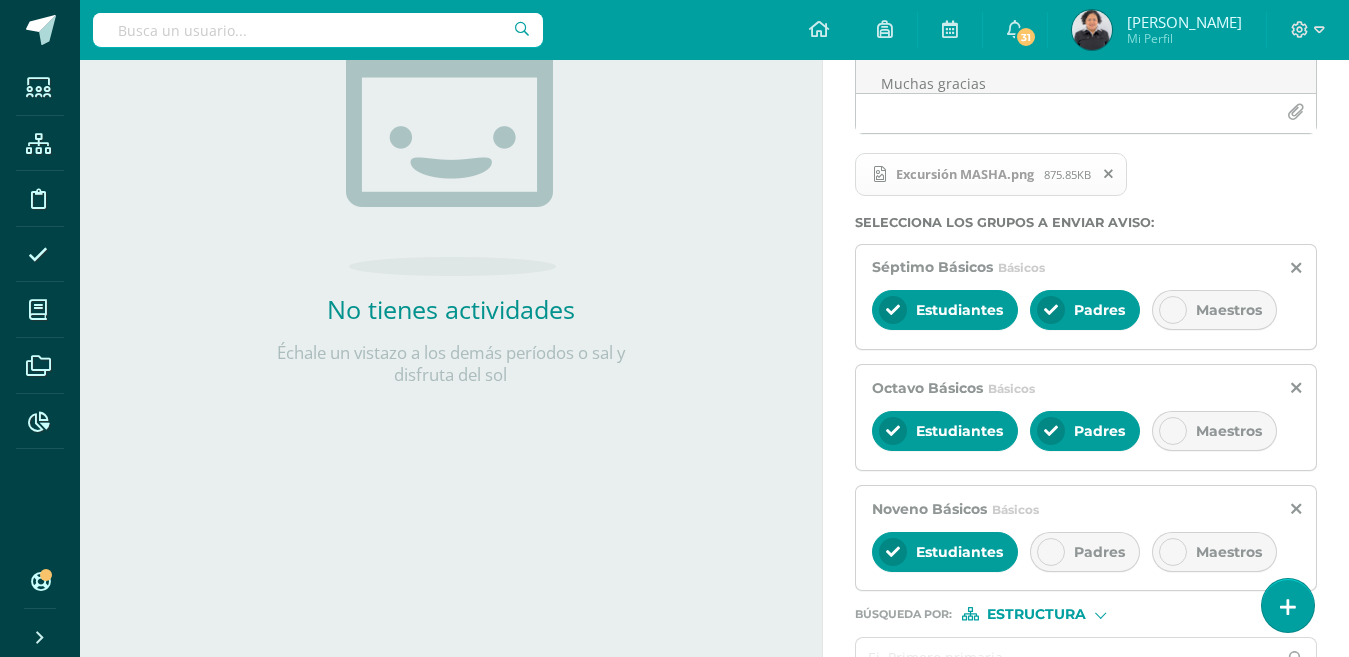 click at bounding box center [1051, 552] 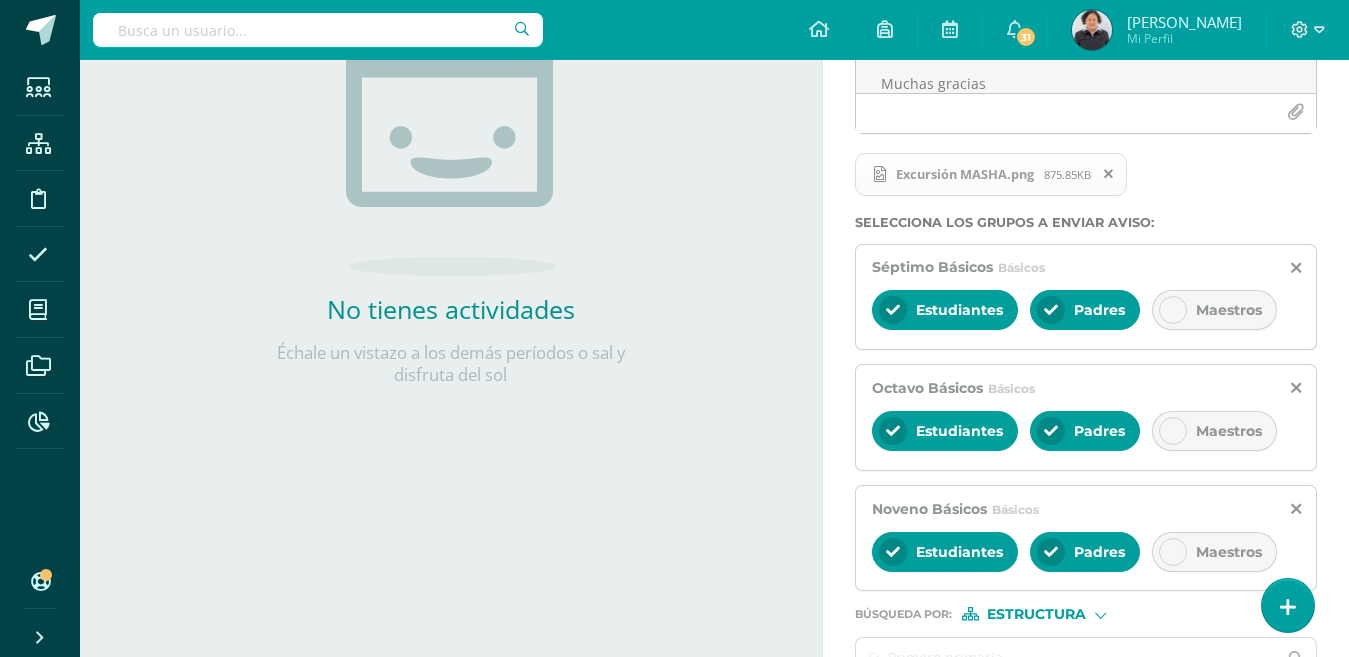 scroll, scrollTop: 439, scrollLeft: 0, axis: vertical 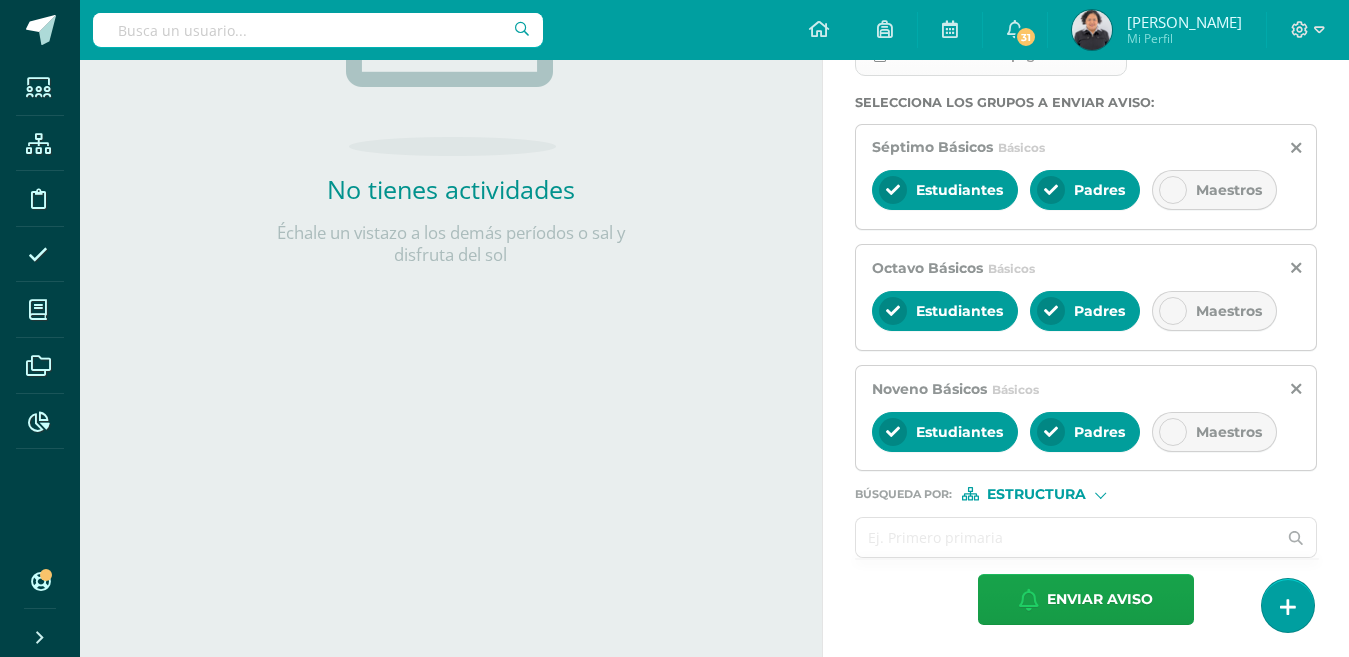 click at bounding box center (1066, 537) 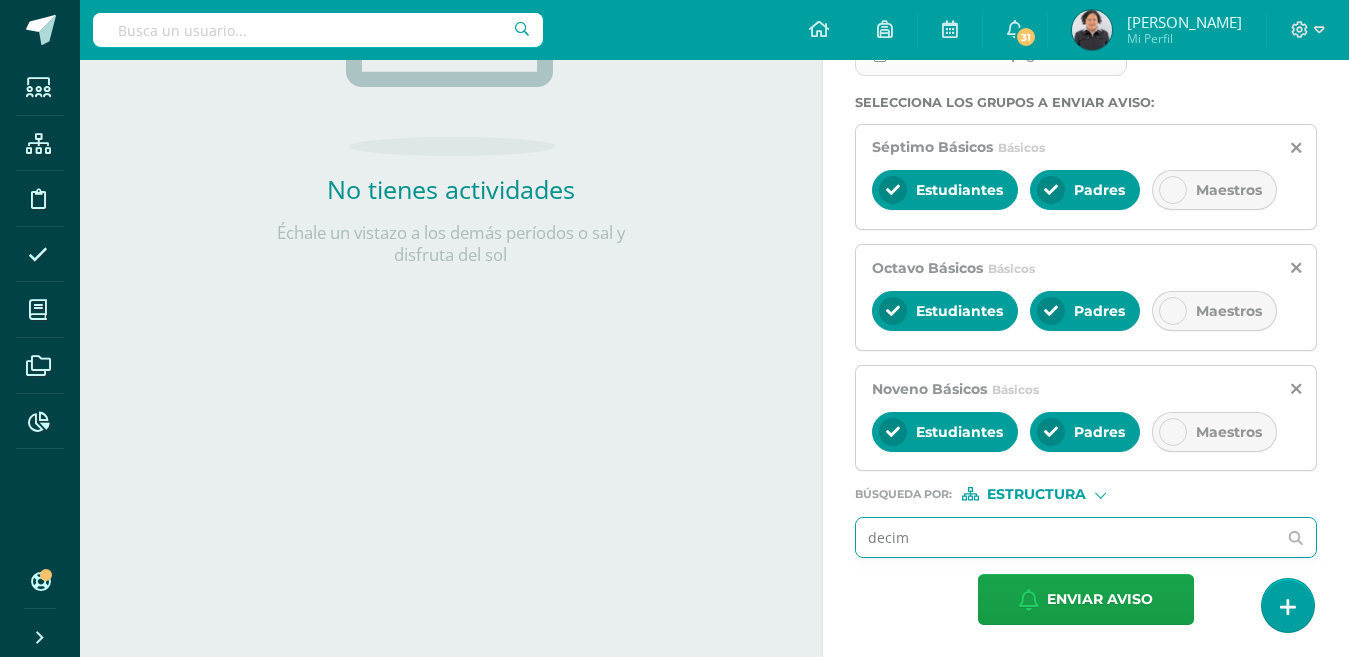 type on "decimo" 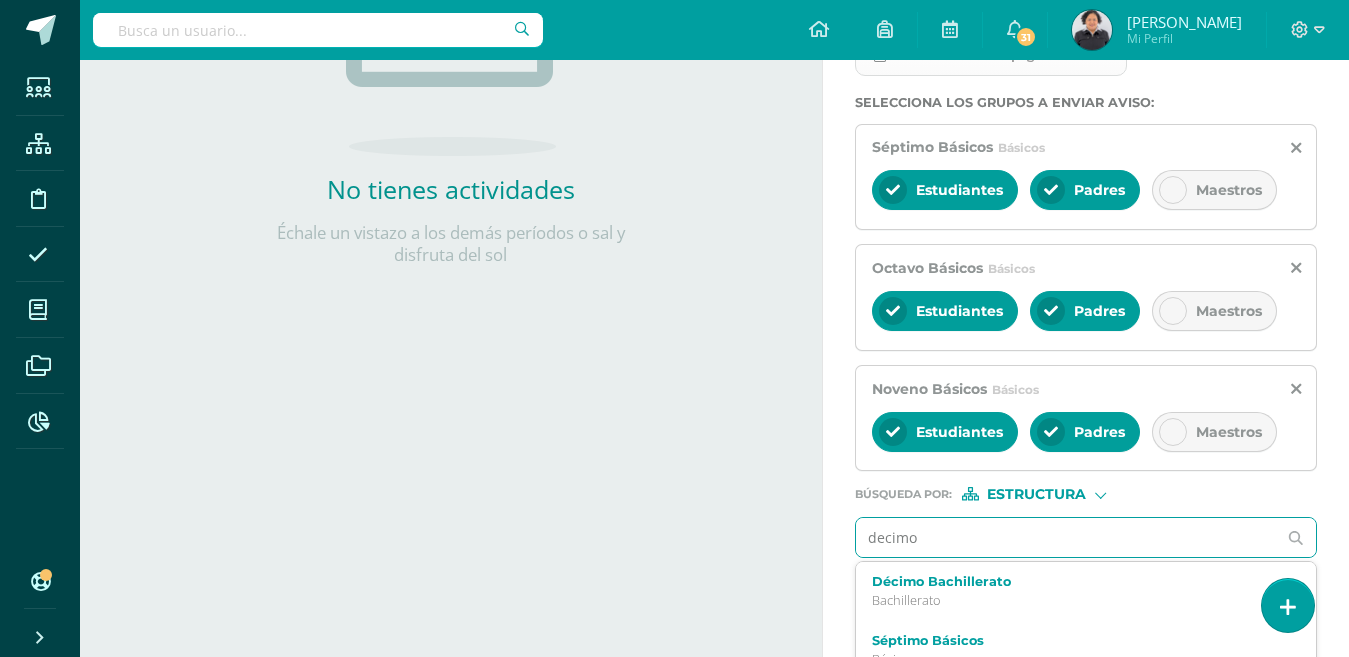 scroll, scrollTop: 523, scrollLeft: 0, axis: vertical 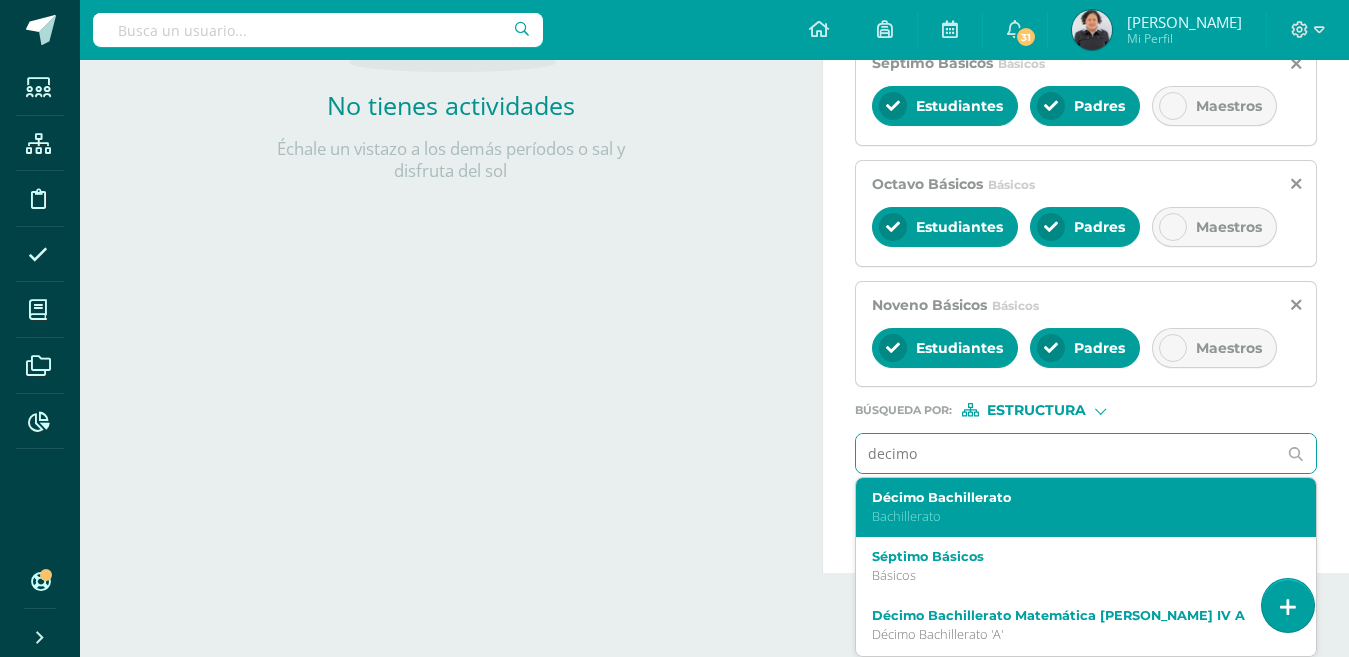click on "Décimo Bachillerato Bachillerato" at bounding box center (1086, 507) 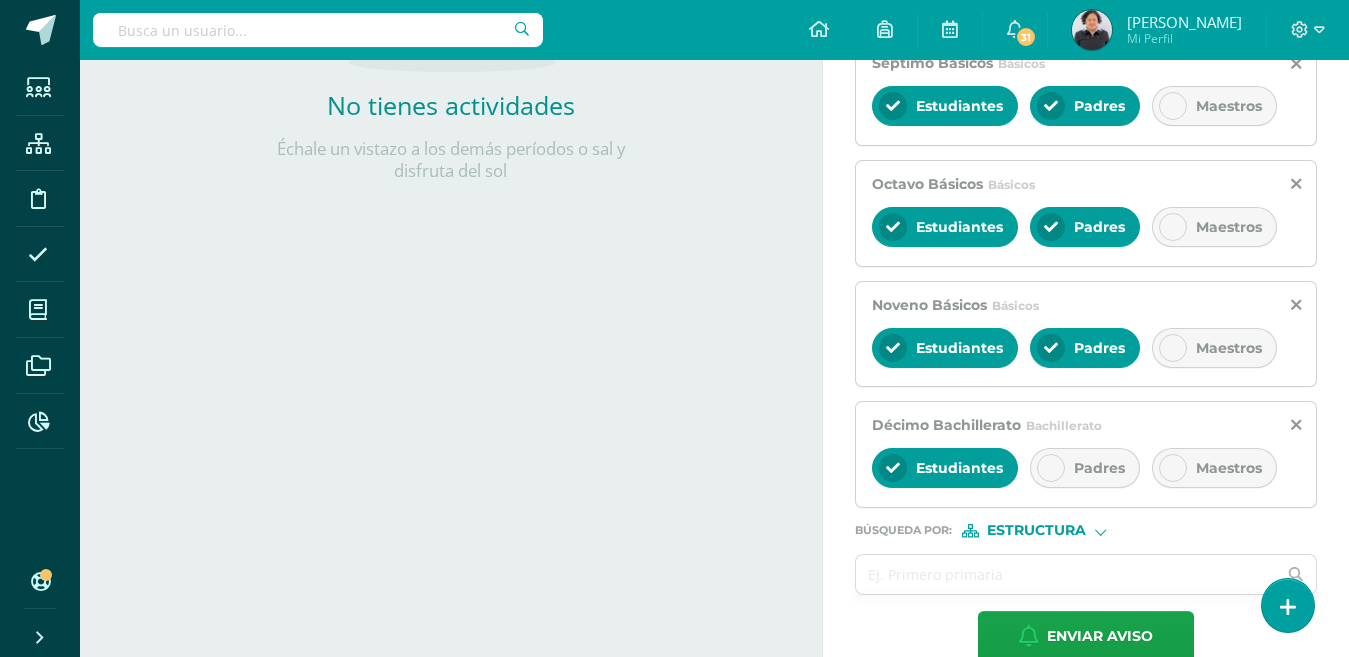 click at bounding box center (1051, 468) 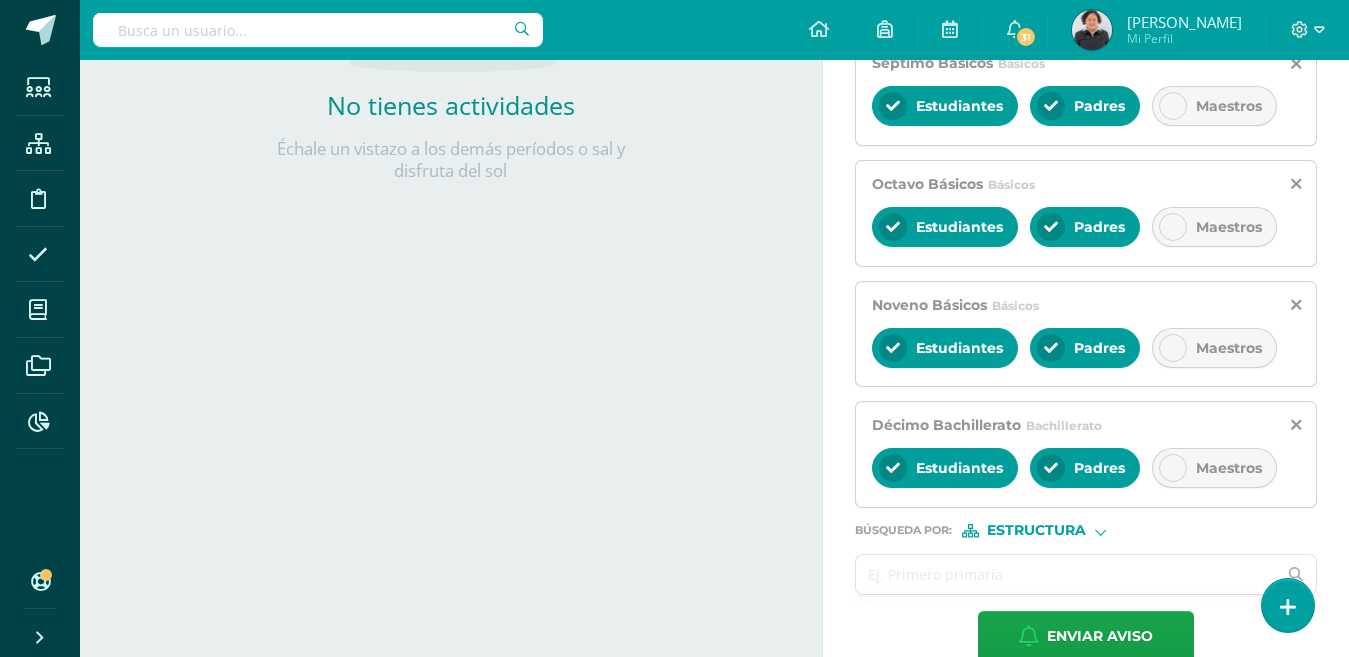 click at bounding box center (1066, 574) 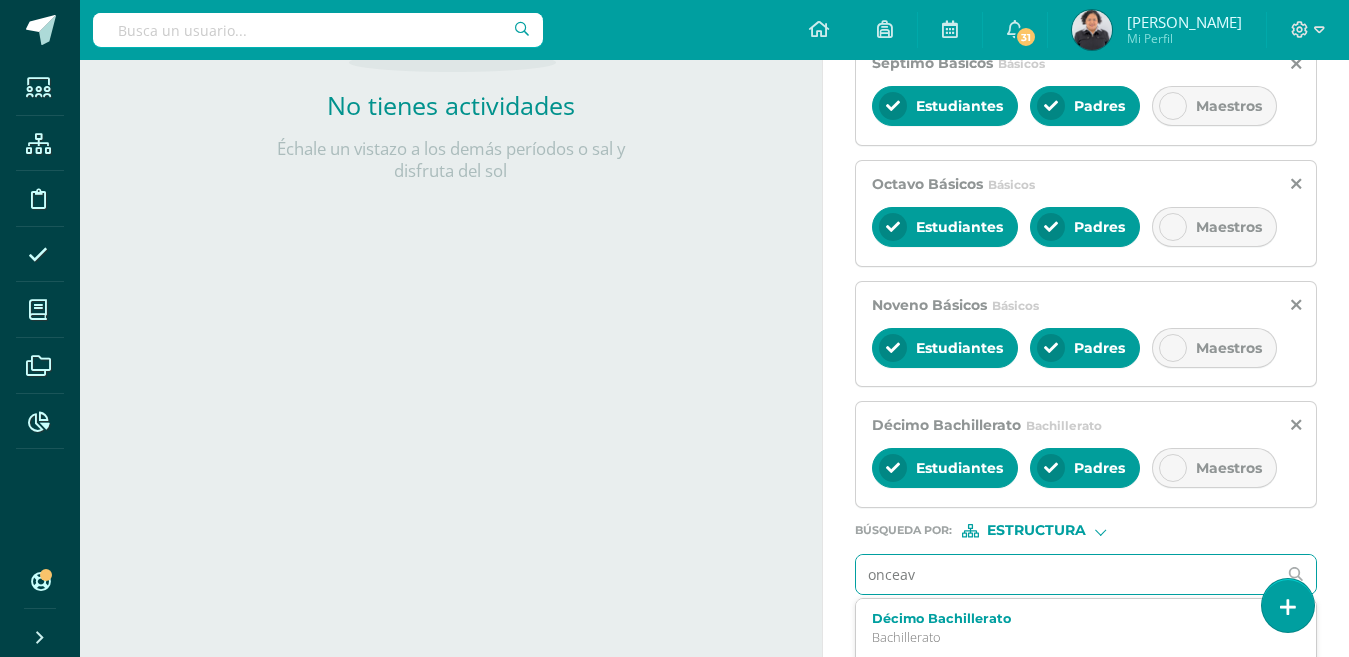 type on "onceavo" 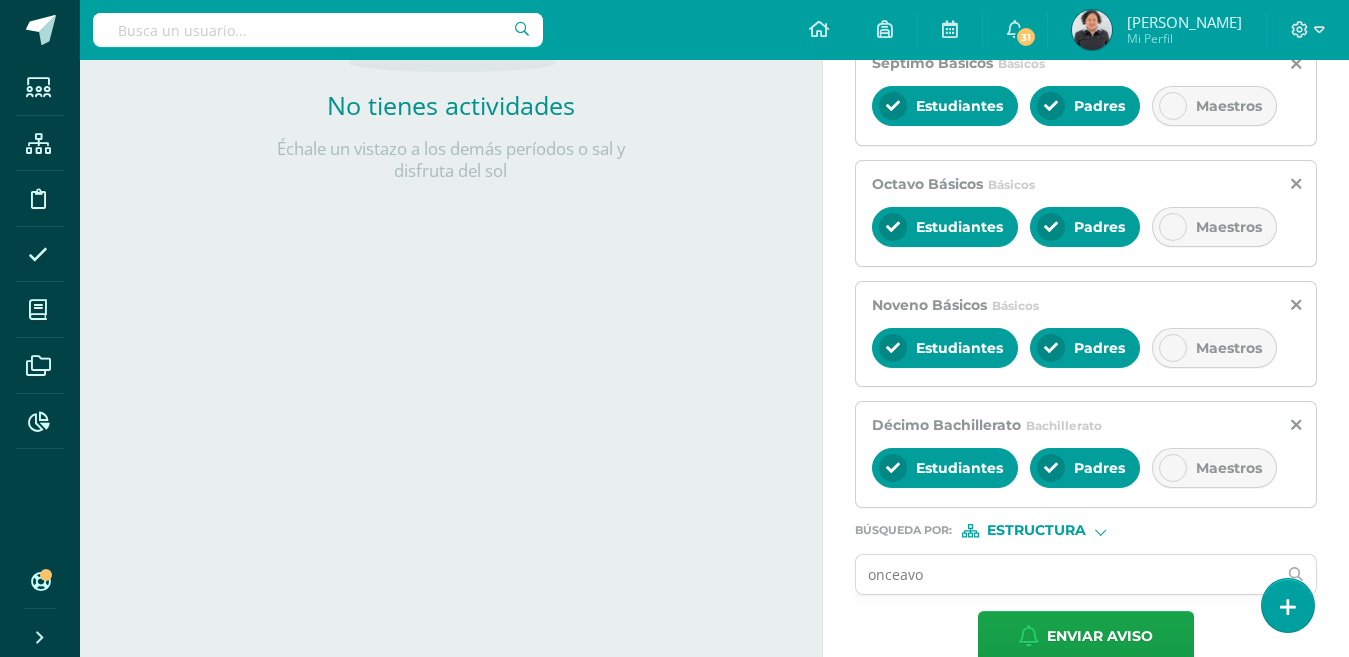 scroll, scrollTop: 0, scrollLeft: 0, axis: both 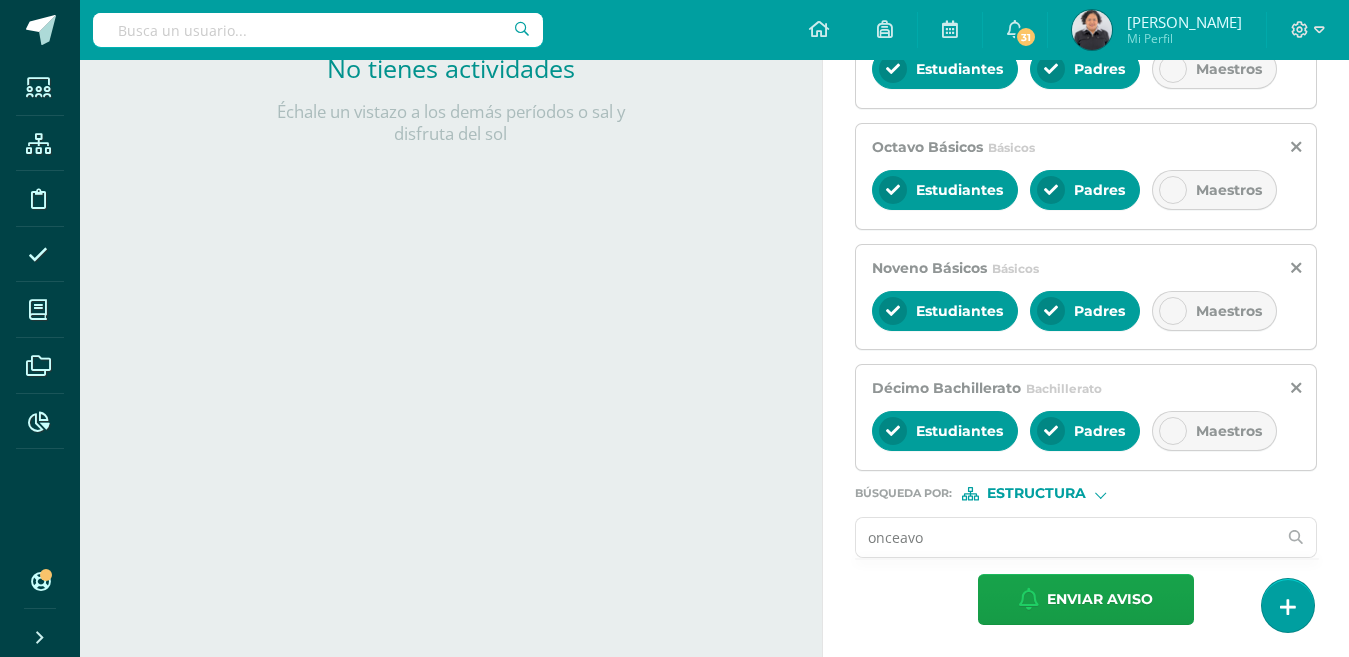 click on "onceavo" at bounding box center (1066, 537) 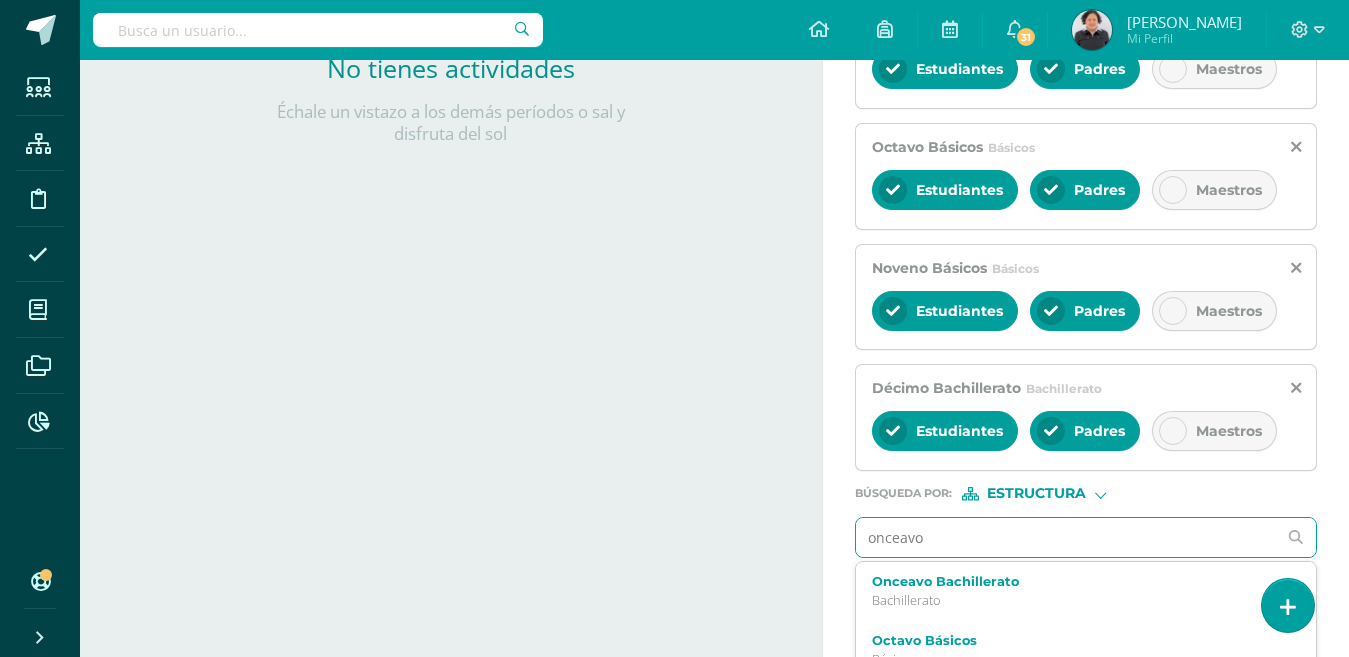 scroll, scrollTop: 642, scrollLeft: 0, axis: vertical 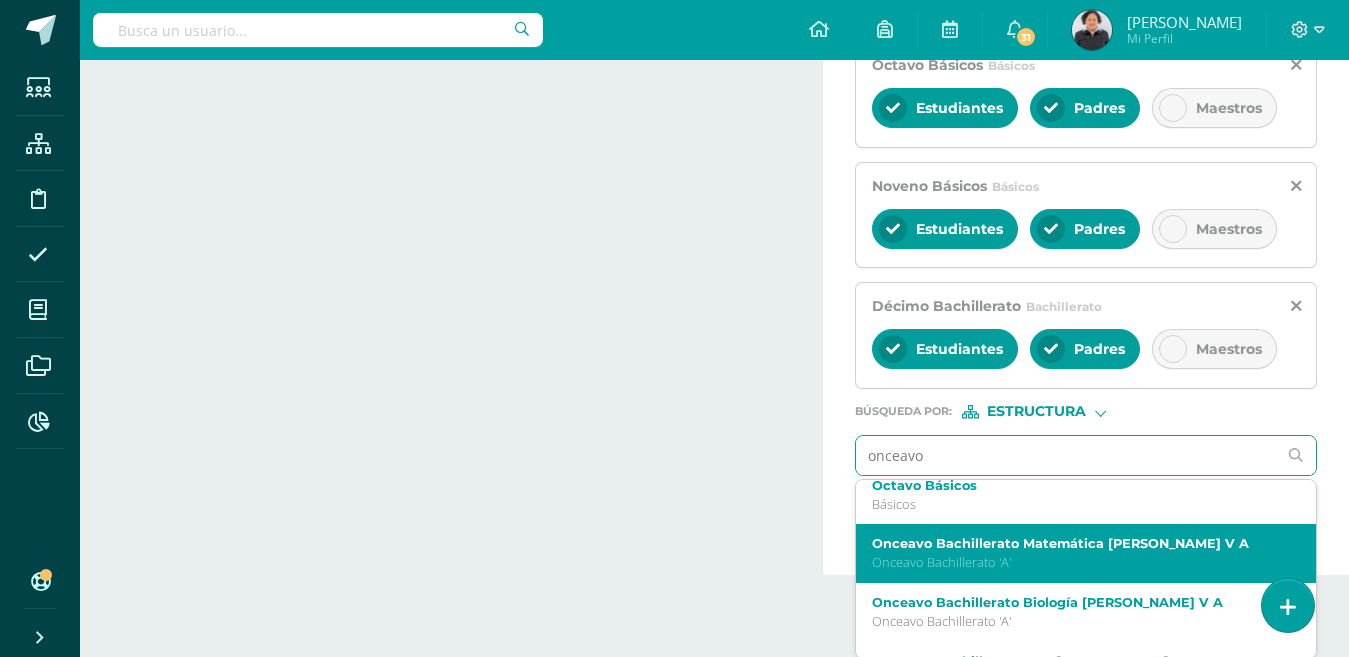 click on "Onceavo Bachillerato 'A'" at bounding box center [1077, 562] 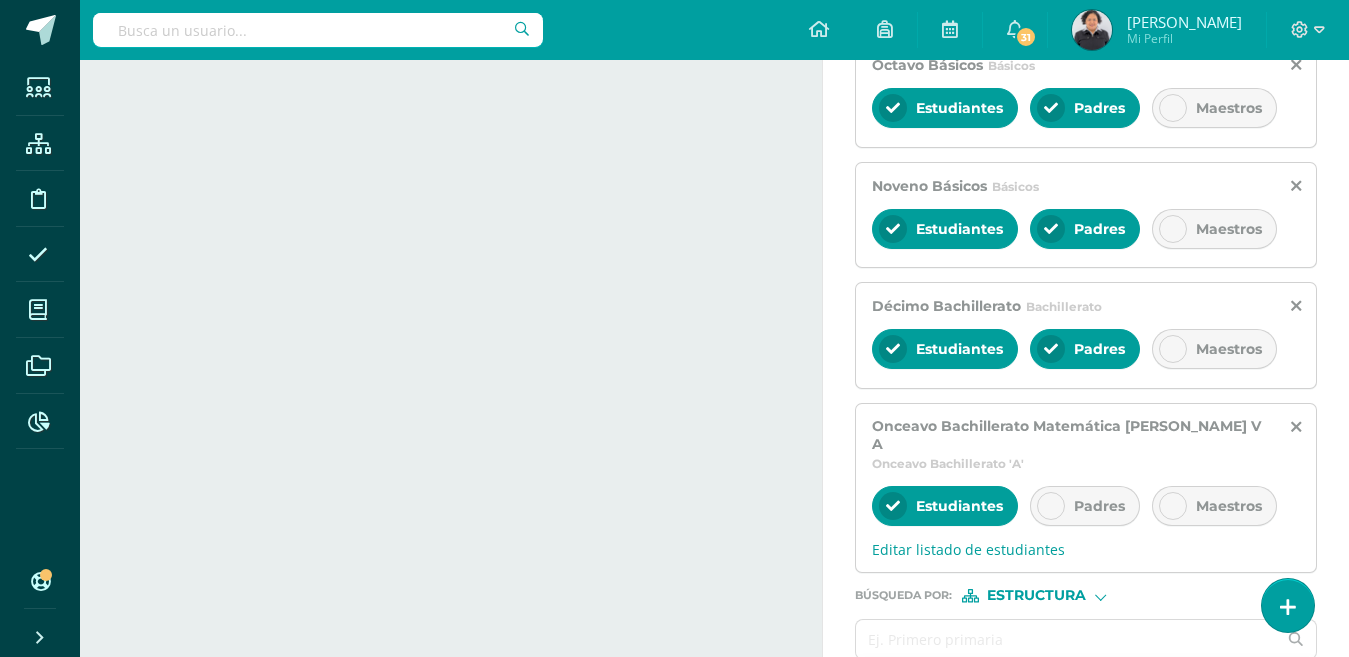 scroll, scrollTop: 0, scrollLeft: 0, axis: both 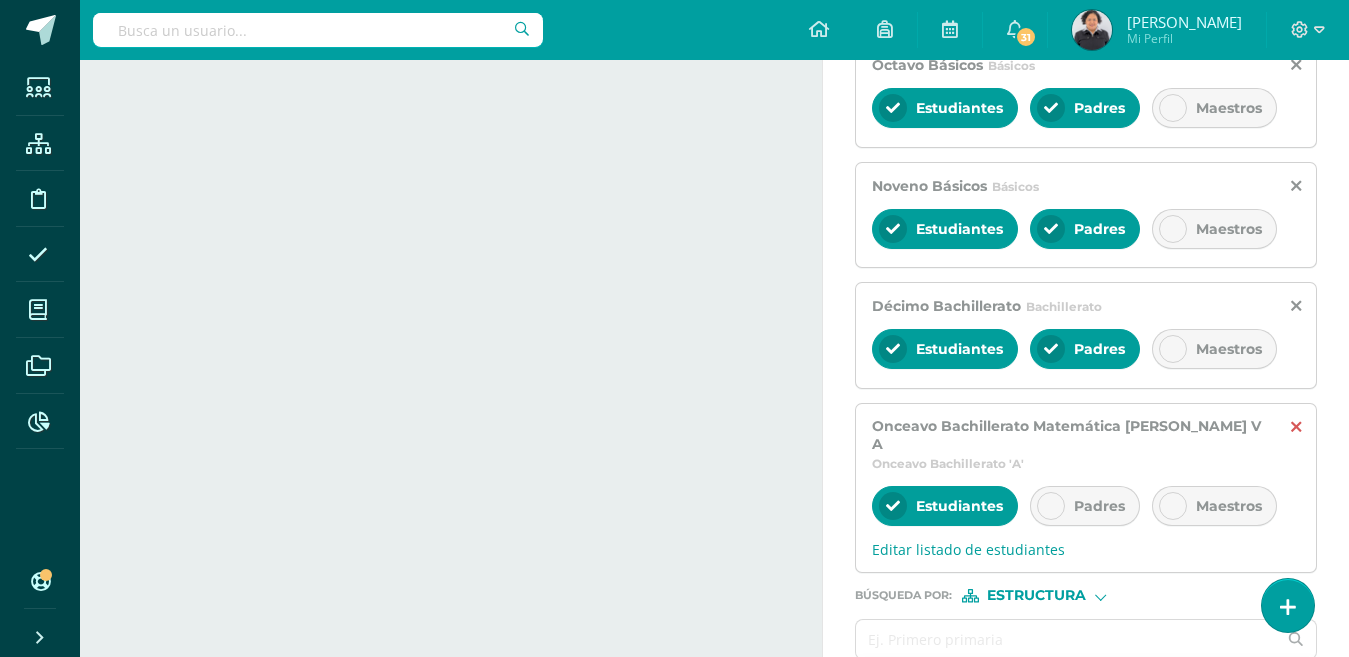 click at bounding box center [1296, 427] 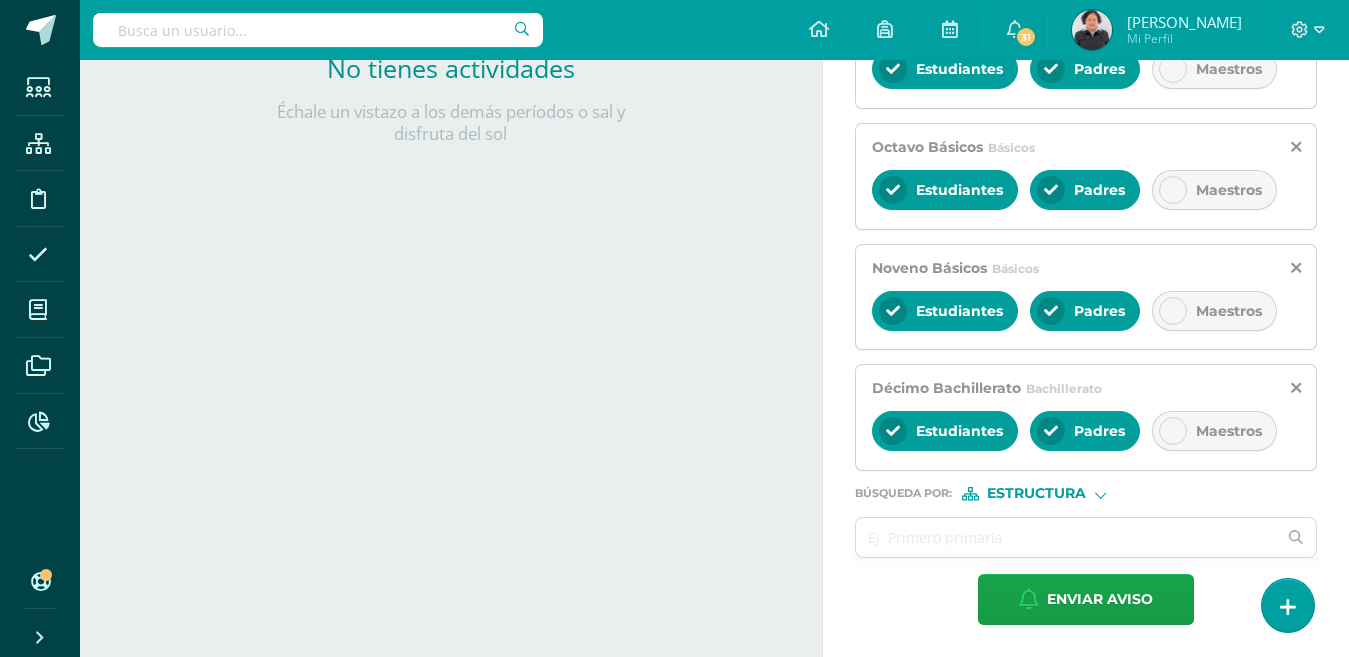 scroll, scrollTop: 560, scrollLeft: 0, axis: vertical 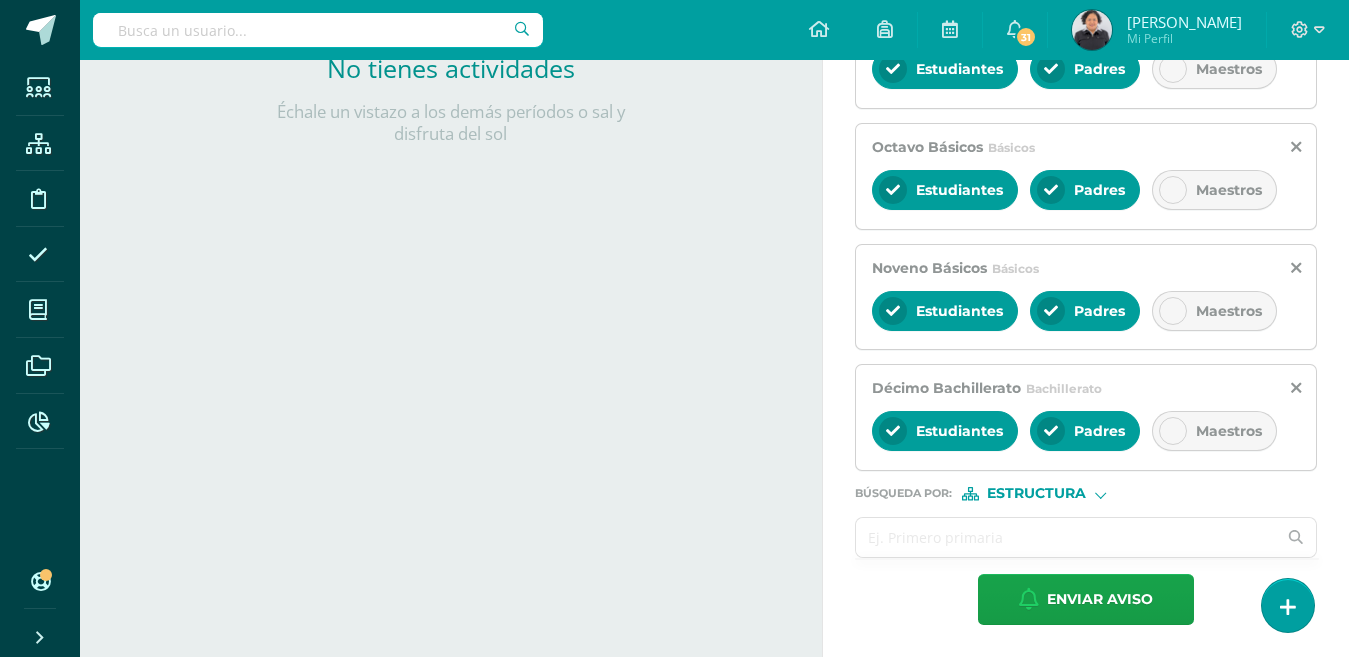 click at bounding box center [1066, 537] 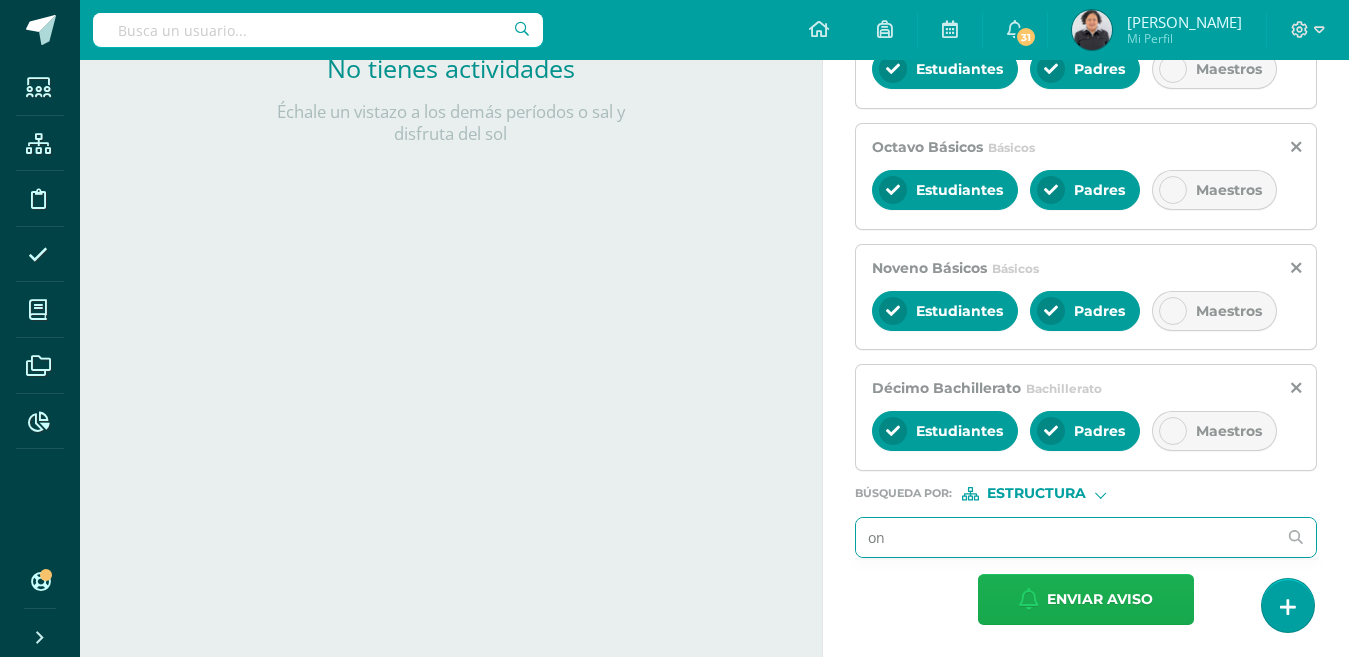 type on "o" 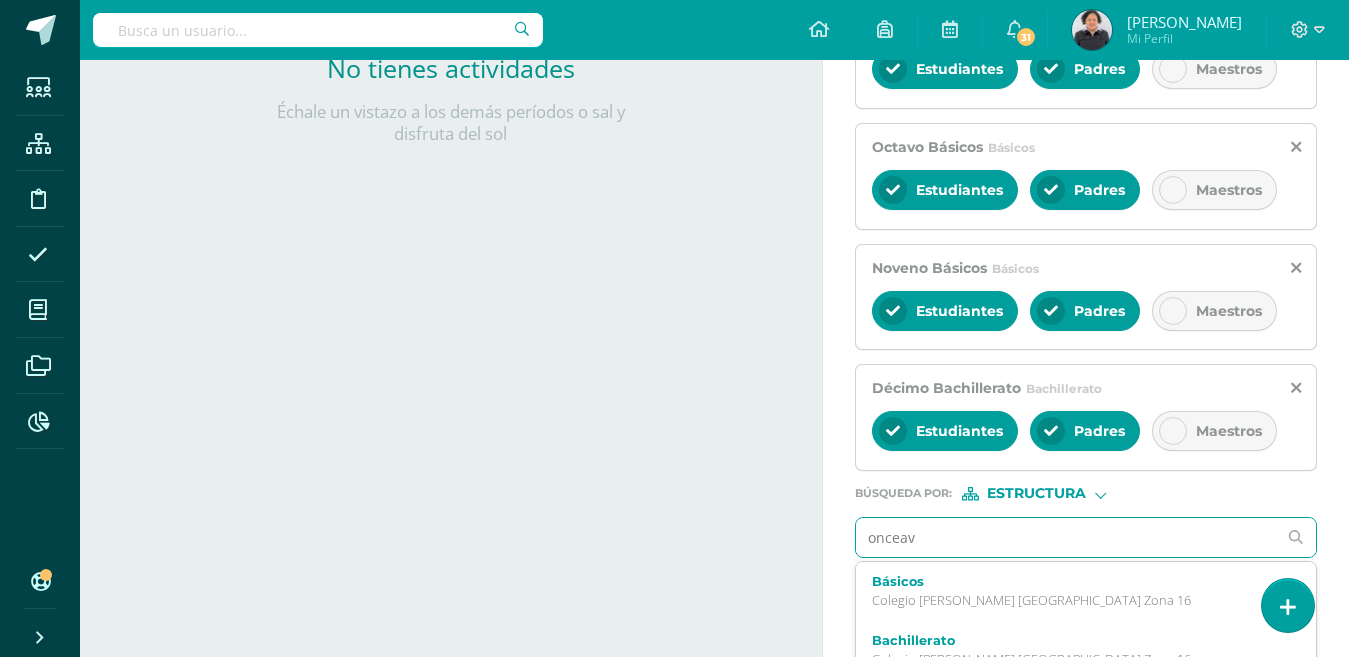 type on "onceavo" 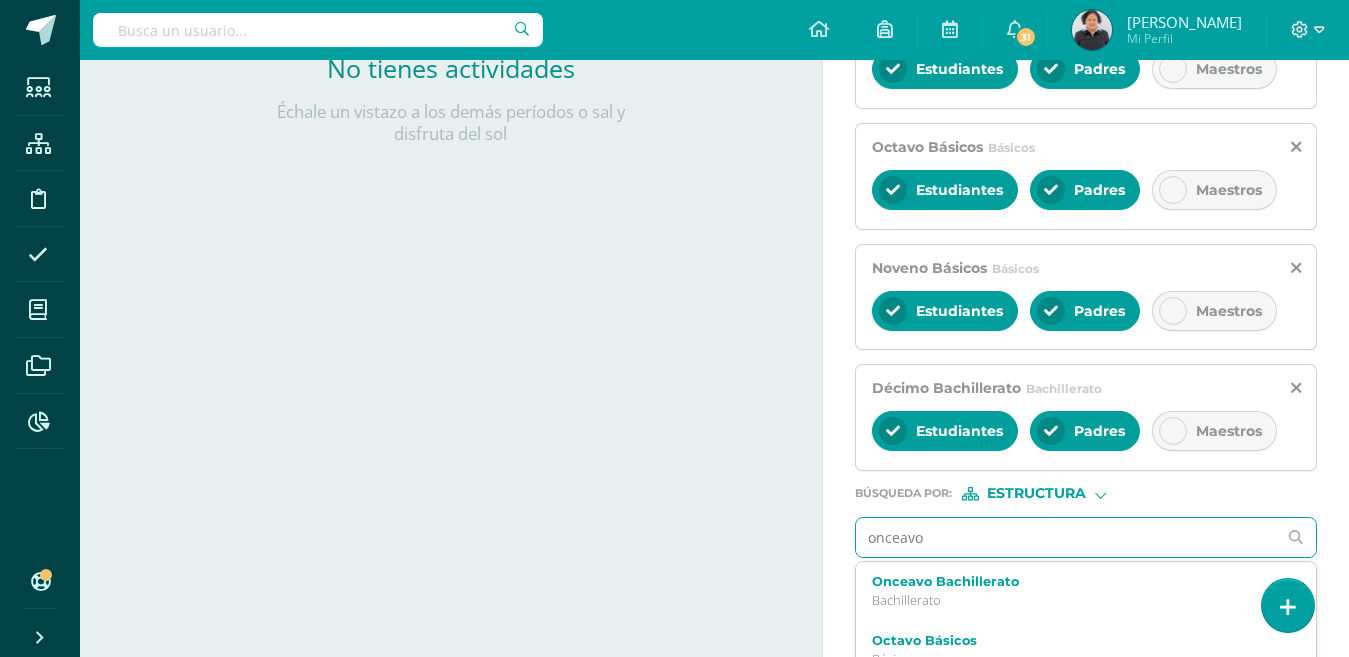 click on "Bachillerato" at bounding box center [1077, 600] 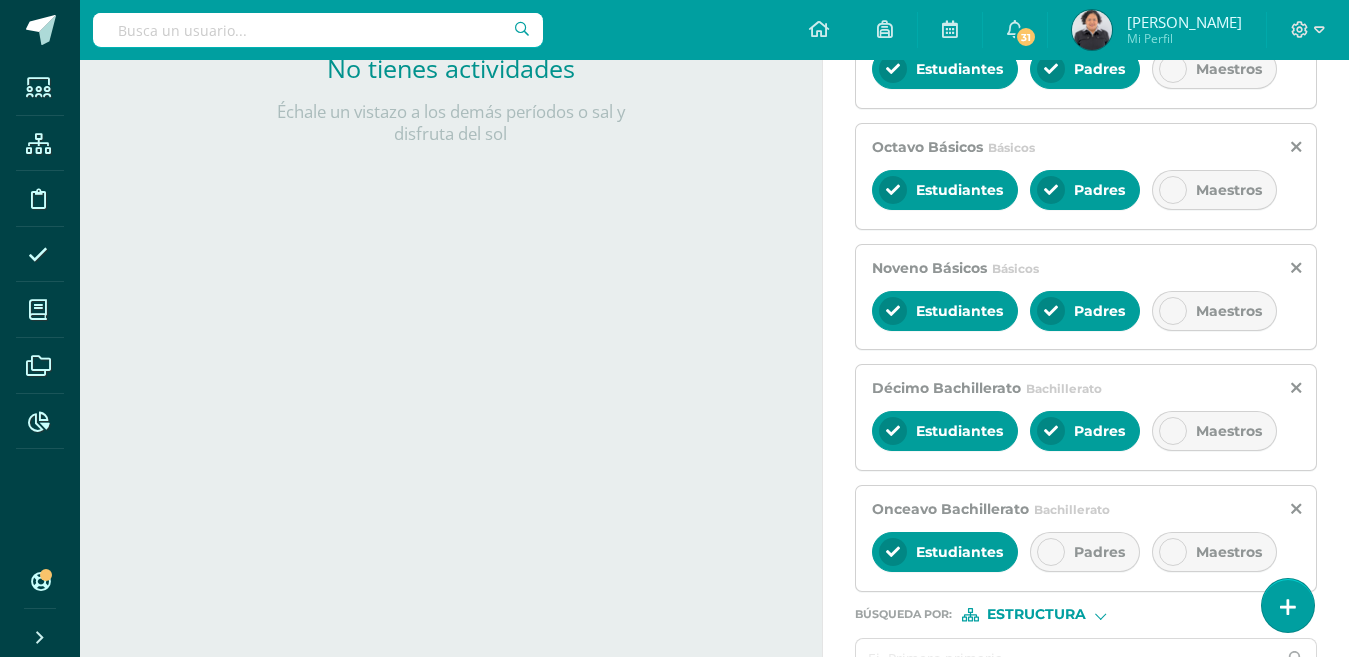 click at bounding box center [1051, 552] 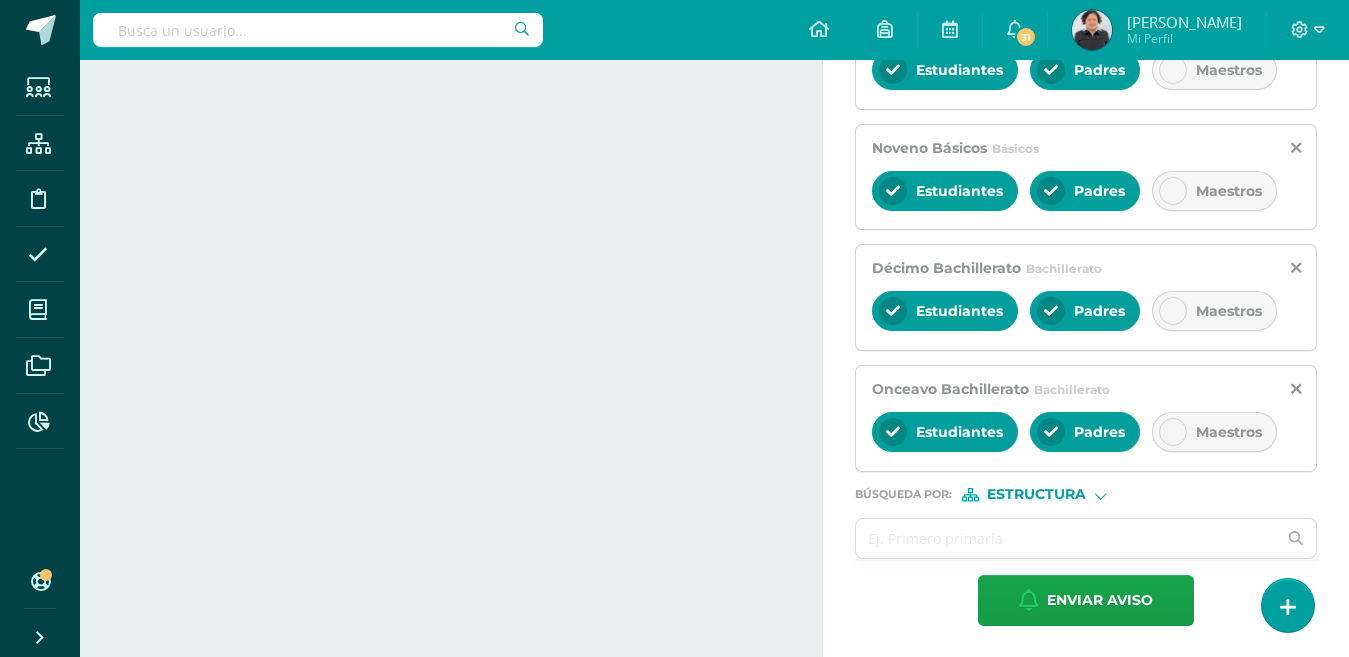 scroll, scrollTop: 681, scrollLeft: 0, axis: vertical 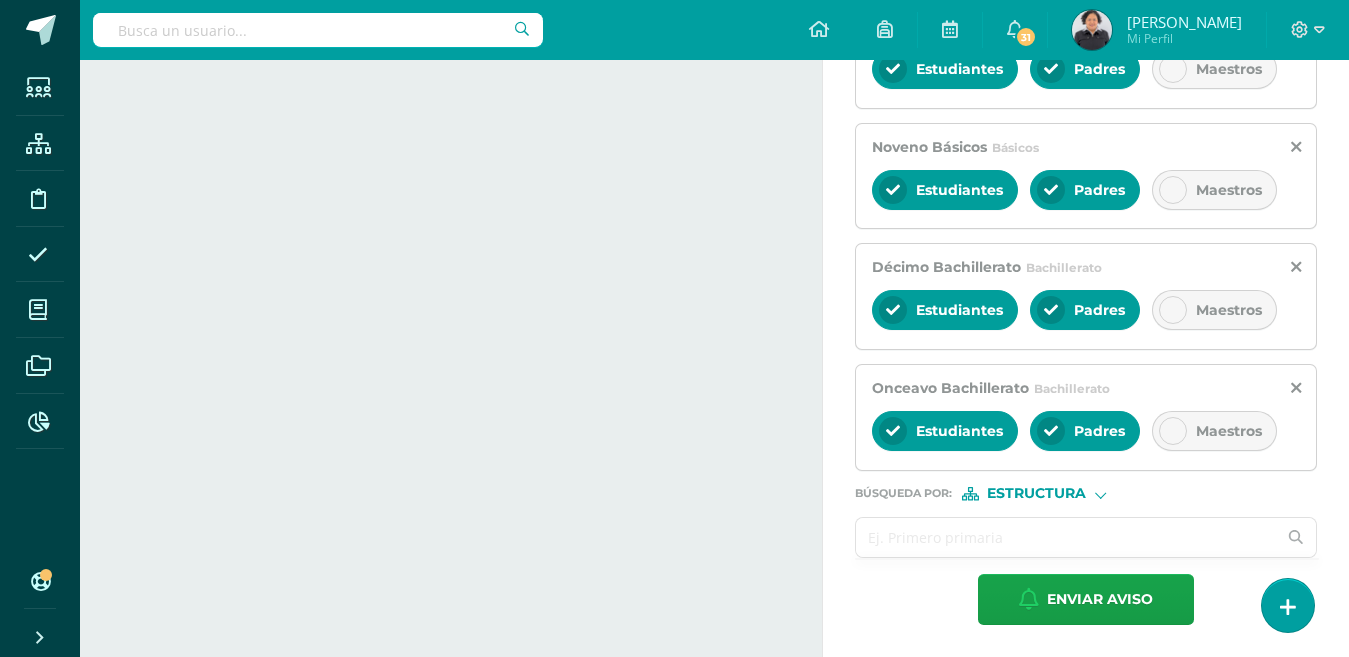 click at bounding box center [1066, 537] 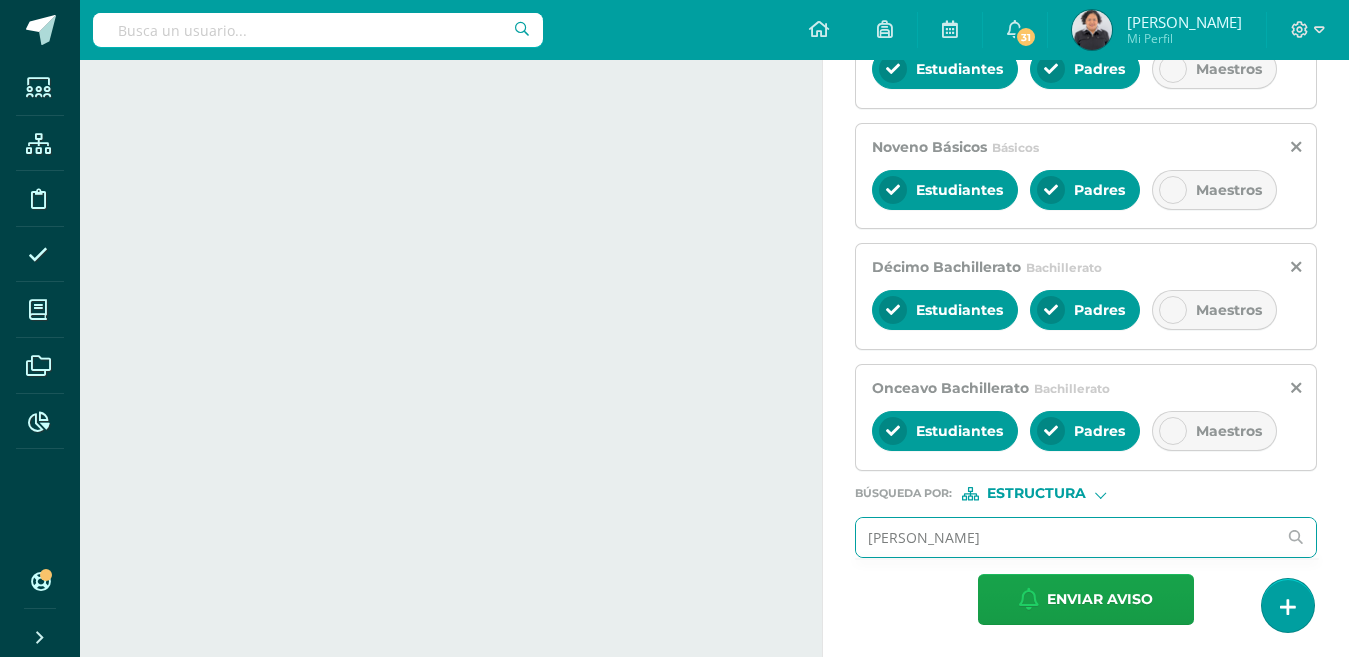 click on "sandra elizabeth lopez peralta" at bounding box center (1066, 537) 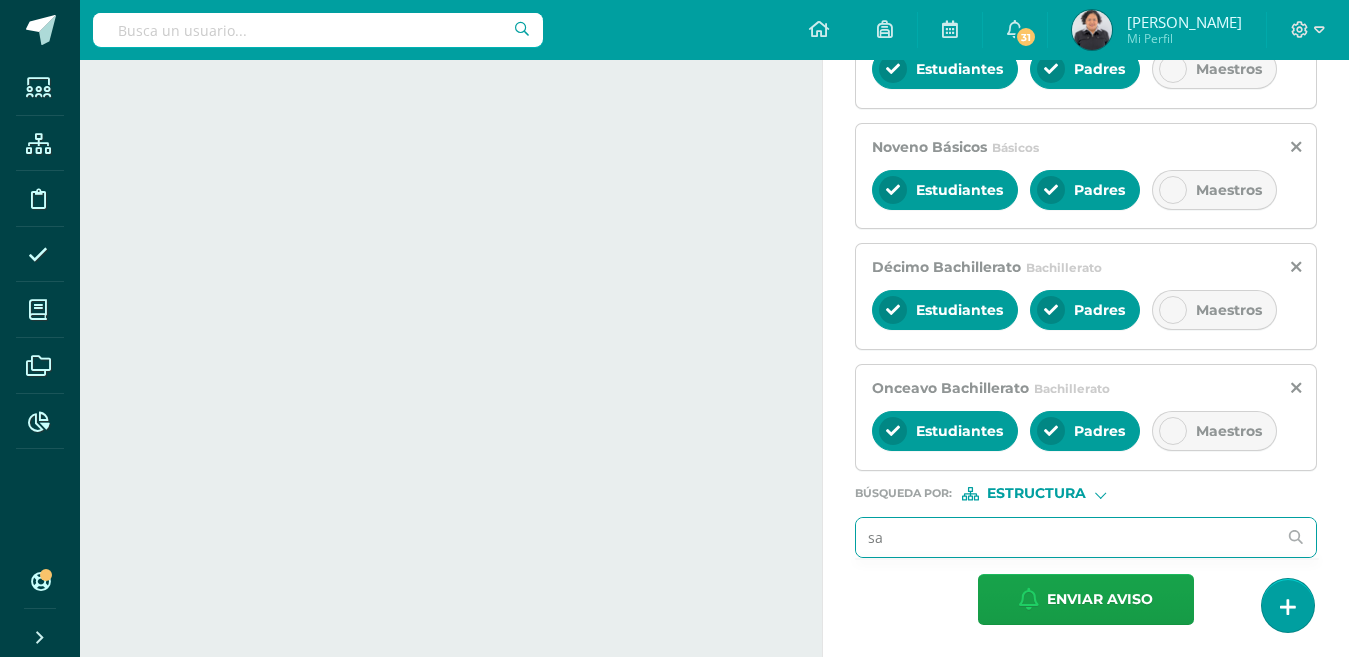 type on "s" 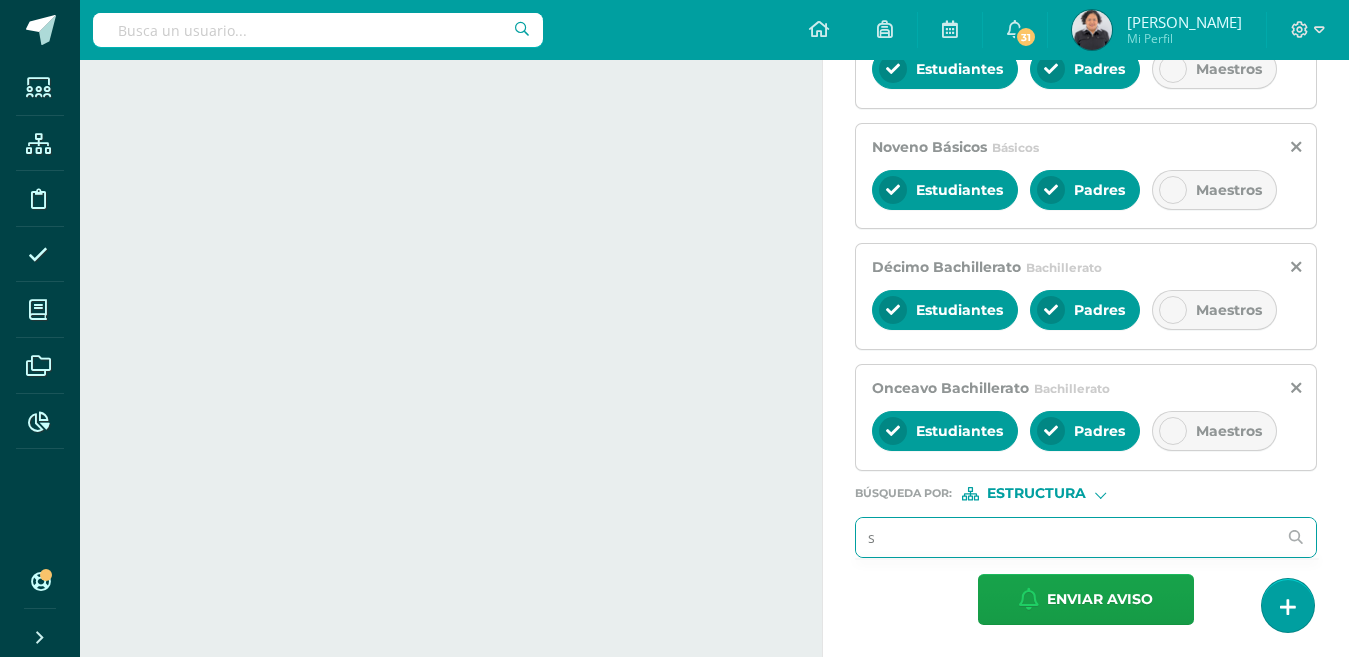 type 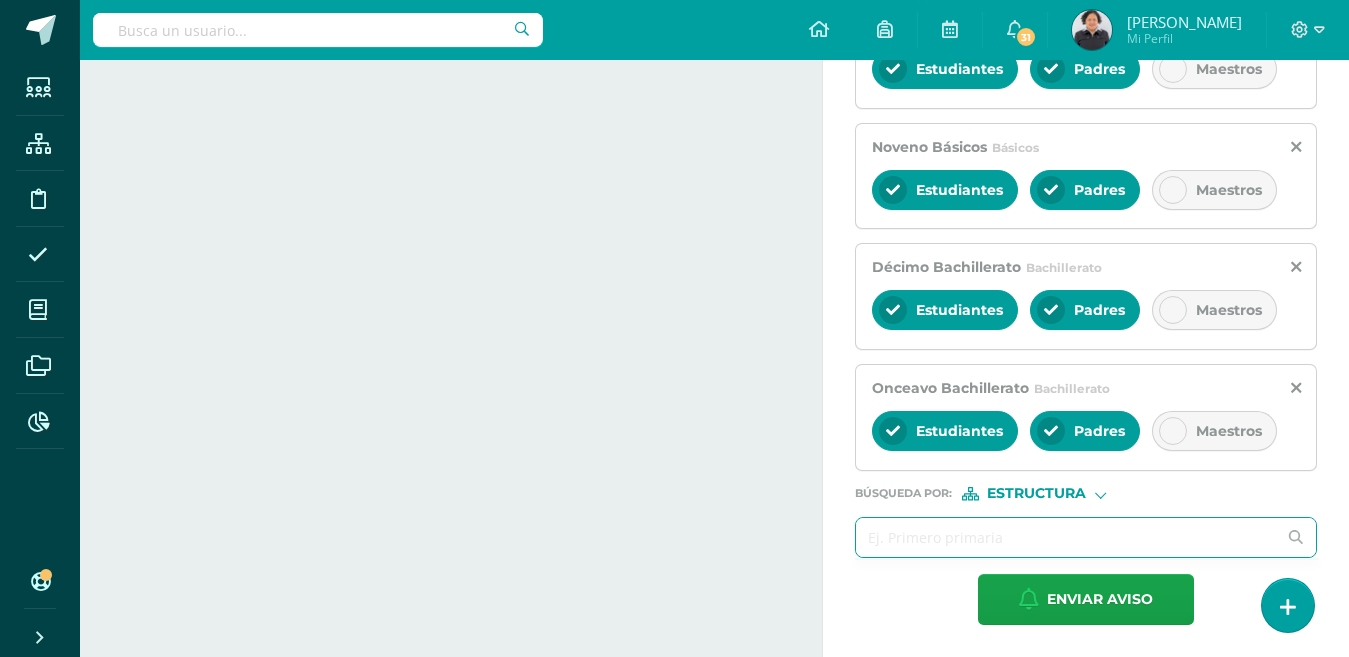 click on "Estructura" at bounding box center (1037, 494) 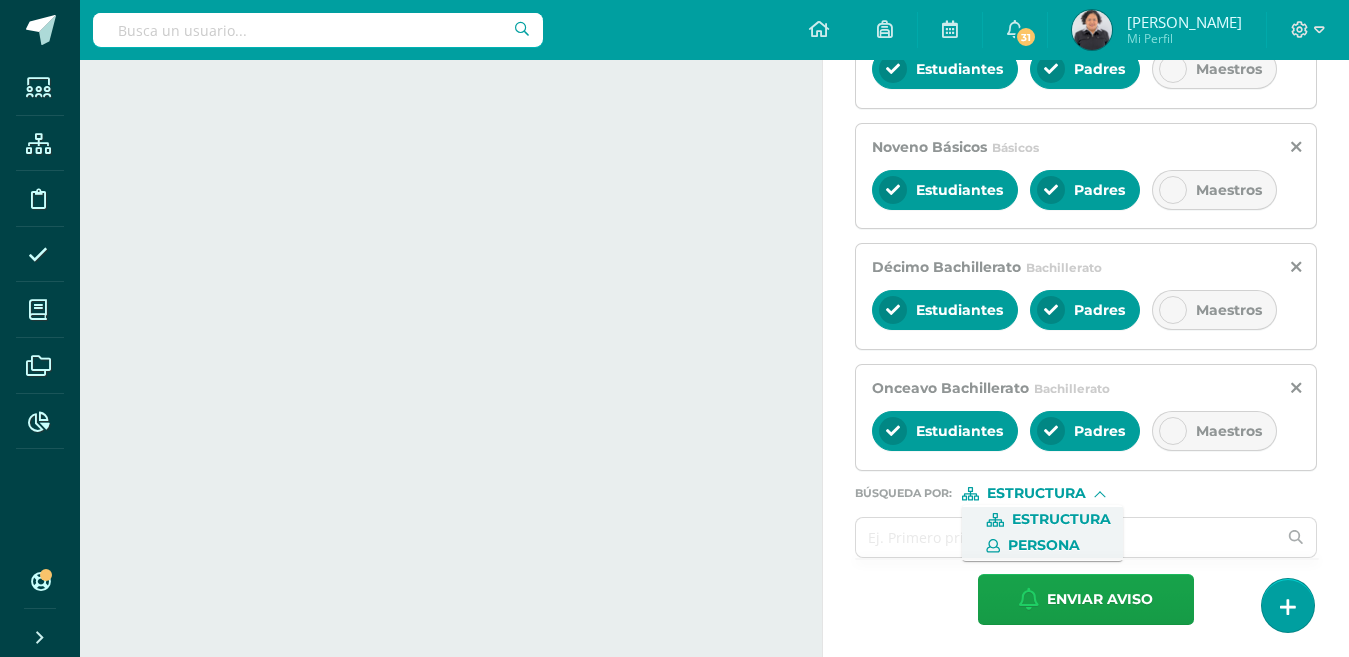 click on "Persona" at bounding box center (1042, 546) 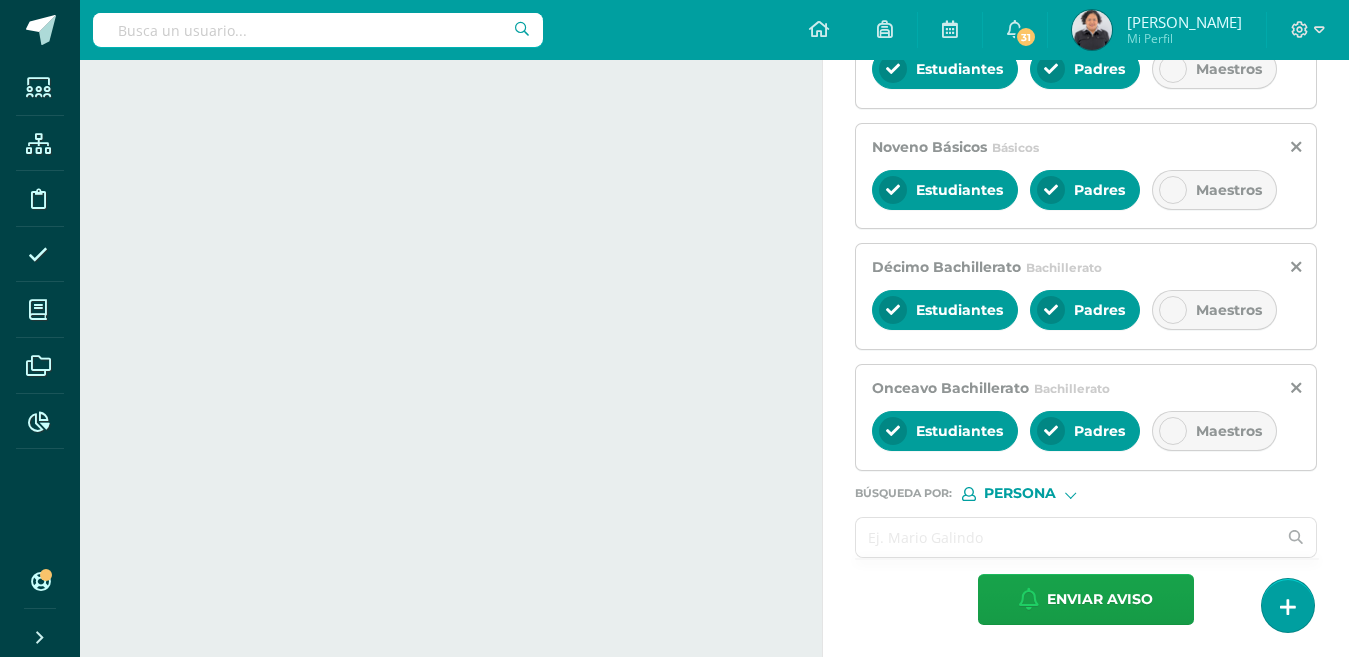 click at bounding box center [1066, 537] 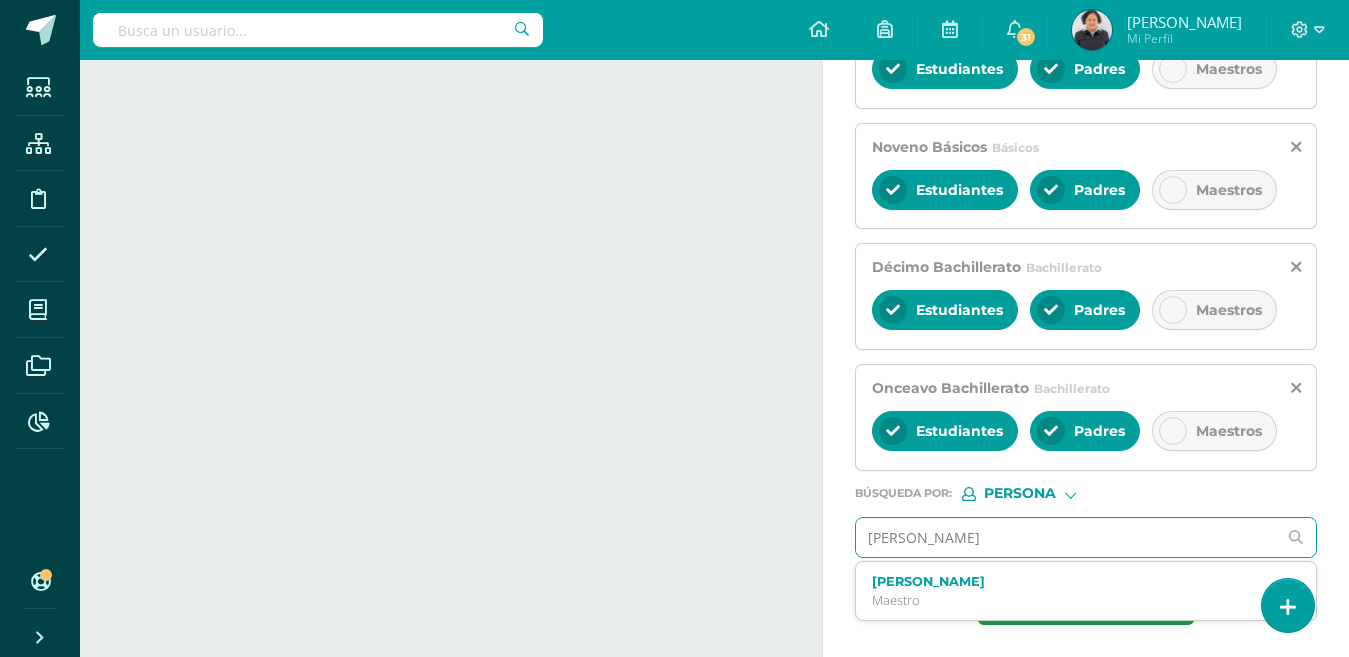 type on "sandra eliz" 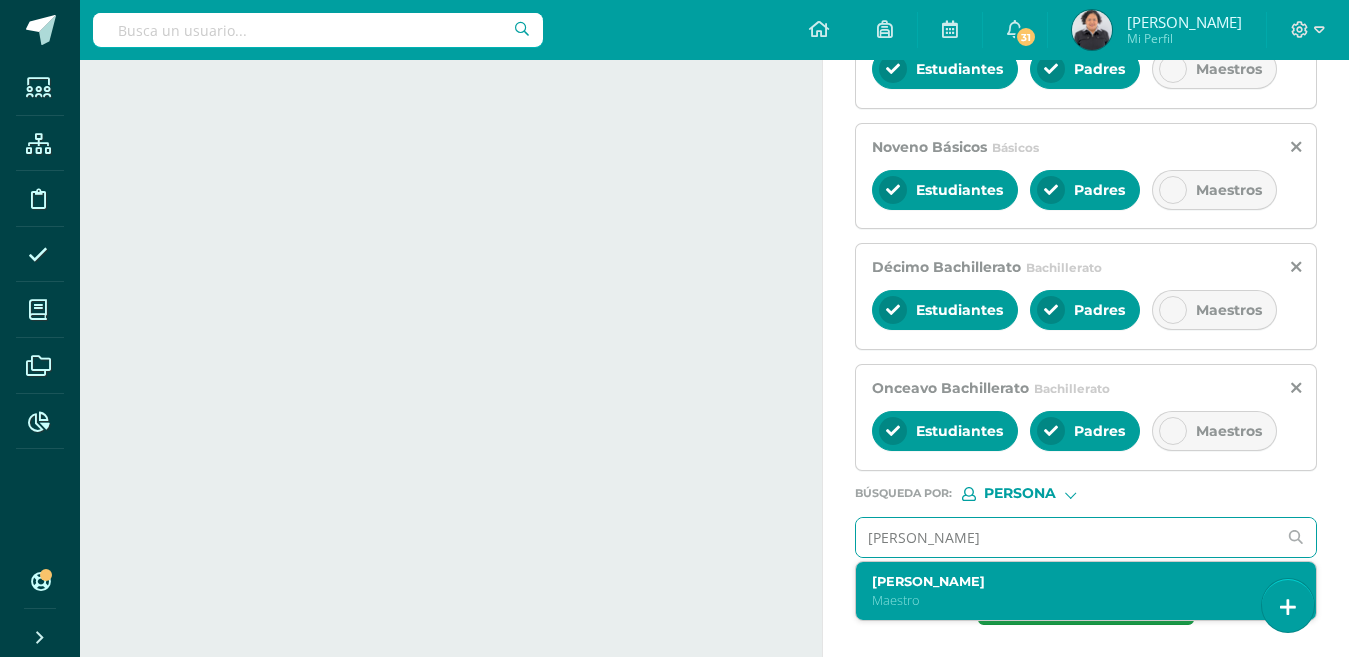 click on "Sandra Elizabeth López Peralta" at bounding box center (1077, 581) 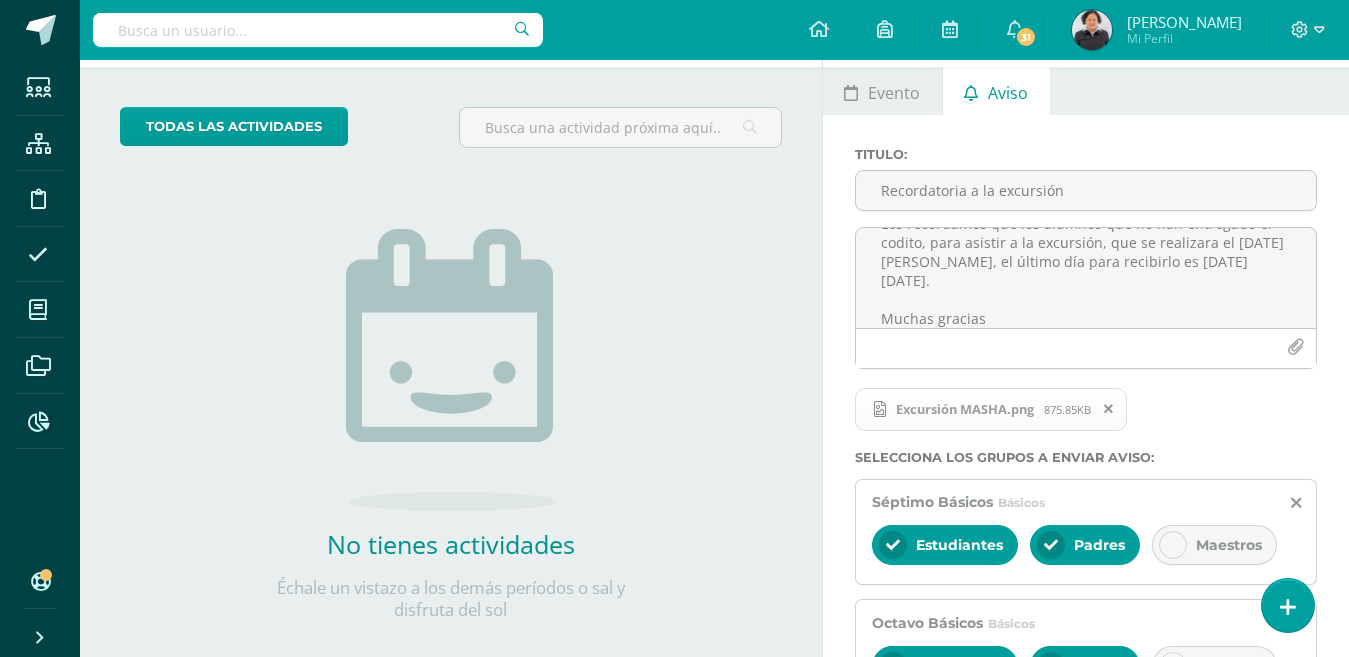 scroll, scrollTop: 81, scrollLeft: 0, axis: vertical 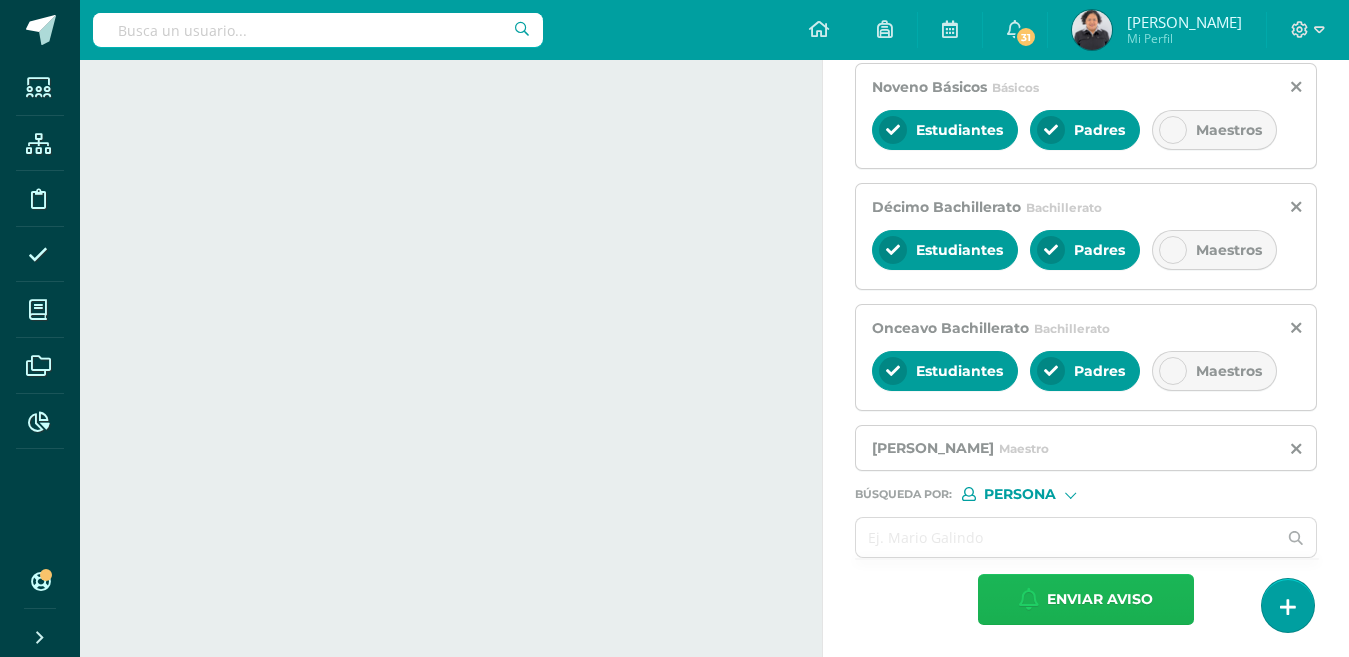 click on "Enviar aviso" at bounding box center [1100, 599] 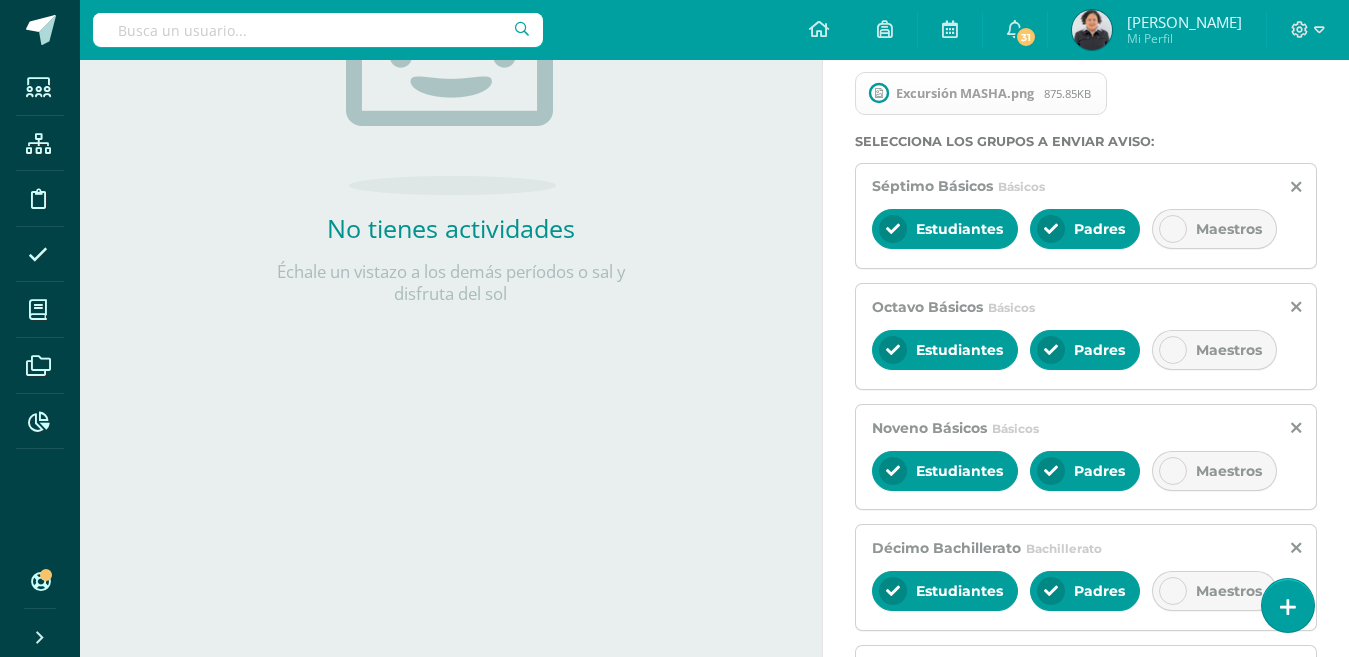 scroll, scrollTop: 112, scrollLeft: 0, axis: vertical 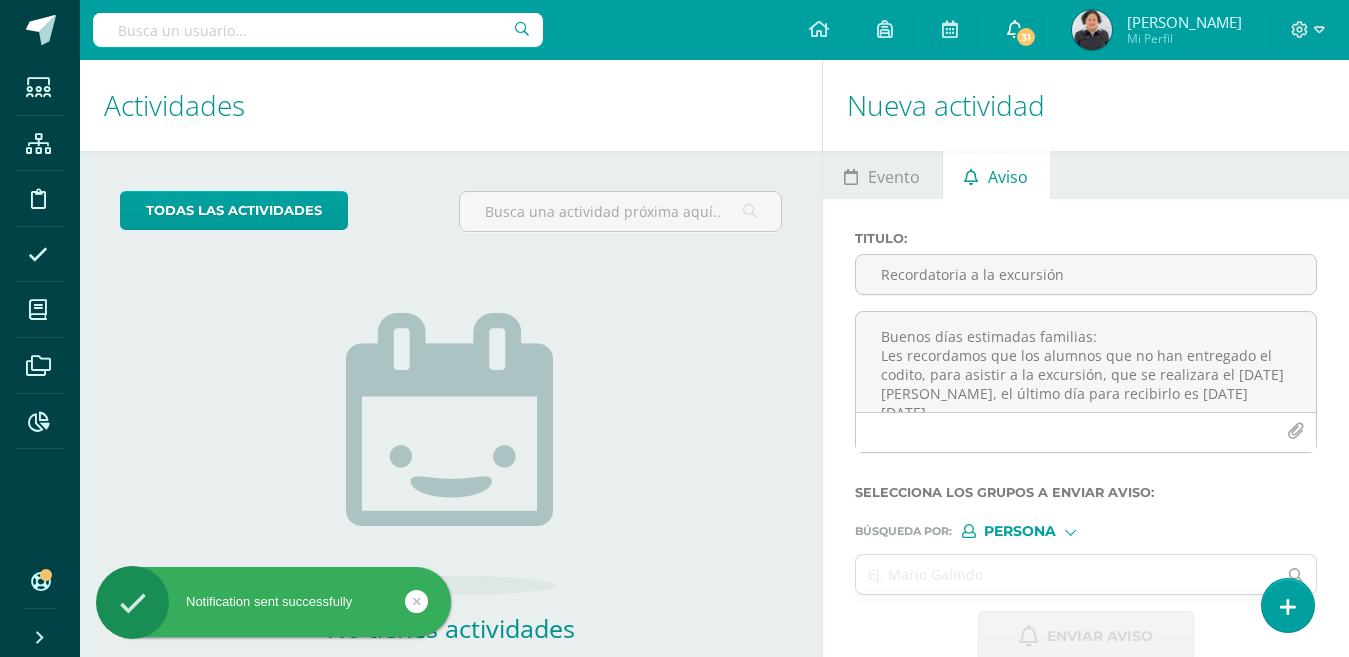 click on "31" at bounding box center (1026, 37) 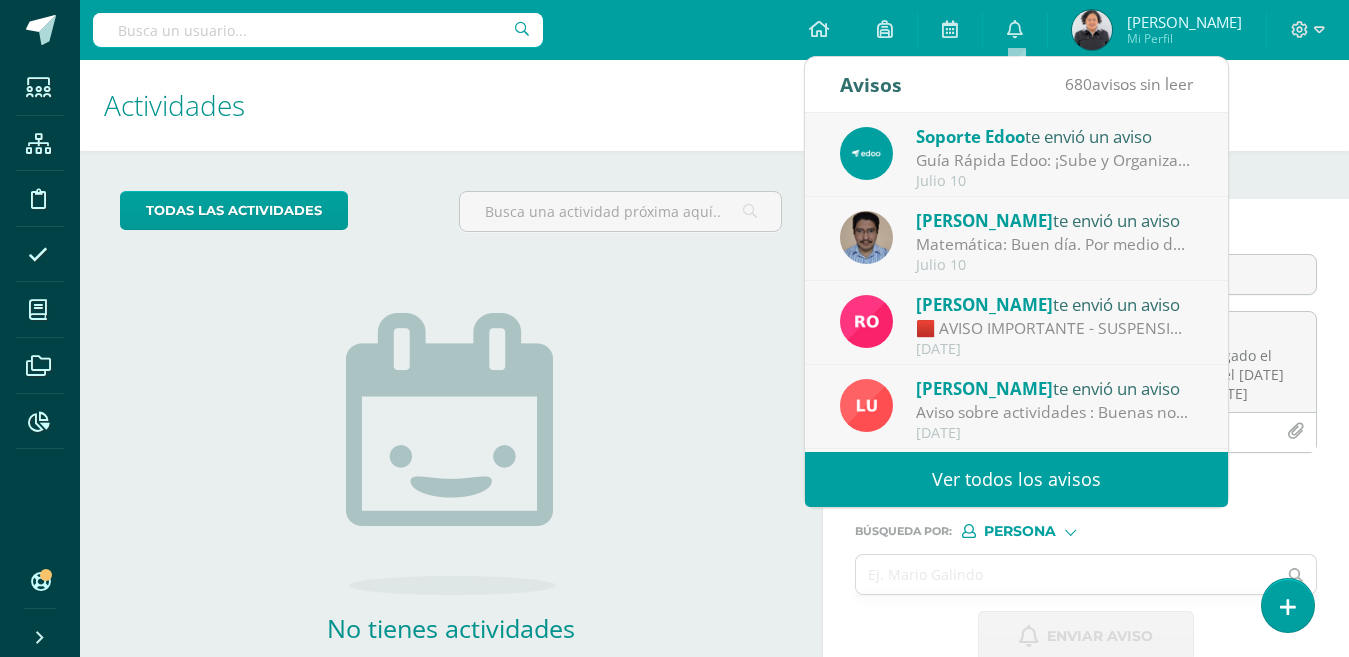 drag, startPoint x: 1211, startPoint y: 203, endPoint x: 1206, endPoint y: 257, distance: 54.230988 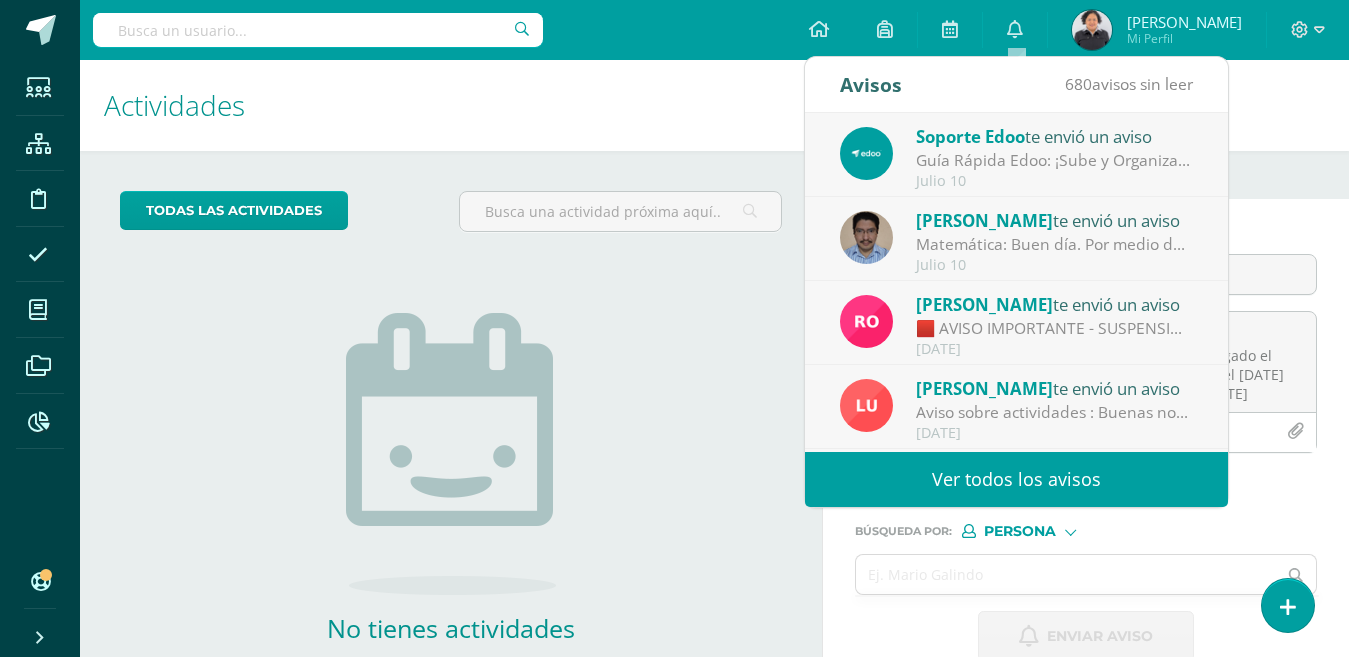 click on "Ciriaco Noj  te envió un aviso
Matemática:
Buen día.
Por medio del presente se envía el trabajo asignado hoy en la clase de matemática:
Página No. 24: completa
Página No. 27 y 28: completas
En caso de no contar con el libro en casa, se le envía copia de las páginas para que puedan imprimir y resolver.
La entrega de la actividad es mañana viernes 11/07/2025.
Julio 10" at bounding box center [1016, 239] 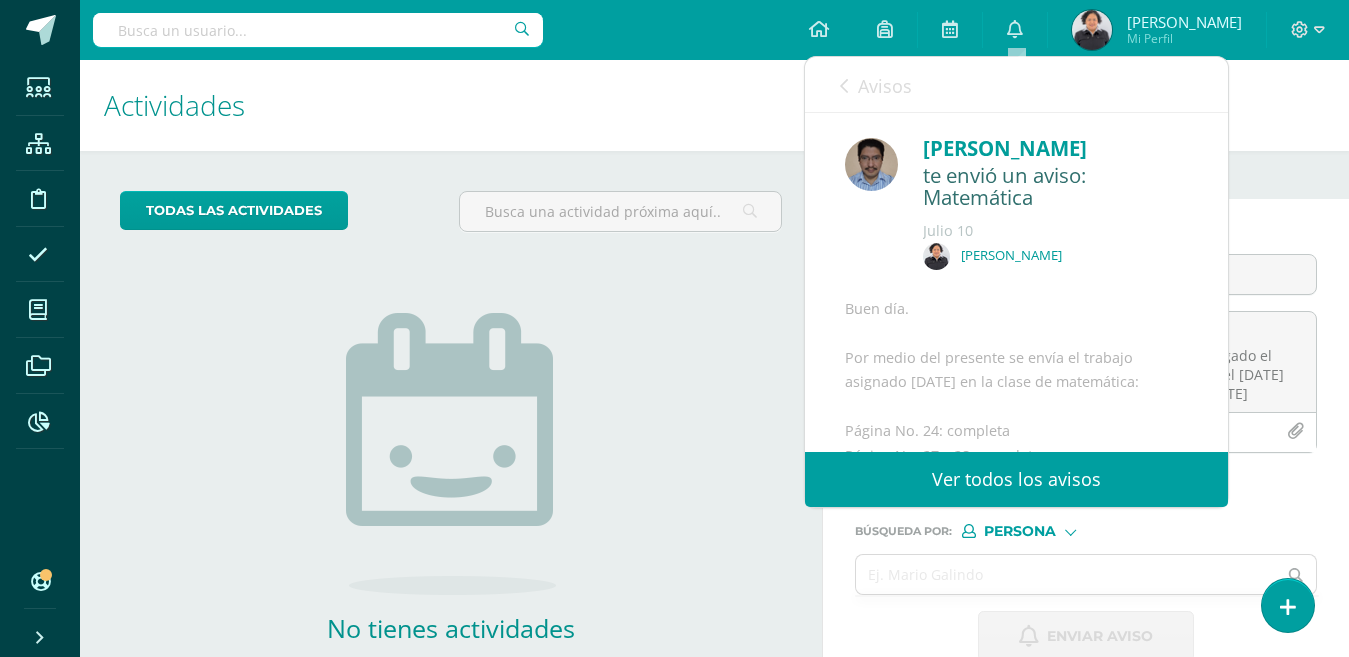 click on "Ver todos los avisos" at bounding box center [1016, 479] 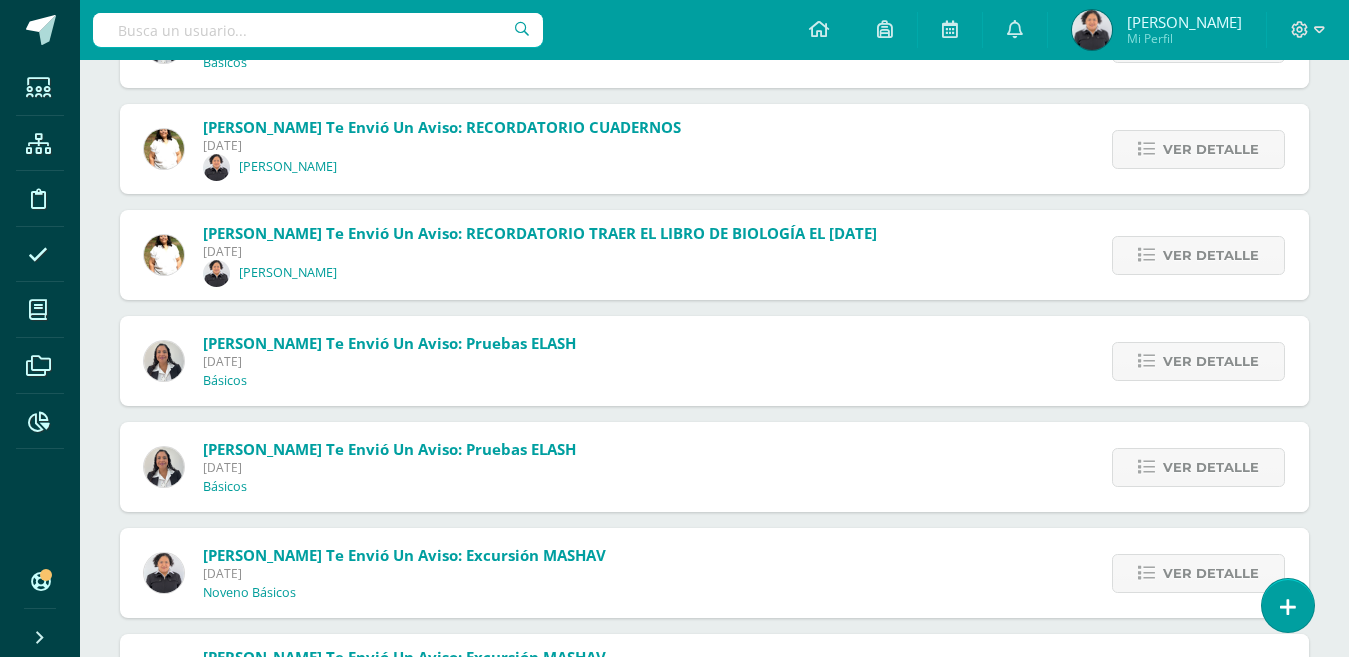 scroll, scrollTop: 2630, scrollLeft: 0, axis: vertical 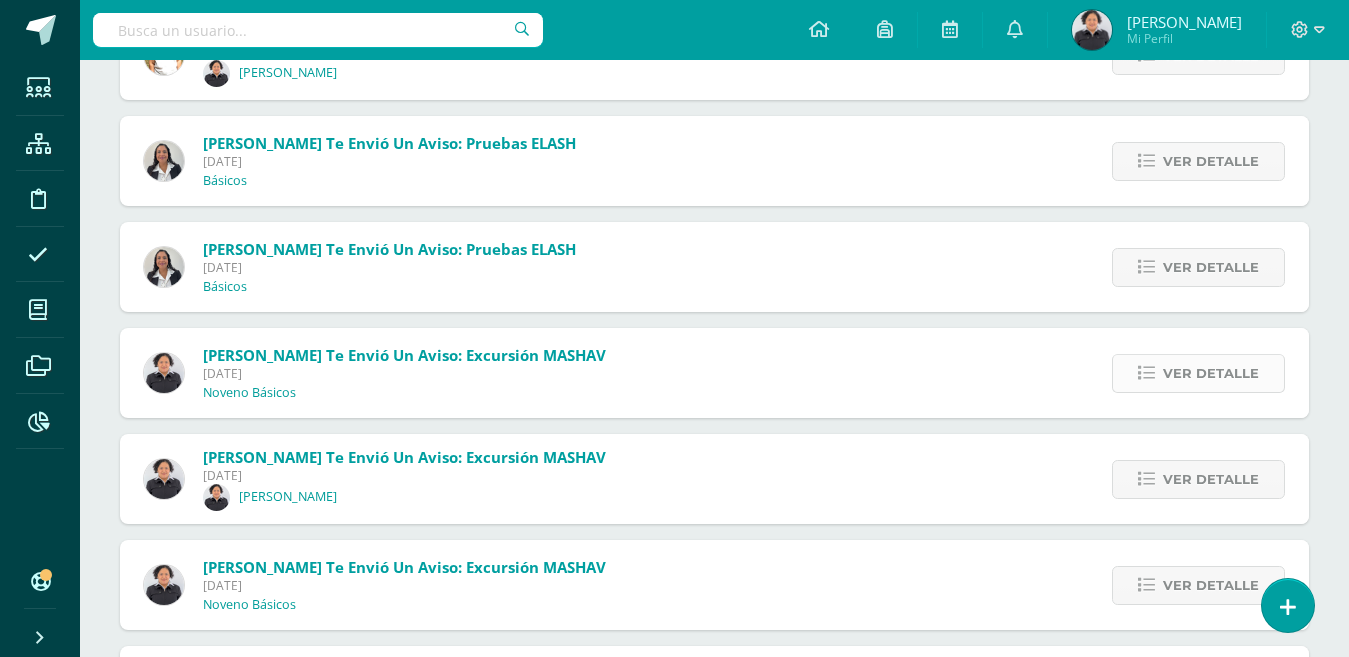 click on "Ver detalle" at bounding box center (1211, 373) 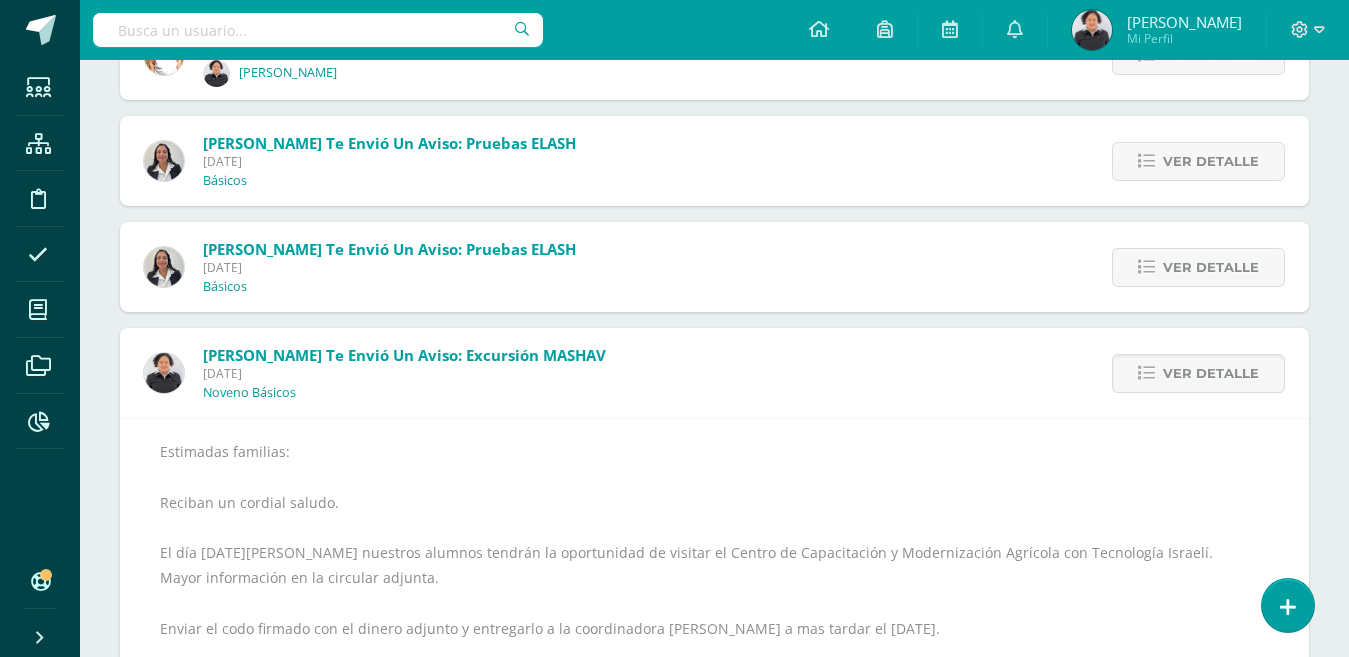 scroll, scrollTop: 2830, scrollLeft: 0, axis: vertical 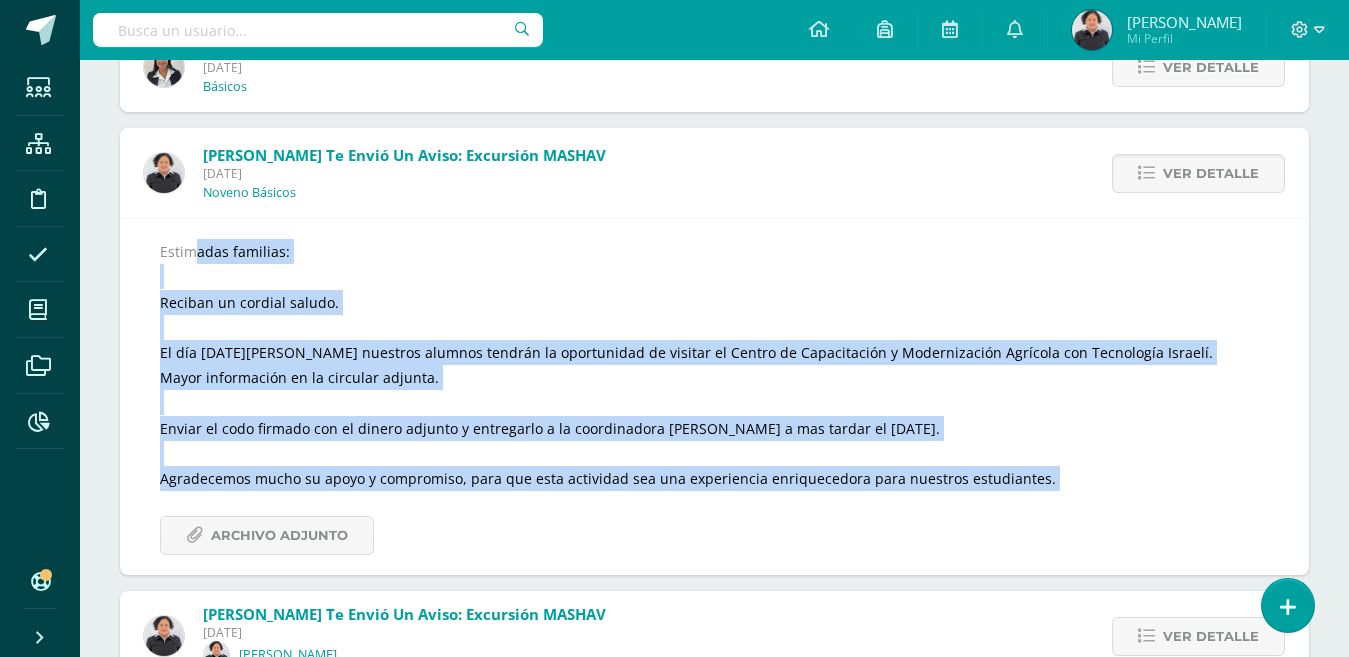drag, startPoint x: 162, startPoint y: 246, endPoint x: 1136, endPoint y: 499, distance: 1006.3225 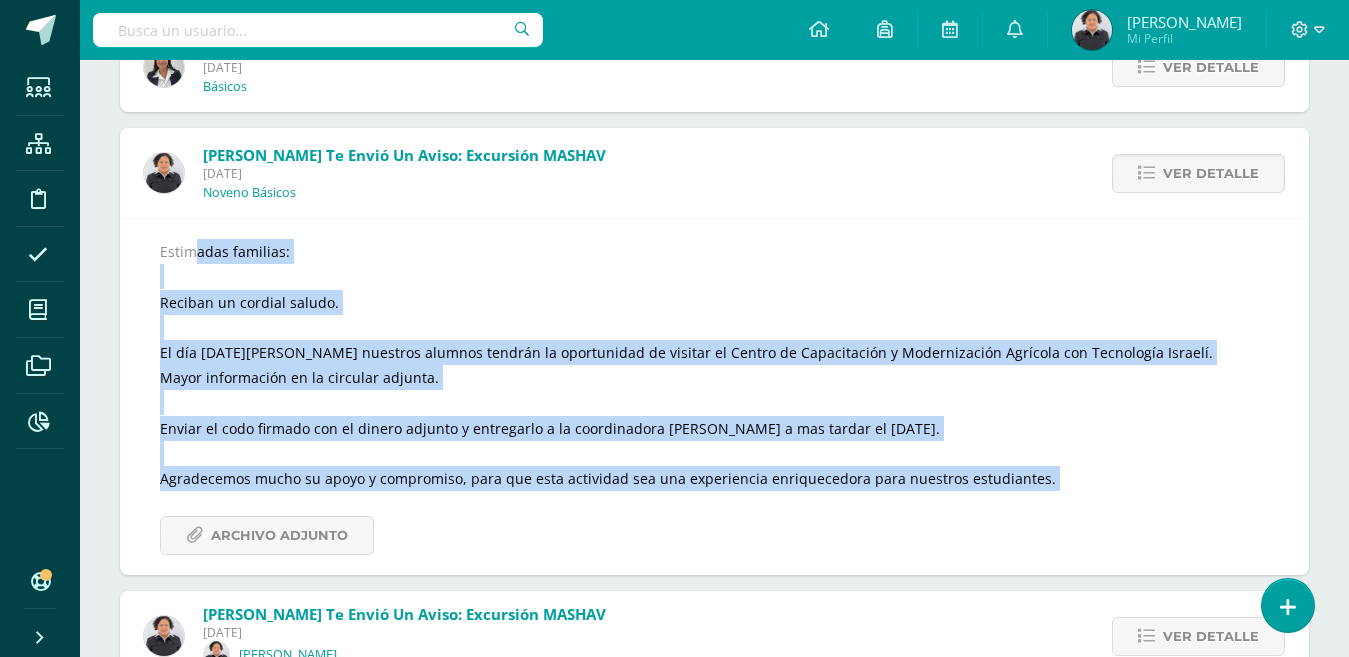 copy on "Estimadas familias: Reciban un cordial saludo. El día jueves 7 de agosto nuestros alumnos tendrán la oportunidad de visitar el Centro de Capacitación y Modernización Agrícola con Tecnología Israelí.  Mayor información en la circular adjunta. Enviar el codo firmado con el dinero adjunto y entregarlo a la coordinadora Sandra López a mas tardar el viernes 11 de julio. Agradecemos mucho su apoyo y compromiso, para que esta actividad sea una experiencia enriquecedora para nuestros estudiantes." 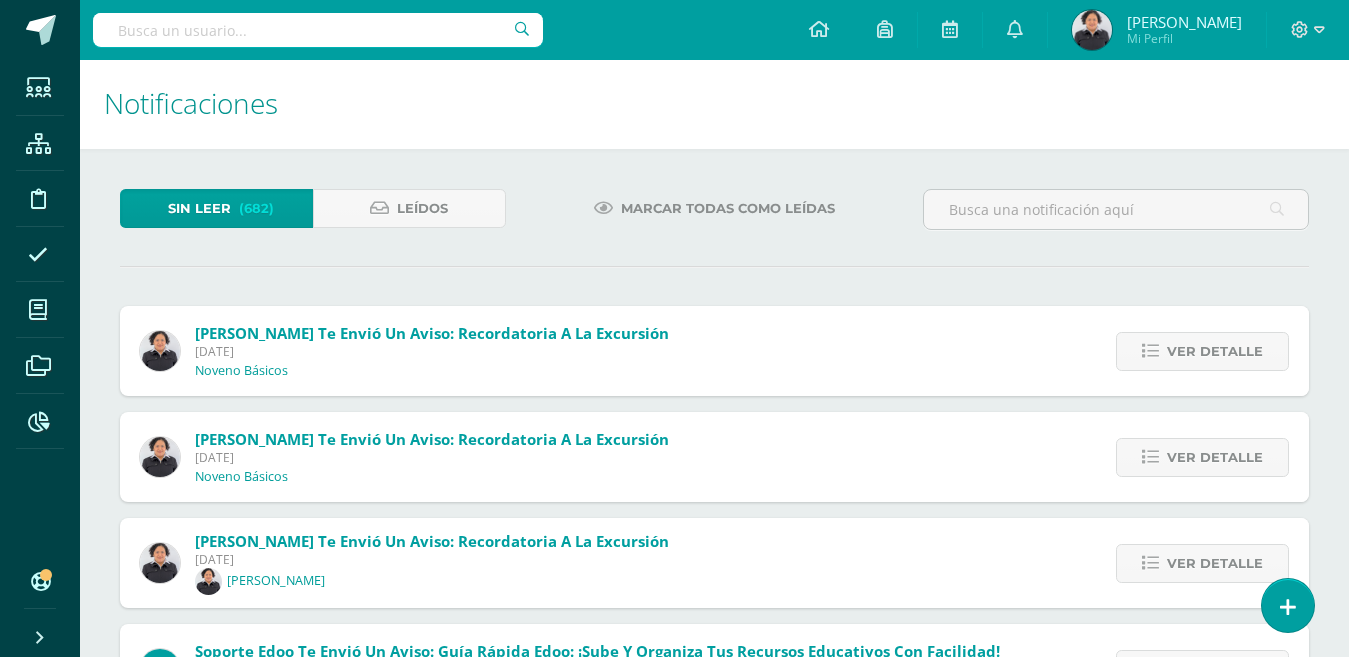 scroll, scrollTop: 0, scrollLeft: 0, axis: both 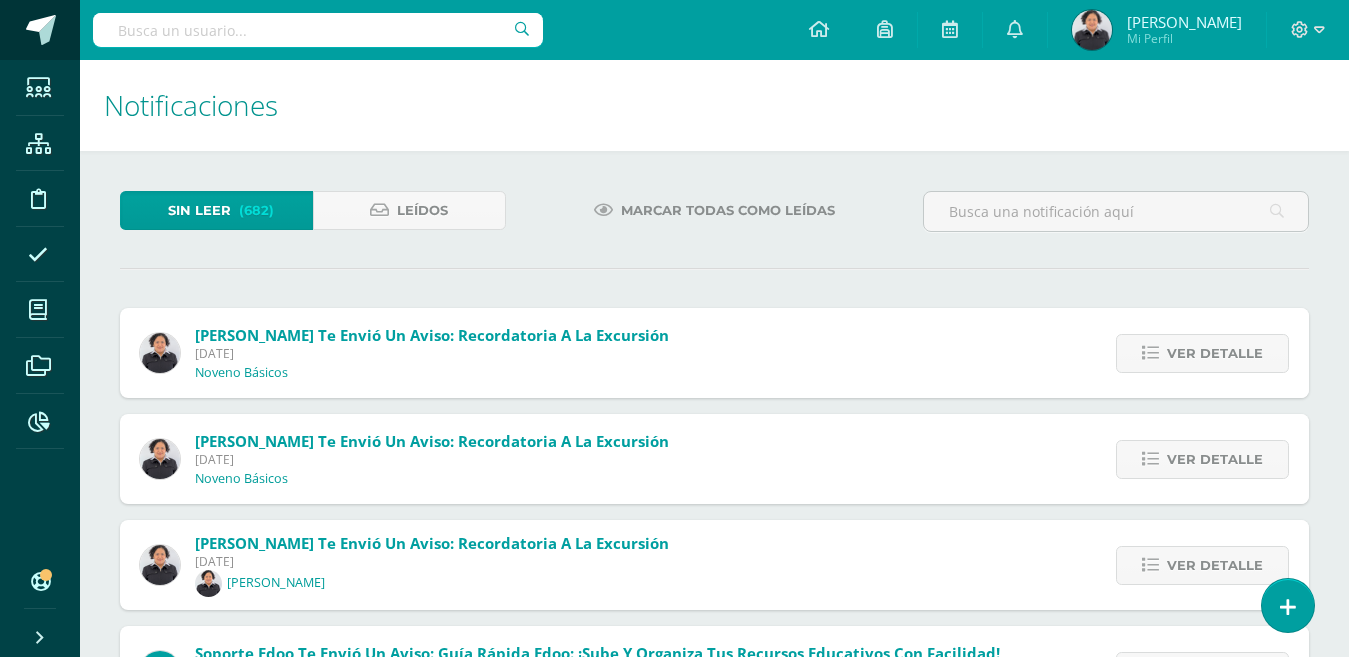 click at bounding box center (41, 30) 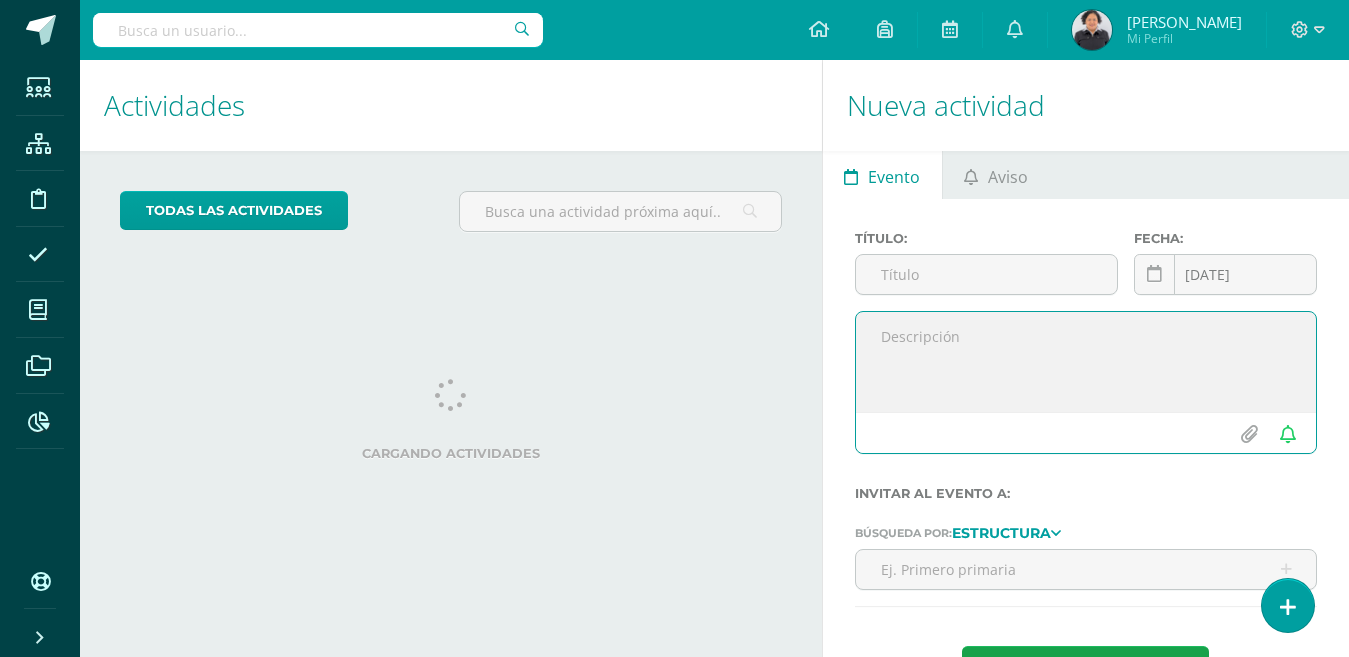 scroll, scrollTop: 0, scrollLeft: 0, axis: both 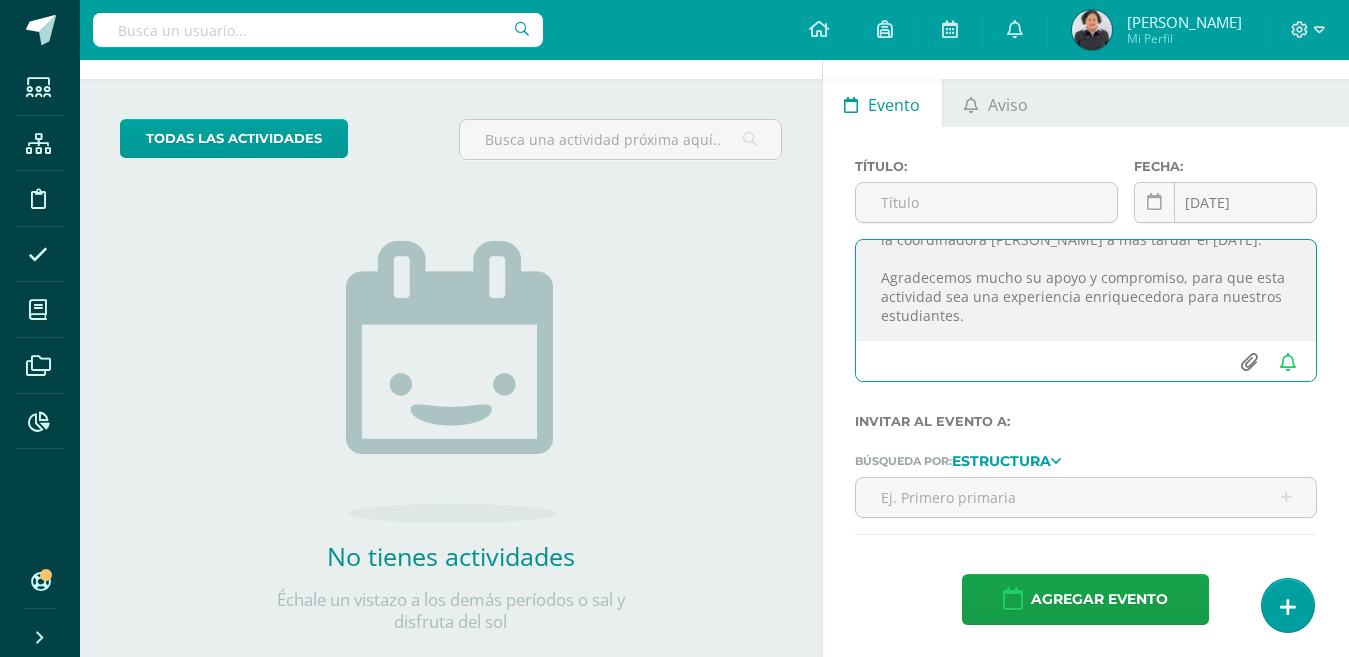 type on "Estimadas familias:
Reciban un cordial saludo.
El día [DATE][PERSON_NAME] nuestros alumnos tendrán la oportunidad de visitar el Centro de Capacitación y Modernización Agrícola con Tecnología Israelí.
Mayor información en la circular adjunta.
Enviar el codo firmado con el dinero adjunto y entregarlo a la coordinadora [PERSON_NAME] a mas tardar el [DATE].
Agradecemos mucho su apoyo y compromiso, para que esta actividad sea una experiencia enriquecedora para nuestros estudiantes." 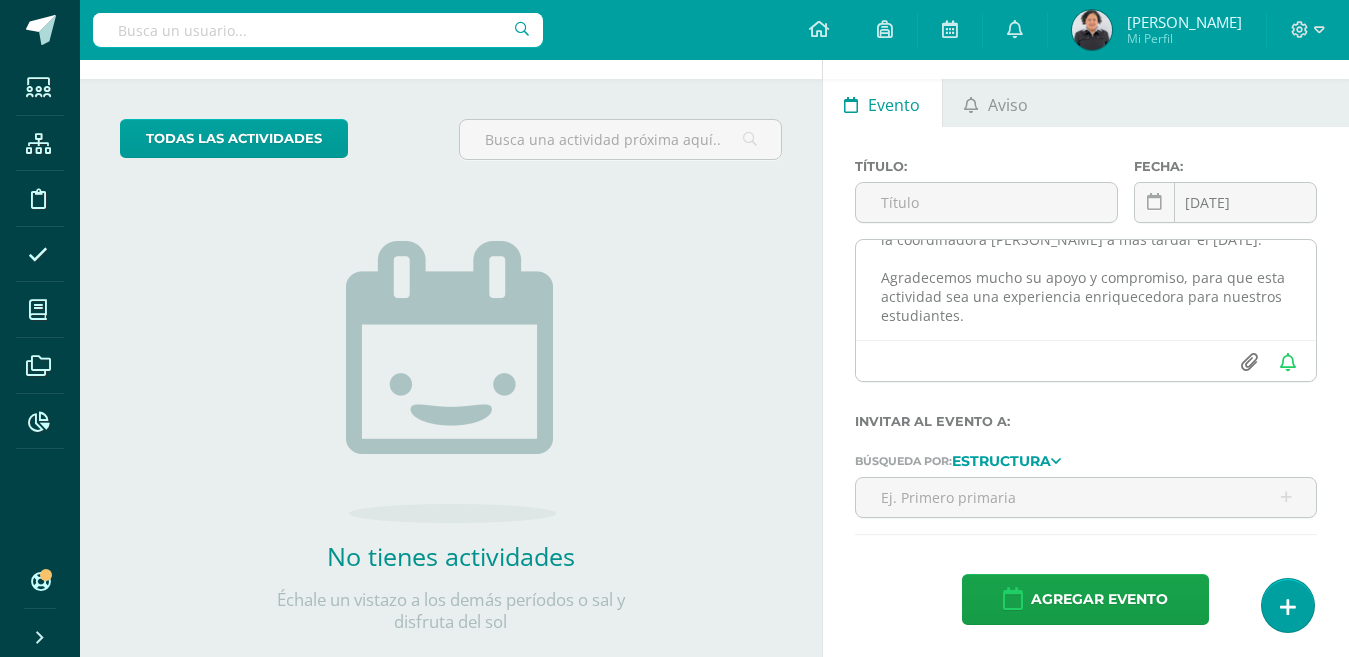 type on "C:\fakepath\Formato Circular excursión MASHA.pdf" 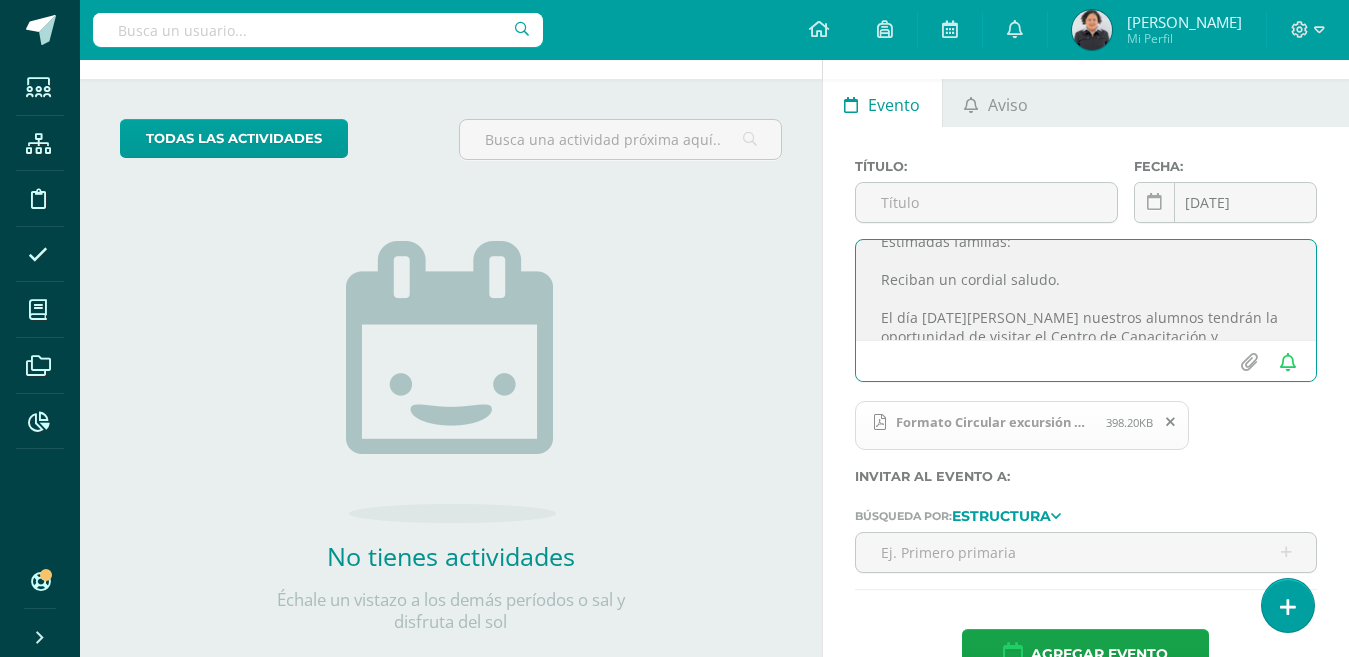 scroll, scrollTop: 0, scrollLeft: 0, axis: both 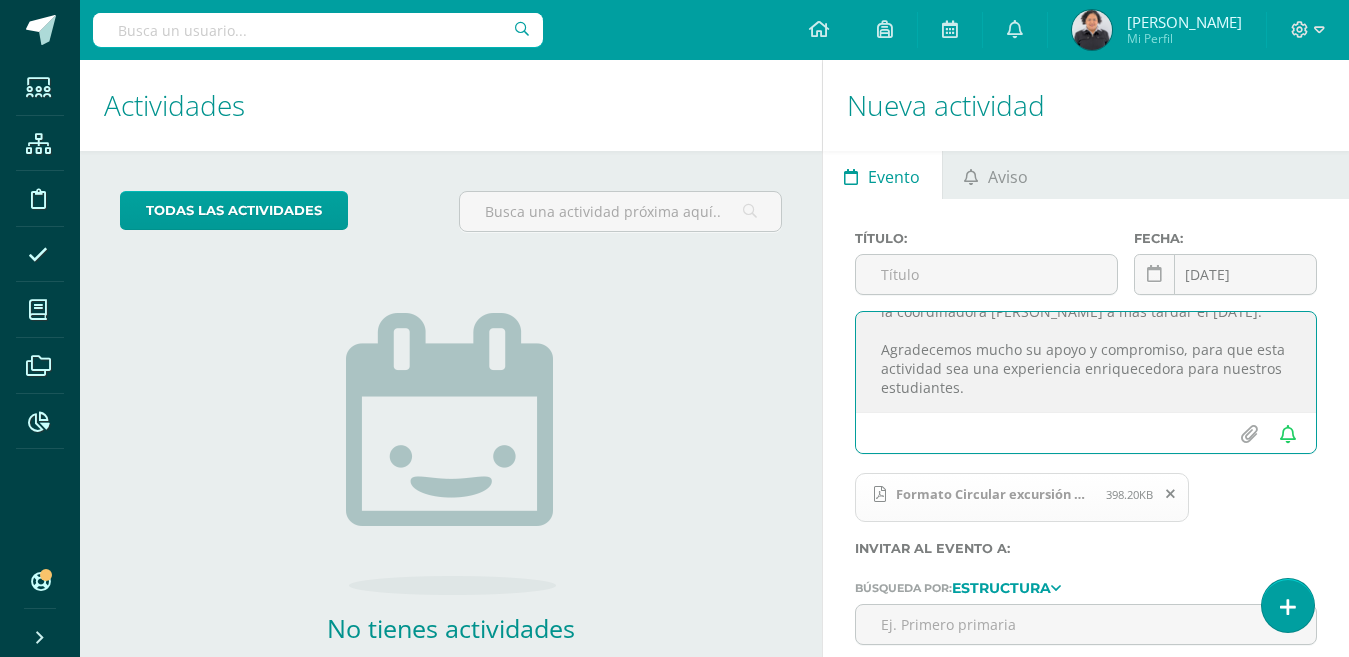 drag, startPoint x: 875, startPoint y: 328, endPoint x: 1173, endPoint y: 414, distance: 310.16125 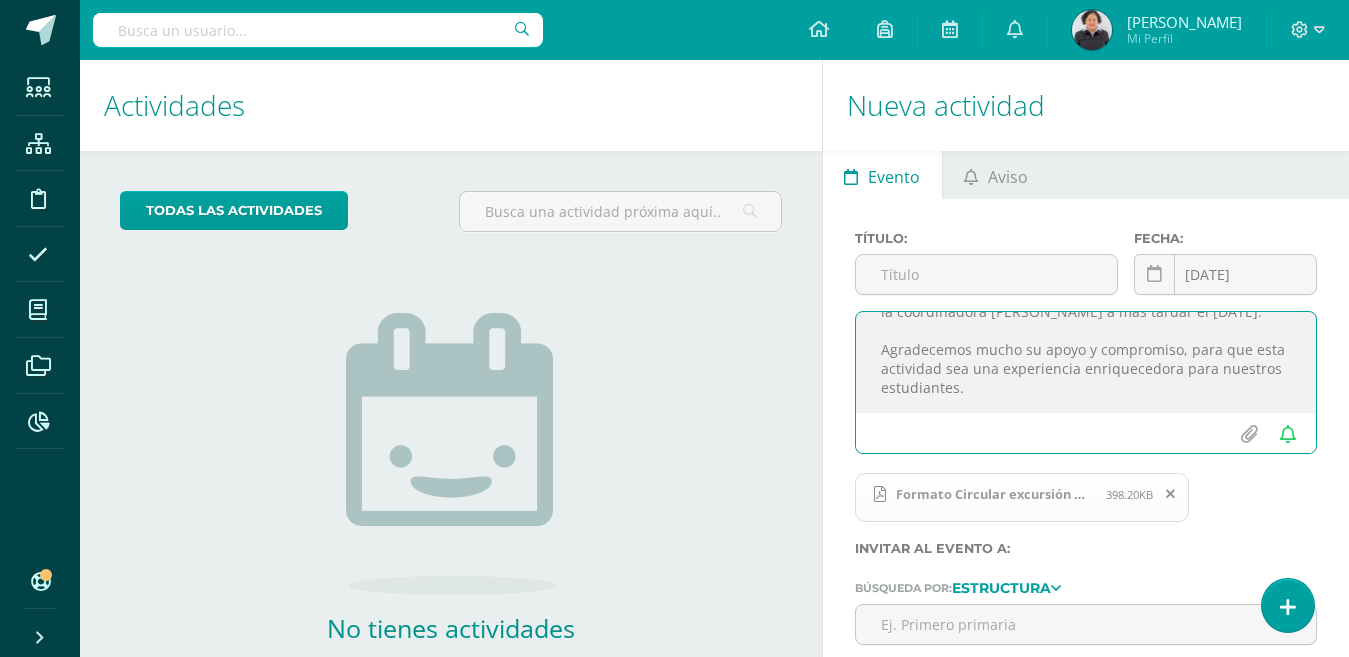 click on "Estimadas familias:
Reciban un cordial saludo.
El día [DATE][PERSON_NAME] nuestros alumnos tendrán la oportunidad de visitar el Centro de Capacitación y Modernización Agrícola con Tecnología Israelí.
Mayor información en la circular adjunta.
Enviar el codo firmado con el dinero adjunto y entregarlo a la coordinadora [PERSON_NAME] a mas tardar el [DATE].
Agradecemos mucho su apoyo y compromiso, para que esta actividad sea una experiencia enriquecedora para nuestros estudiantes." at bounding box center [1086, 382] 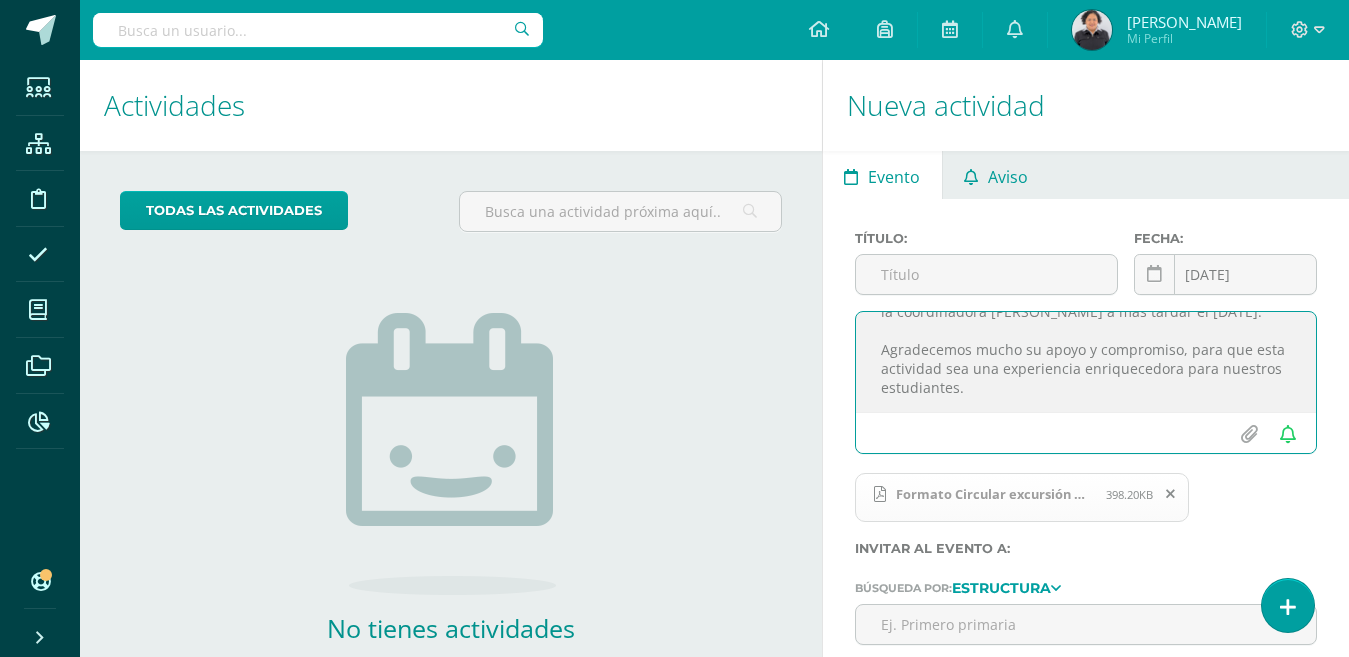 click on "Aviso" at bounding box center (1008, 177) 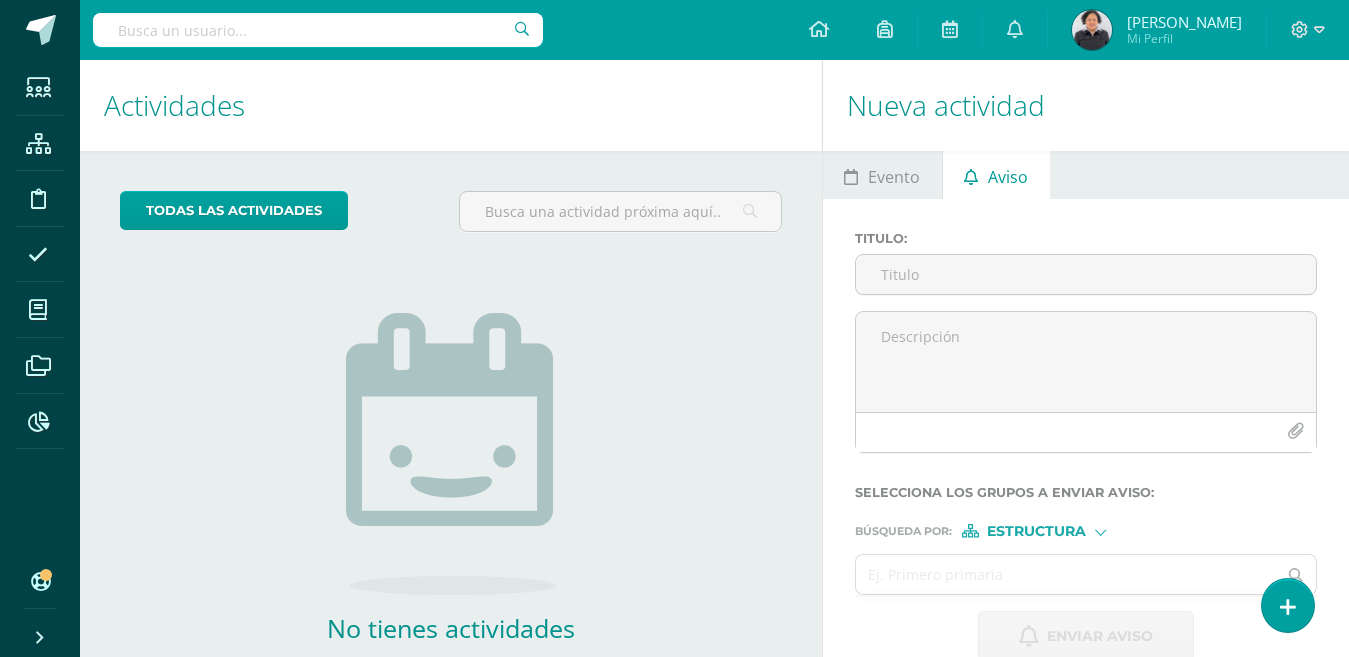 scroll, scrollTop: 112, scrollLeft: 0, axis: vertical 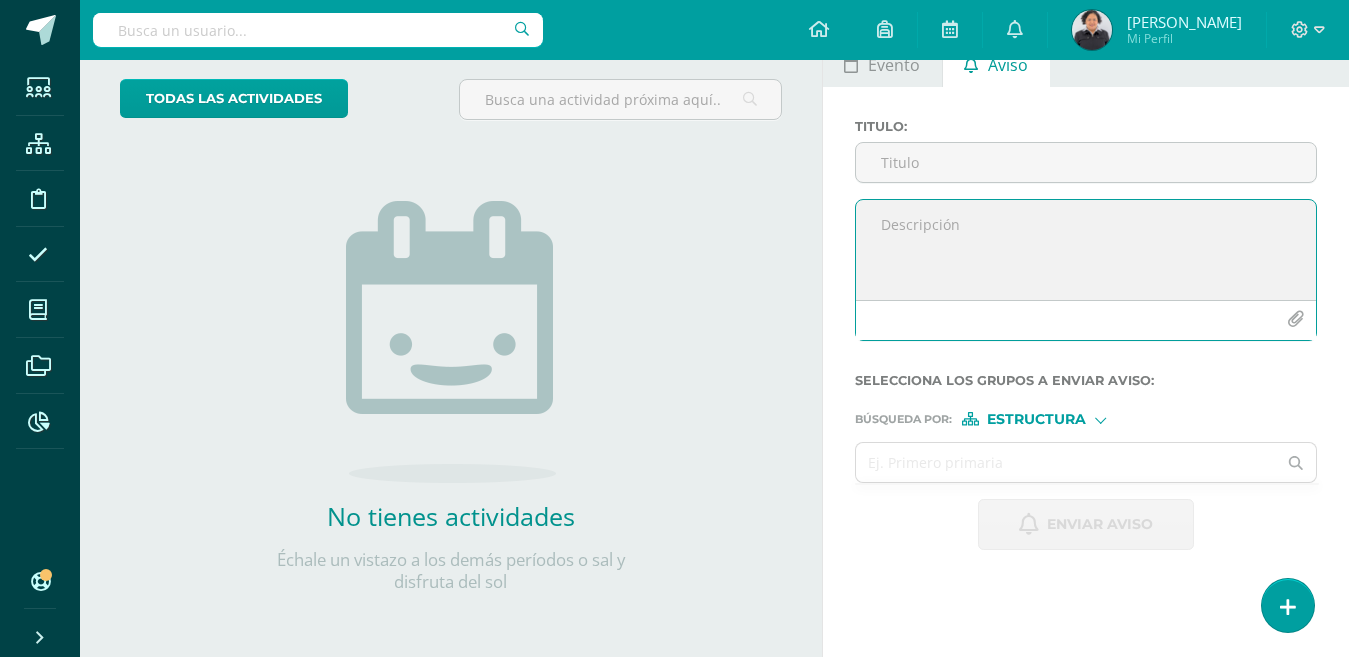 click at bounding box center [1086, 250] 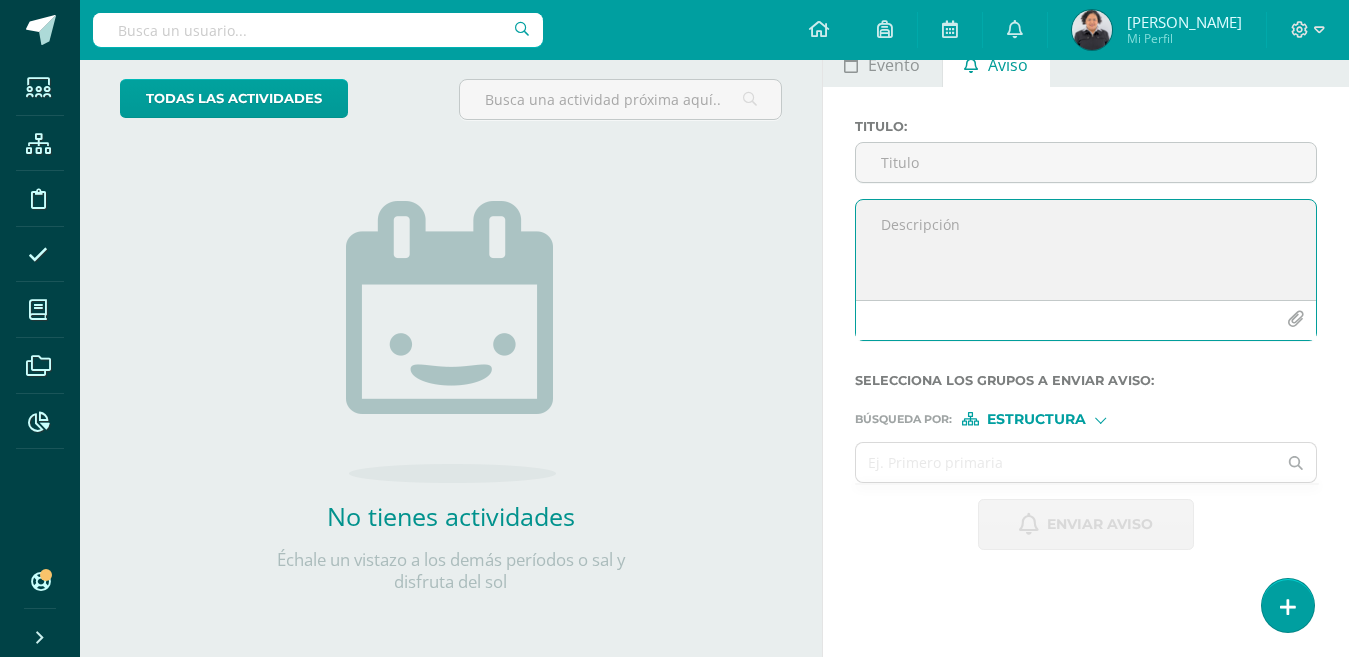 paste on "Estimadas familias:
Reciban un cordial saludo.
El día [DATE][PERSON_NAME] nuestros alumnos tendrán la oportunidad de visitar el Centro de Capacitación y Modernización Agrícola con Tecnología Israelí.
Mayor información en la circular adjunta.
Enviar el codo firmado con el dinero adjunto y entregarlo a la coordinadora [PERSON_NAME] a mas tardar el [DATE].
Agradecemos mucho su apoyo y compromiso, para que esta actividad sea una experiencia enriquecedora para nuestros estudiantes." 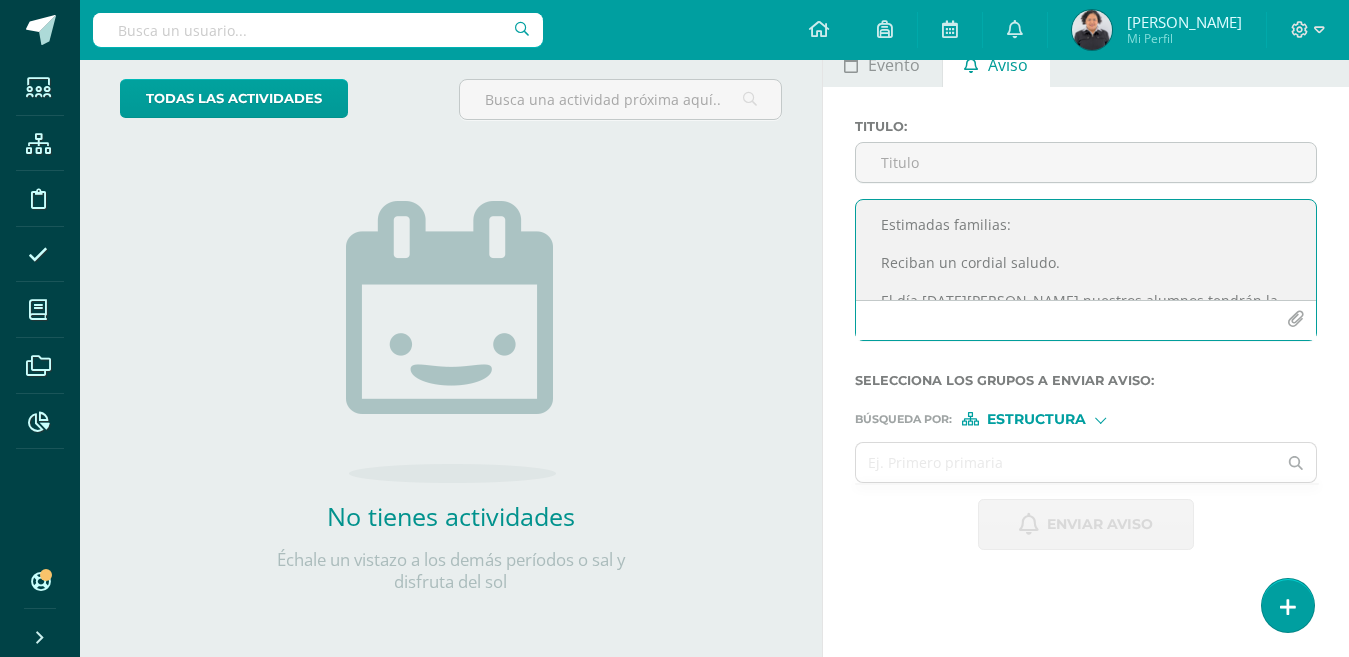 scroll, scrollTop: 238, scrollLeft: 0, axis: vertical 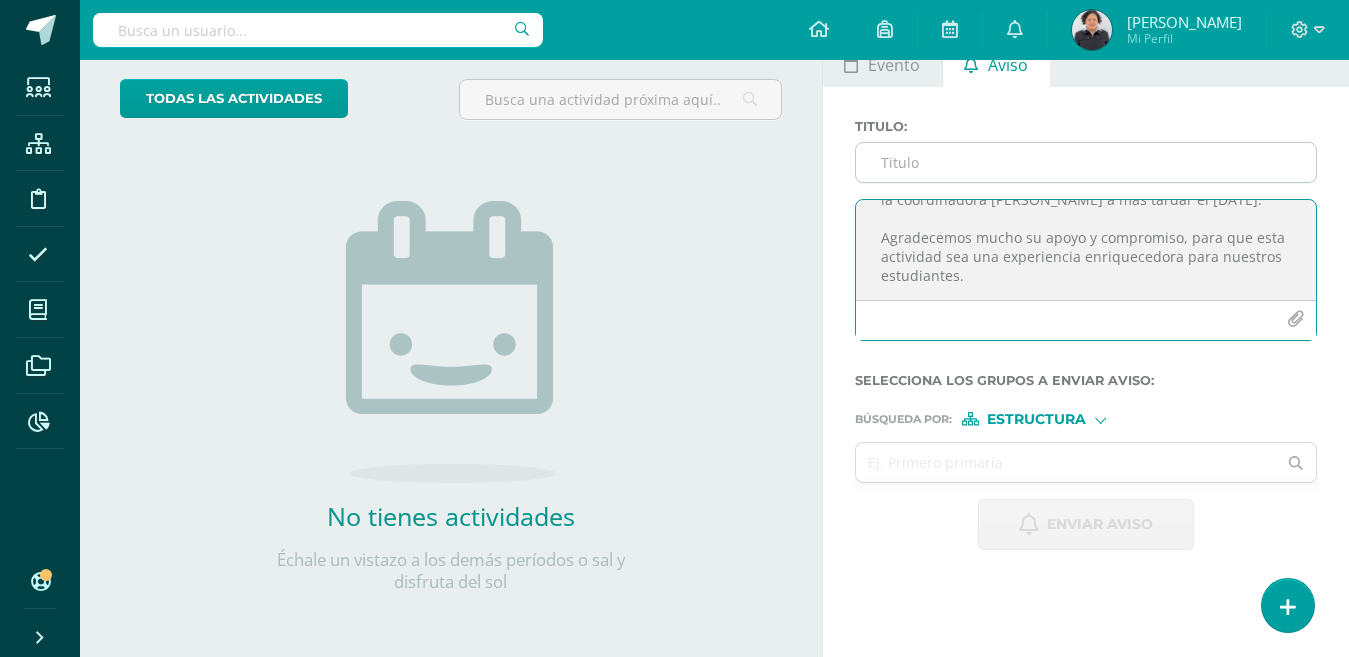 type on "Estimadas familias:
Reciban un cordial saludo.
El día [DATE][PERSON_NAME] nuestros alumnos tendrán la oportunidad de visitar el Centro de Capacitación y Modernización Agrícola con Tecnología Israelí.
Mayor información en la circular adjunta.
Enviar el codo firmado con el dinero adjunto y entregarlo a la coordinadora [PERSON_NAME] a mas tardar el [DATE].
Agradecemos mucho su apoyo y compromiso, para que esta actividad sea una experiencia enriquecedora para nuestros estudiantes." 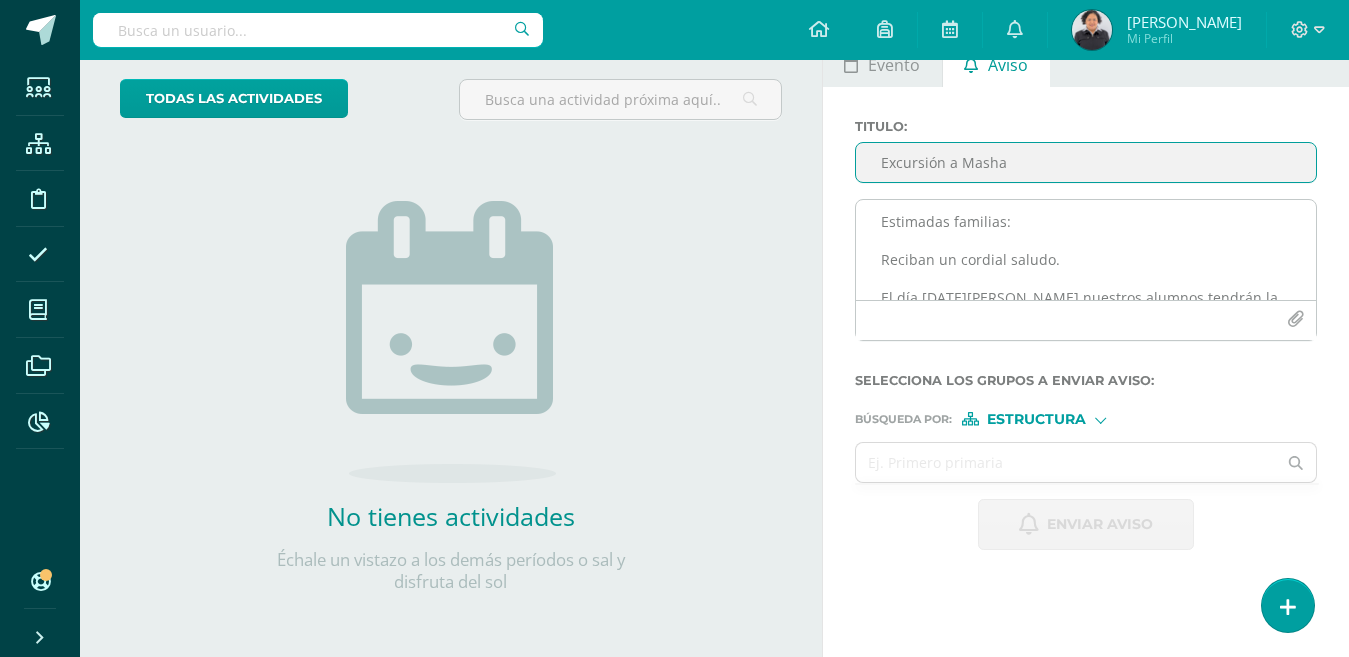 scroll, scrollTop: 0, scrollLeft: 0, axis: both 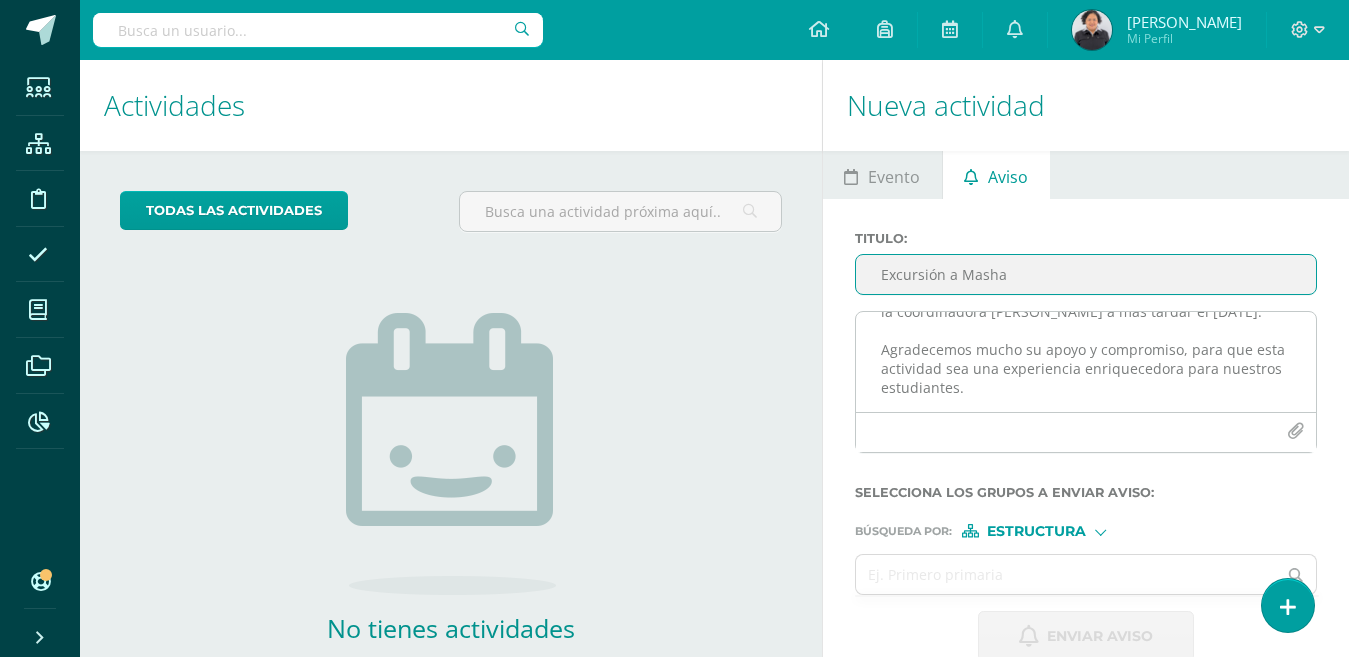 type on "Excursión a Masha" 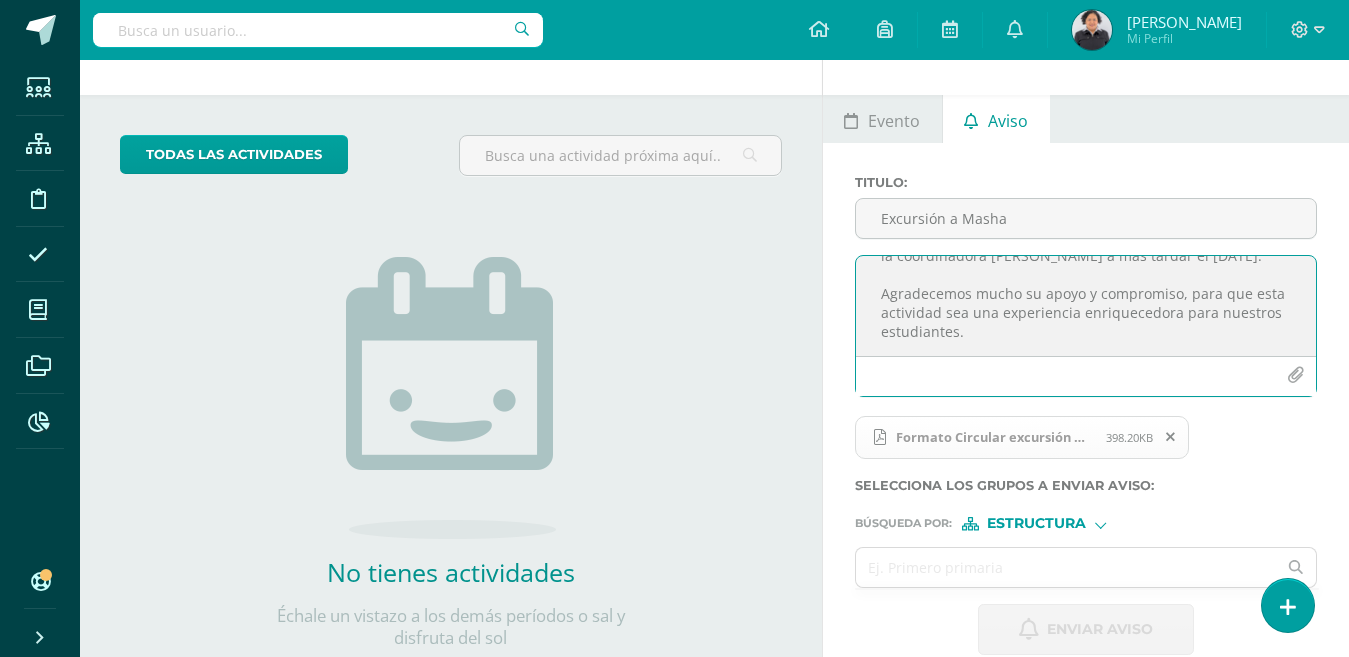 scroll, scrollTop: 112, scrollLeft: 0, axis: vertical 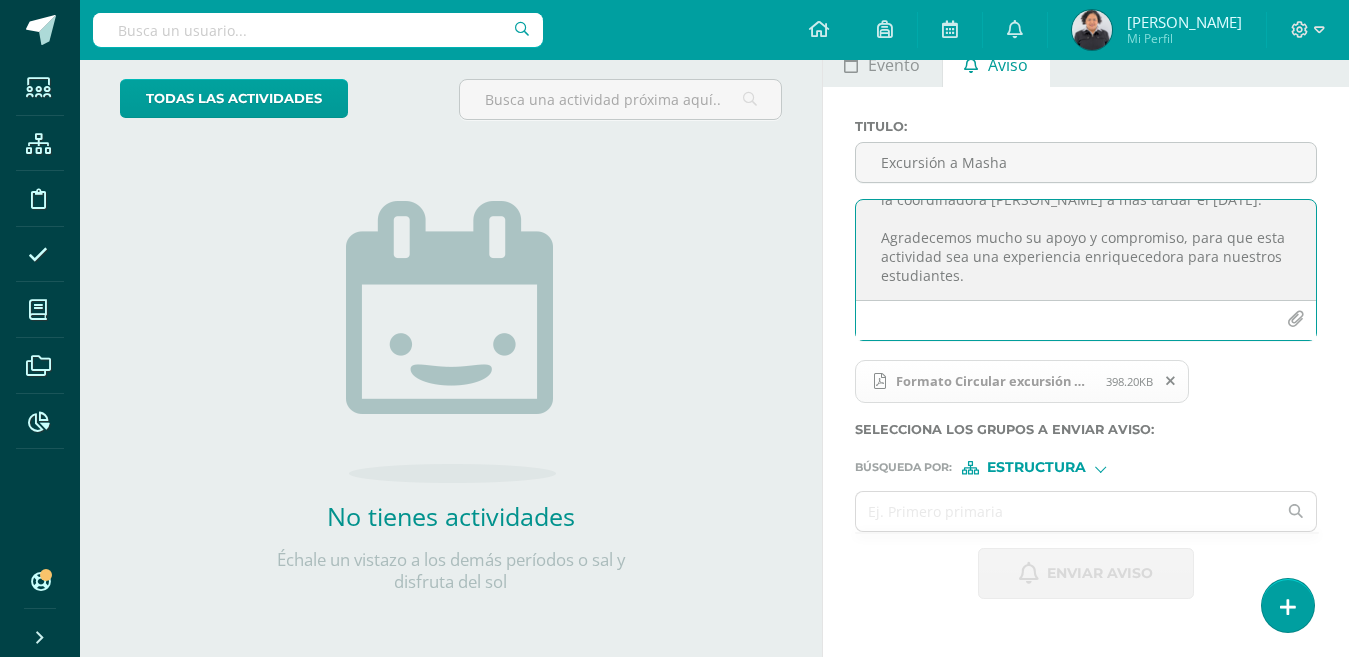 click on "Estructura" at bounding box center (1037, 468) 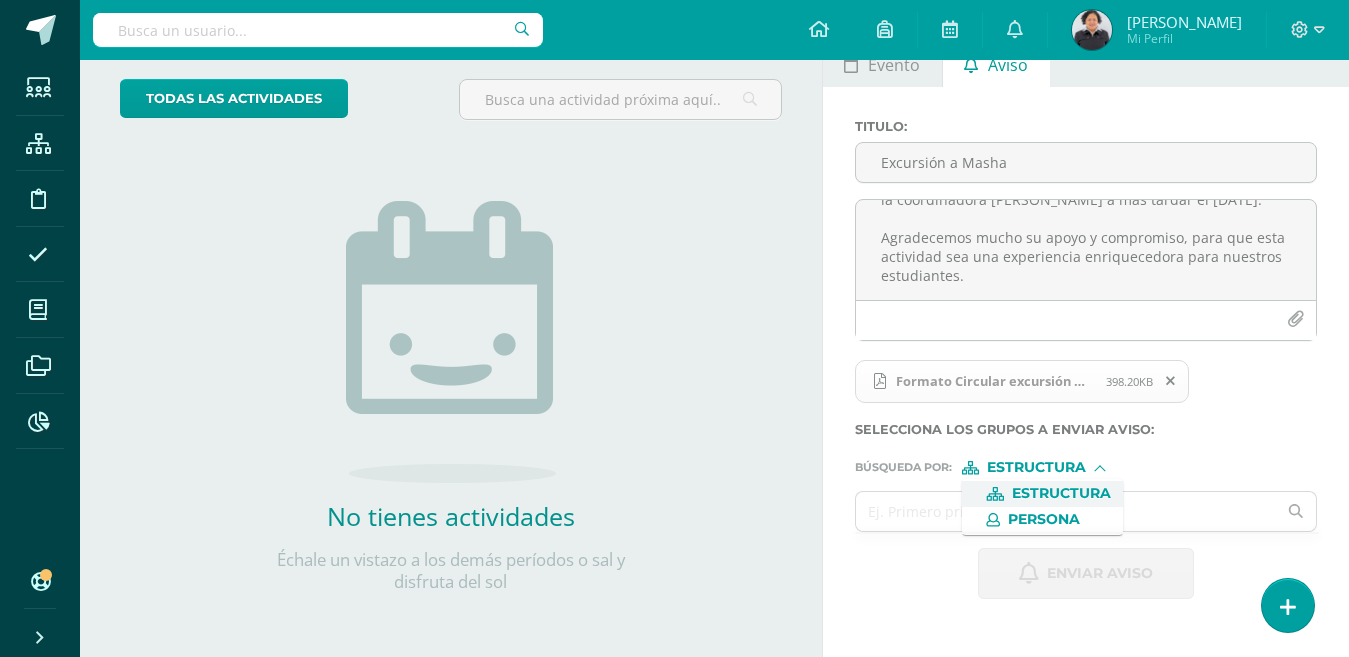 click on "Estructura" at bounding box center (1061, 493) 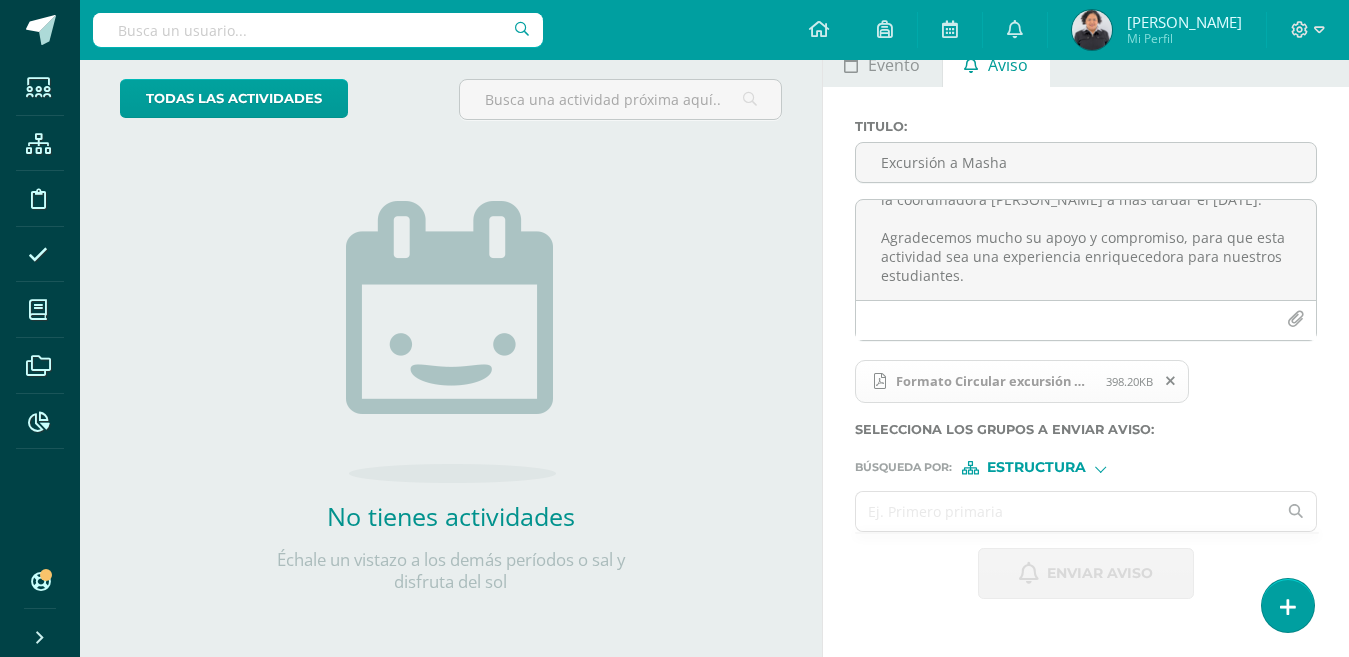 click at bounding box center (1066, 511) 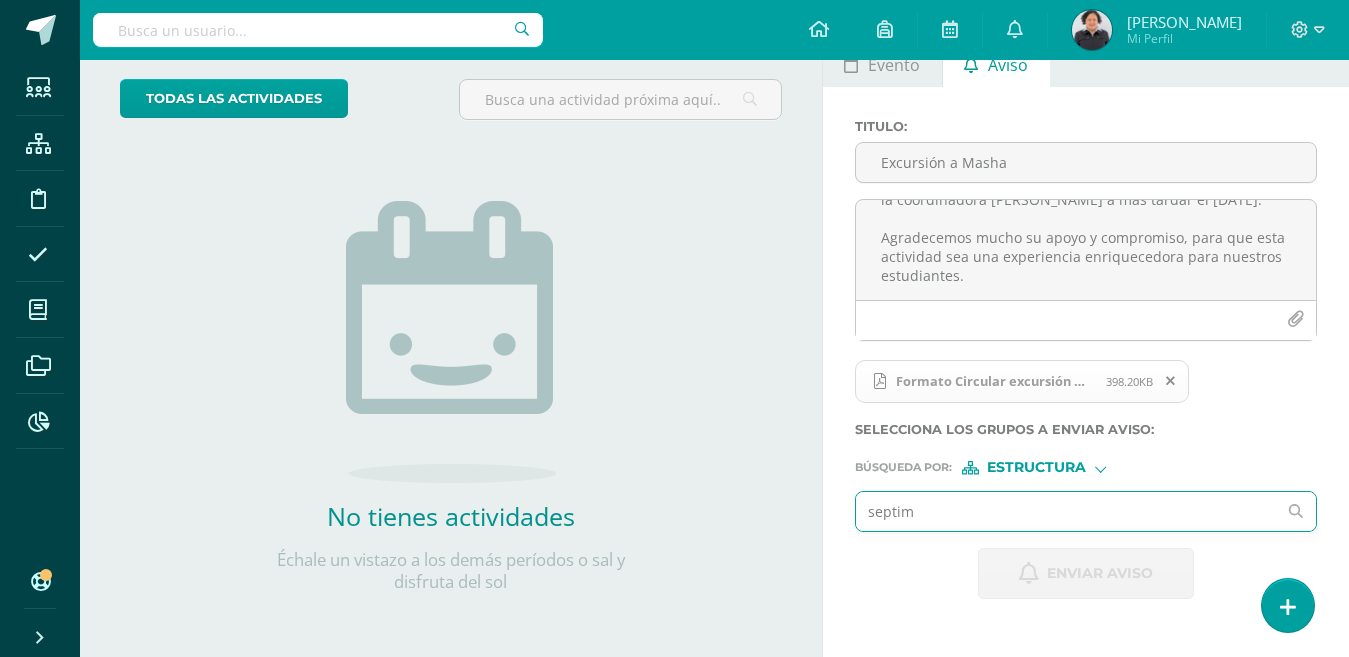 type on "septimo" 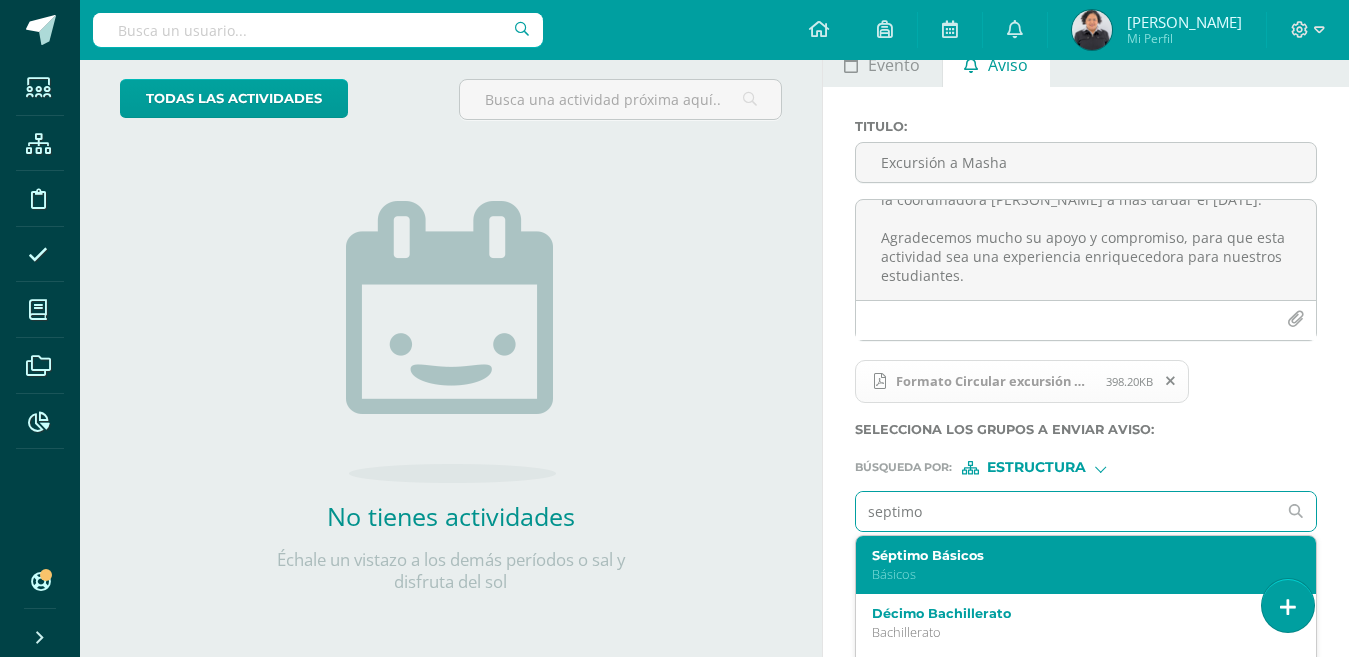 click on "Básicos" at bounding box center (1077, 574) 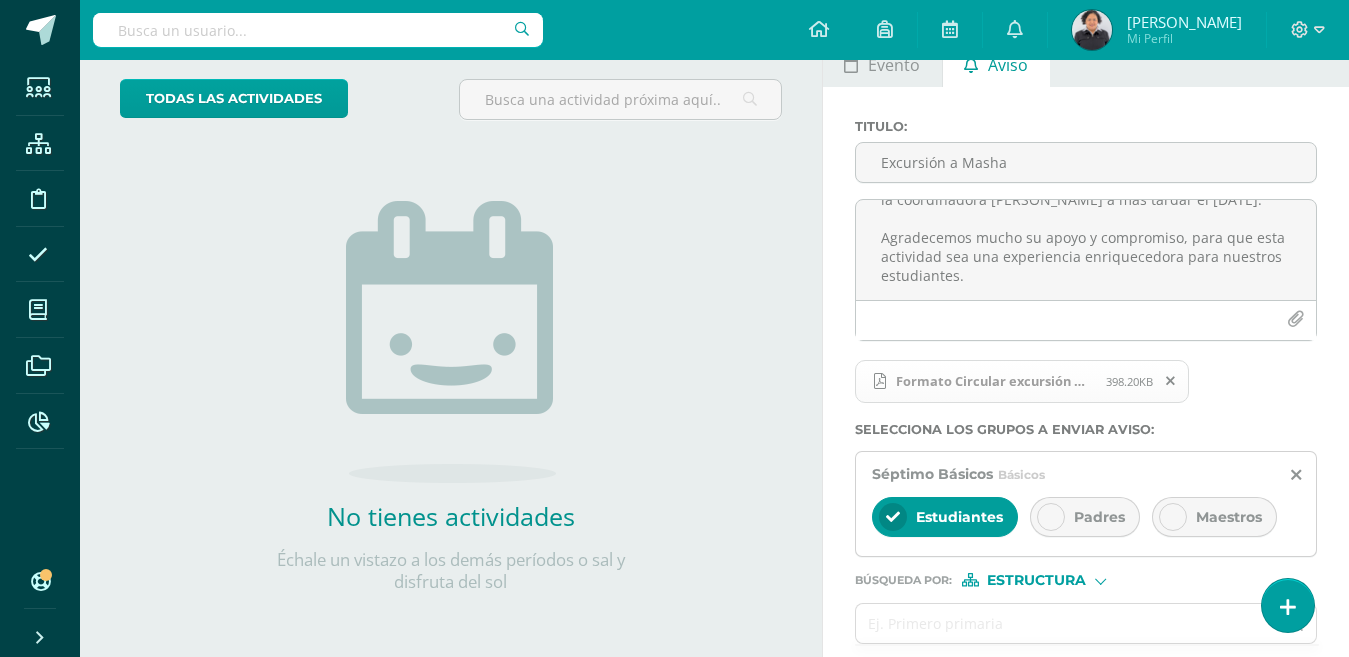 click at bounding box center [1051, 517] 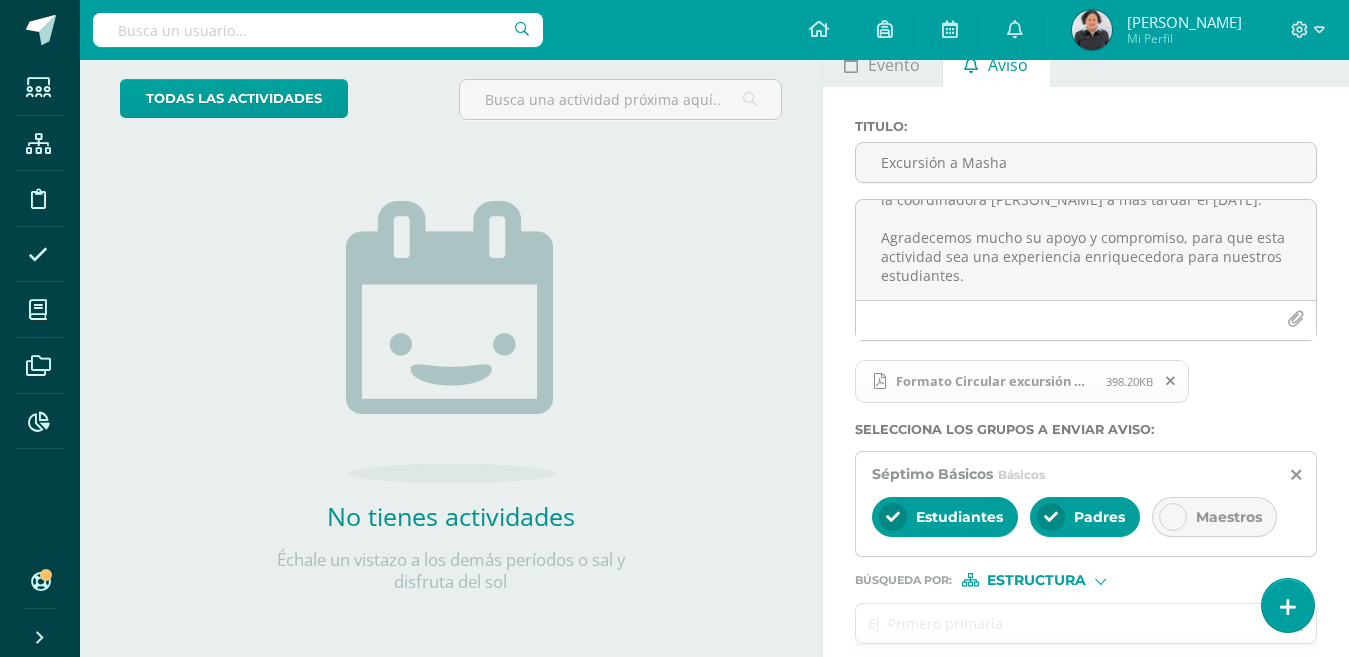 click at bounding box center (1066, 623) 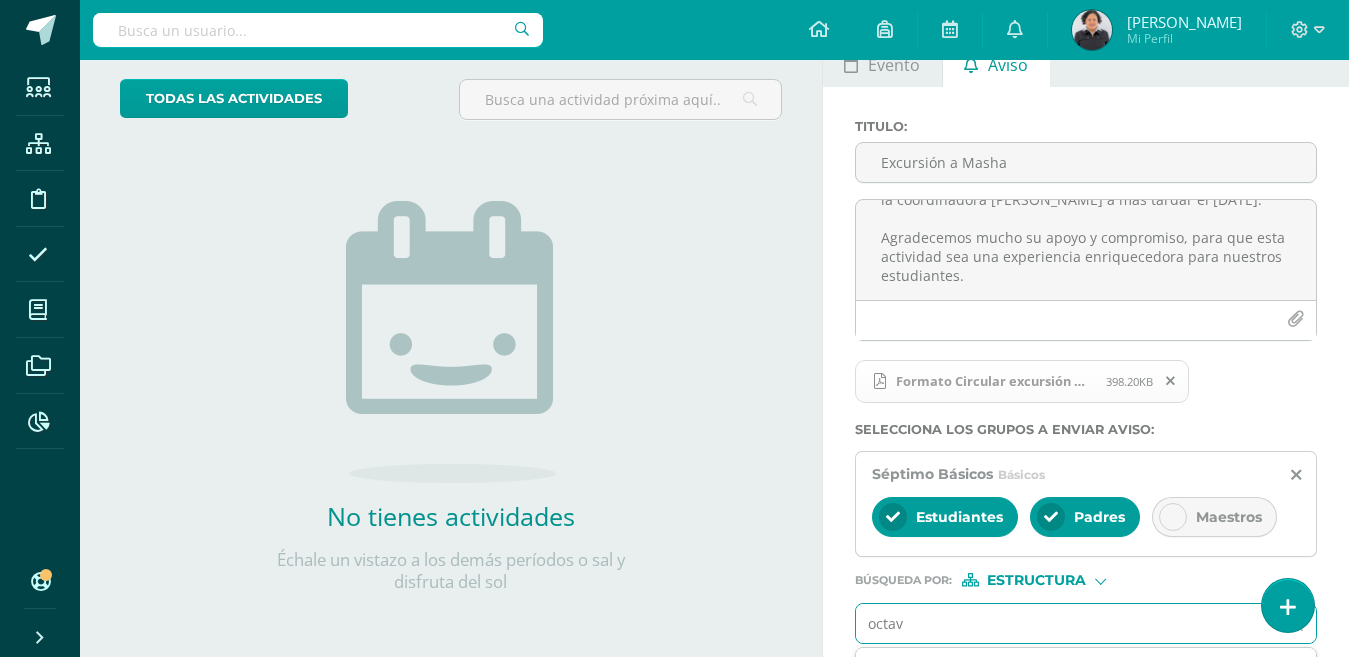 type on "octavo" 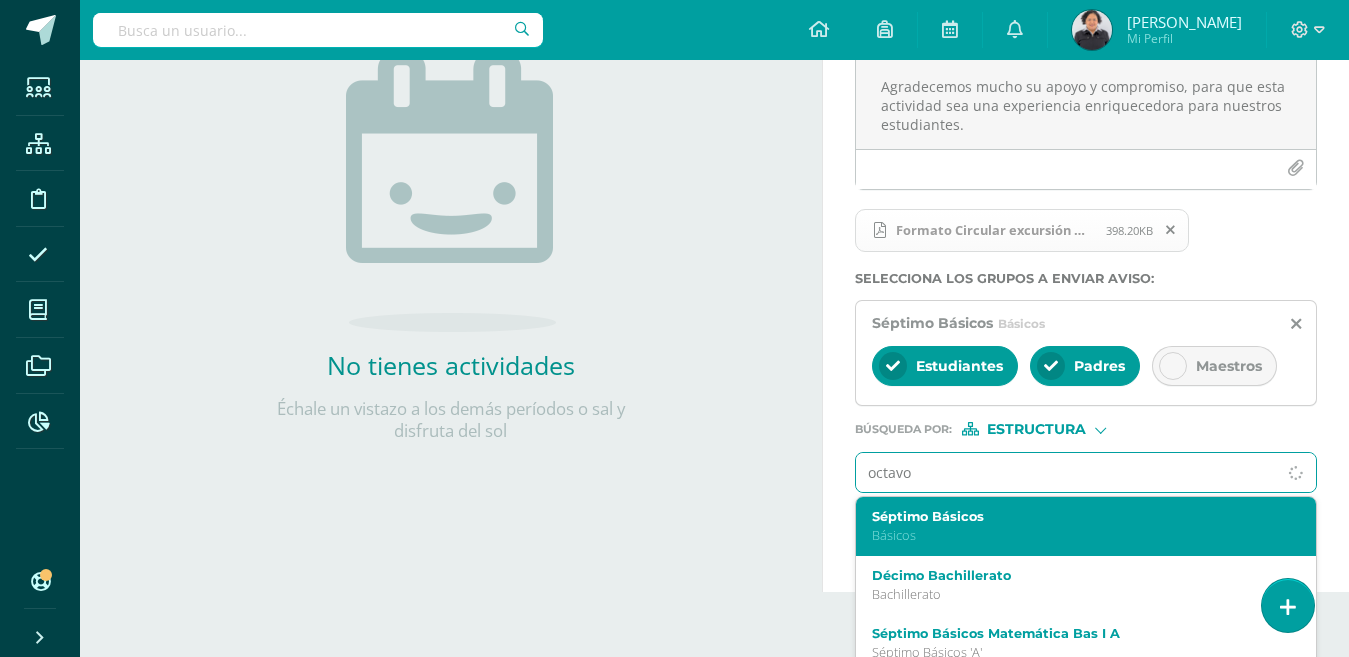 scroll, scrollTop: 282, scrollLeft: 0, axis: vertical 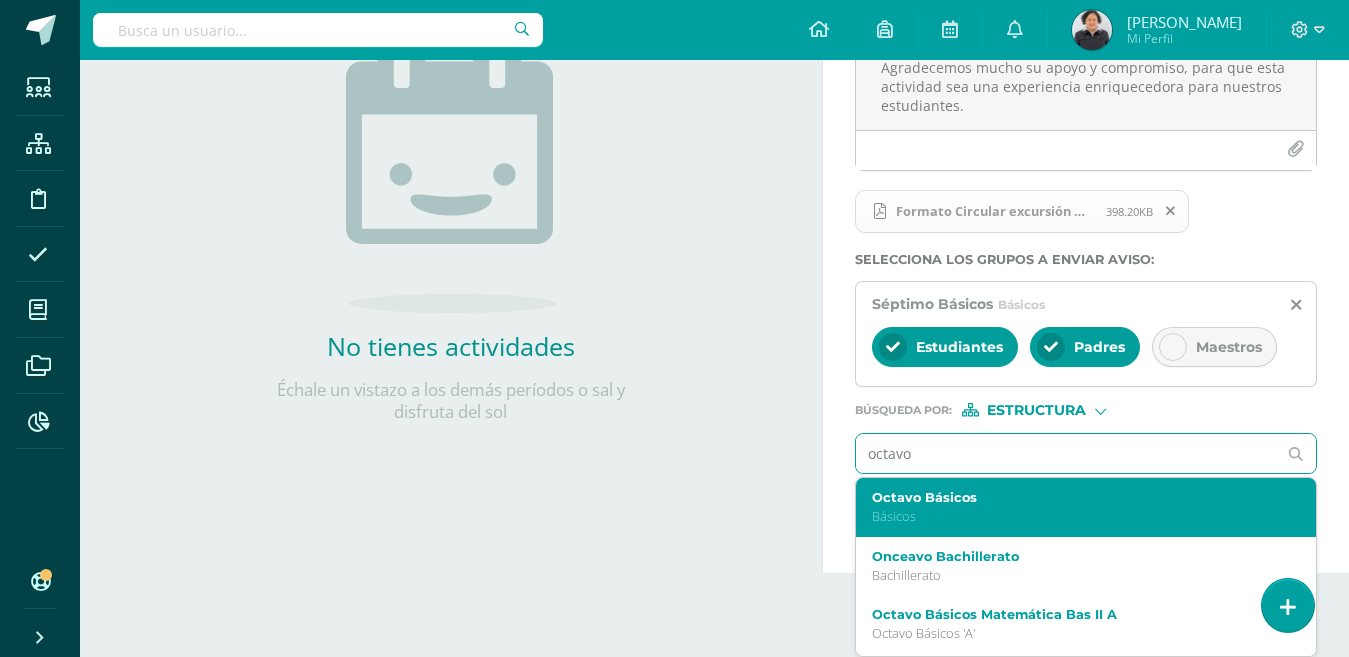 click on "Básicos" at bounding box center [1077, 516] 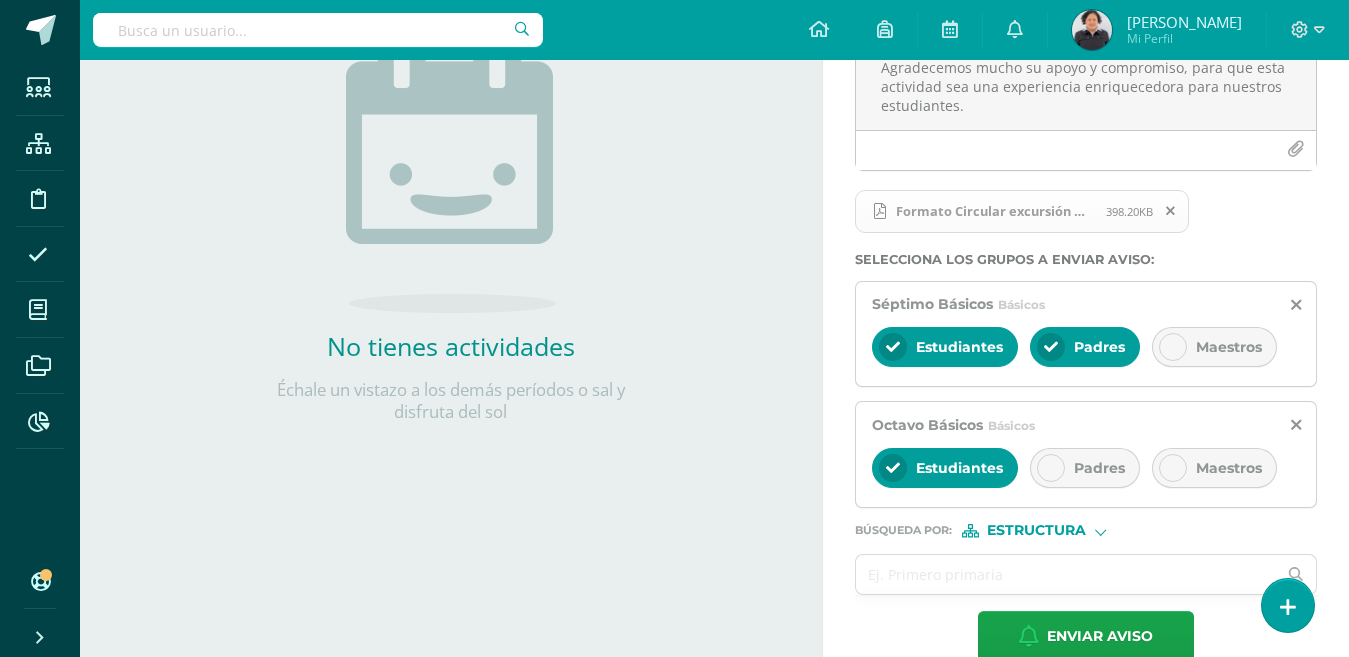 click at bounding box center [1051, 468] 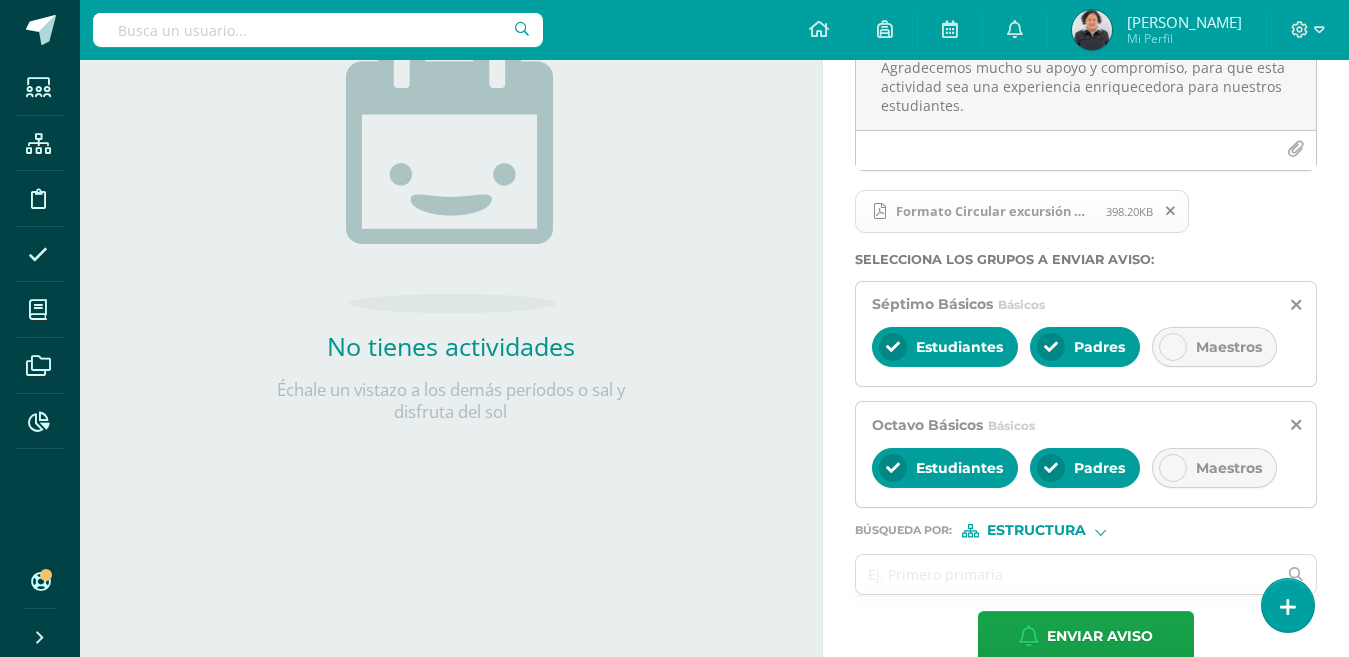 scroll, scrollTop: 319, scrollLeft: 0, axis: vertical 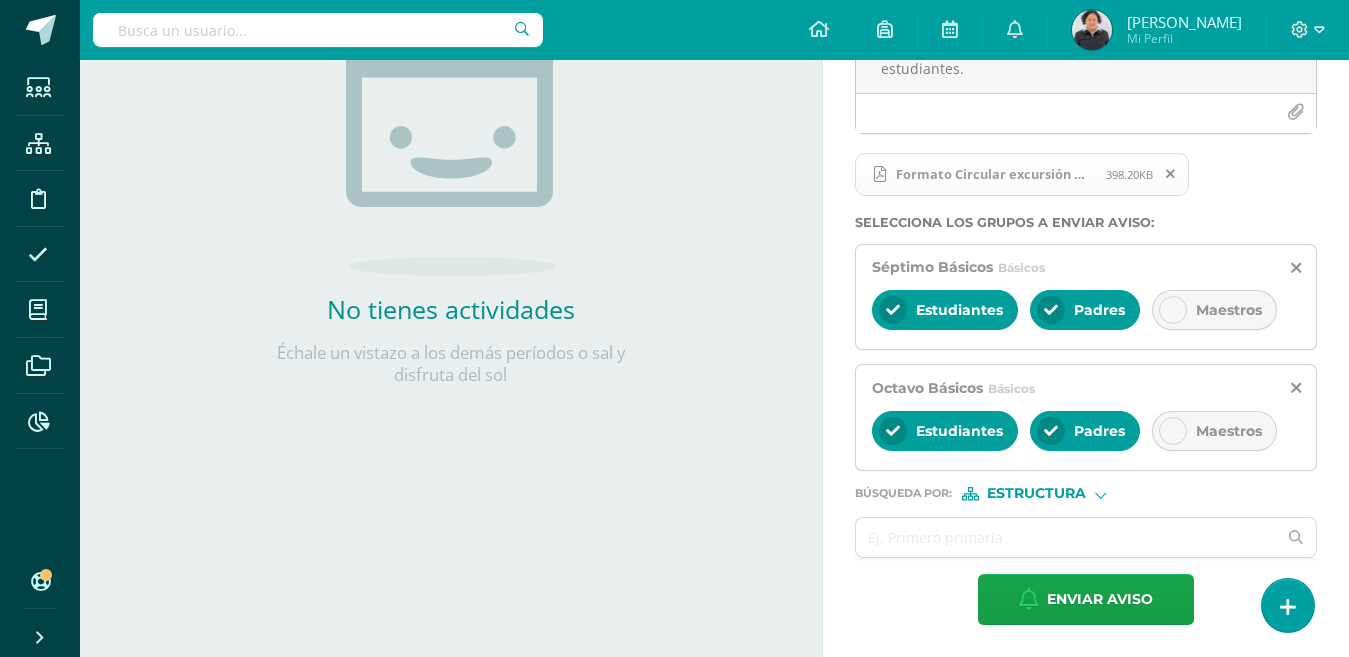 click on "Titulo : Excursión a Masha Estimadas familias:
Reciban un cordial saludo.
El día jueves 7 de agosto nuestros alumnos tendrán la oportunidad de visitar el Centro de Capacitación y Modernización Agrícola con Tecnología Israelí.
Mayor información en la circular adjunta.
Enviar el codo firmado con el dinero adjunto y entregarlo a la coordinadora Sandra López a mas tardar el viernes 11 de julio.
Agradecemos mucho su apoyo y compromiso, para que esta actividad sea una experiencia enriquecedora para nuestros estudiantes.
Formato Circular excursión MASHA.pdf 398.20KB Selecciona los grupos a enviar aviso : Séptimo Básicos Básicos Estudiantes Padres Maestros Octavo Básicos Básicos Estudiantes Padres Maestros Búsqueda por : Estructura Estructura Persona Enviar aviso" at bounding box center (1086, 268) 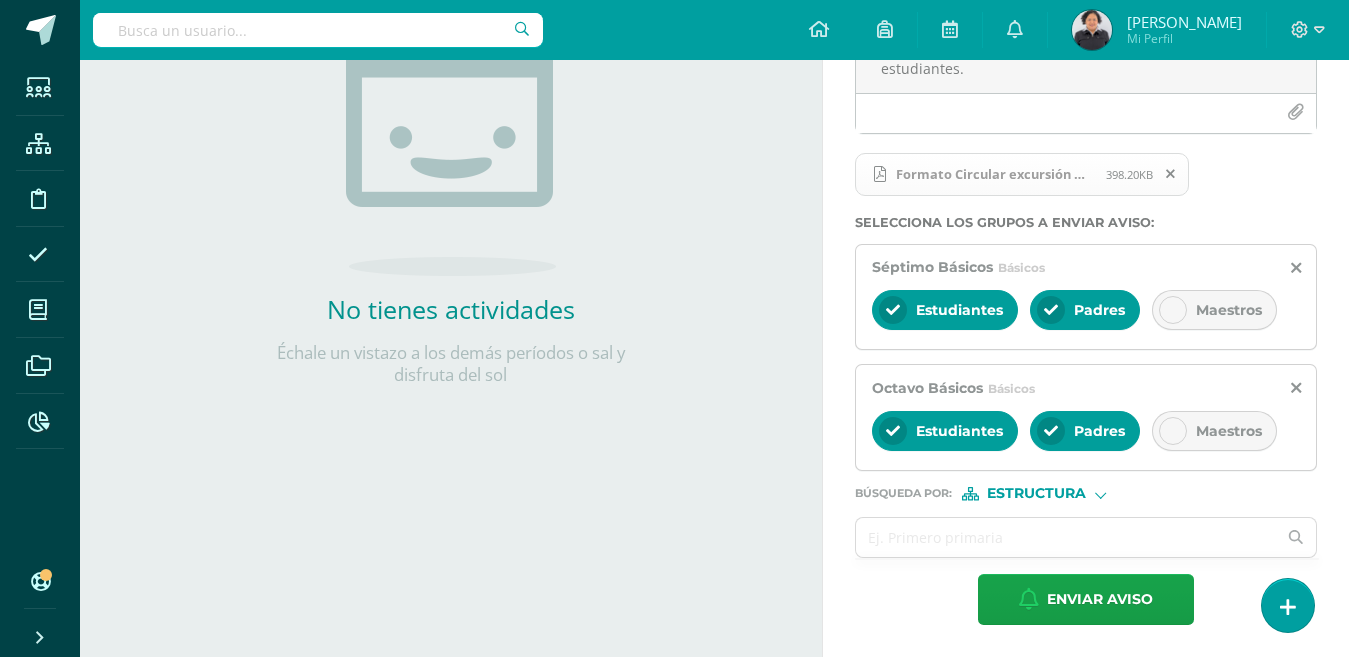 click at bounding box center [1100, 492] 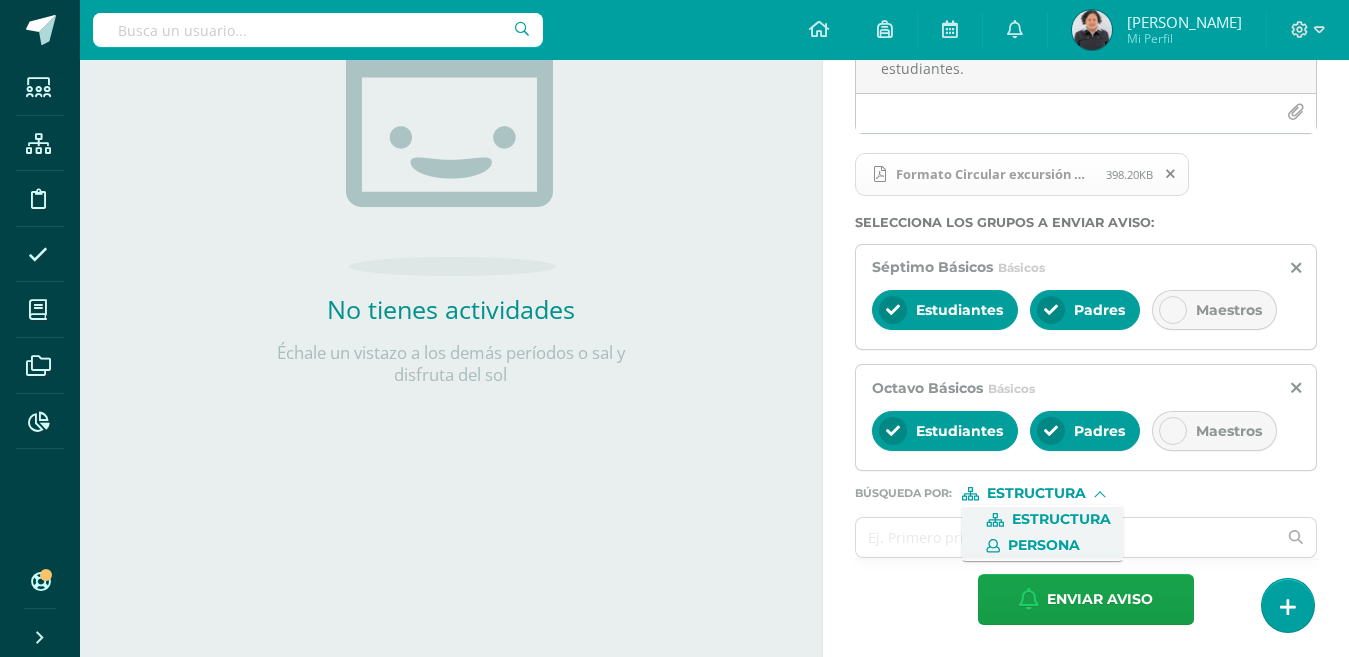click on "Persona" at bounding box center (1042, 546) 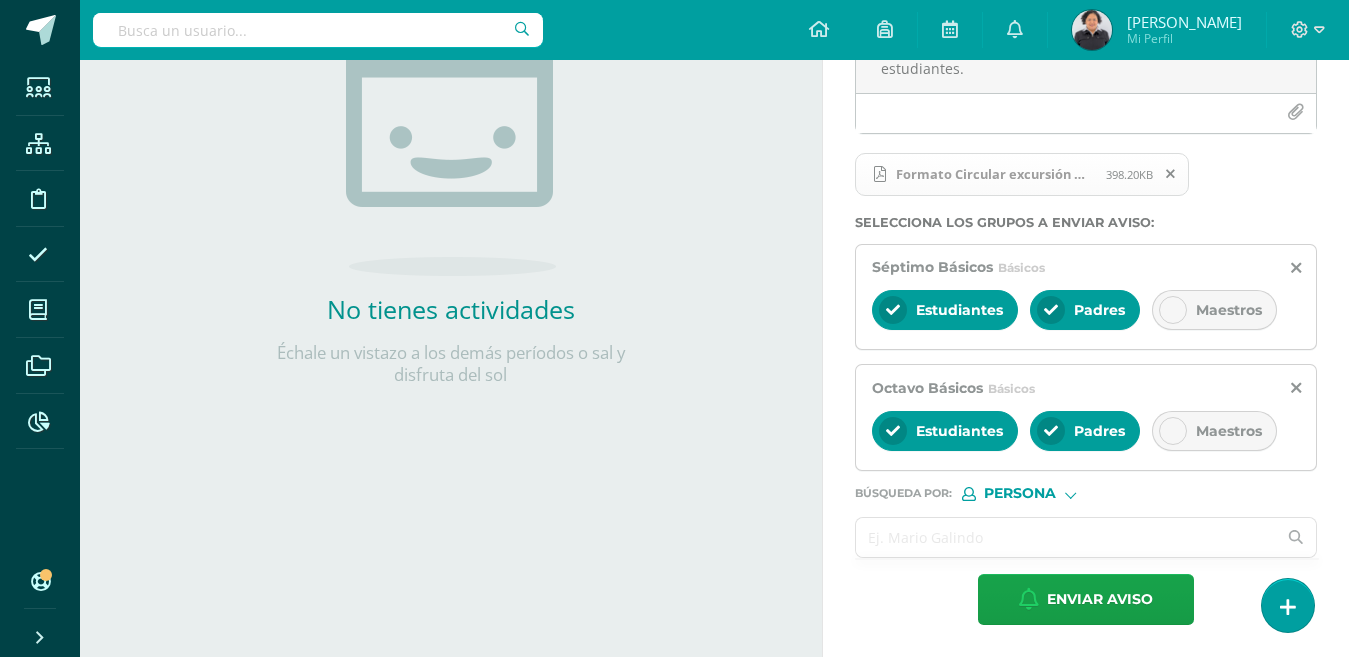 drag, startPoint x: 1024, startPoint y: 538, endPoint x: 1054, endPoint y: 556, distance: 34.98571 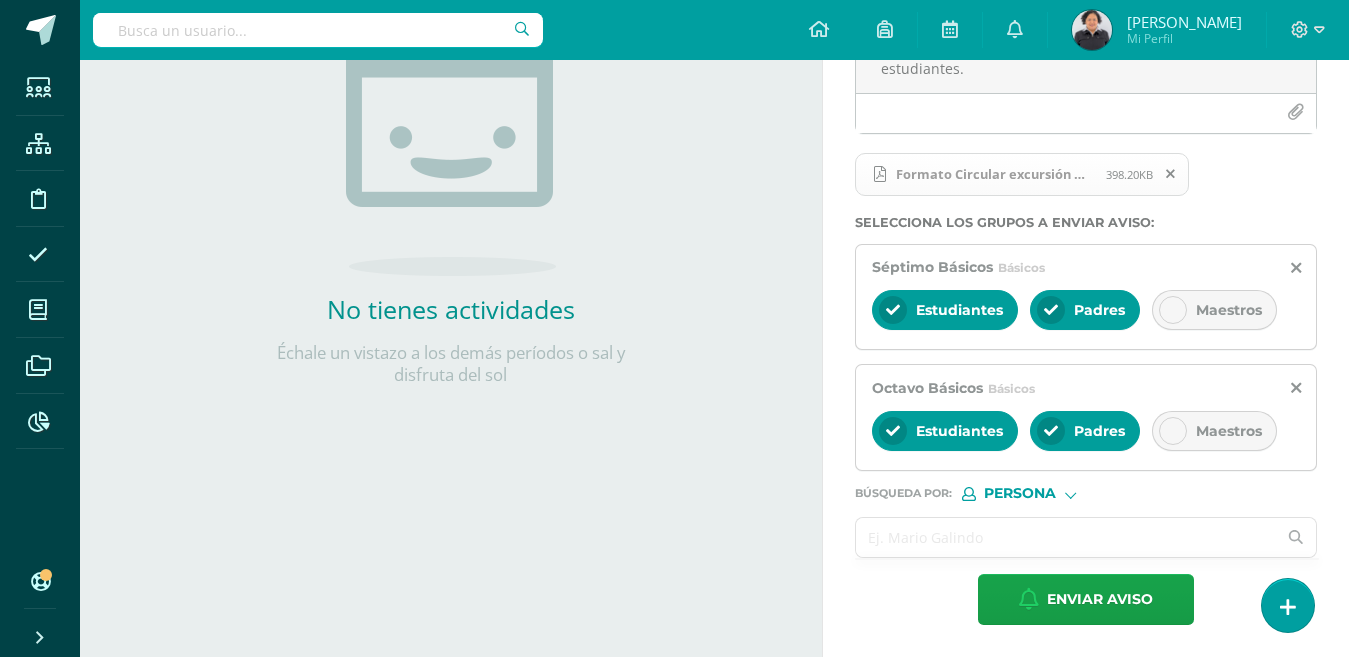 click at bounding box center [1066, 537] 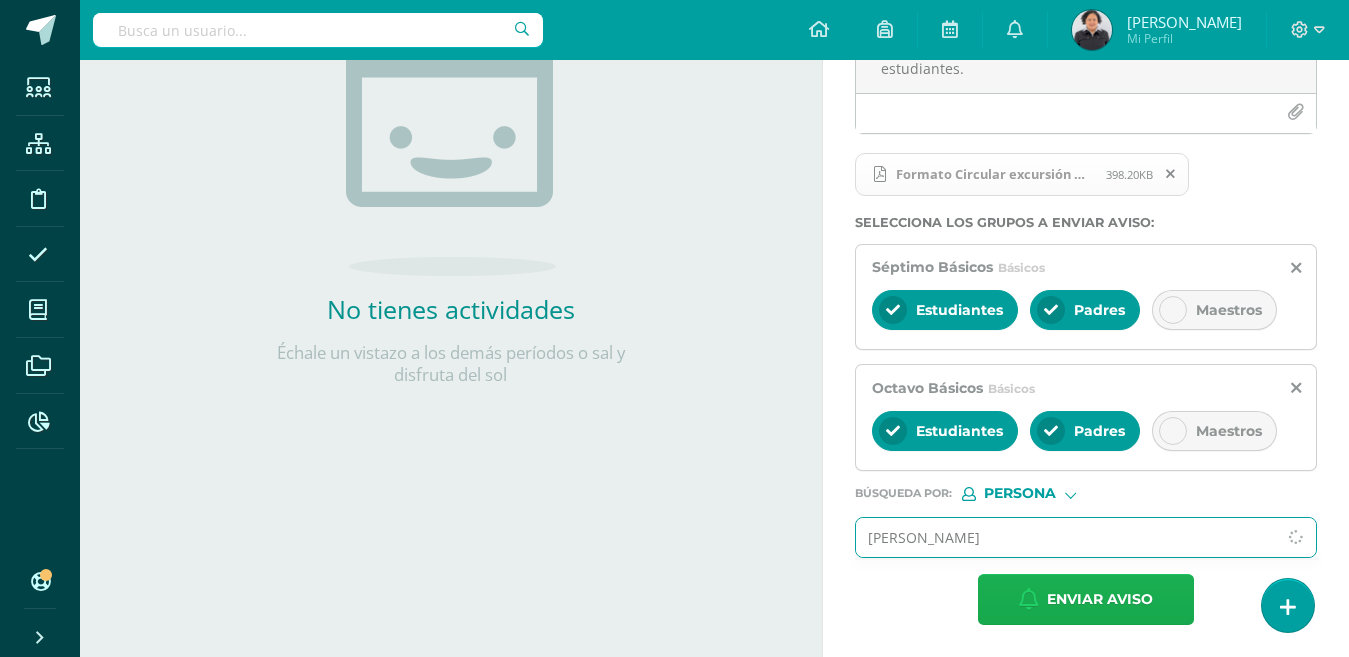type on "sandra eliza" 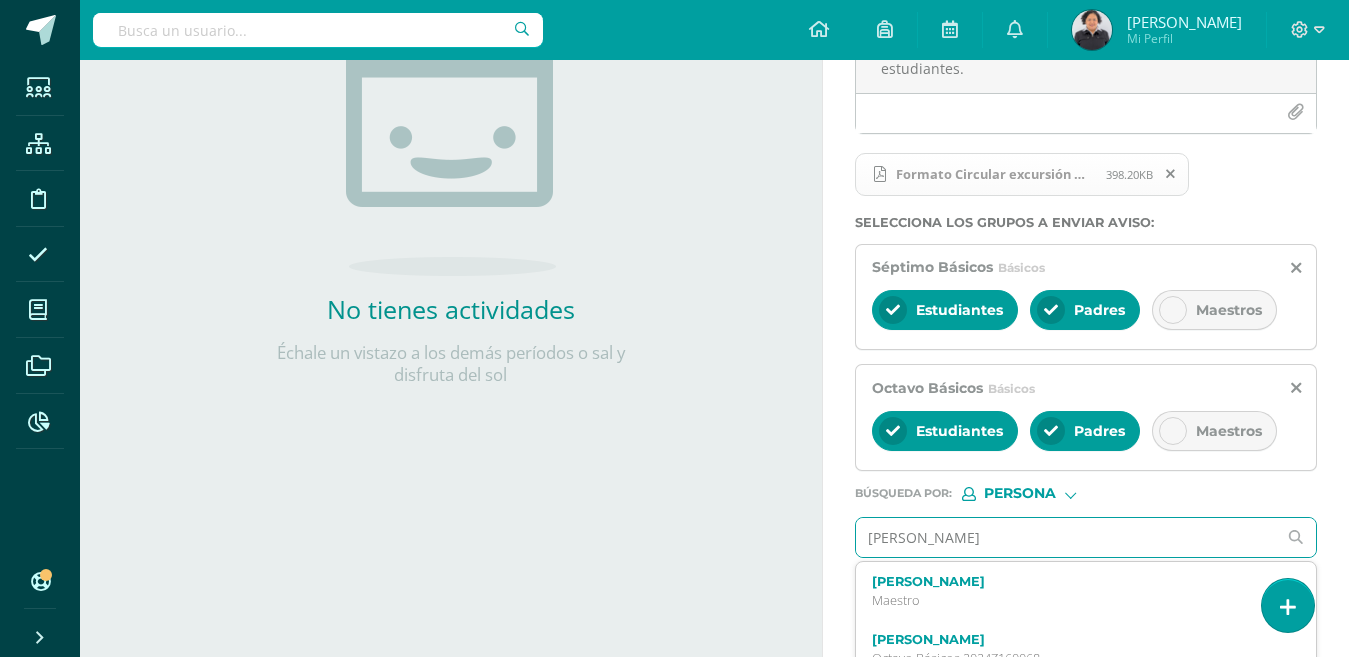 click on "Sandra Elizabeth López Peralta" at bounding box center (1077, 581) 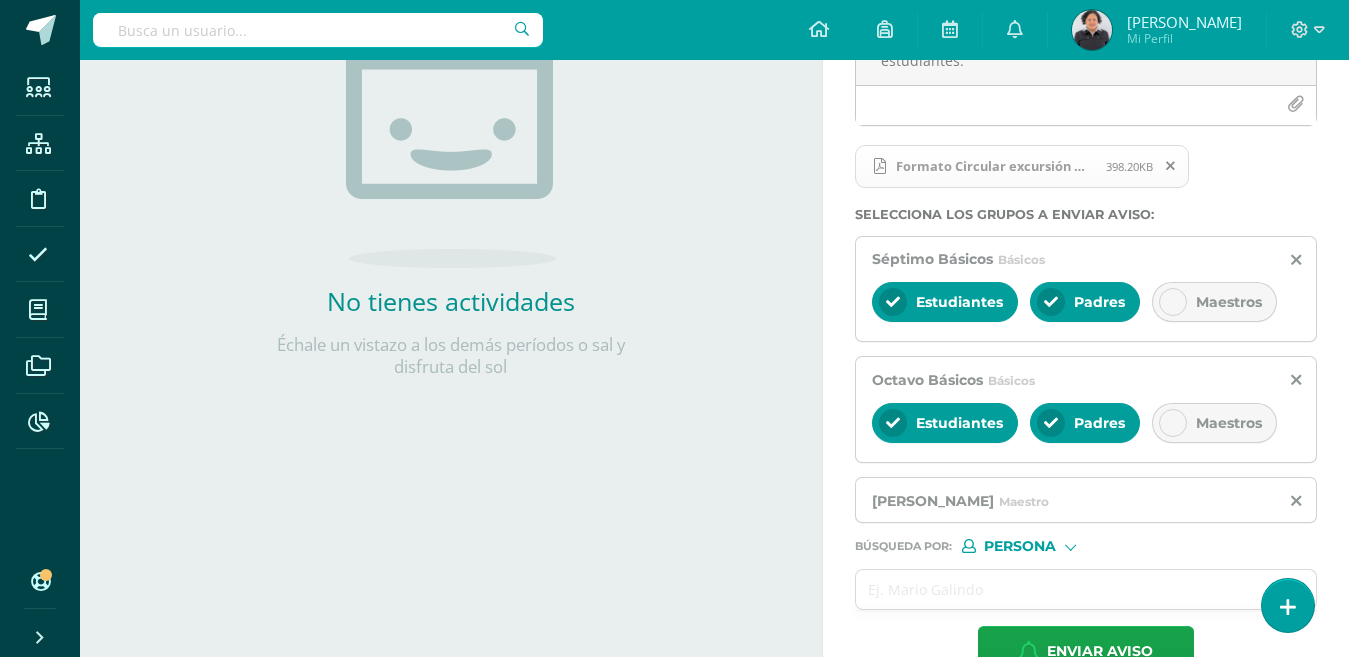 scroll, scrollTop: 379, scrollLeft: 0, axis: vertical 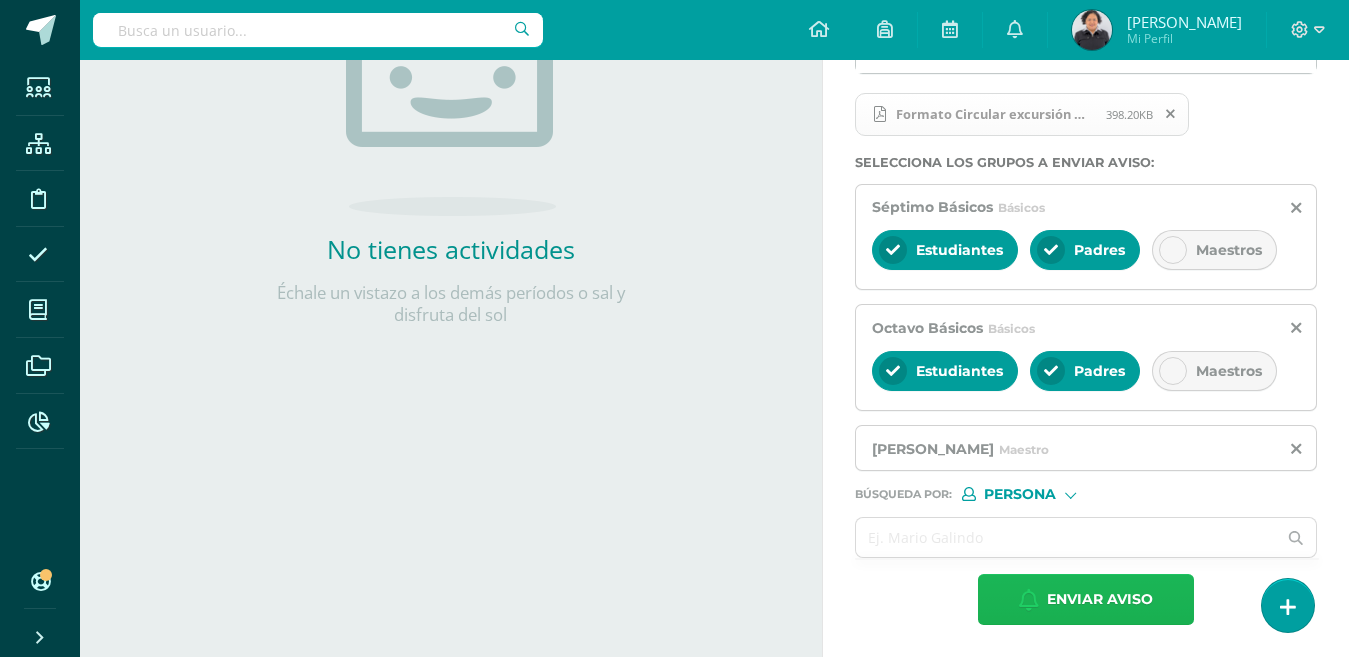 click on "Enviar aviso" at bounding box center (1100, 599) 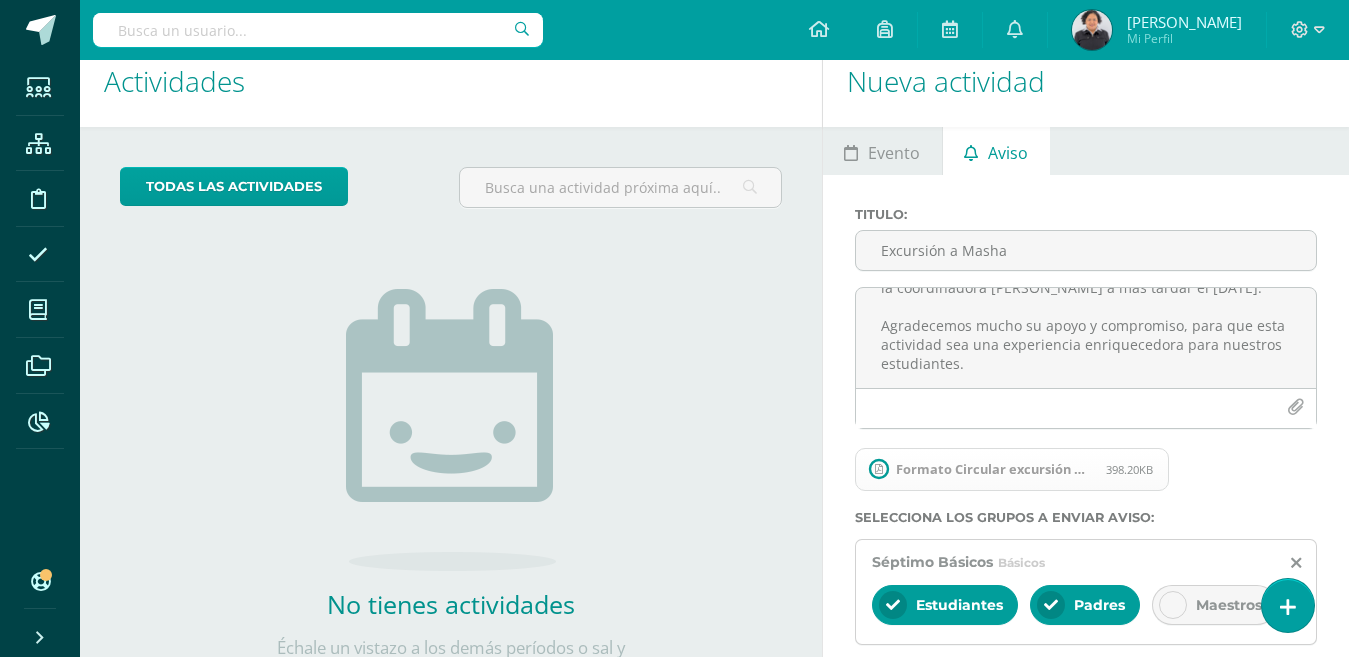 scroll, scrollTop: 0, scrollLeft: 0, axis: both 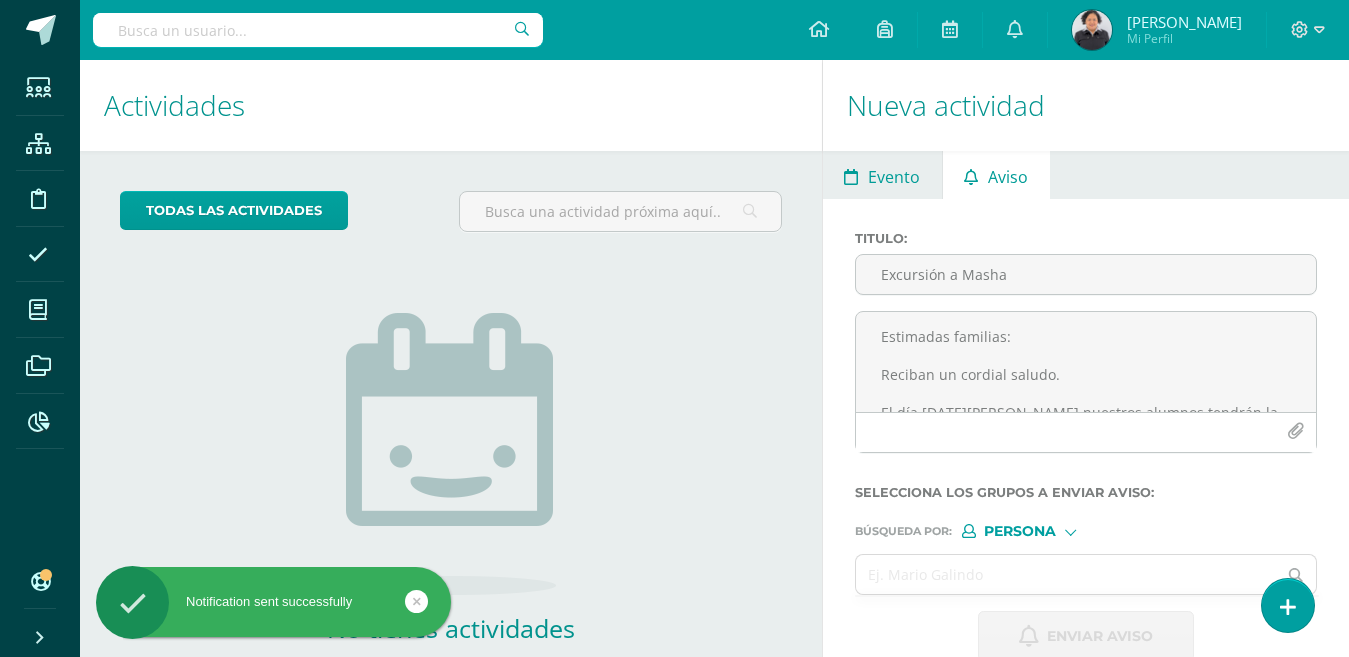 click on "Evento" at bounding box center (894, 177) 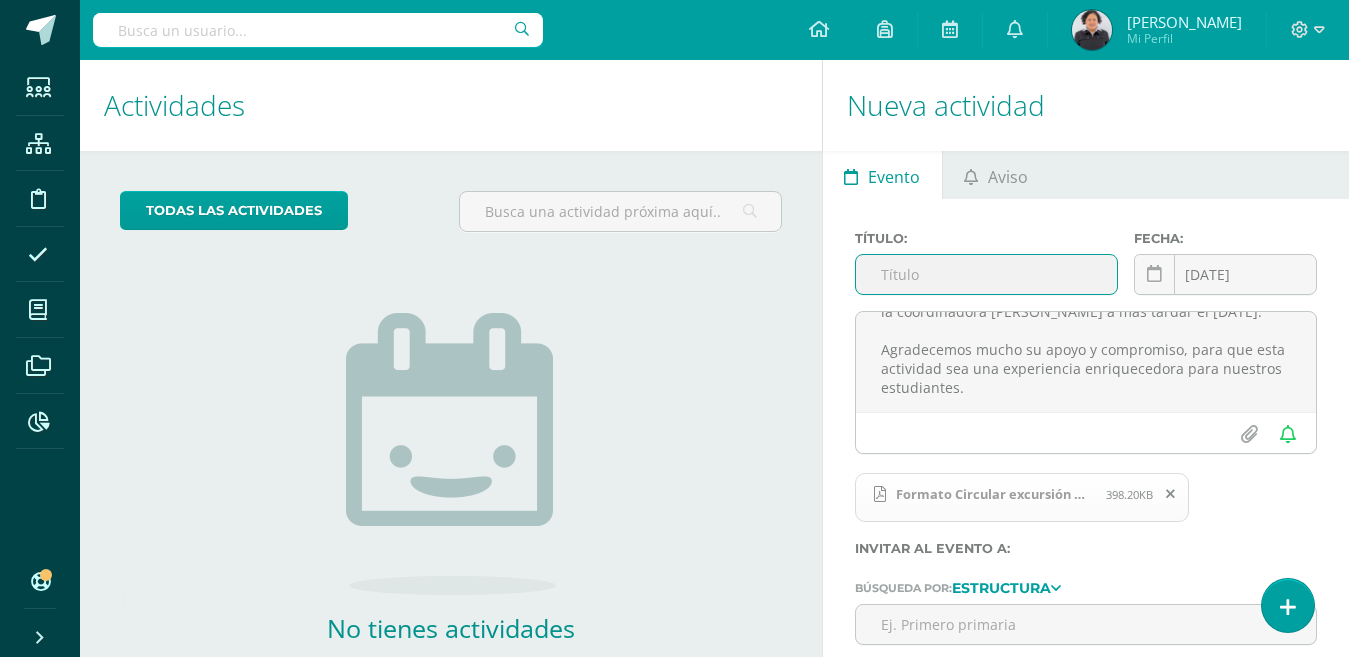 scroll, scrollTop: 127, scrollLeft: 0, axis: vertical 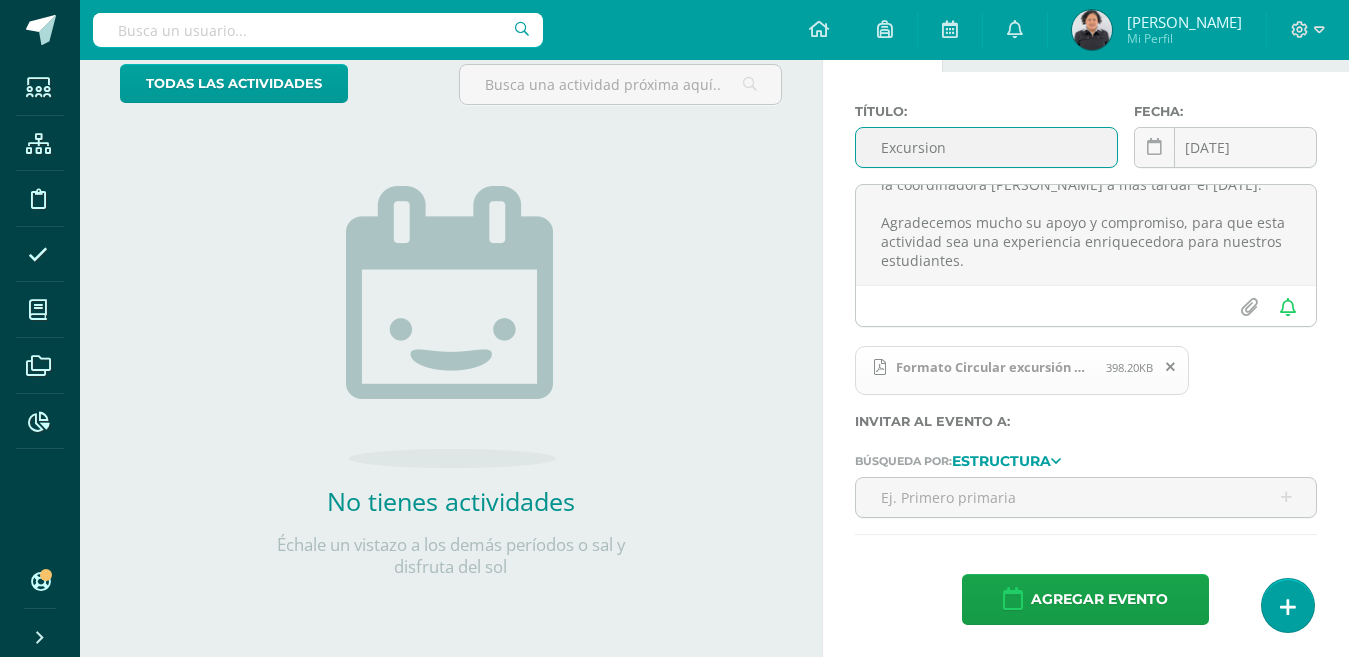 click on "Excursion" at bounding box center [986, 147] 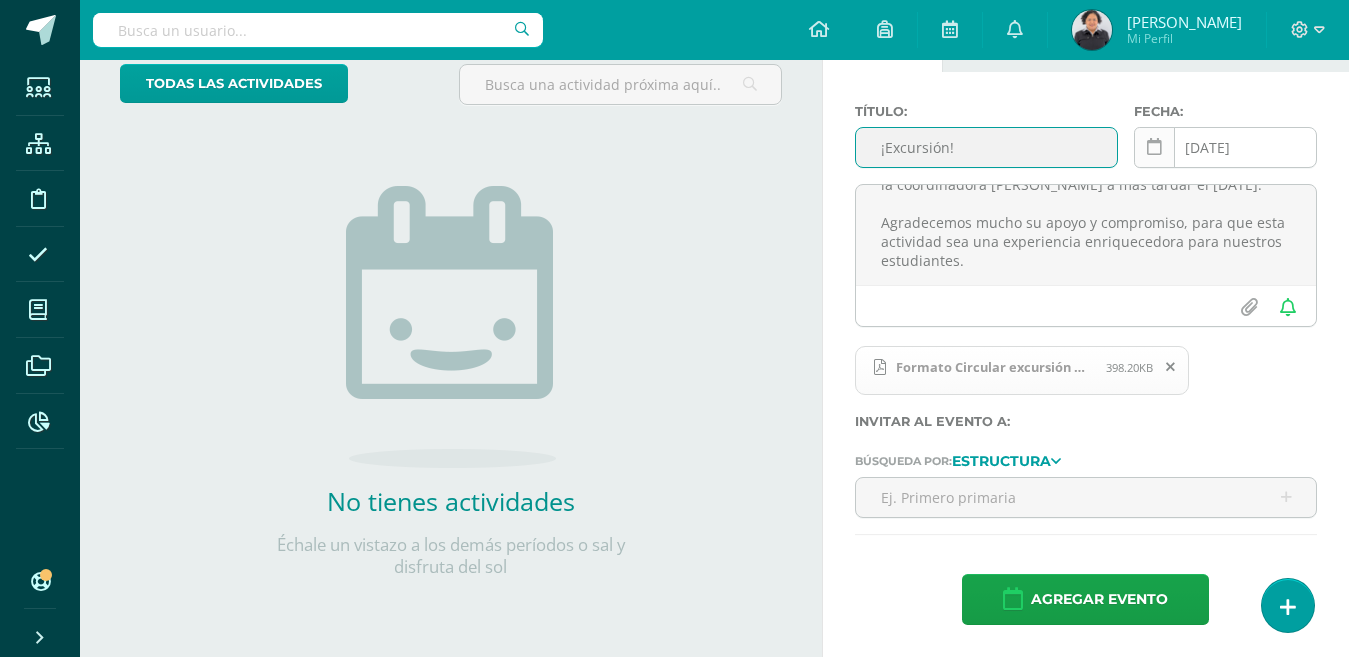 type on "¡Excursión!" 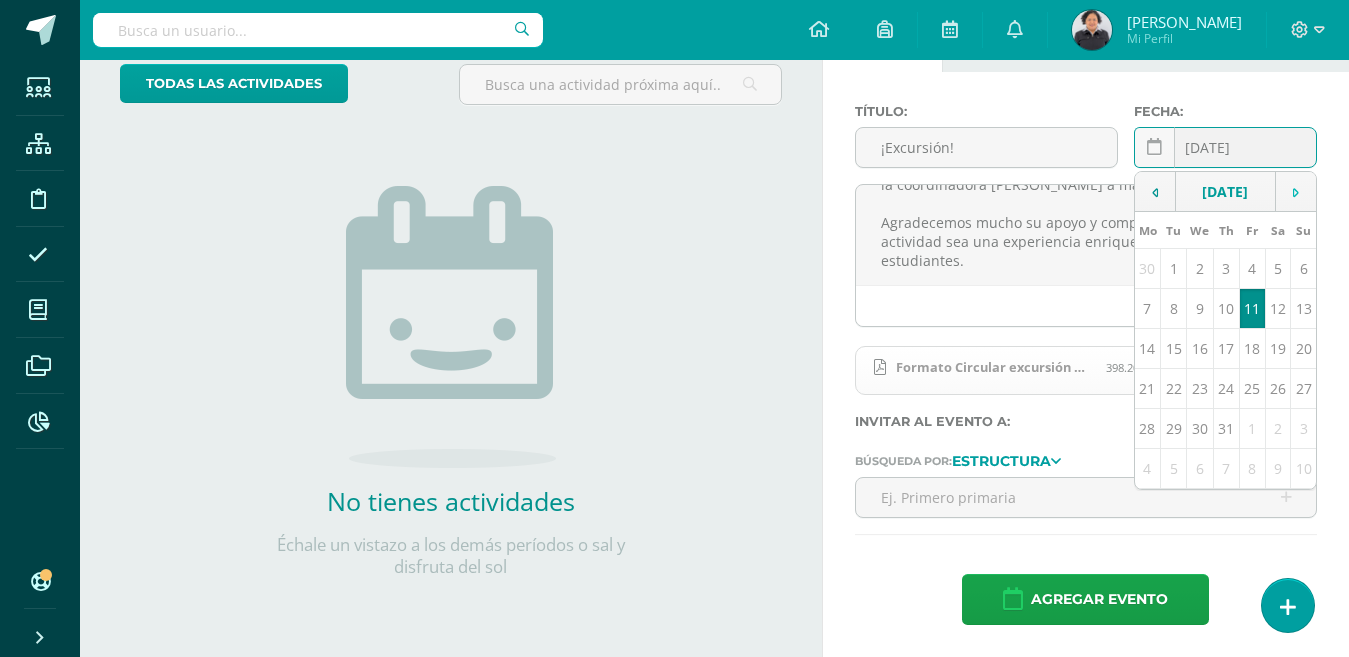 click at bounding box center [1295, 192] 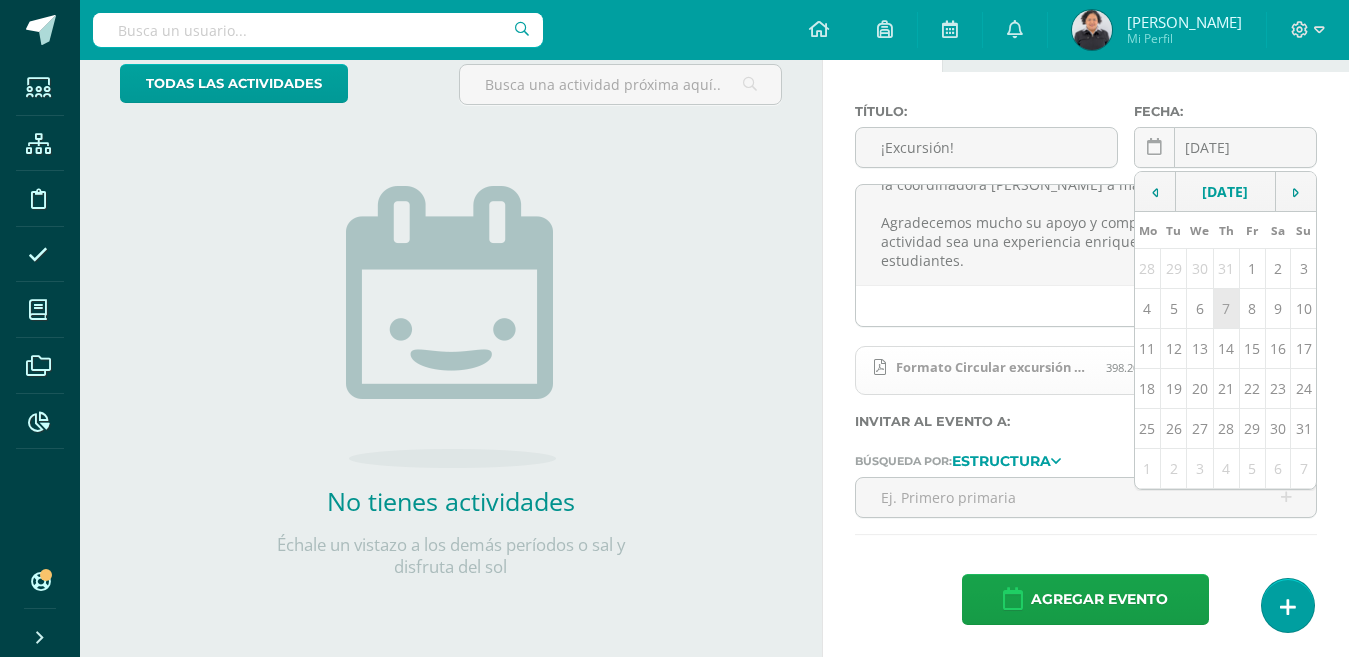 click on "7" at bounding box center (1226, 309) 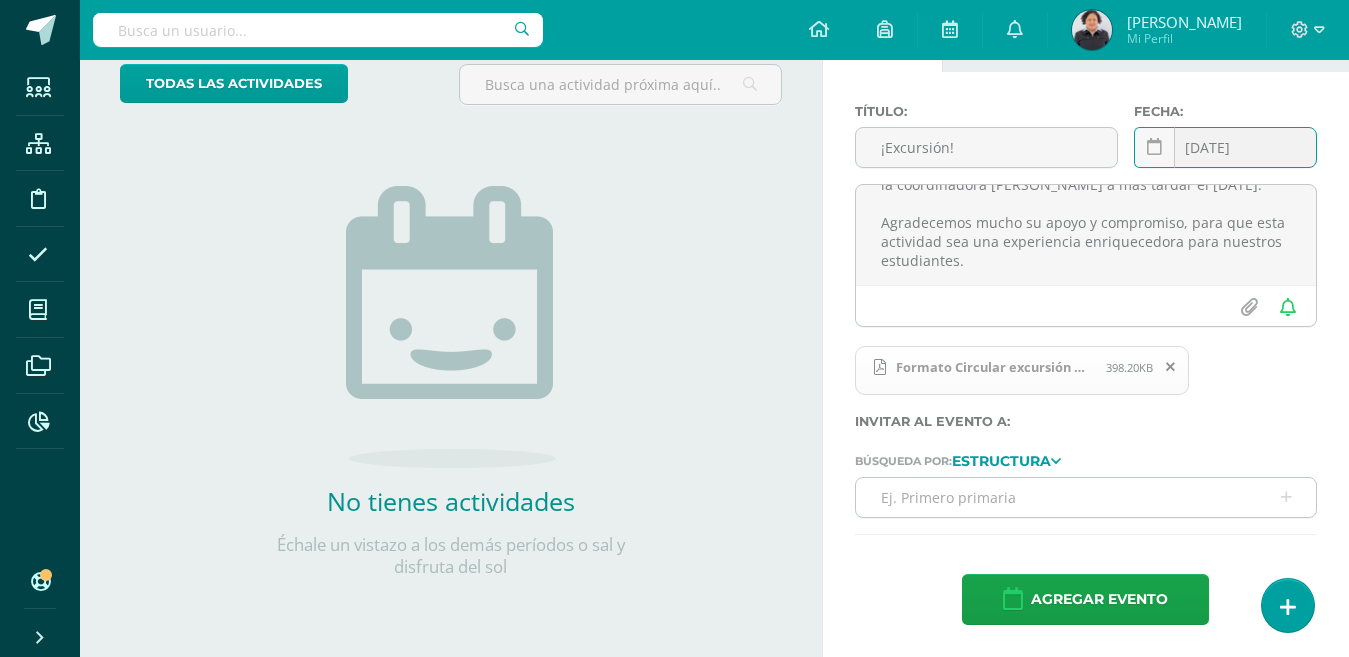 click at bounding box center (1086, 497) 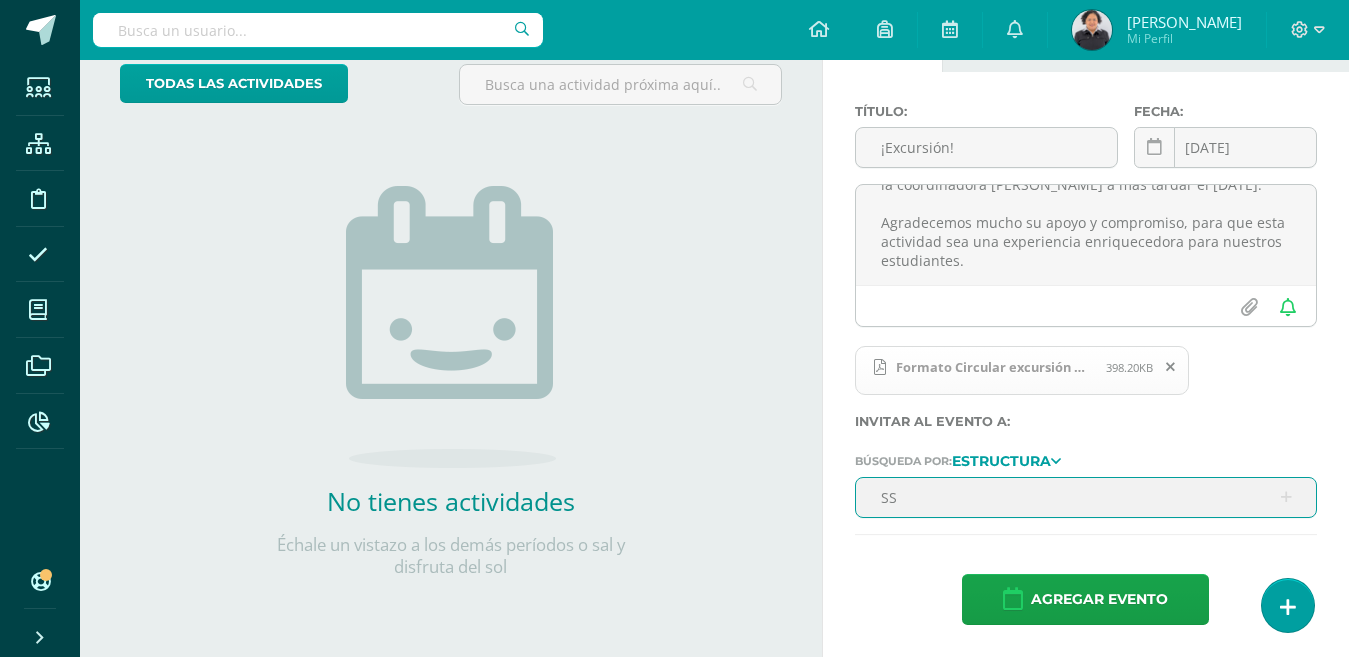 type on "S" 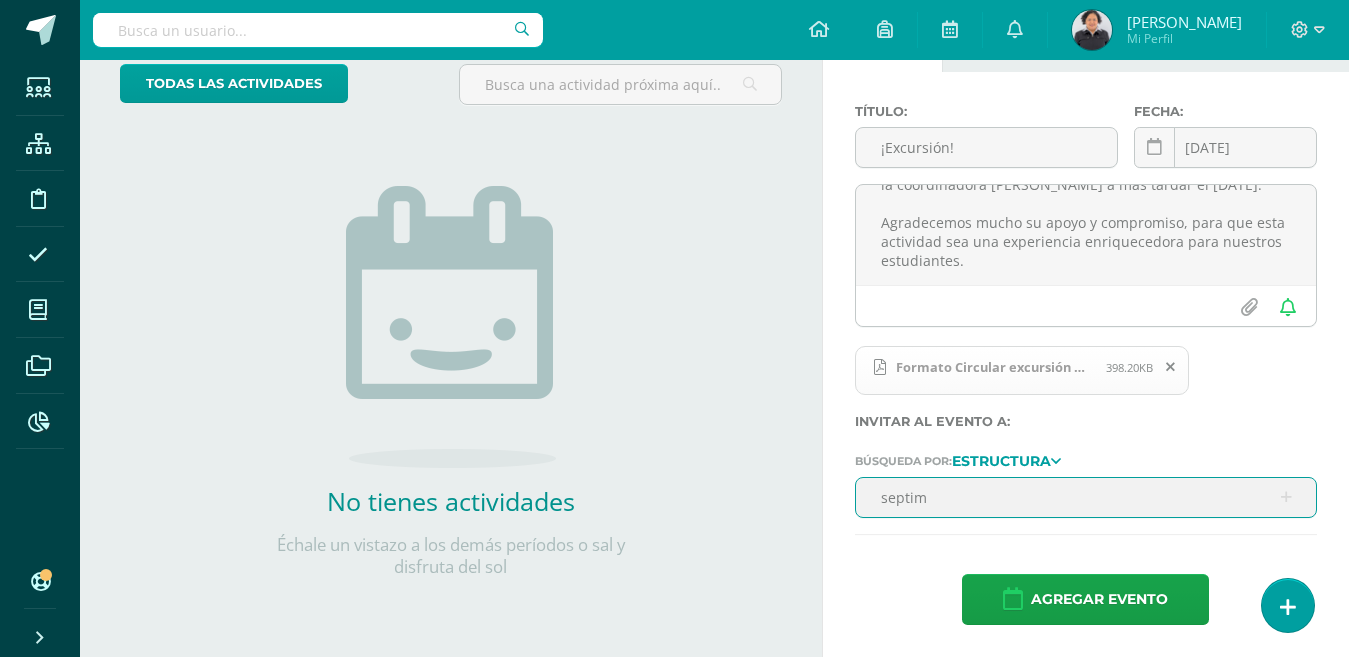 type on "septimo" 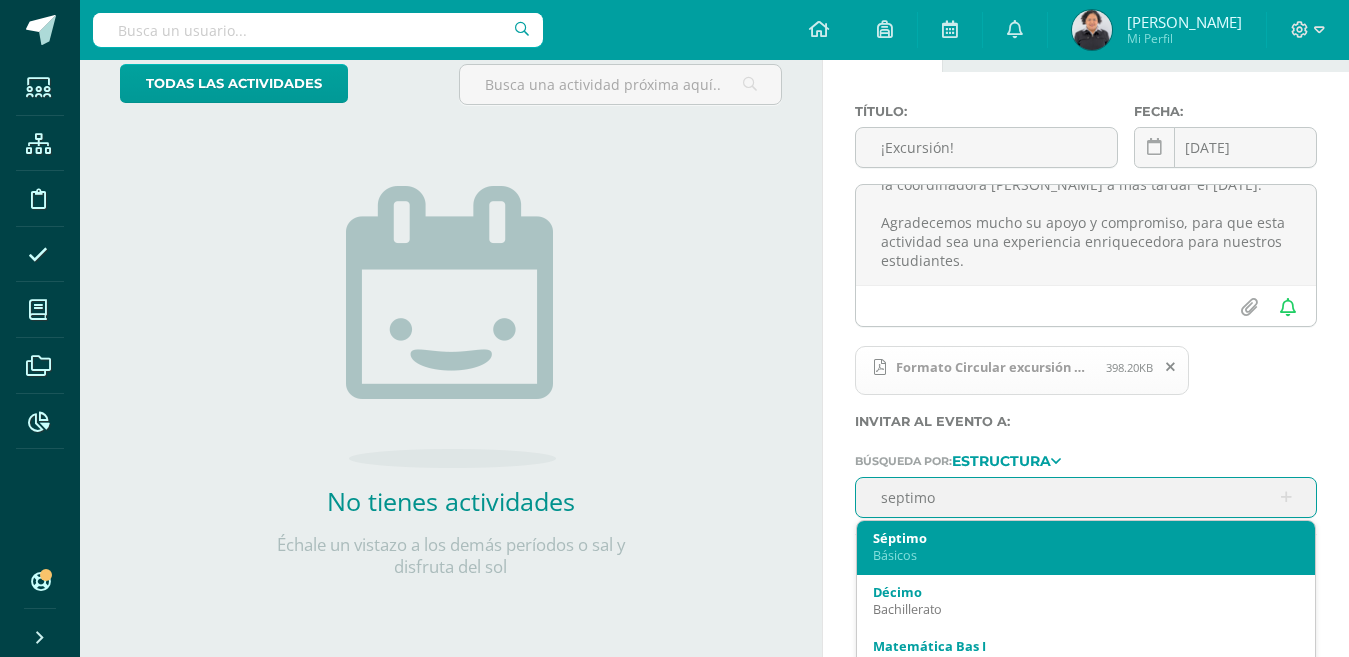 click on "Básicos" at bounding box center (1086, 555) 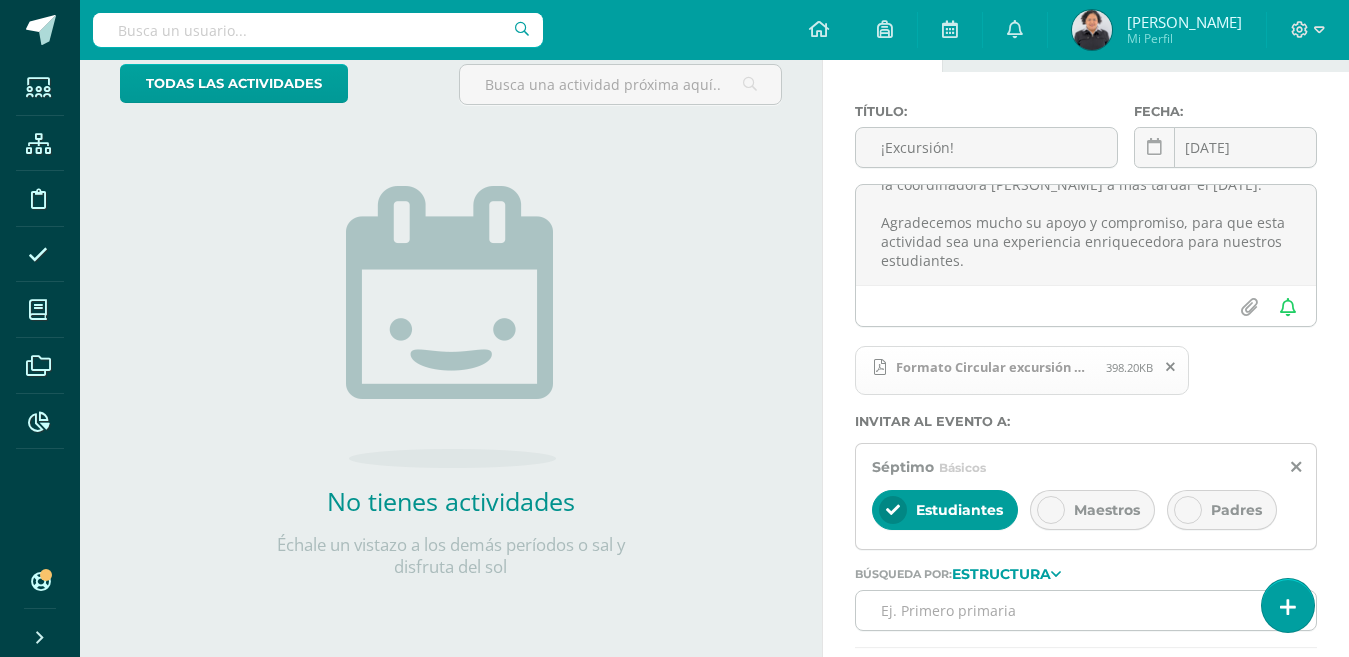 click at bounding box center [1051, 510] 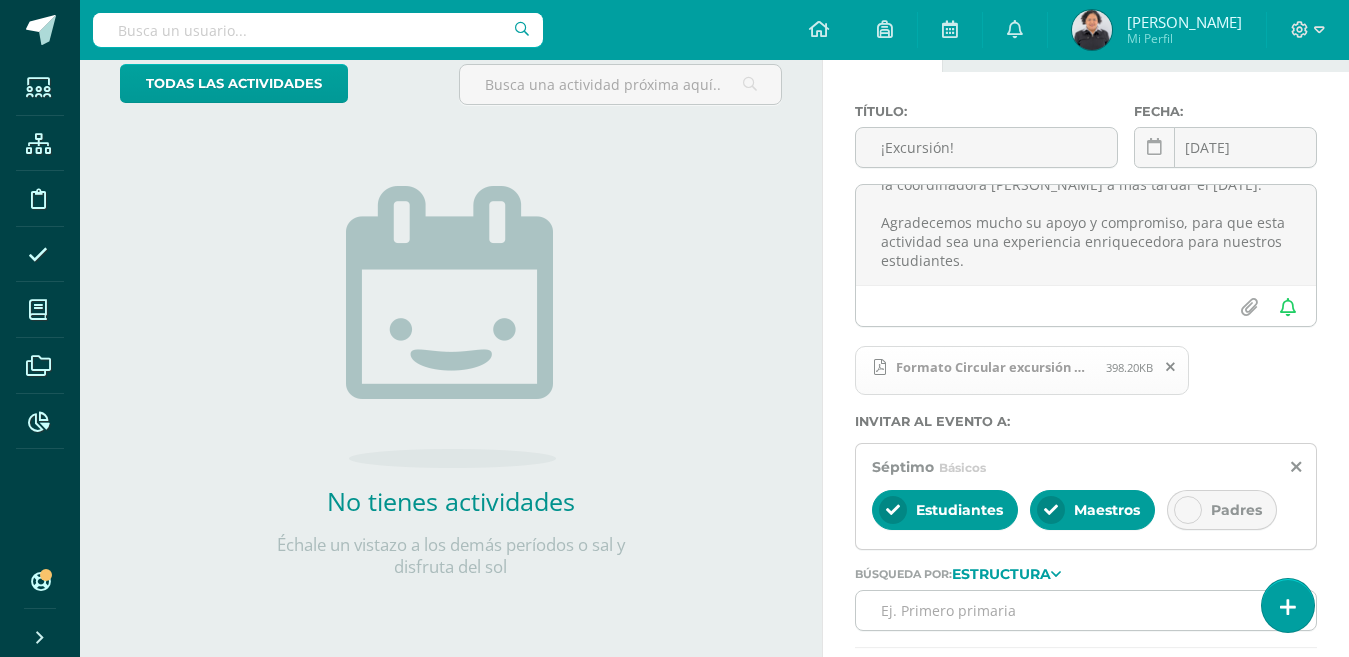 click at bounding box center [1188, 510] 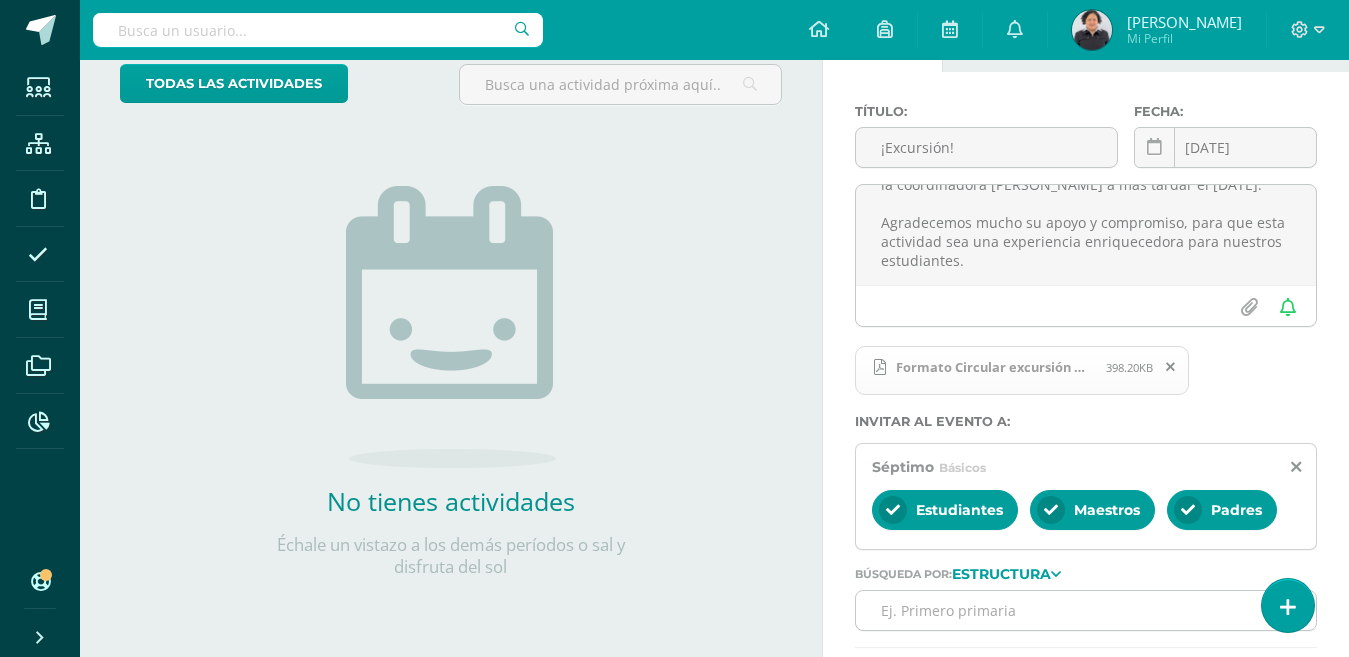 scroll, scrollTop: 240, scrollLeft: 0, axis: vertical 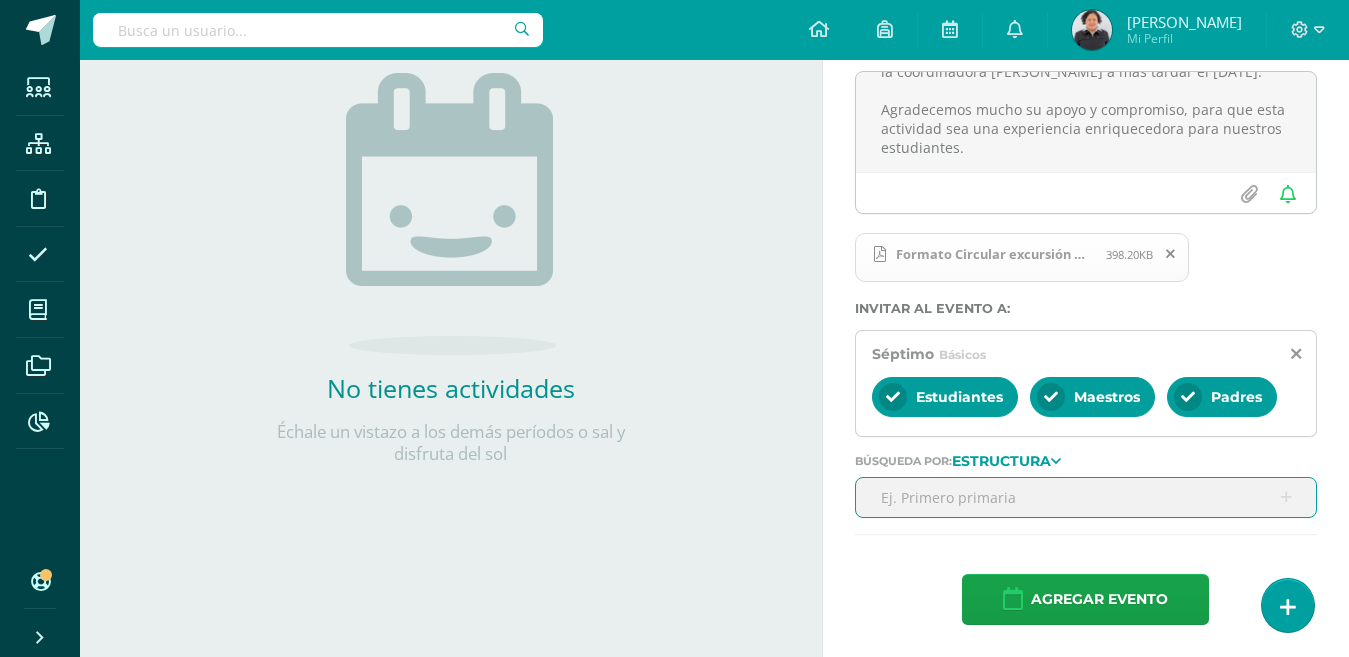 click at bounding box center (1086, 497) 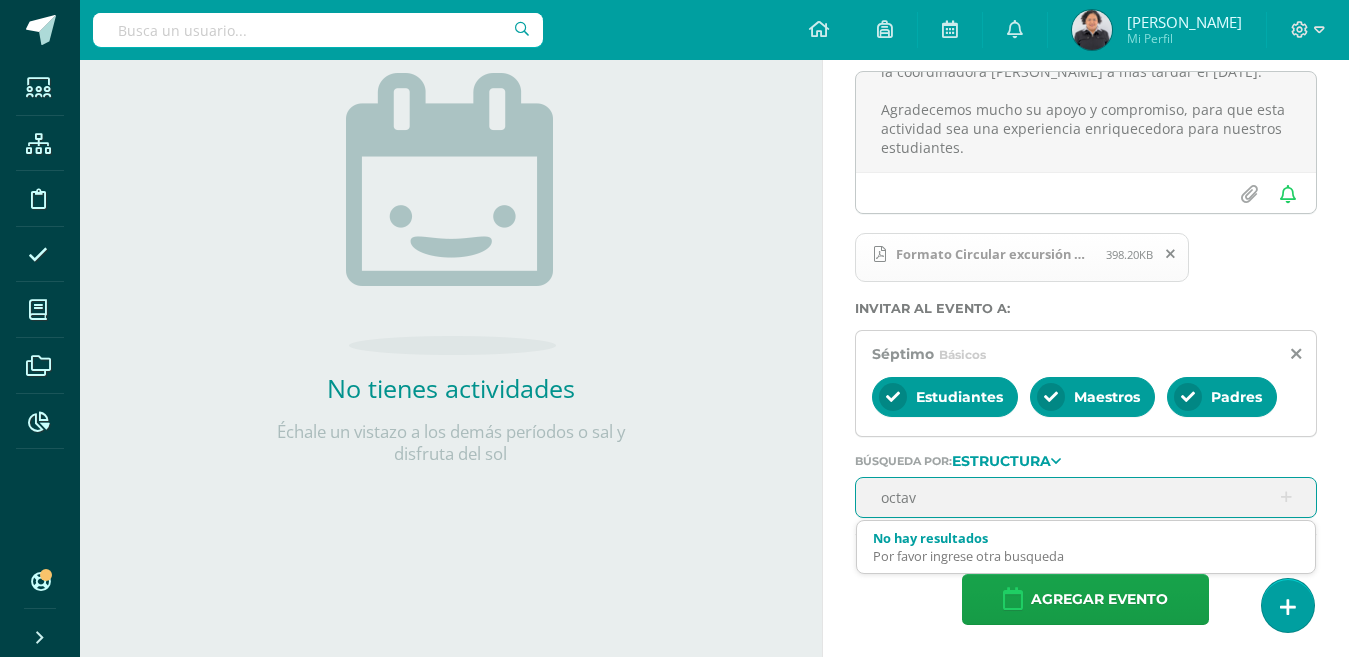 type on "octavo" 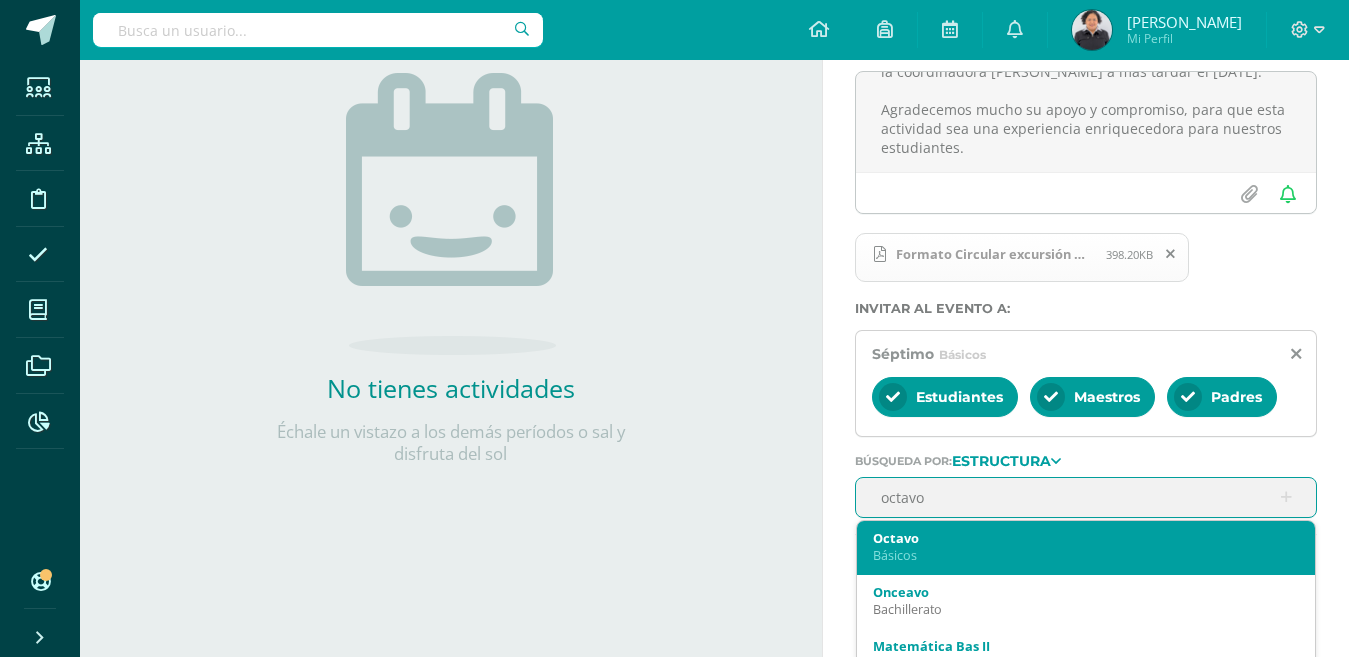 click on "Básicos" at bounding box center [1086, 555] 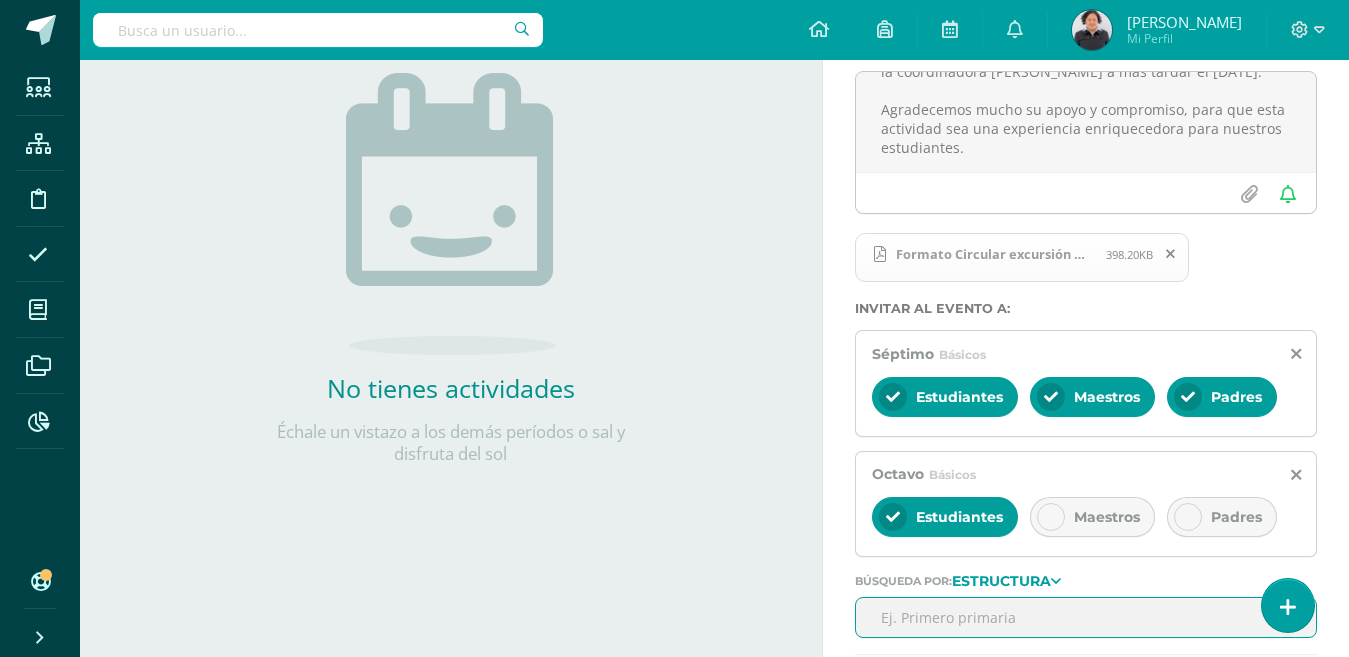 click at bounding box center (1051, 517) 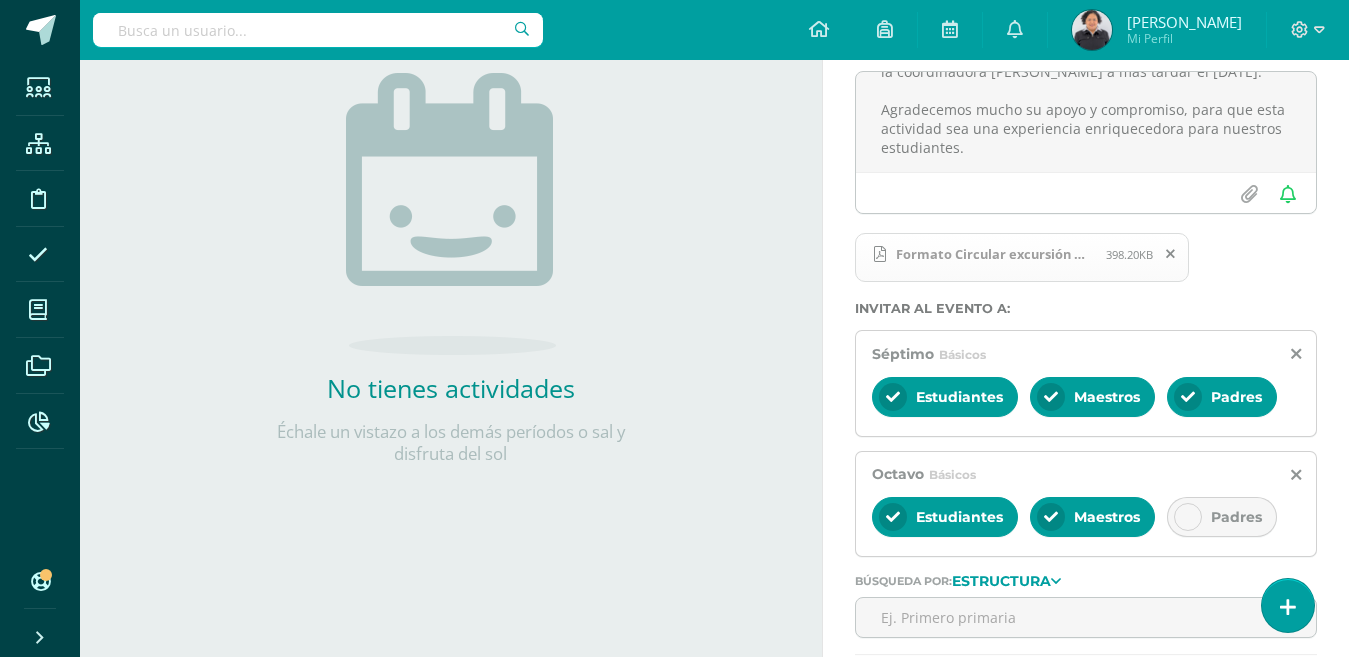 click at bounding box center (1188, 517) 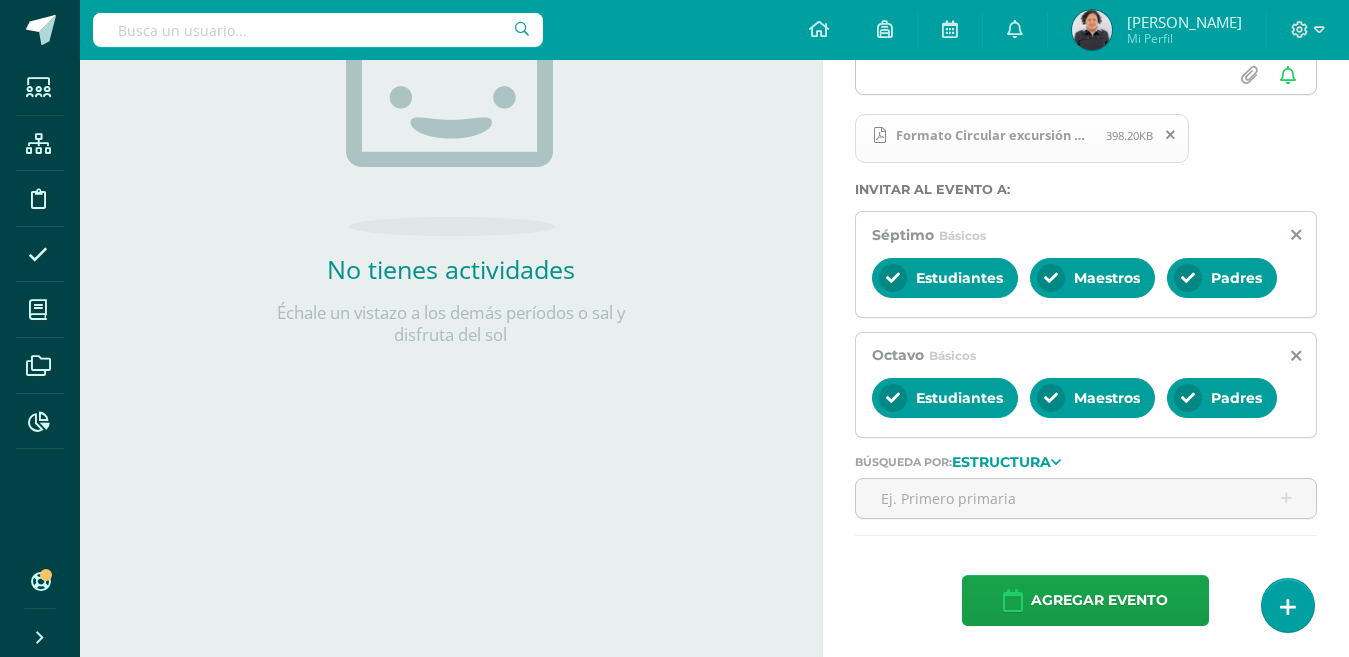 scroll, scrollTop: 360, scrollLeft: 0, axis: vertical 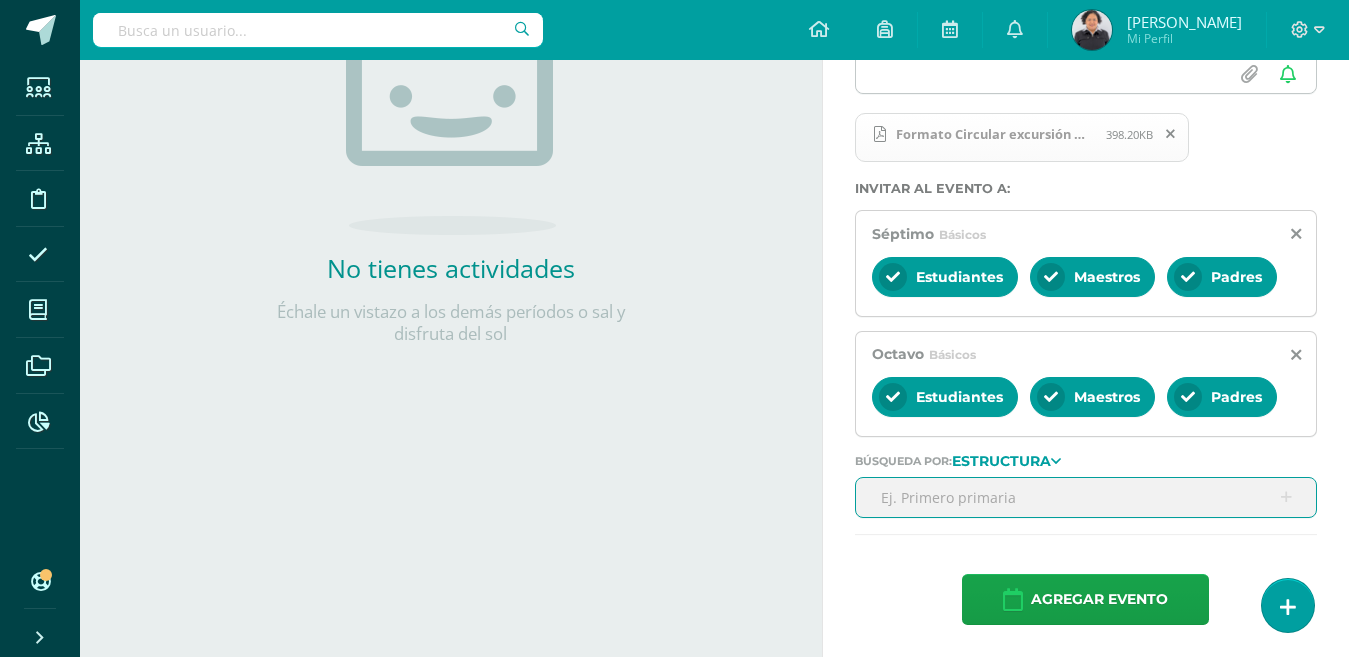 click at bounding box center (1086, 497) 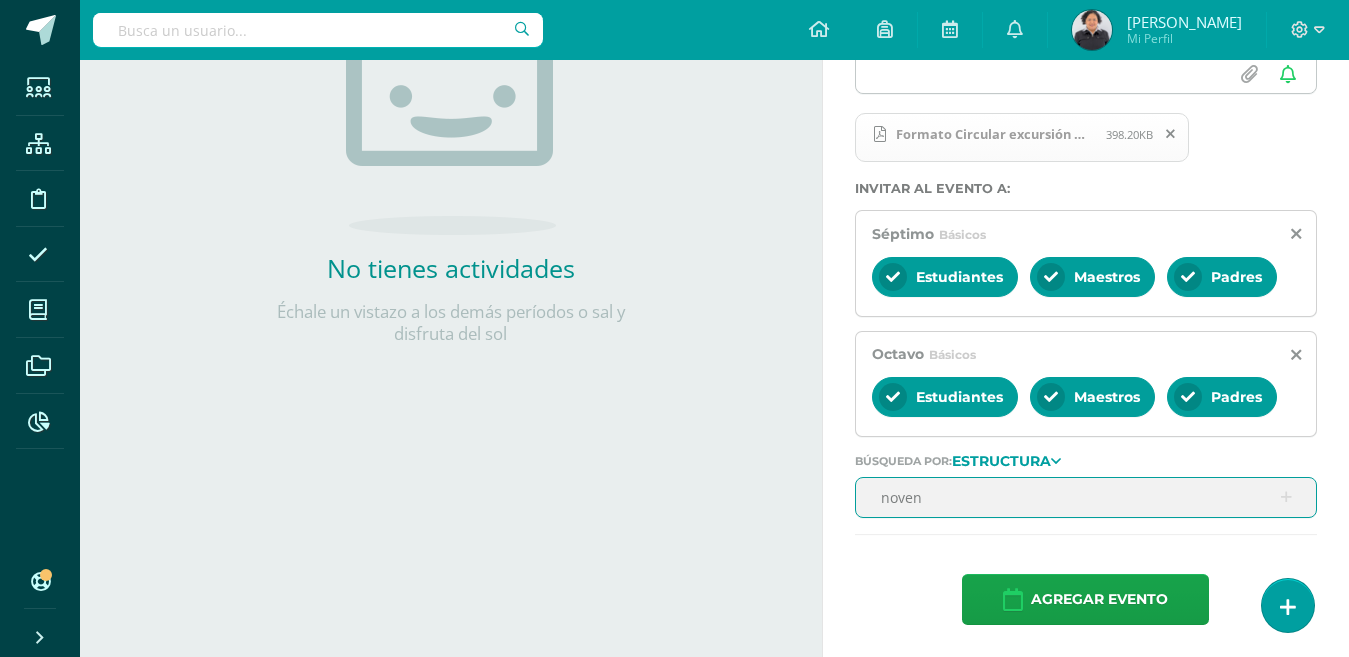 type on "noveno" 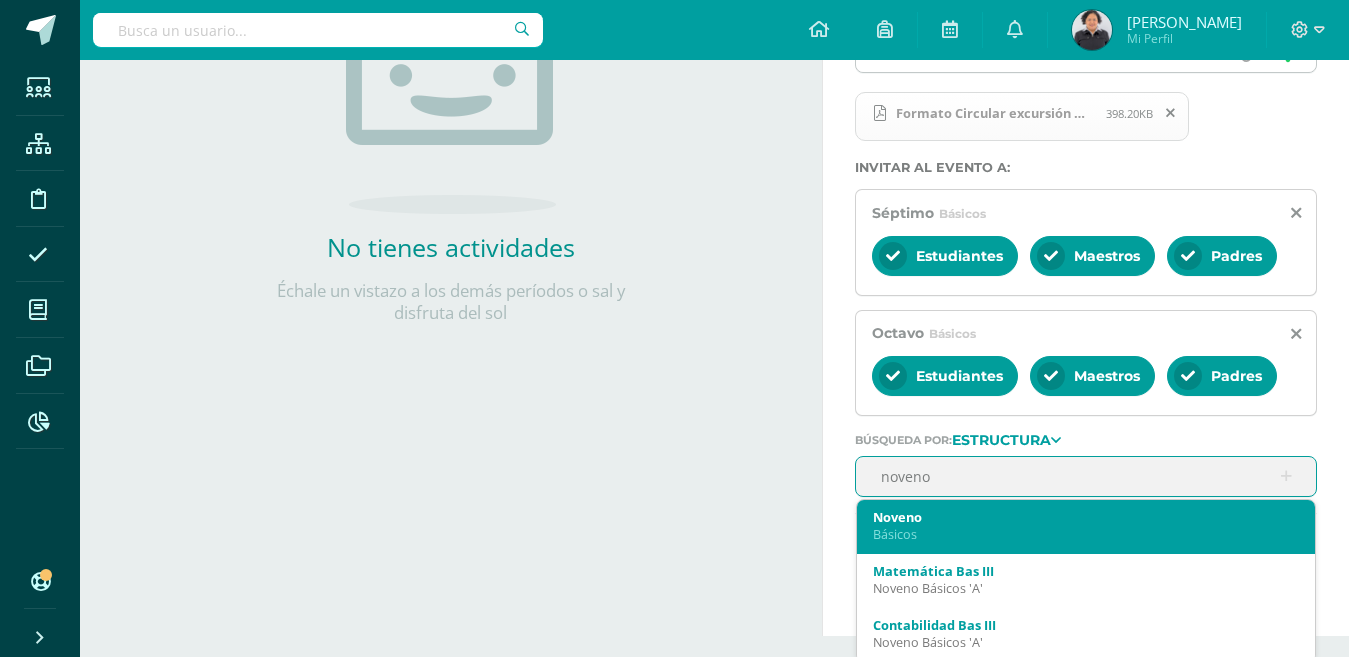 scroll, scrollTop: 387, scrollLeft: 0, axis: vertical 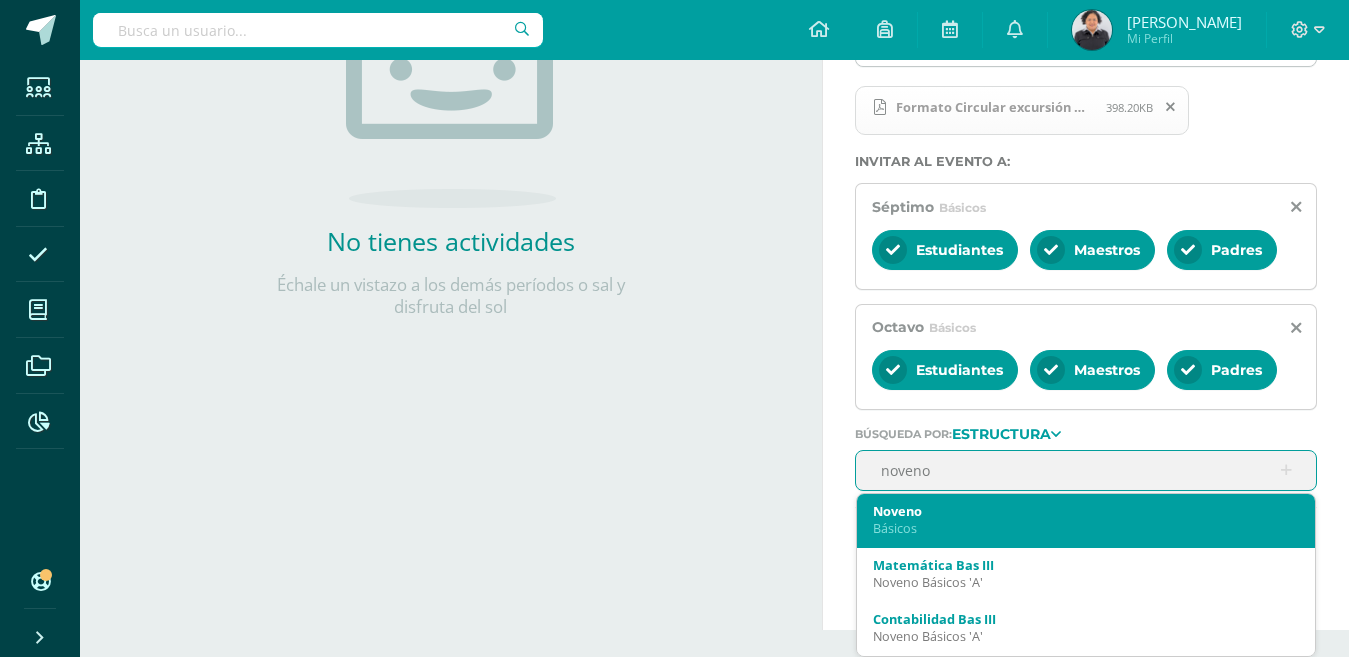 click on "Básicos" at bounding box center [1086, 528] 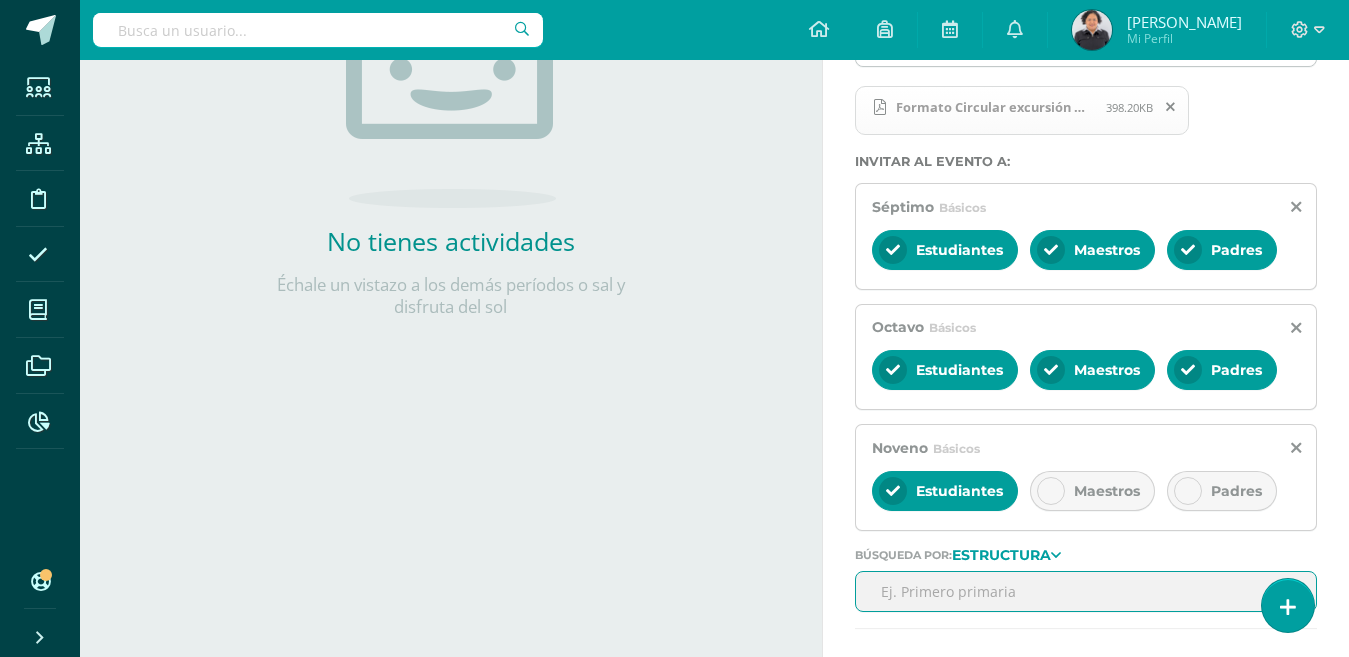 click at bounding box center (1051, 491) 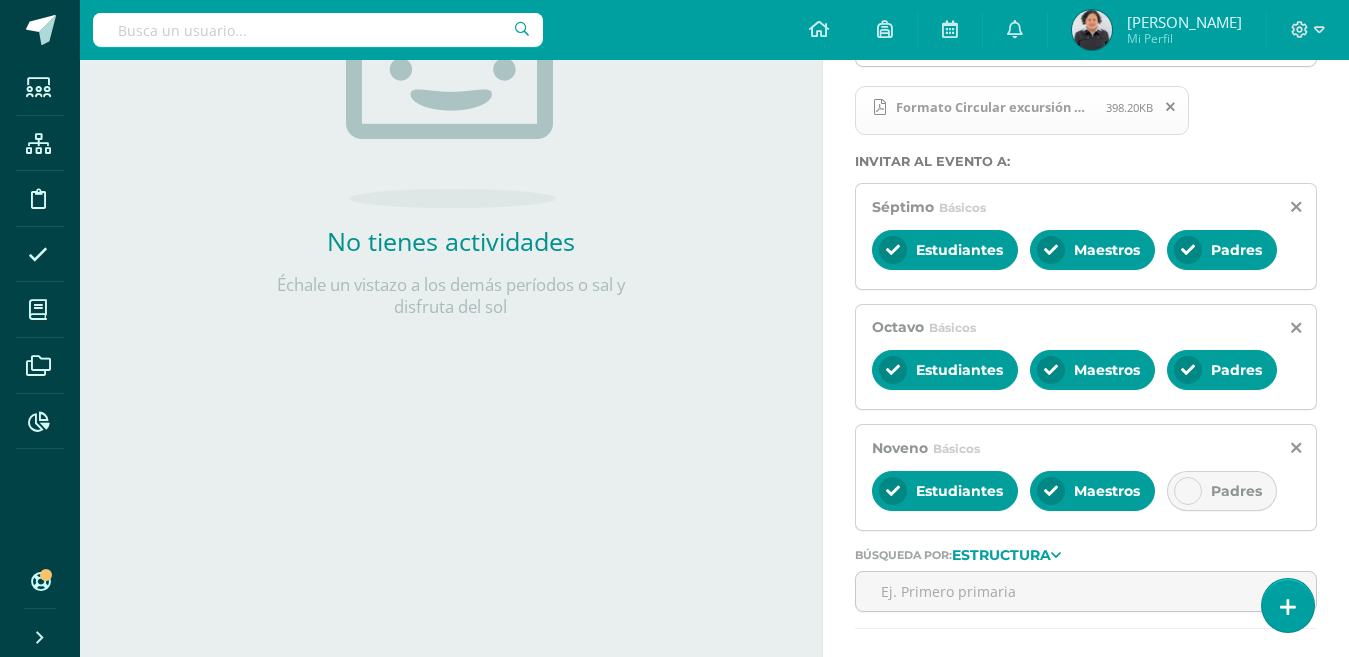 click at bounding box center [1188, 491] 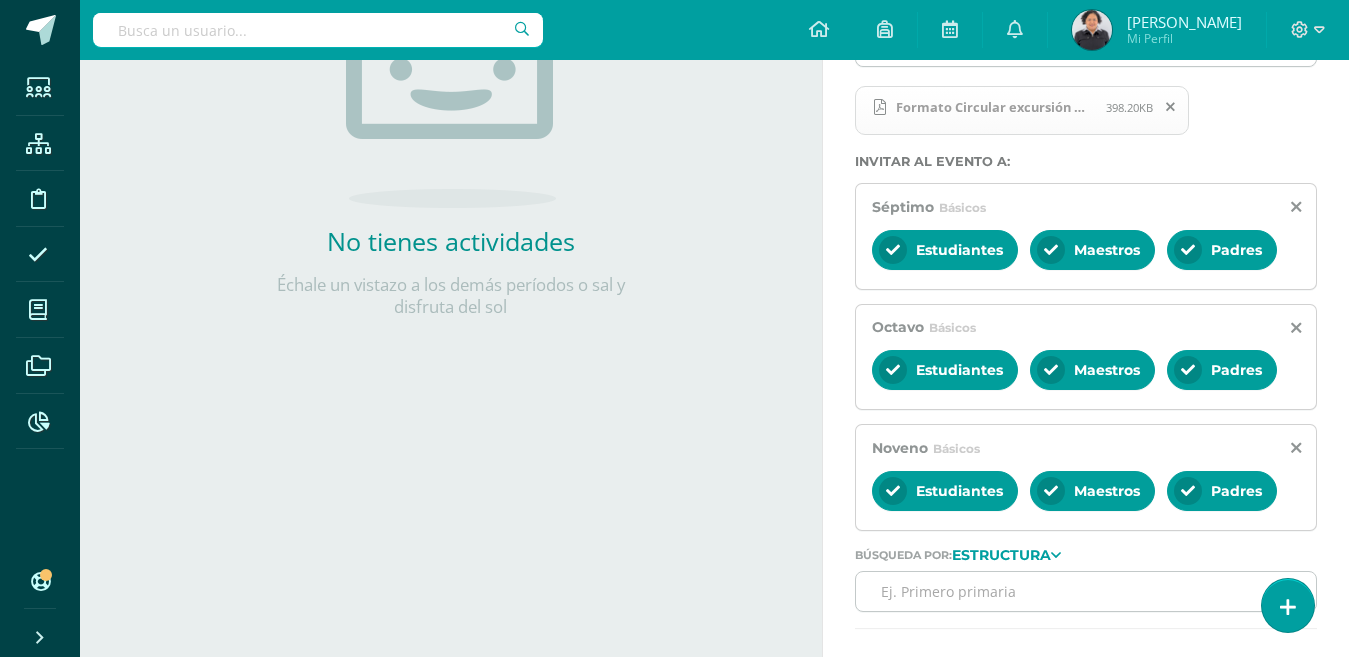 click at bounding box center [1086, 591] 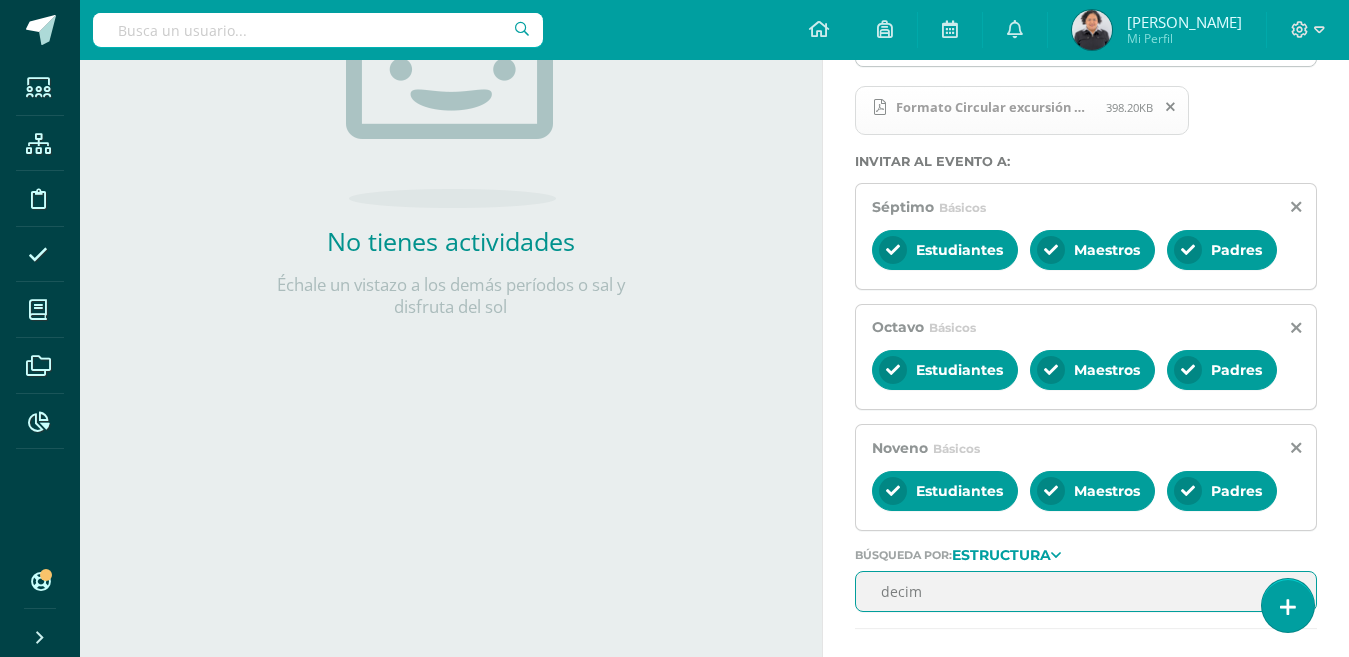 type on "decimo" 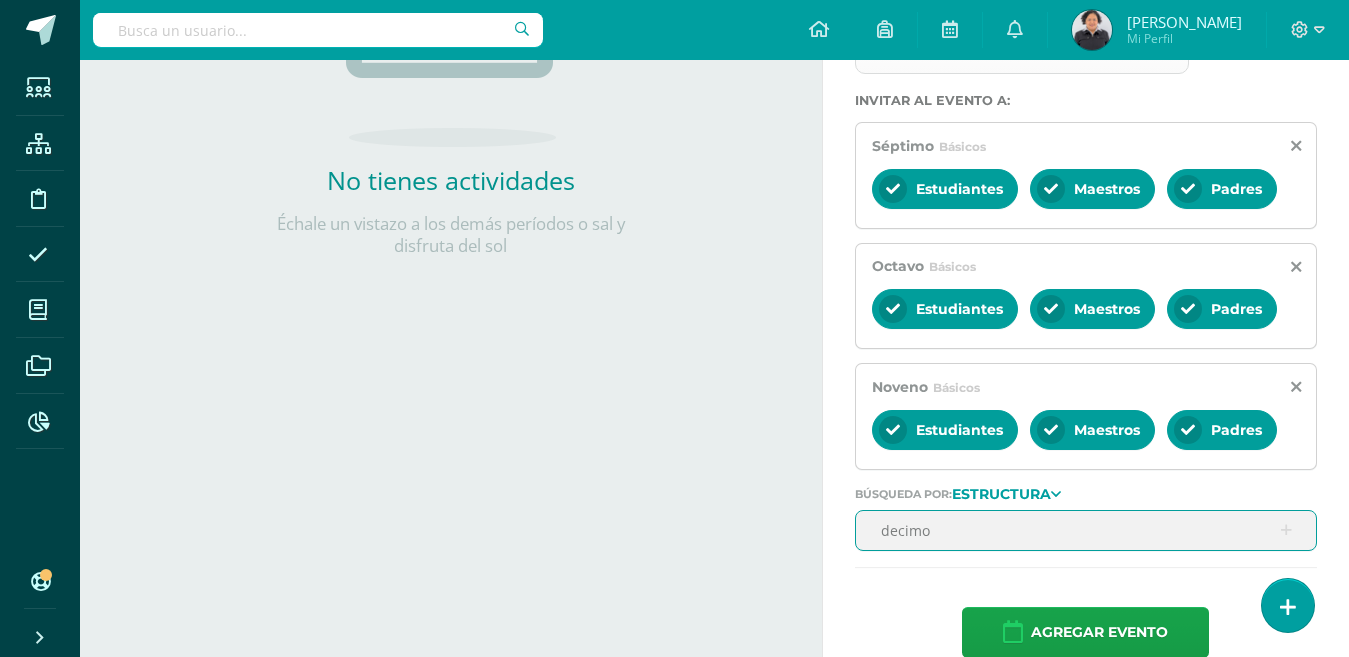 scroll, scrollTop: 481, scrollLeft: 0, axis: vertical 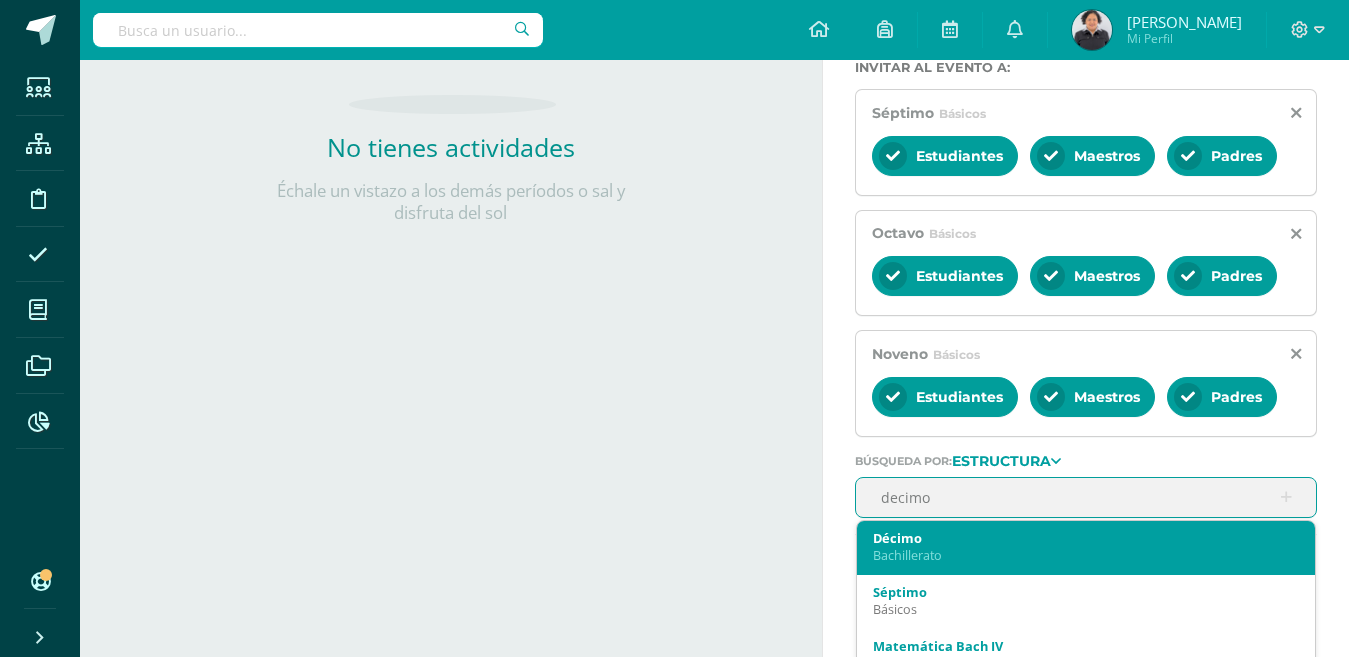 click on "Bachillerato" at bounding box center [1086, 555] 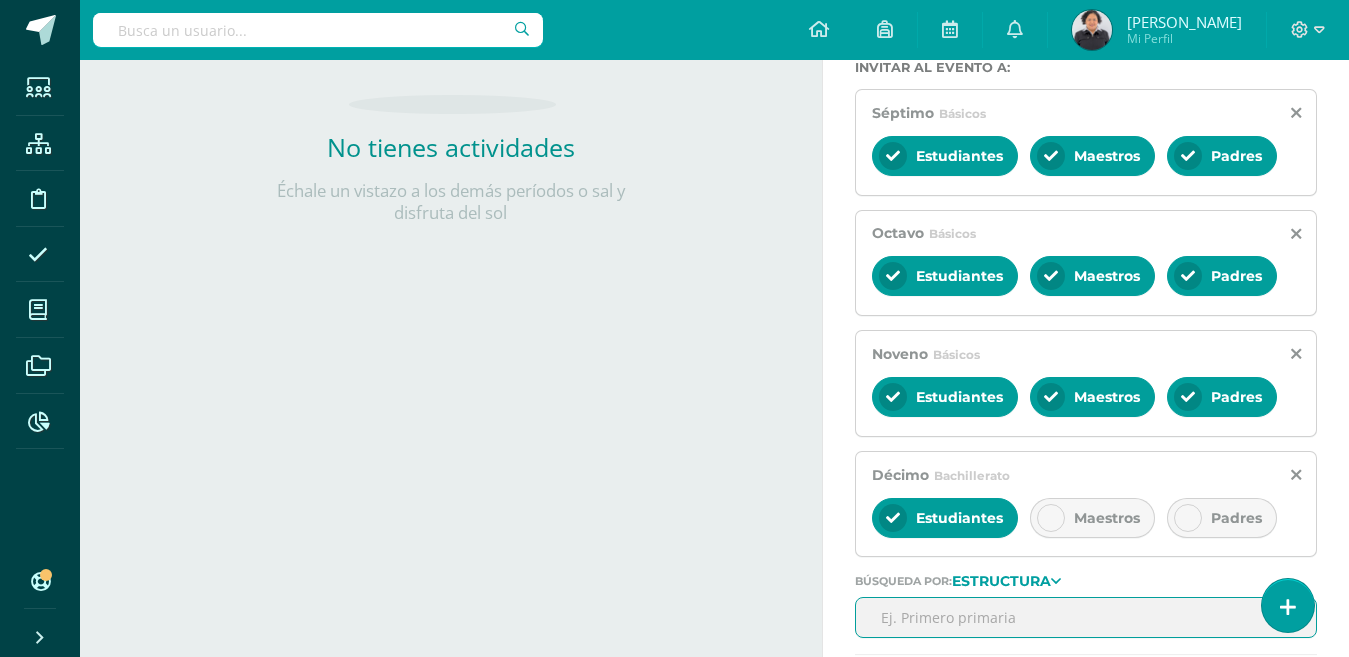 click at bounding box center [1051, 518] 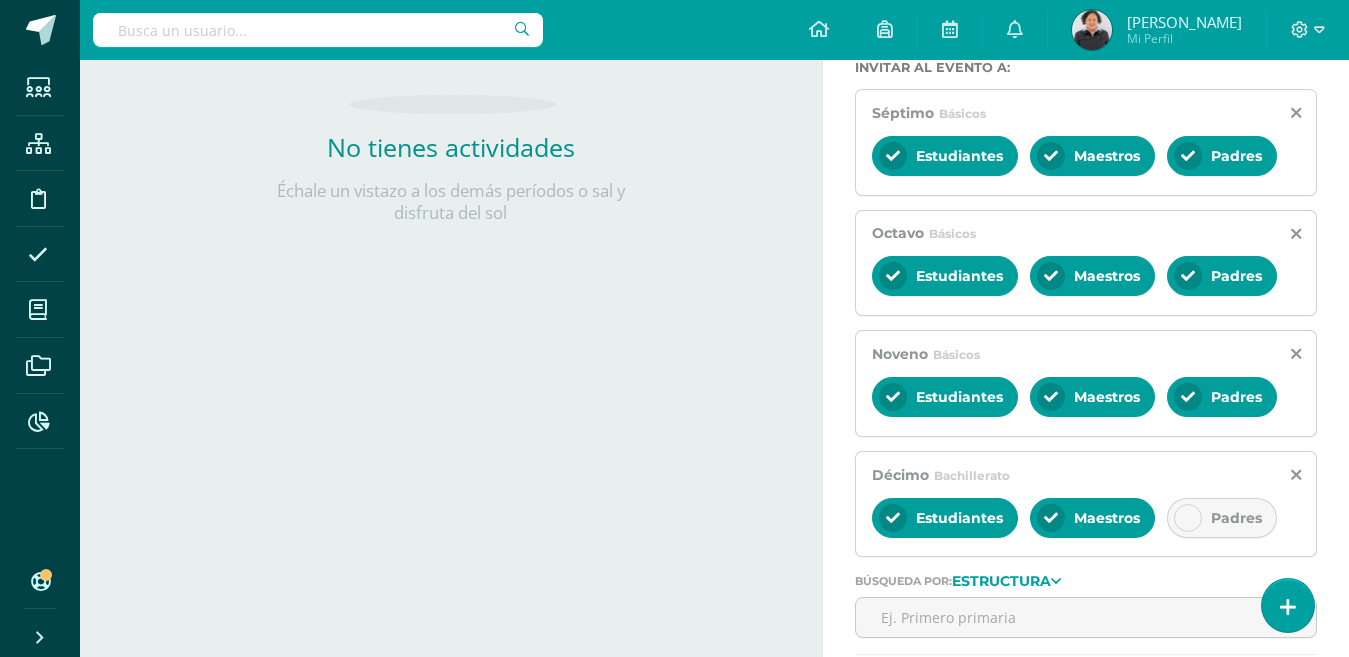 click at bounding box center (1188, 518) 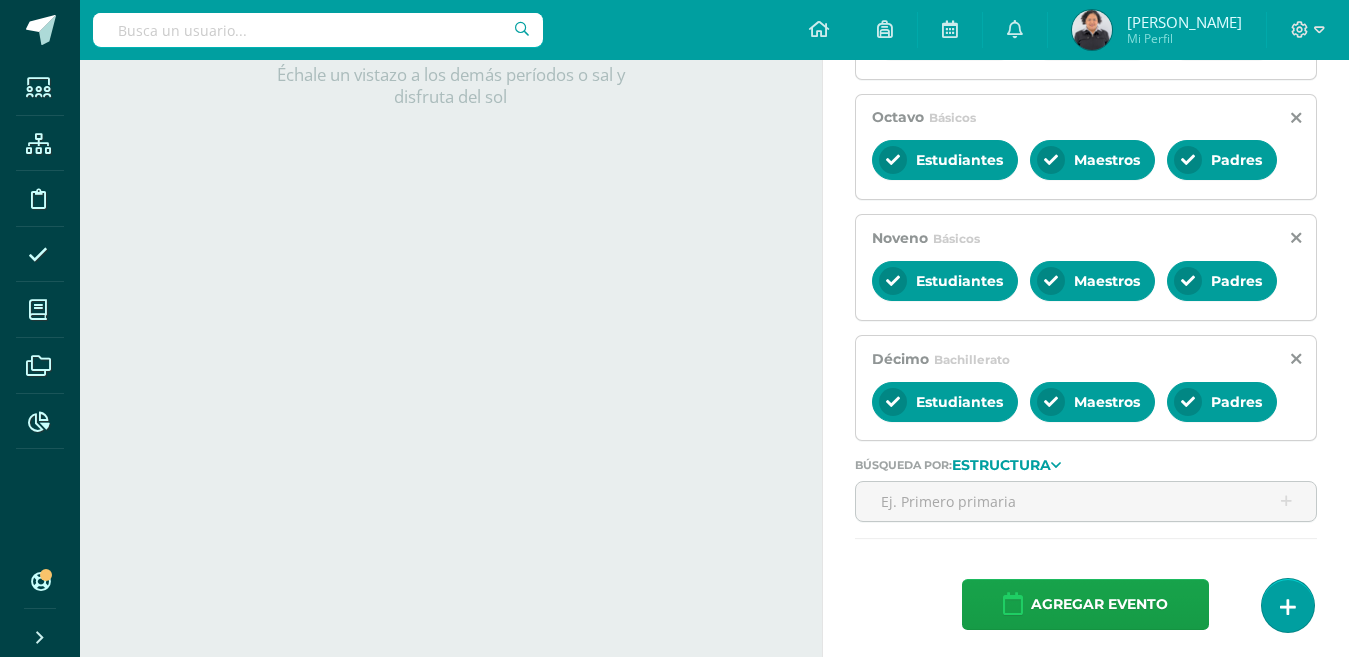 scroll, scrollTop: 602, scrollLeft: 0, axis: vertical 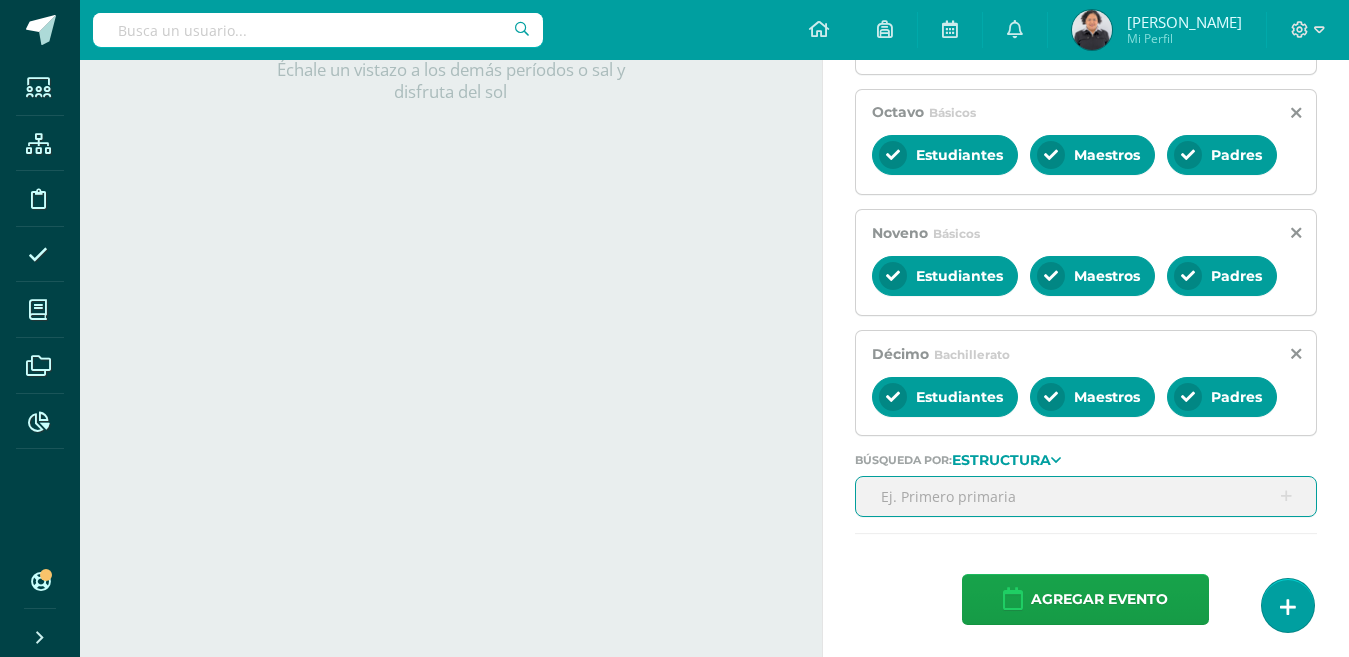 click at bounding box center (1086, 496) 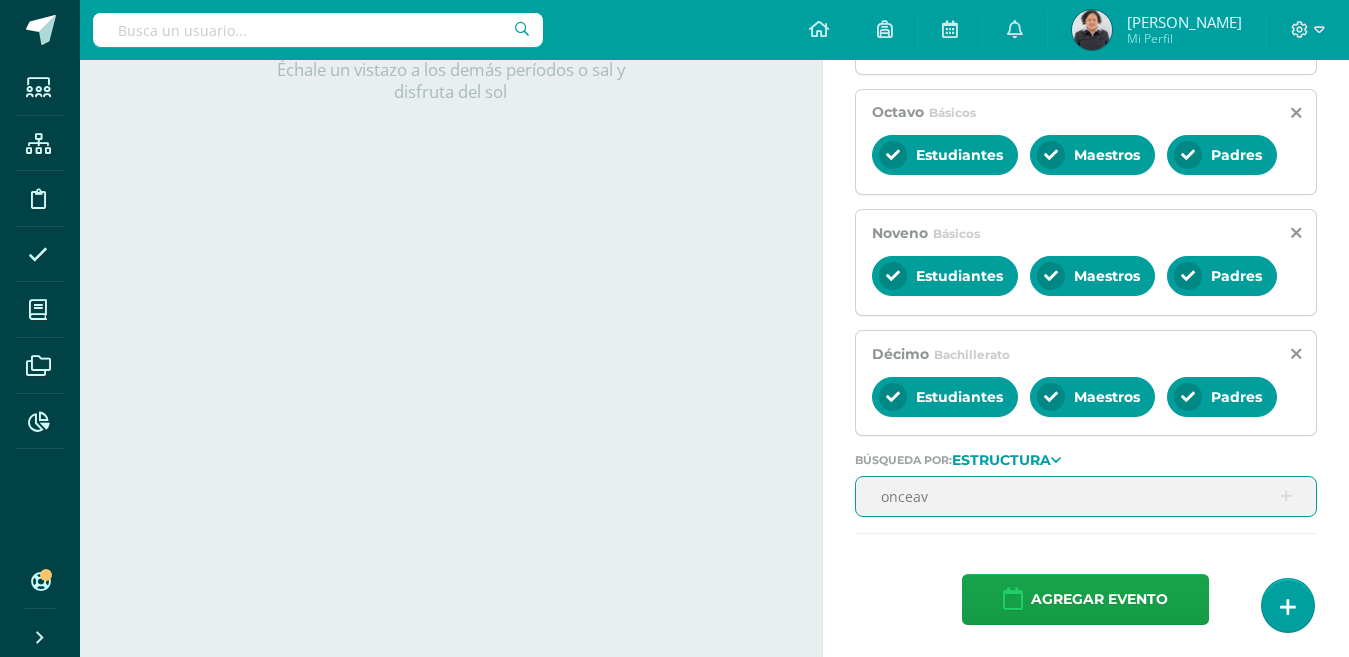 type on "onceavo" 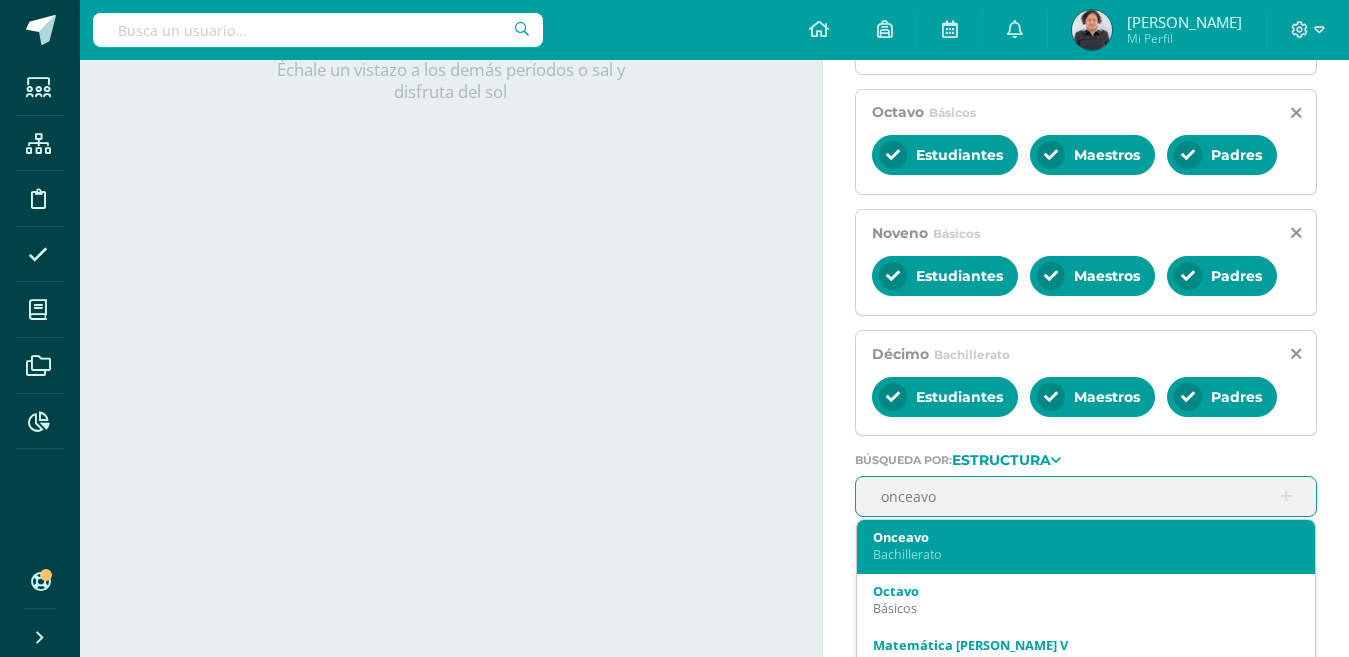 click on "Bachillerato" at bounding box center [1086, 554] 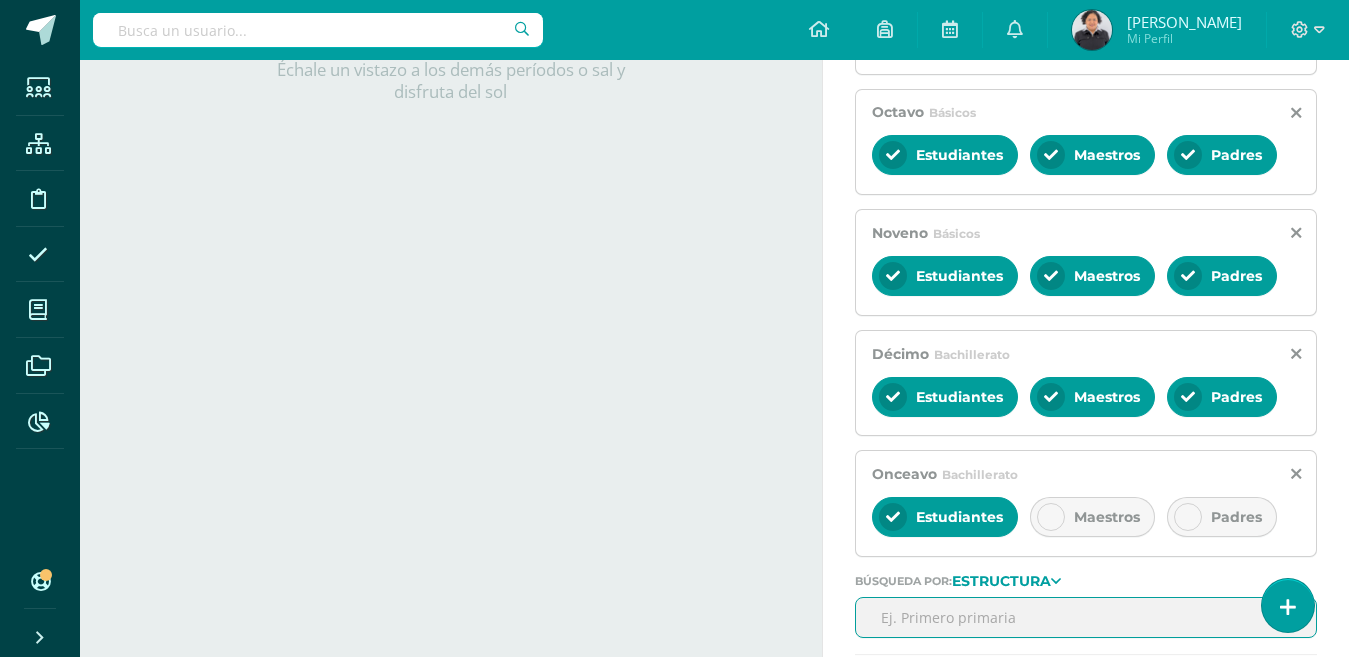 click at bounding box center [1051, 517] 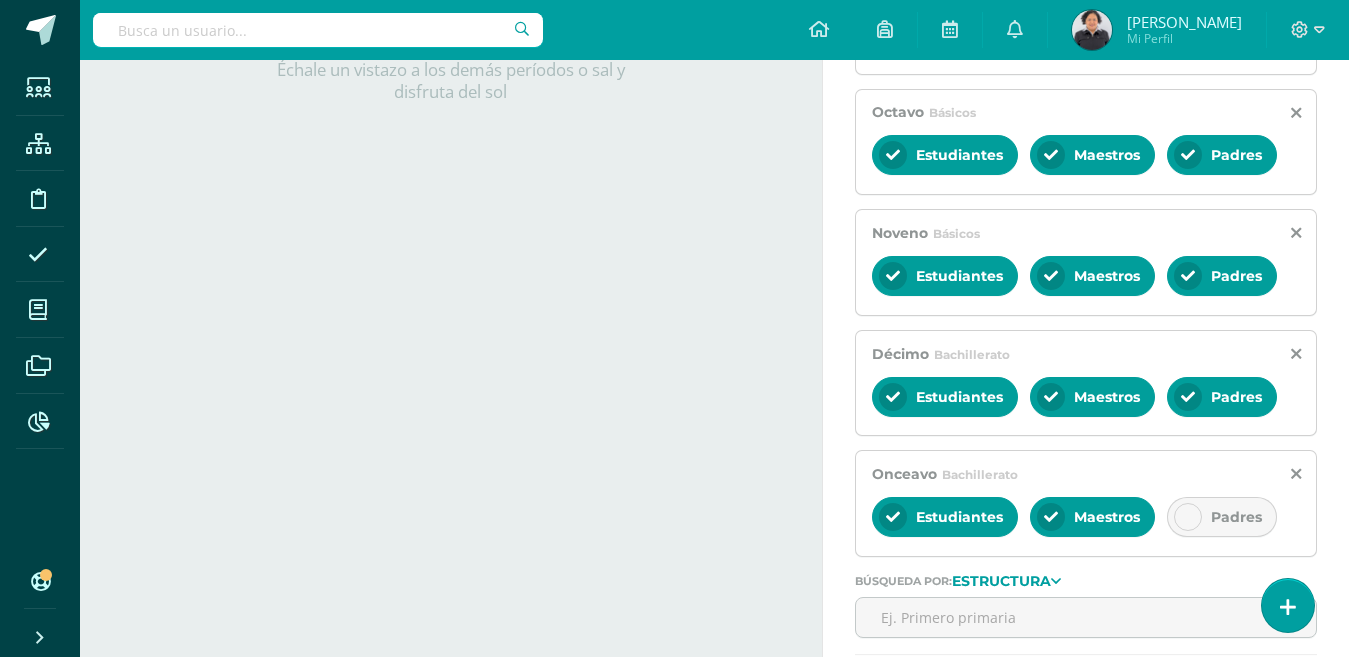 click at bounding box center (1188, 517) 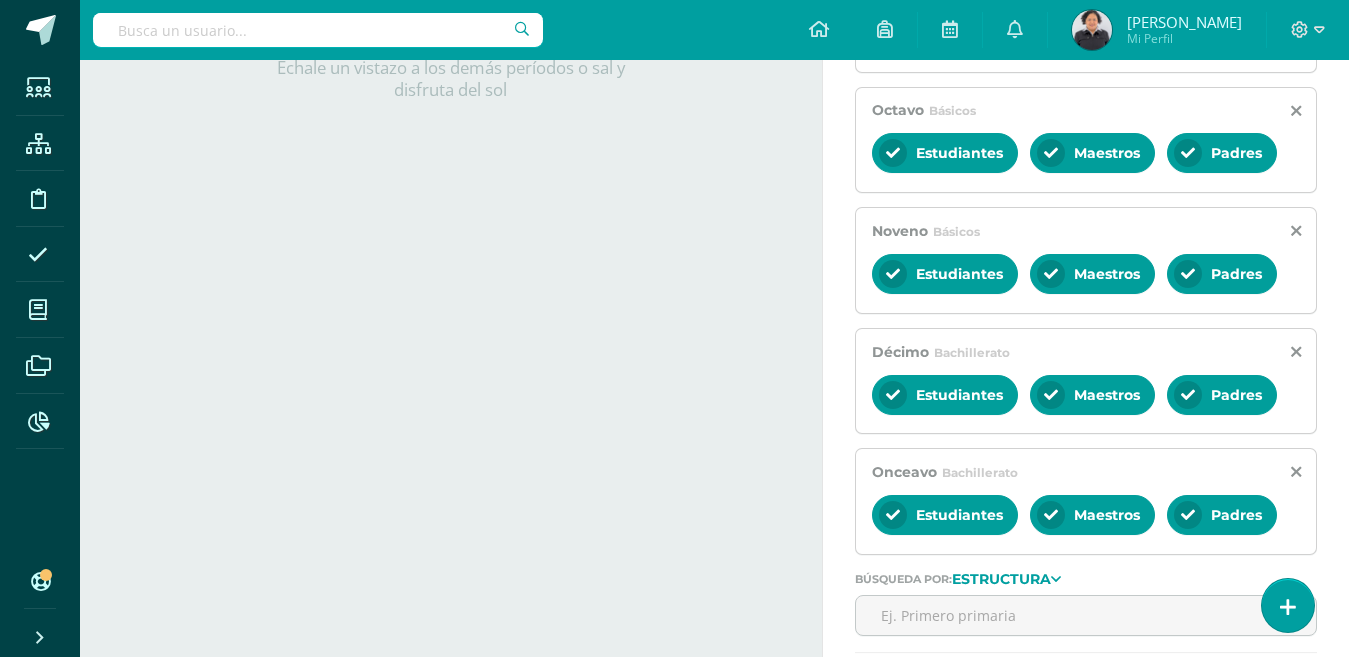 scroll, scrollTop: 722, scrollLeft: 0, axis: vertical 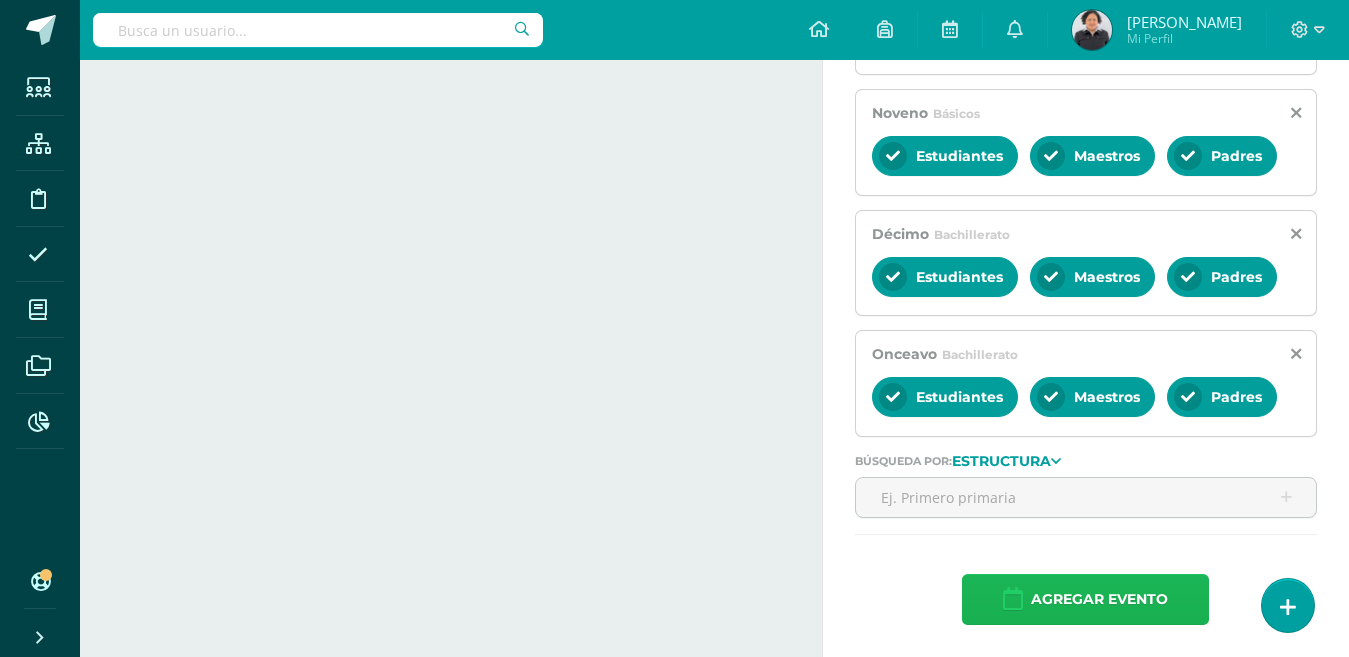 click on "Agregar evento" at bounding box center (1099, 599) 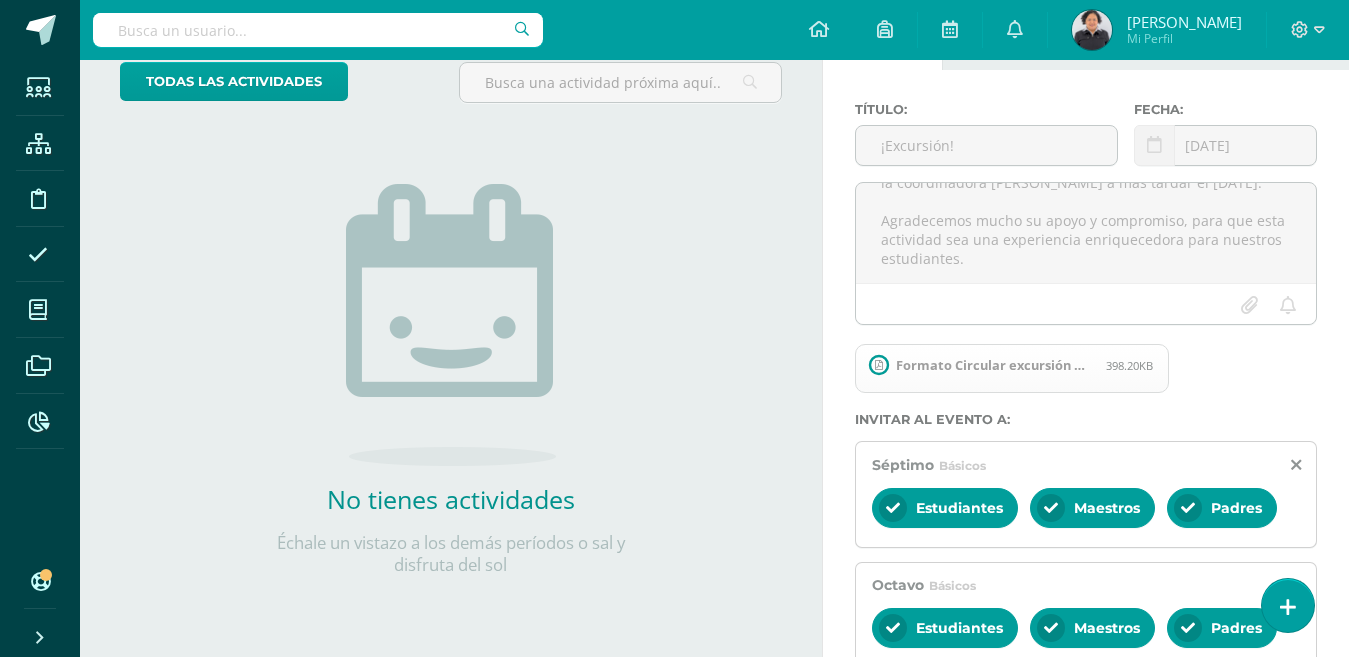 type 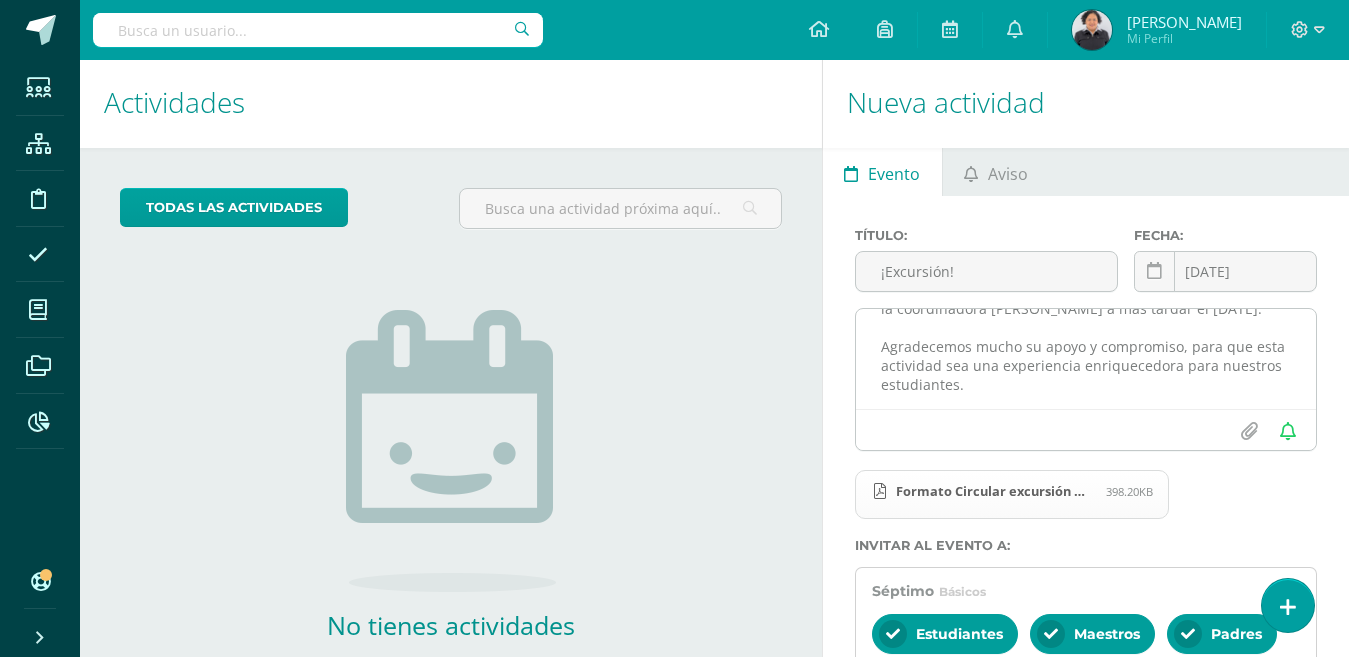 scroll, scrollTop: 0, scrollLeft: 0, axis: both 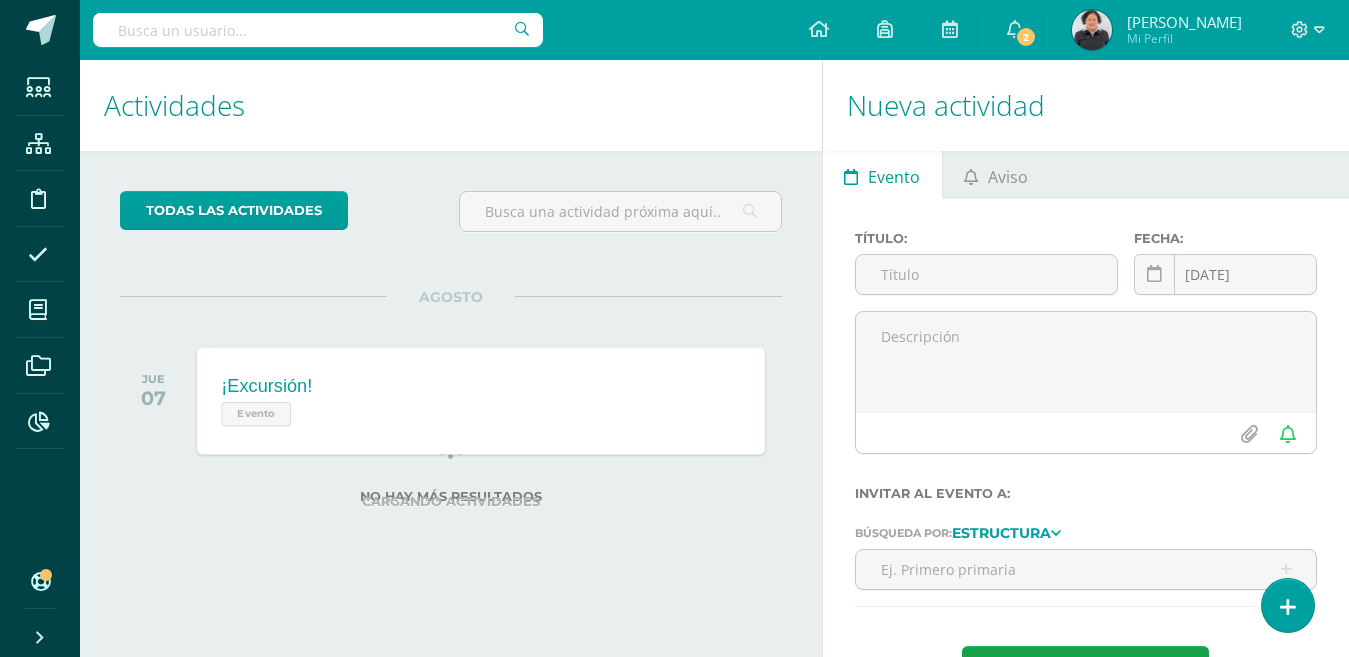 click on "¡Excursión!" at bounding box center [266, 386] 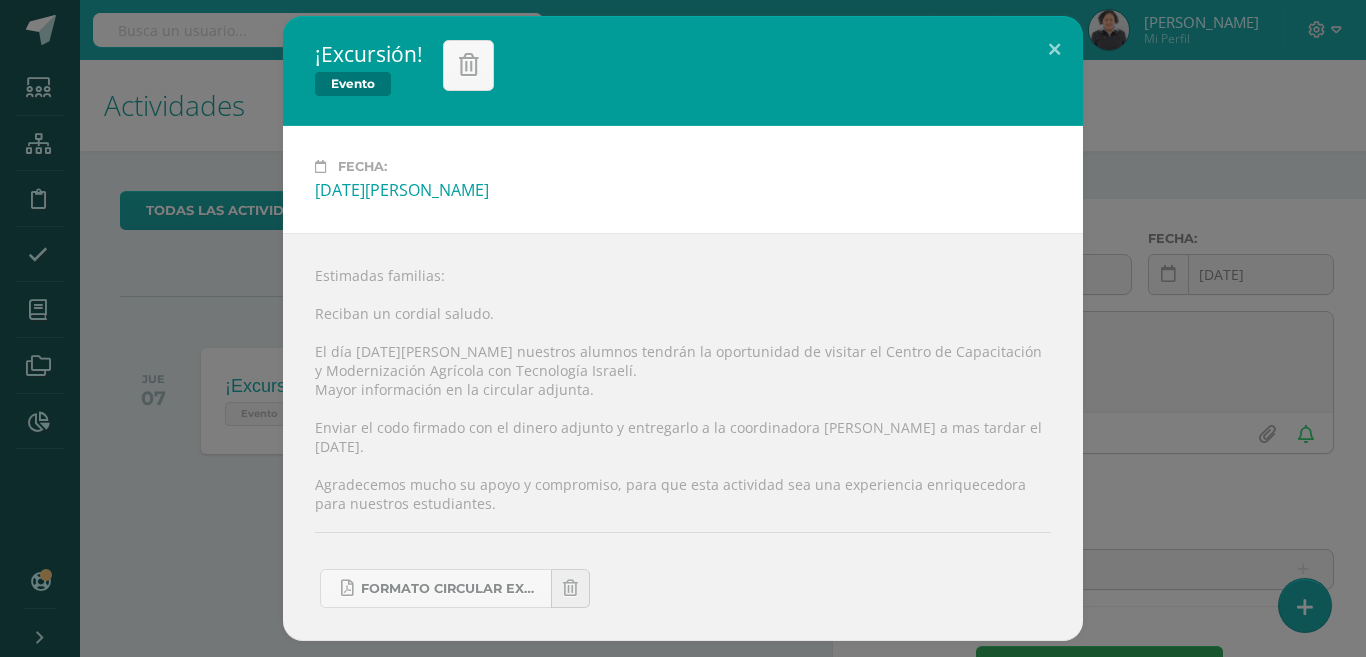 click at bounding box center (570, 588) 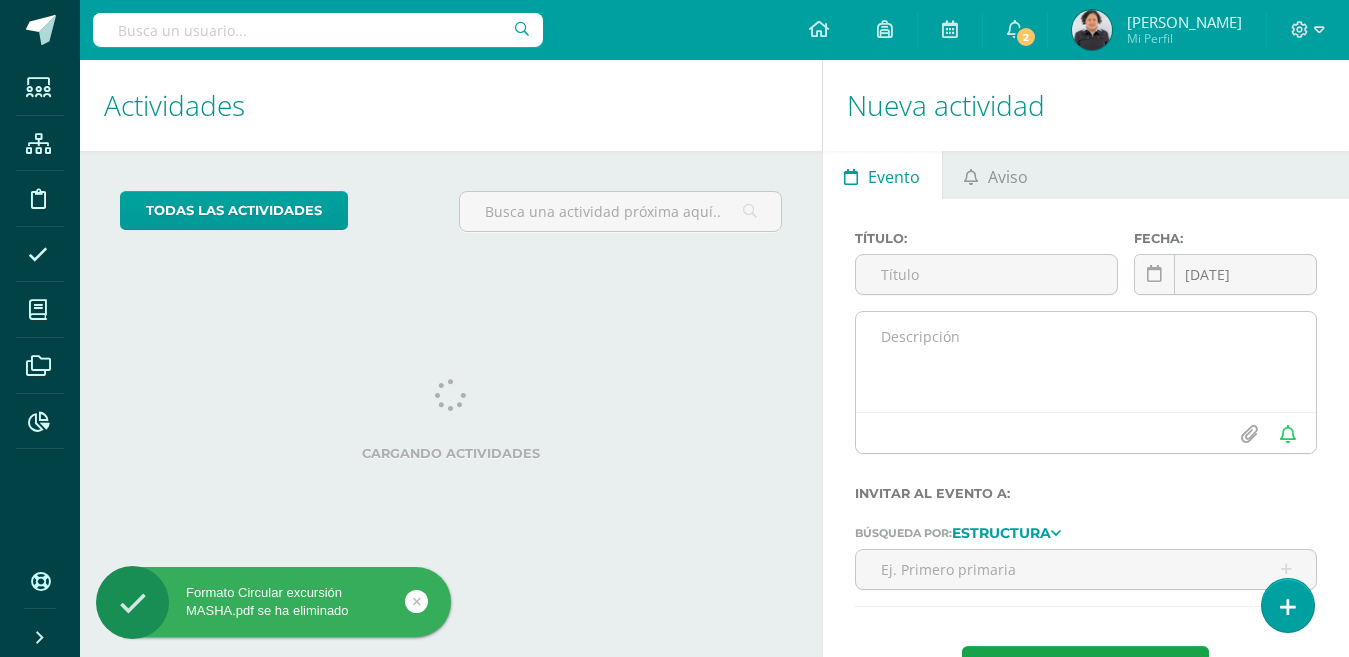 scroll, scrollTop: 0, scrollLeft: 0, axis: both 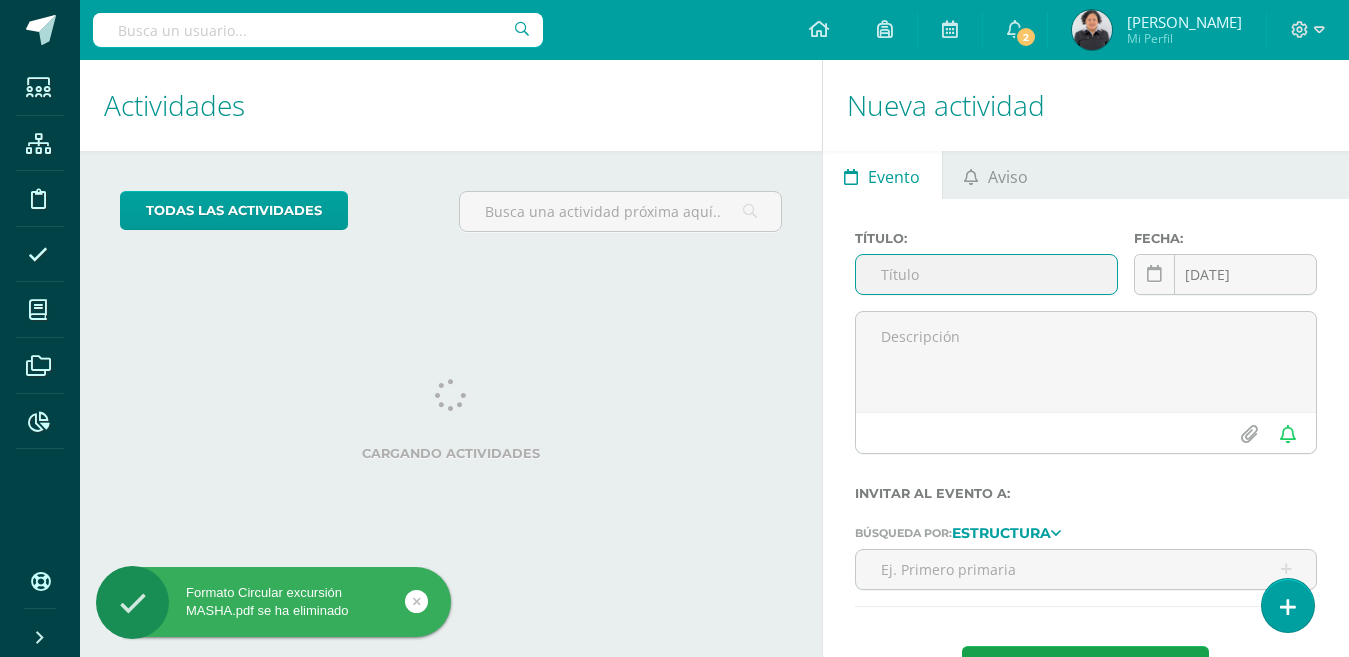 click at bounding box center [986, 274] 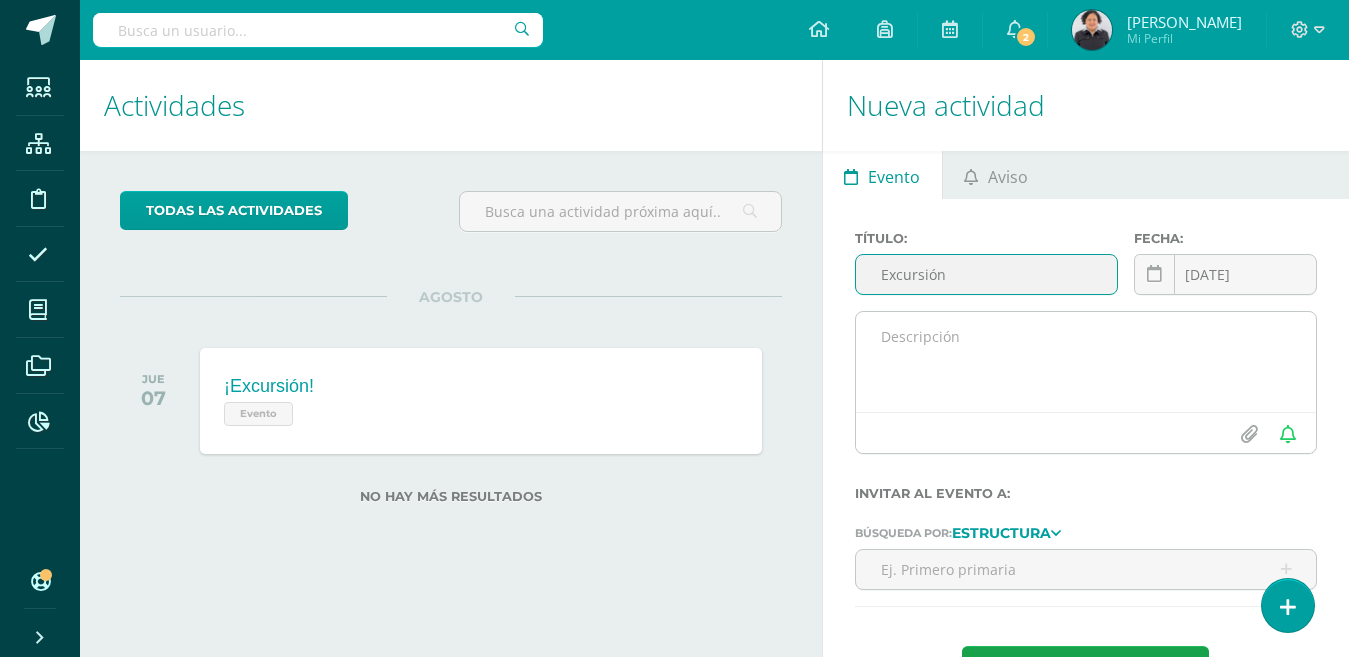 type on "Excursión" 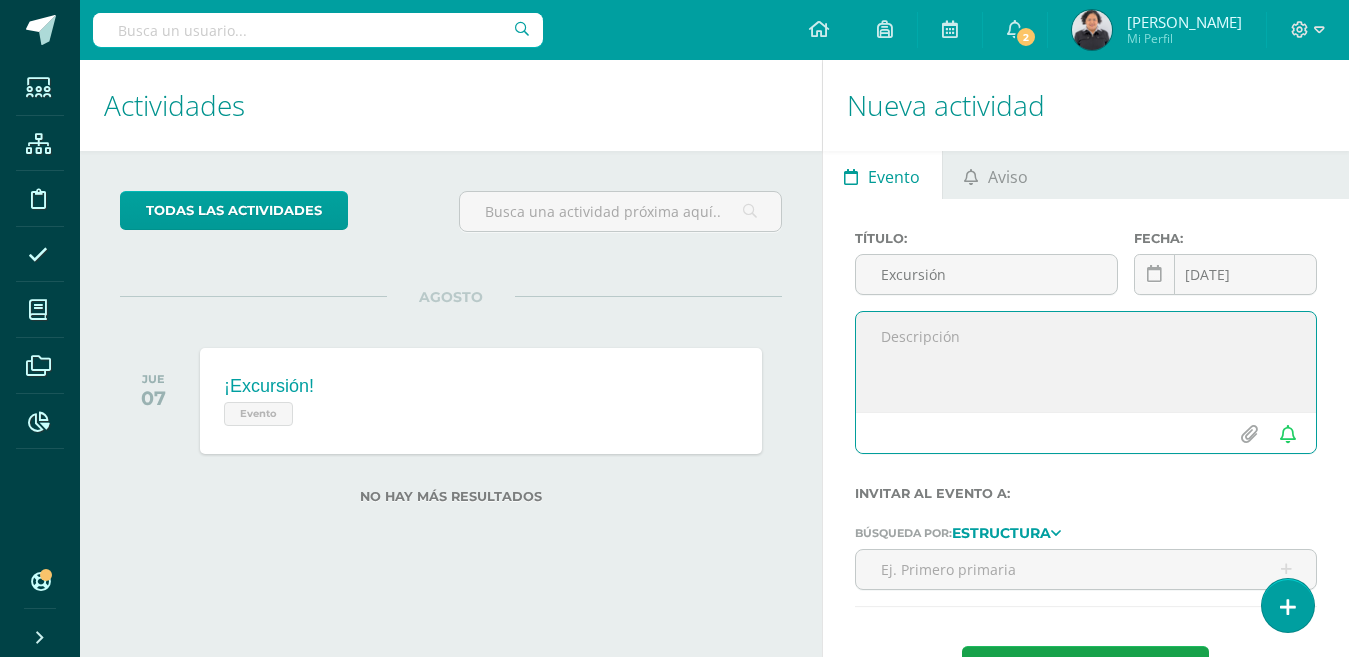 click at bounding box center (1086, 362) 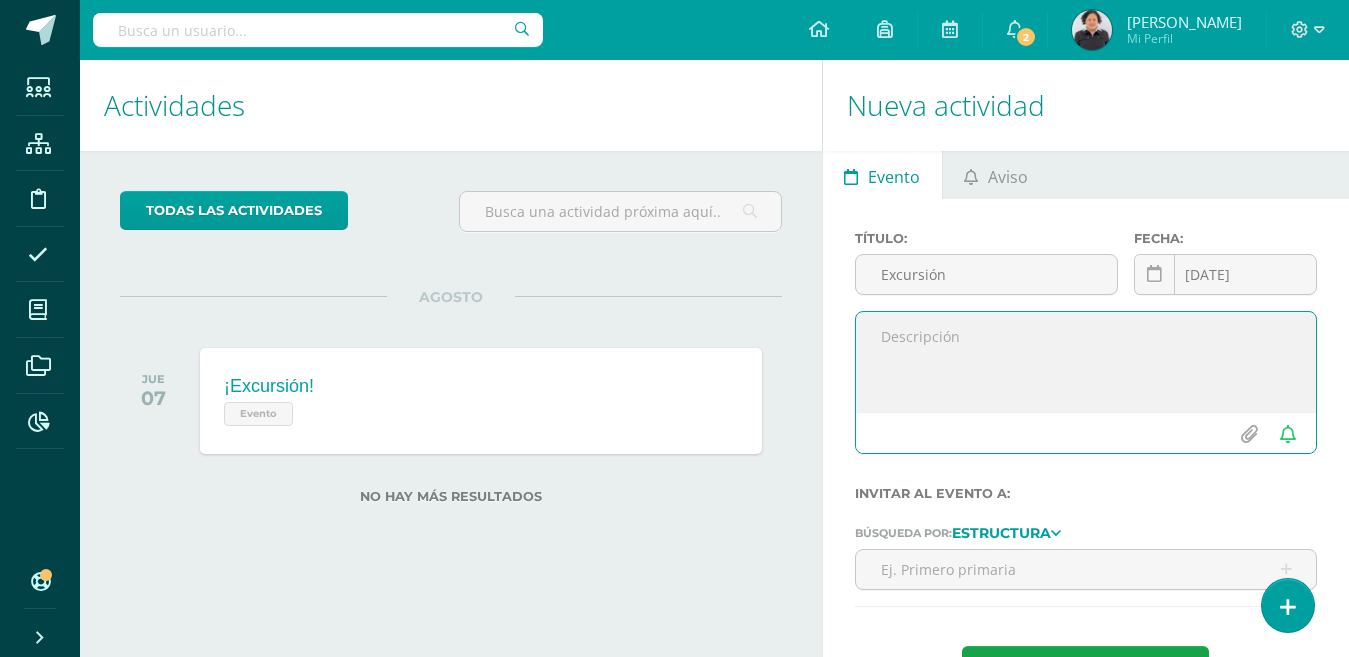 paste on "Estimadas familias:
Reciban un cordial saludo.
El día [DATE][PERSON_NAME] nuestros alumnos tendrán la oportunidad de visitar el Centro de Capacitación y Modernización Agrícola con Tecnología Israelí.
Mayor información en la circular adjunta.
Enviar el codo firmado con el dinero adjunto y entregarlo a la coordinadora [PERSON_NAME] a mas tardar el [DATE].
Agradecemos mucho su apoyo y compromiso, para que esta actividad sea una experiencia enriquecedora para nuestros estudiantes." 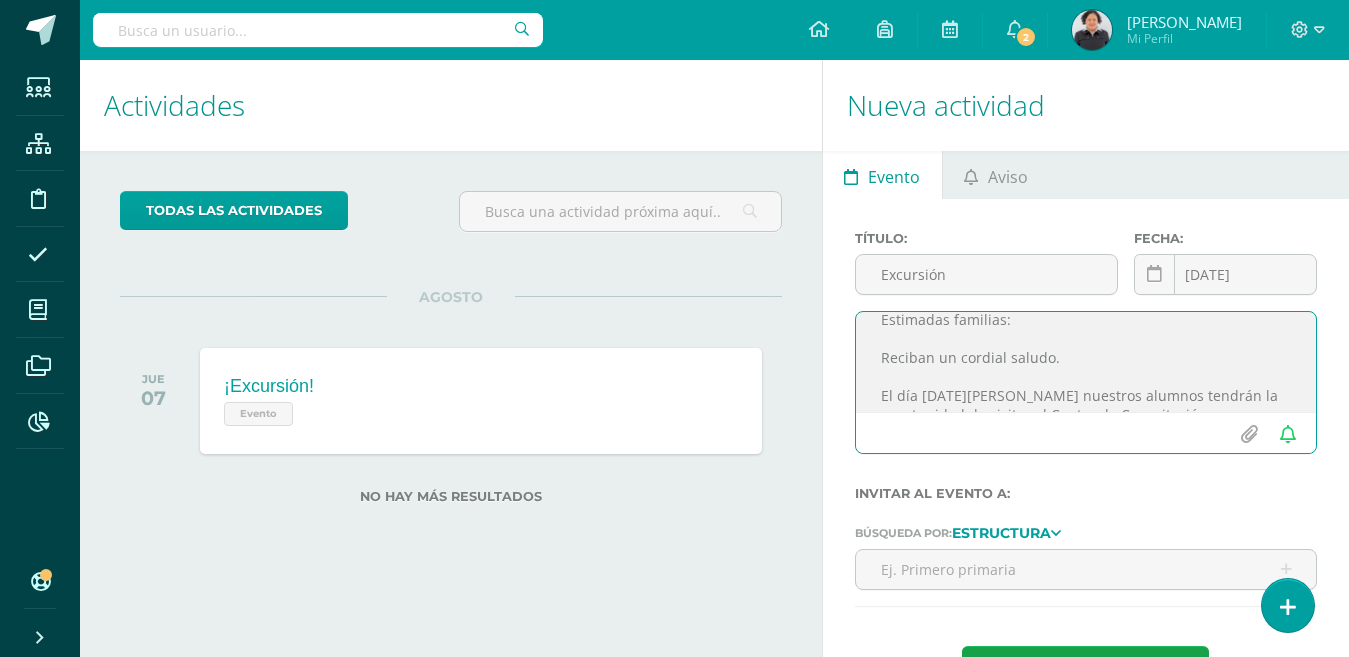 scroll, scrollTop: 0, scrollLeft: 0, axis: both 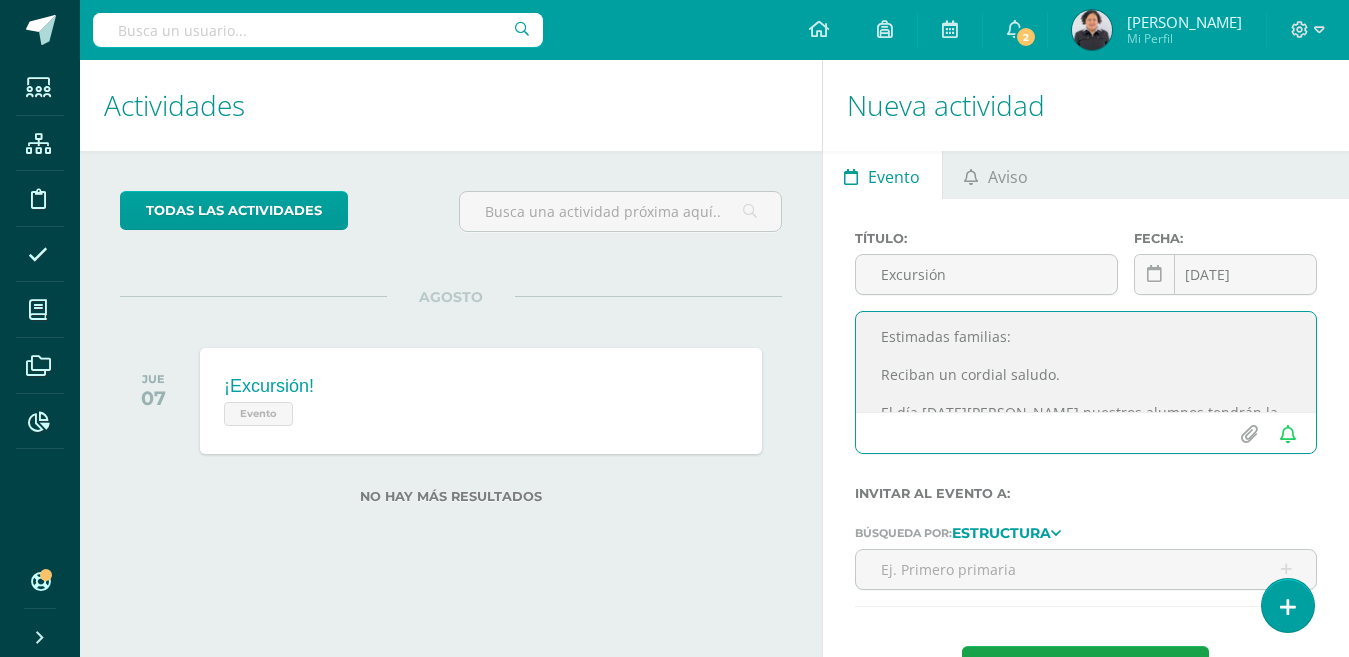 click on "Estimadas familias:
Reciban un cordial saludo.
El día [DATE][PERSON_NAME] nuestros alumnos tendrán la oportunidad de visitar el Centro de Capacitación y Modernización Agrícola con Tecnología Israelí.
Mayor información en la circular adjunta.
Enviar el codo firmado con el dinero adjunto y entregarlo a la coordinadora [PERSON_NAME] a mas tardar el [DATE].
Agradecemos mucho su apoyo y compromiso, para que esta actividad sea una experiencia enriquecedora para nuestros estudiantes." at bounding box center (1086, 362) 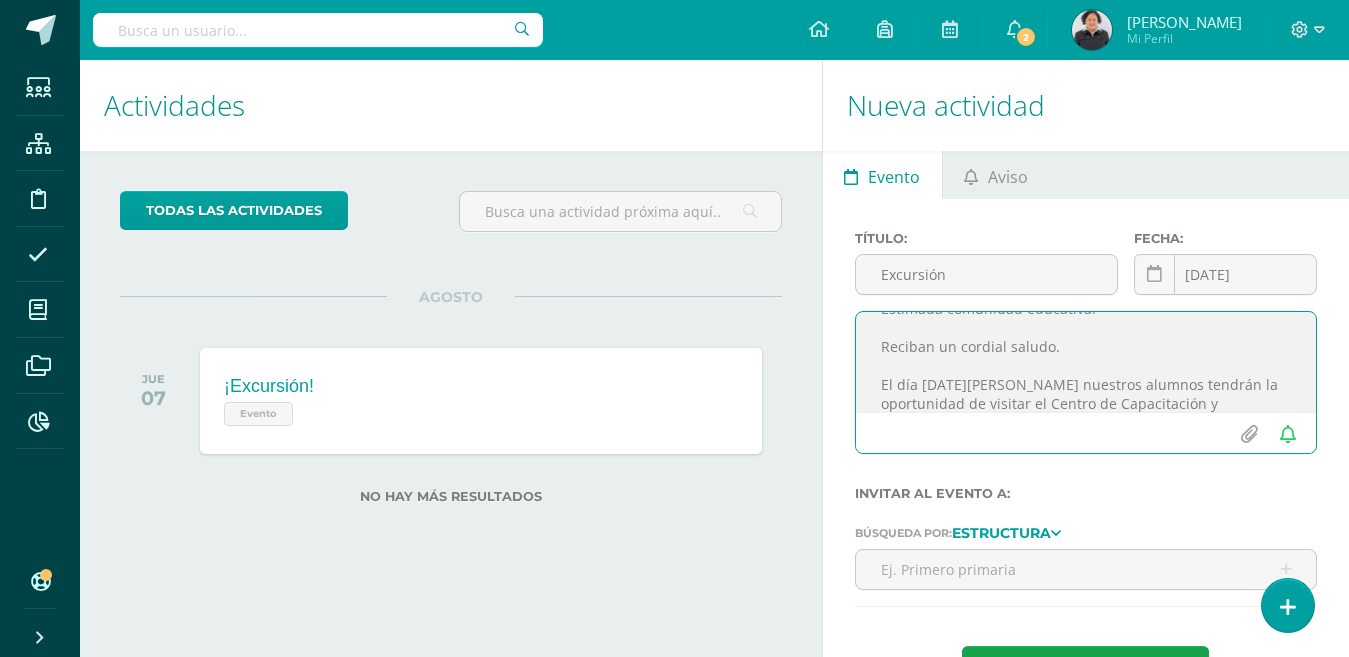 scroll, scrollTop: 40, scrollLeft: 0, axis: vertical 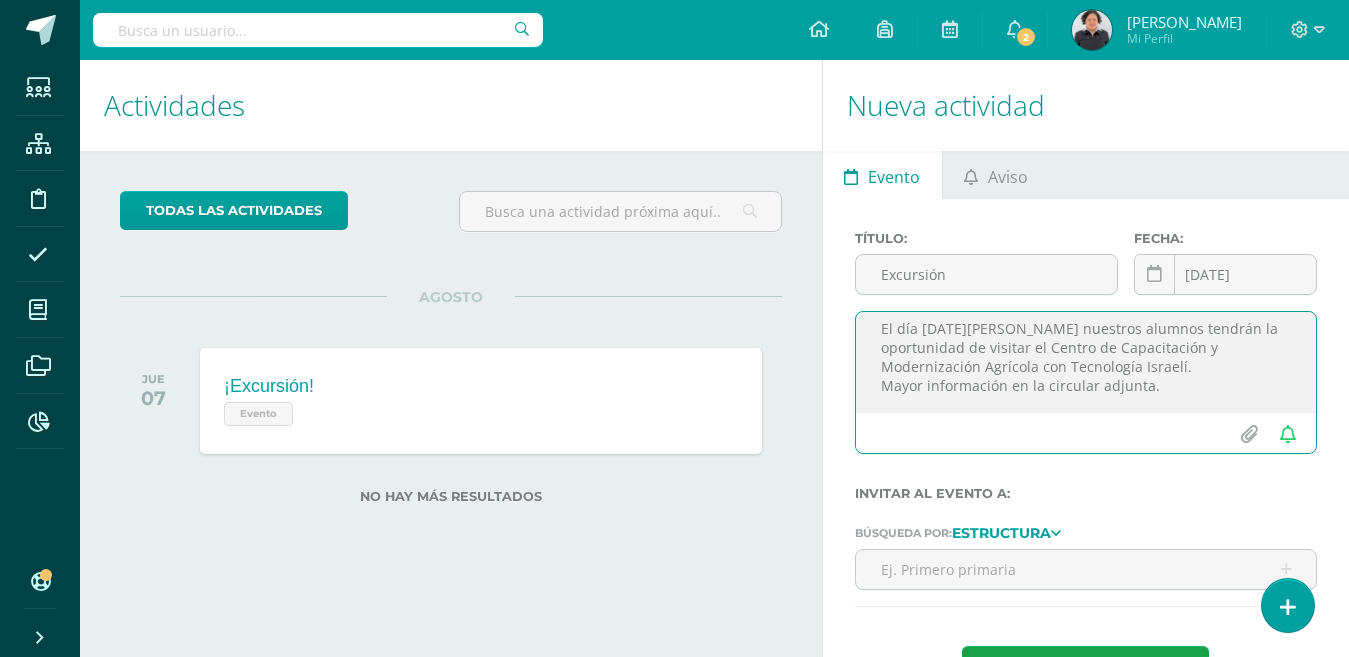 drag, startPoint x: 881, startPoint y: 391, endPoint x: 1217, endPoint y: 380, distance: 336.18002 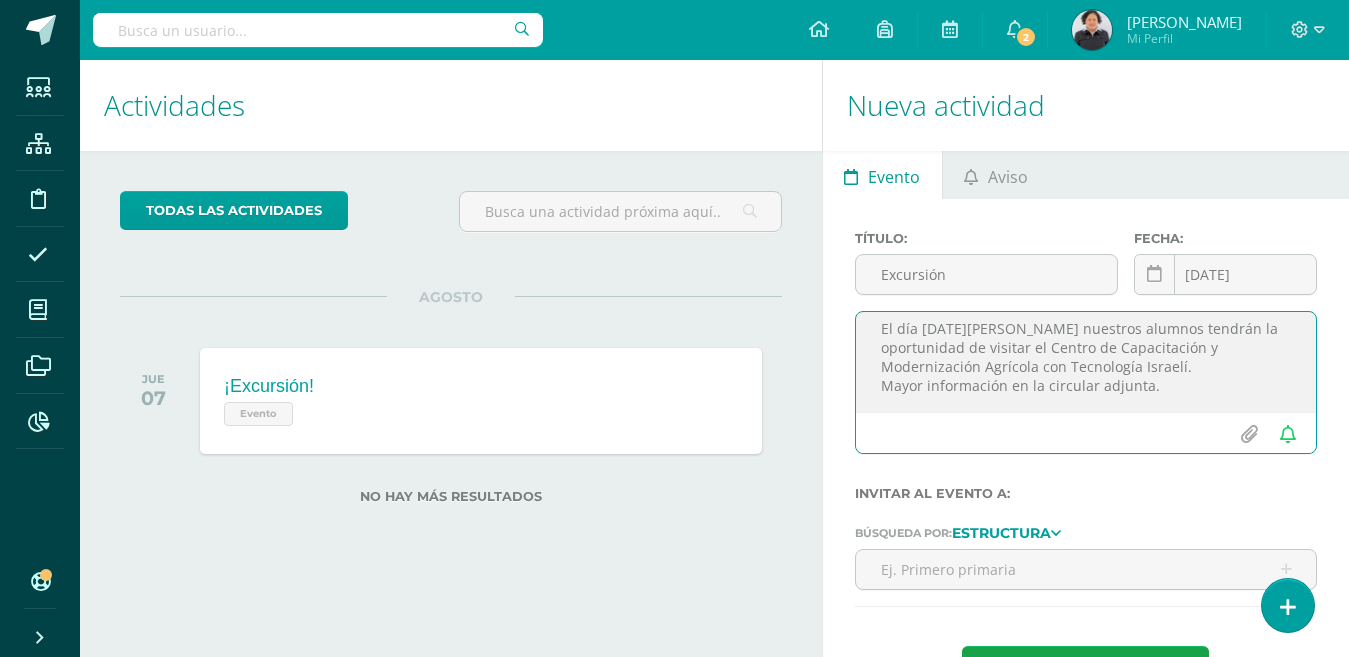 click on "Estimada comunidad educativa:
Reciban un cordial saludo.
El día [DATE][PERSON_NAME] nuestros alumnos tendrán la oportunidad de visitar el Centro de Capacitación y Modernización Agrícola con Tecnología Israelí.
Mayor información en la circular adjunta.
Enviar el codo firmado con el dinero adjunto y entregarlo a la coordinadora [PERSON_NAME] a mas tardar el [DATE].
Agradecemos mucho su apoyo y compromiso, para que esta actividad sea una experiencia enriquecedora para nuestros estudiantes." at bounding box center [1086, 362] 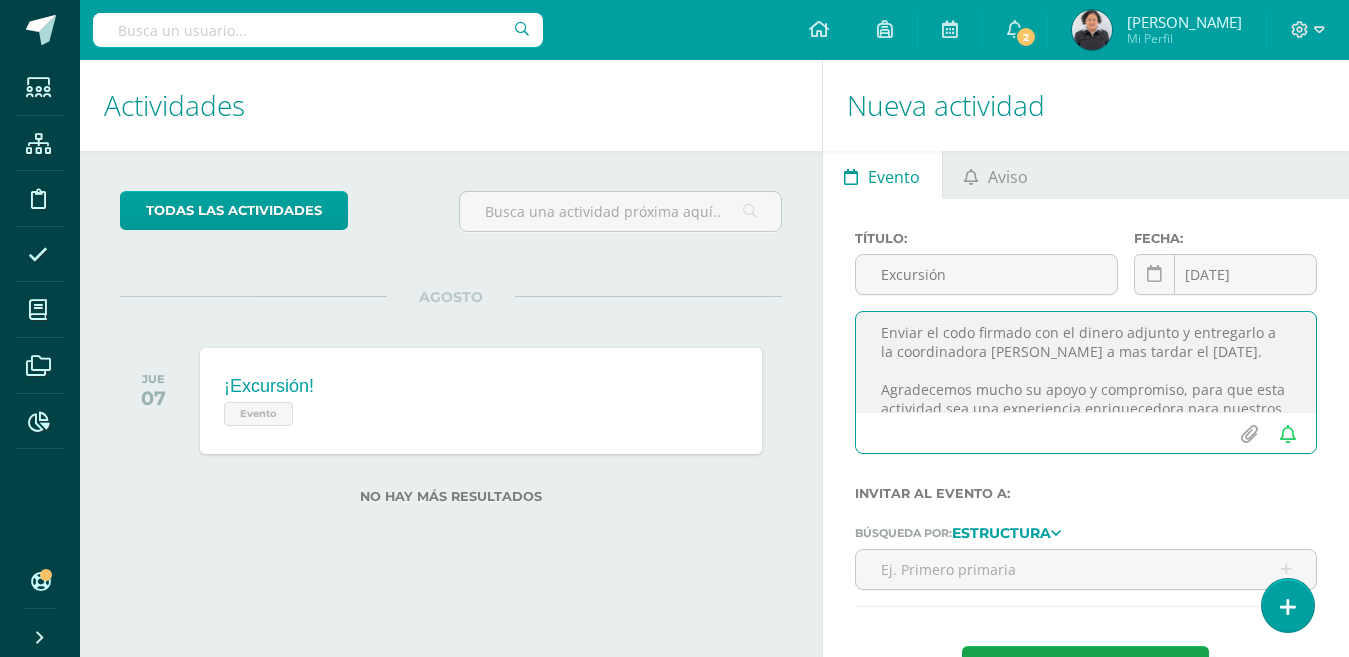 scroll, scrollTop: 253, scrollLeft: 0, axis: vertical 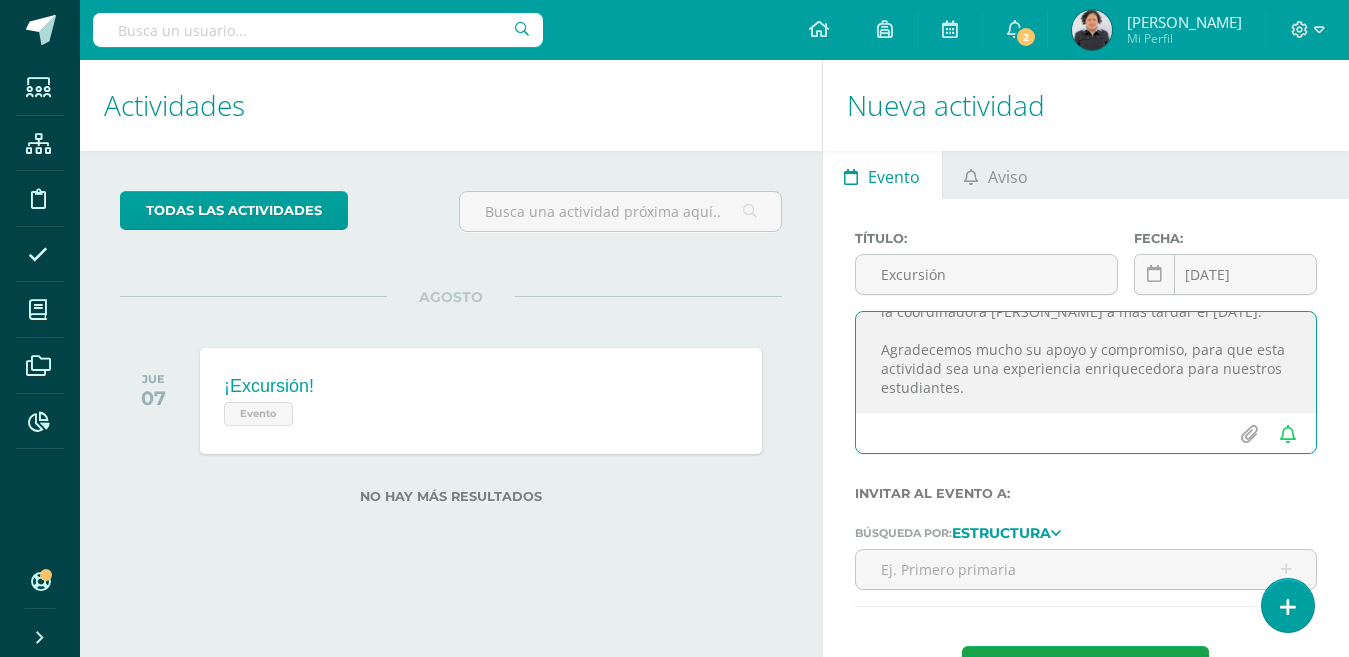 click on "Estimada comunidad educativa:
Reciban un cordial saludo.
El día [DATE][PERSON_NAME] nuestros alumnos tendrán la oportunidad de visitar el Centro de Capacitación y Modernización Agrícola con Tecnología Israelí.
Enviar el codo firmado con el dinero adjunto y entregarlo a la coordinadora [PERSON_NAME] a mas tardar el [DATE].
Agradecemos mucho su apoyo y compromiso, para que esta actividad sea una experiencia enriquecedora para nuestros estudiantes." at bounding box center [1086, 362] 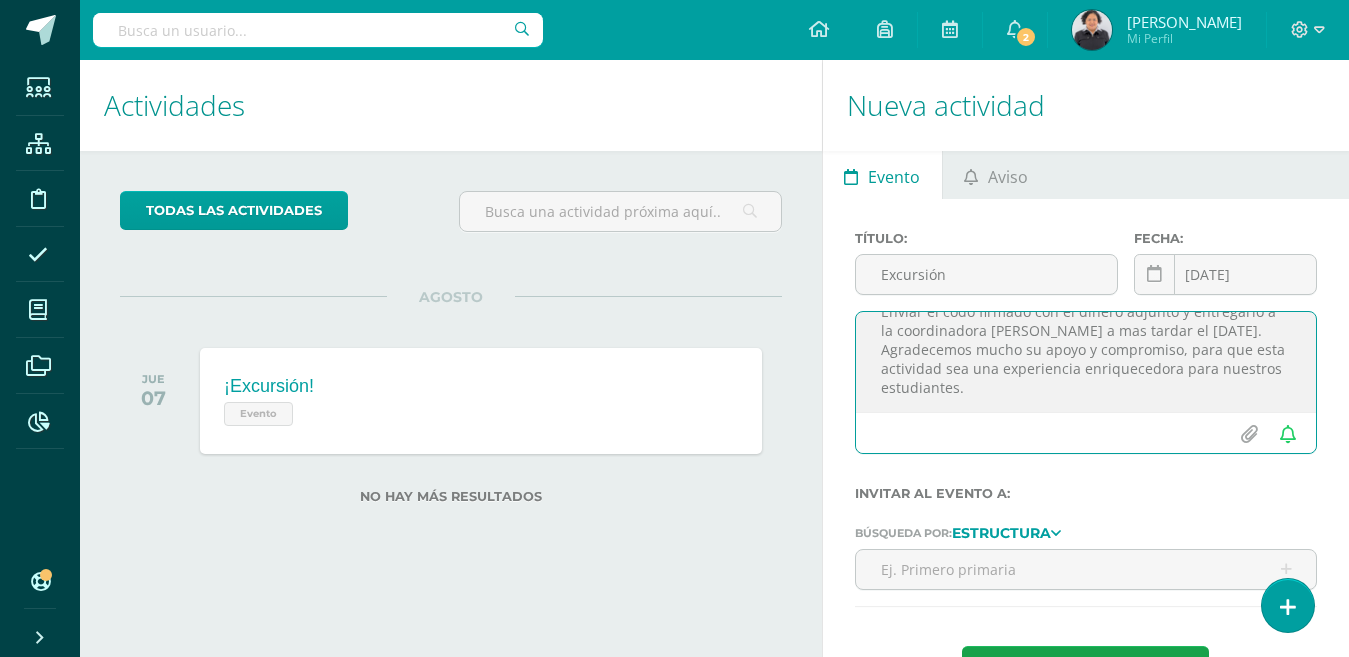 scroll, scrollTop: 234, scrollLeft: 0, axis: vertical 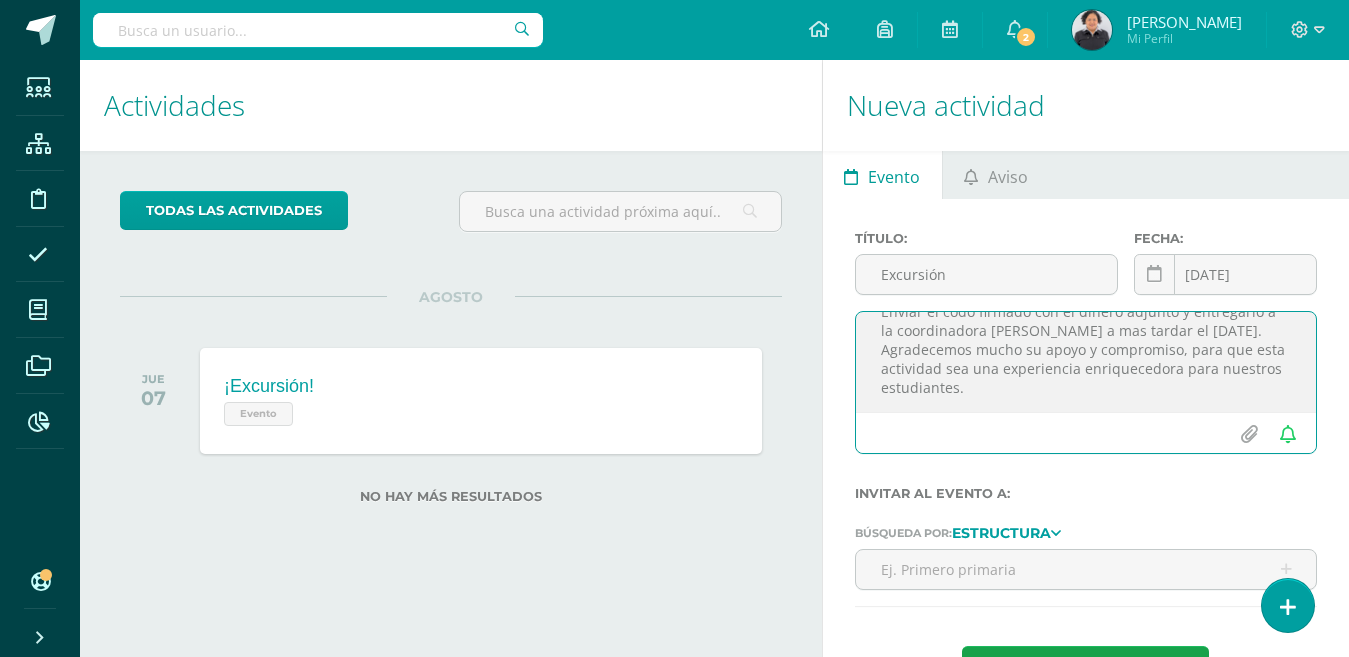 click on "Estimada comunidad educativa:
Reciban un cordial saludo.
El día jueves 7 de agosto nuestros alumnos tendrán la oportunidad de visitar el Centro de Capacitación y Modernización Agrícola con Tecnología Israelí.
Enviar el codo firmado con el dinero adjunto y entregarlo a la coordinadora Sandra López a mas tardar el viernes 11 de julio.
Agradecemos mucho su apoyo y compromiso, para que esta actividad sea una experiencia enriquecedora para nuestros estudiantes." at bounding box center [1086, 362] 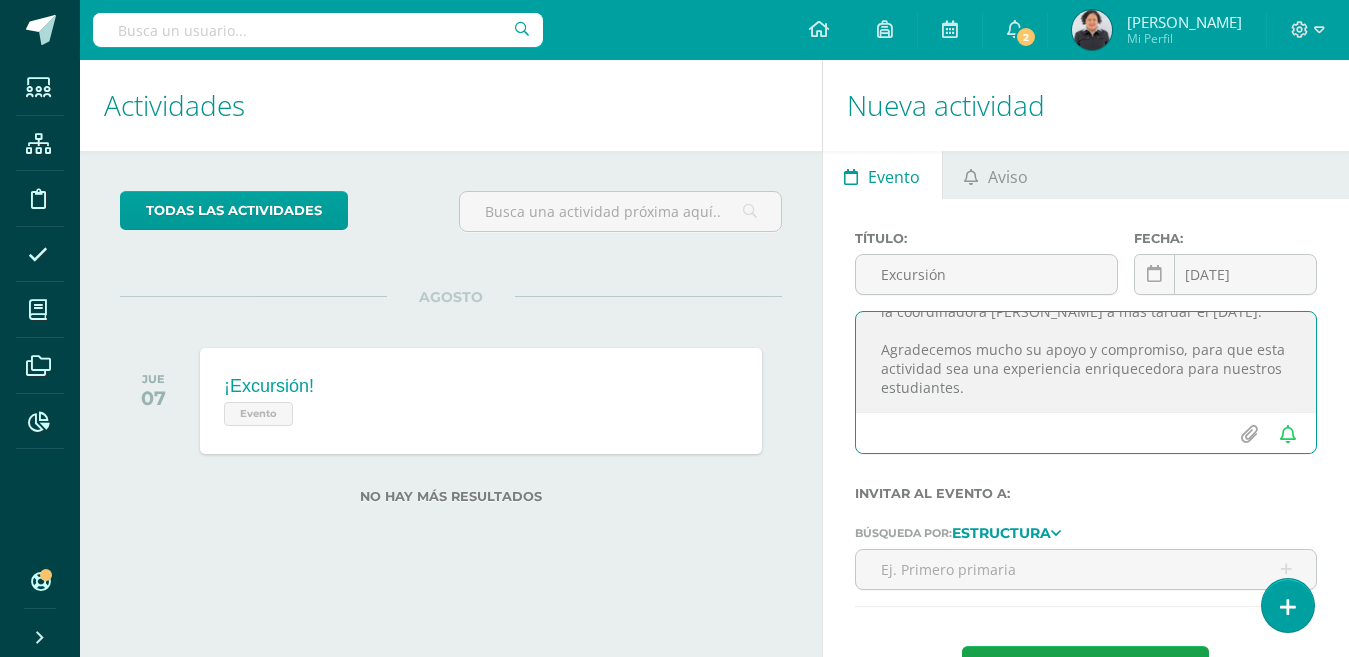 scroll, scrollTop: 243, scrollLeft: 0, axis: vertical 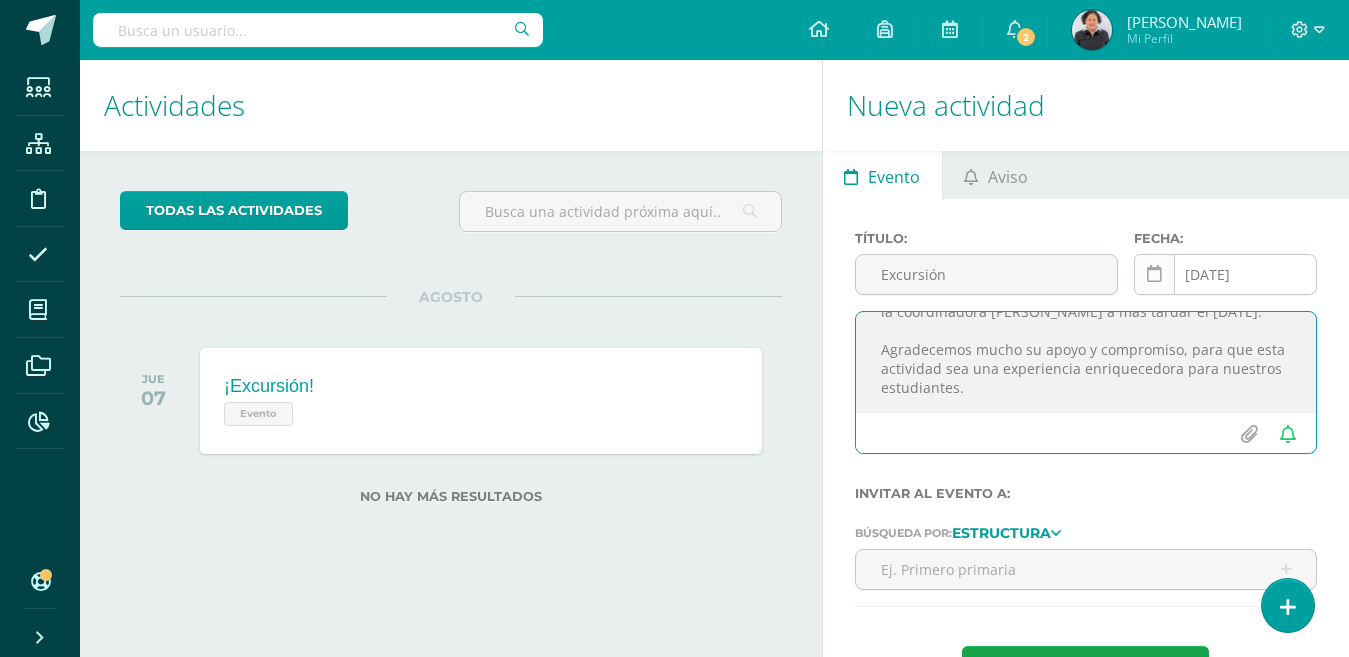type on "Estimada comunidad educativa:
Reciban un cordial saludo.
El día [DATE][PERSON_NAME] nuestros alumnos tendrán la oportunidad de visitar el Centro de Capacitación y Modernización Agrícola con Tecnología Israelí.
Enviar el codo firmado con el dinero adjunto y entregarlo a la coordinadora [PERSON_NAME] a mas tardar el [DATE].
Agradecemos mucho su apoyo y compromiso, para que esta actividad sea una experiencia enriquecedora para nuestros estudiantes." 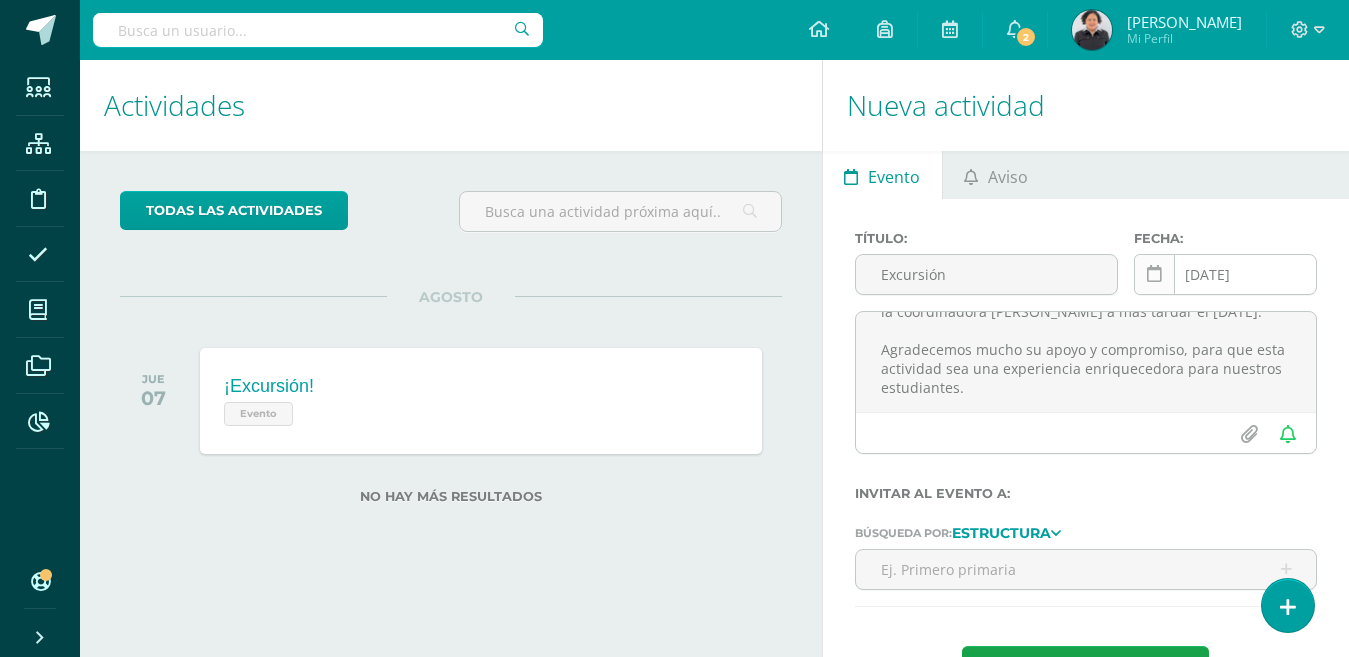 click at bounding box center [1154, 274] 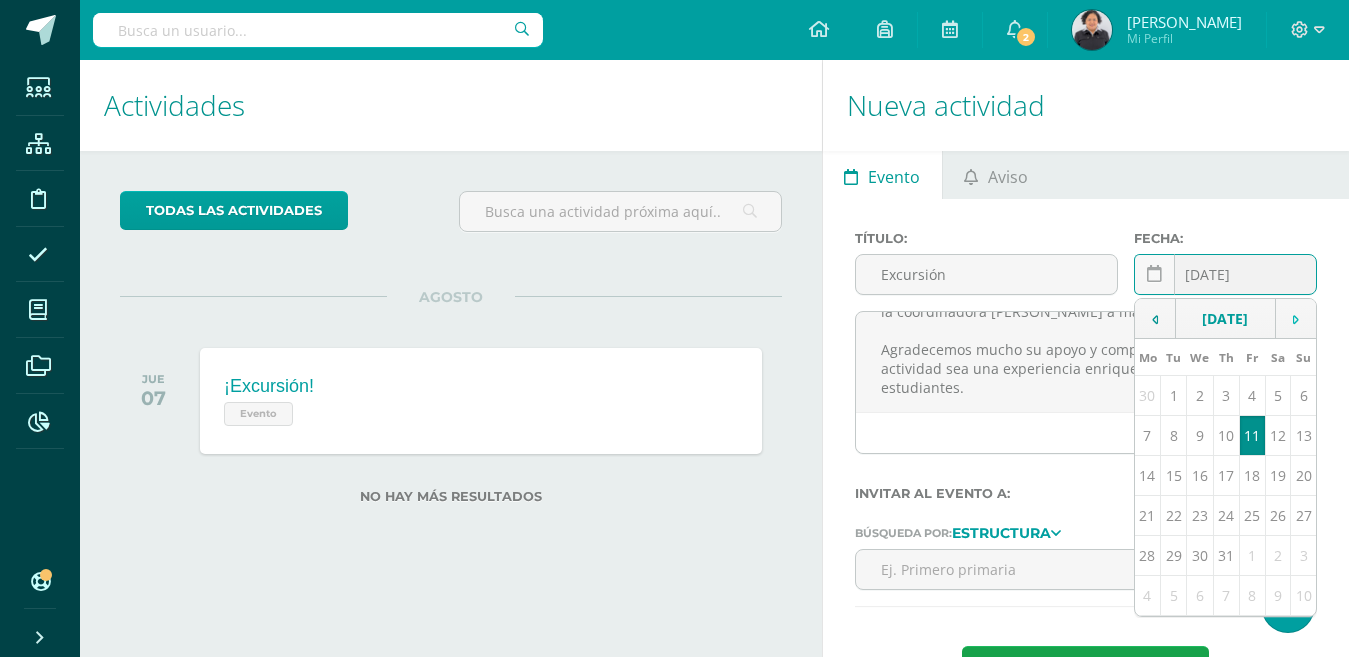 click at bounding box center [1295, 319] 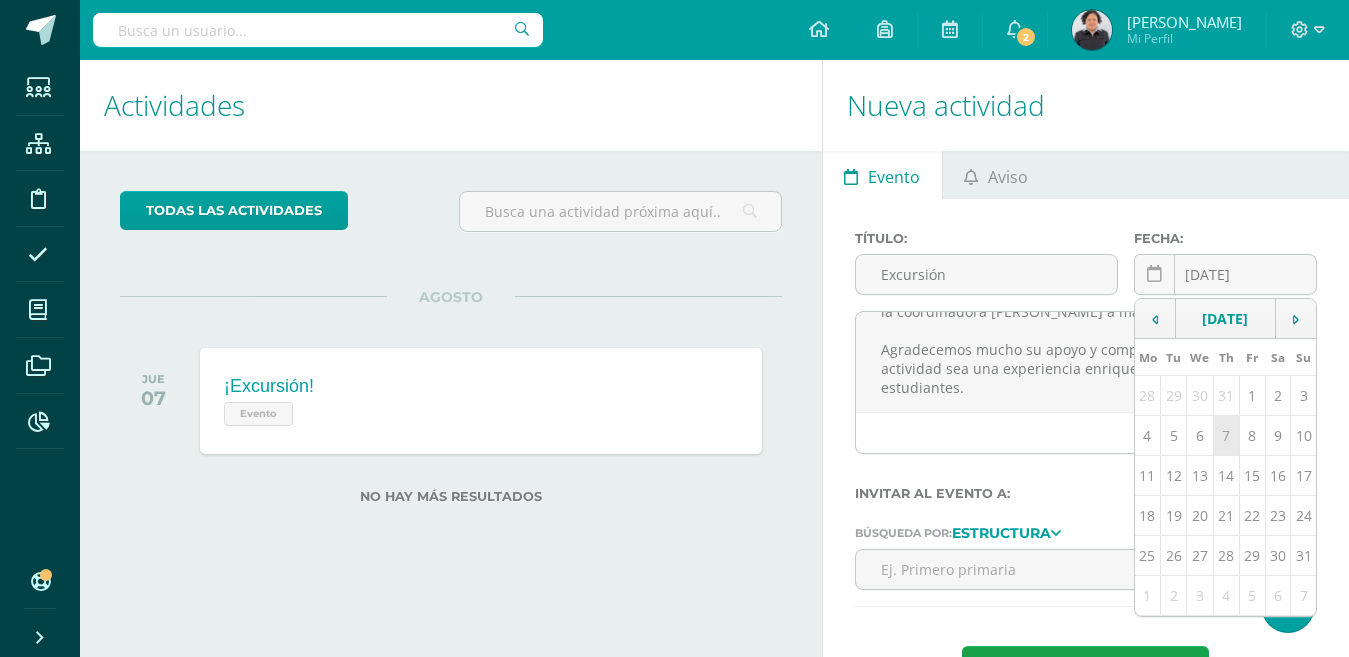 click on "7" at bounding box center (1226, 436) 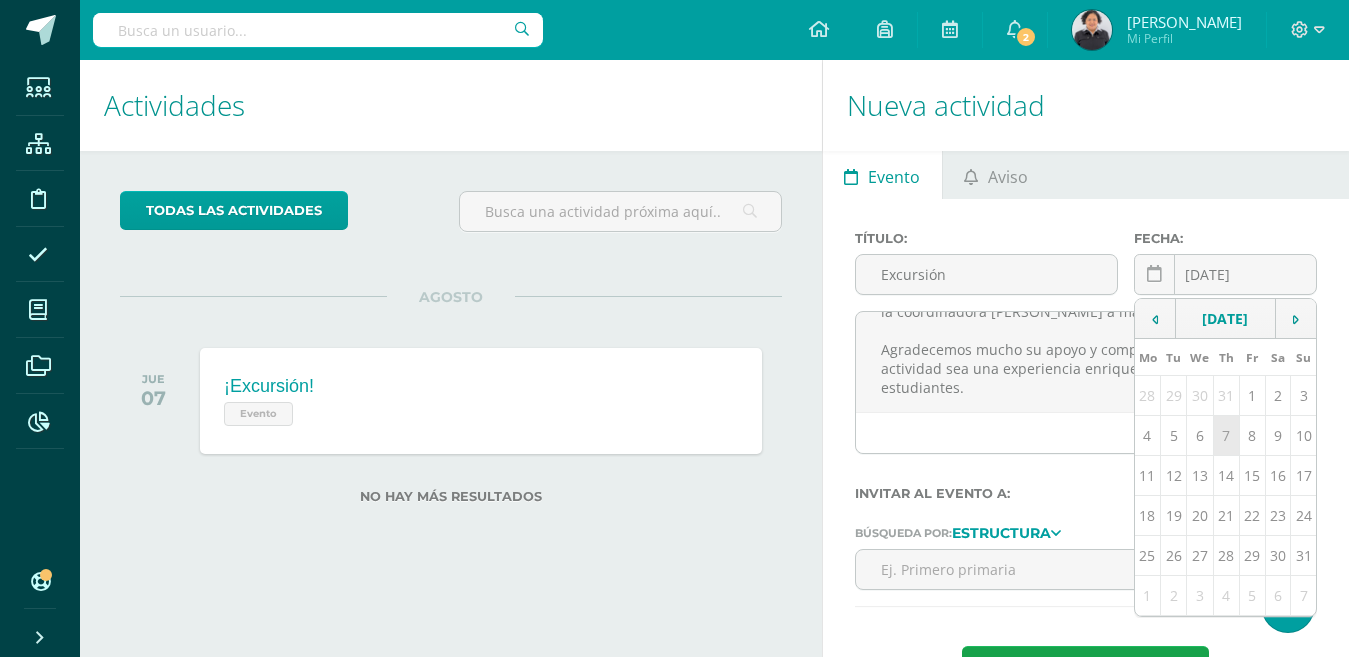 type on "[DATE]" 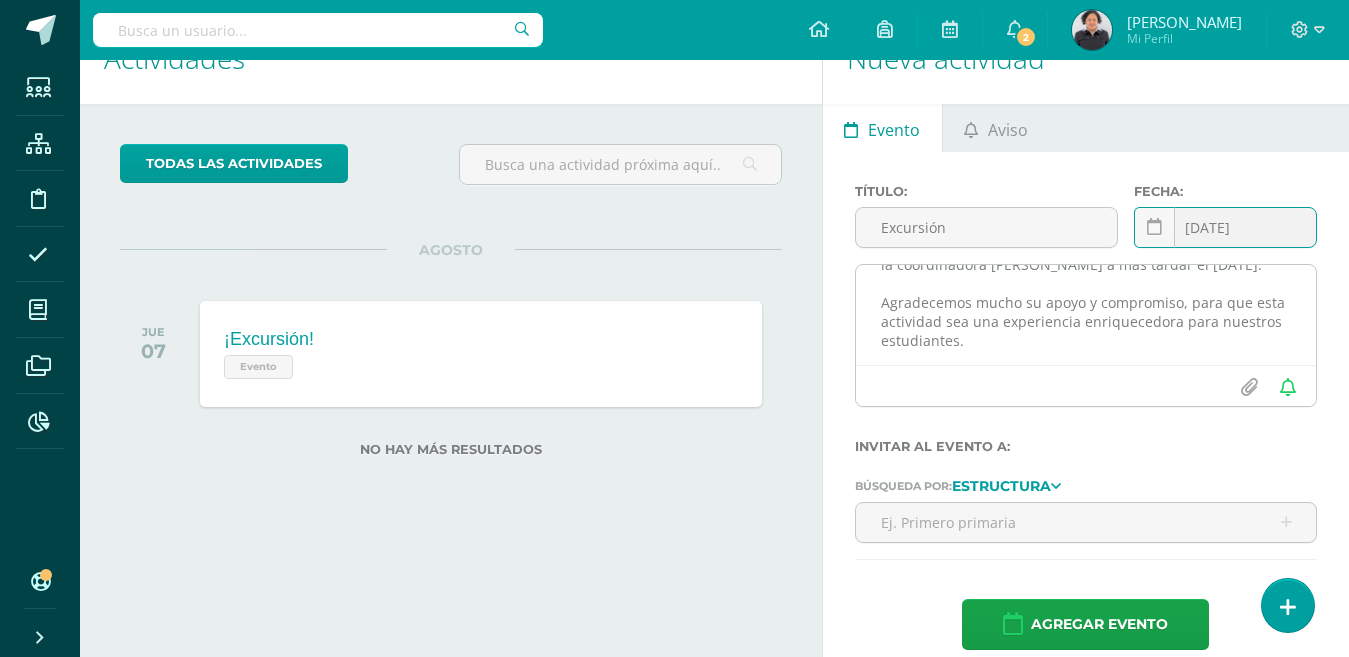 scroll, scrollTop: 72, scrollLeft: 0, axis: vertical 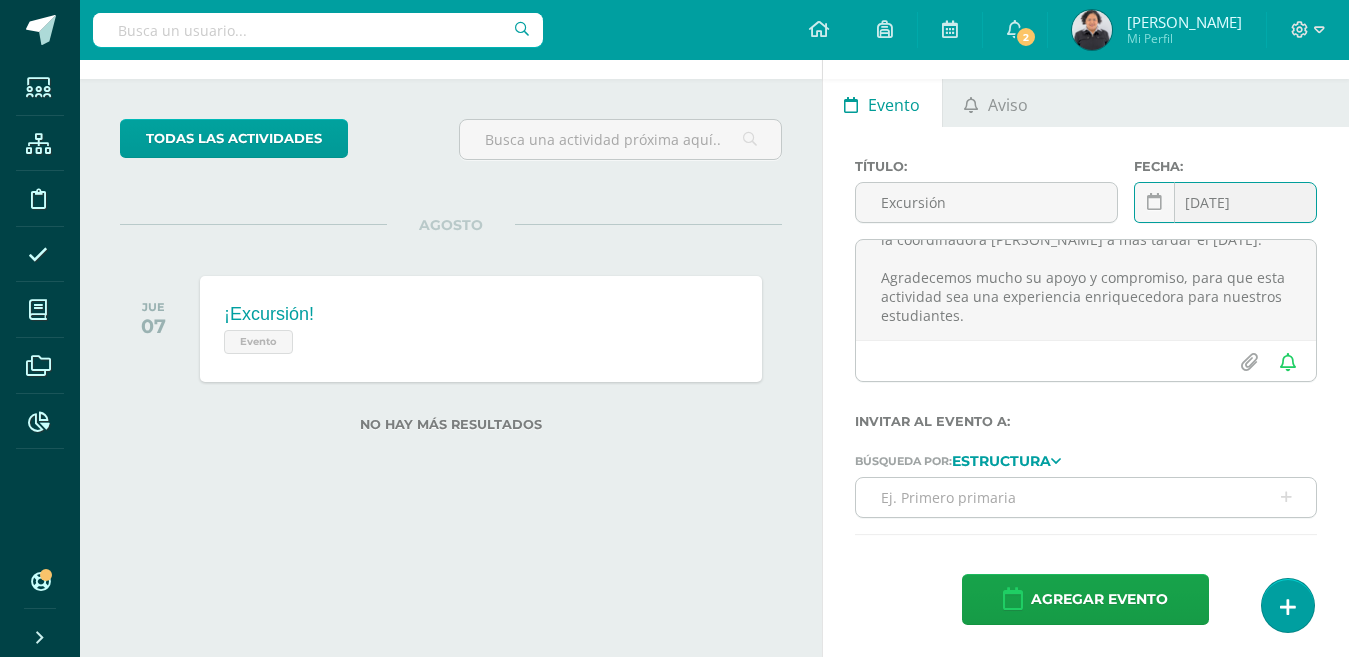 click at bounding box center [1086, 497] 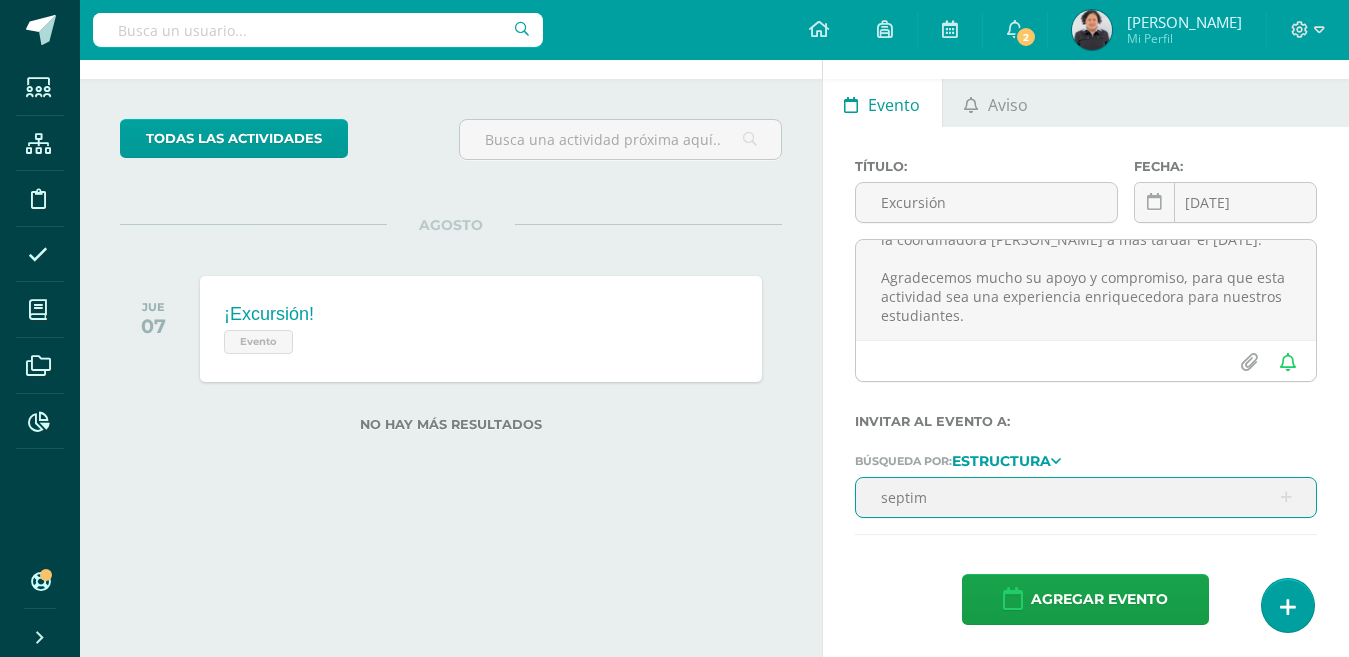 type on "septimo" 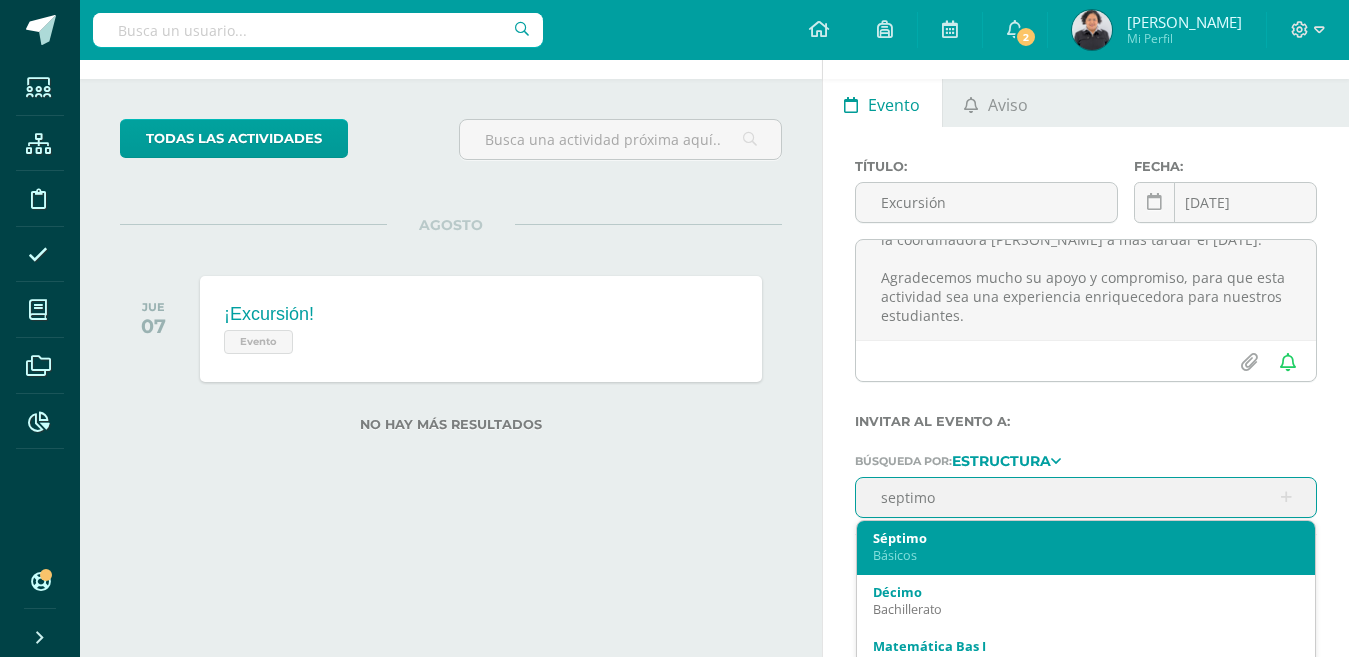 click on "Básicos" at bounding box center (1086, 555) 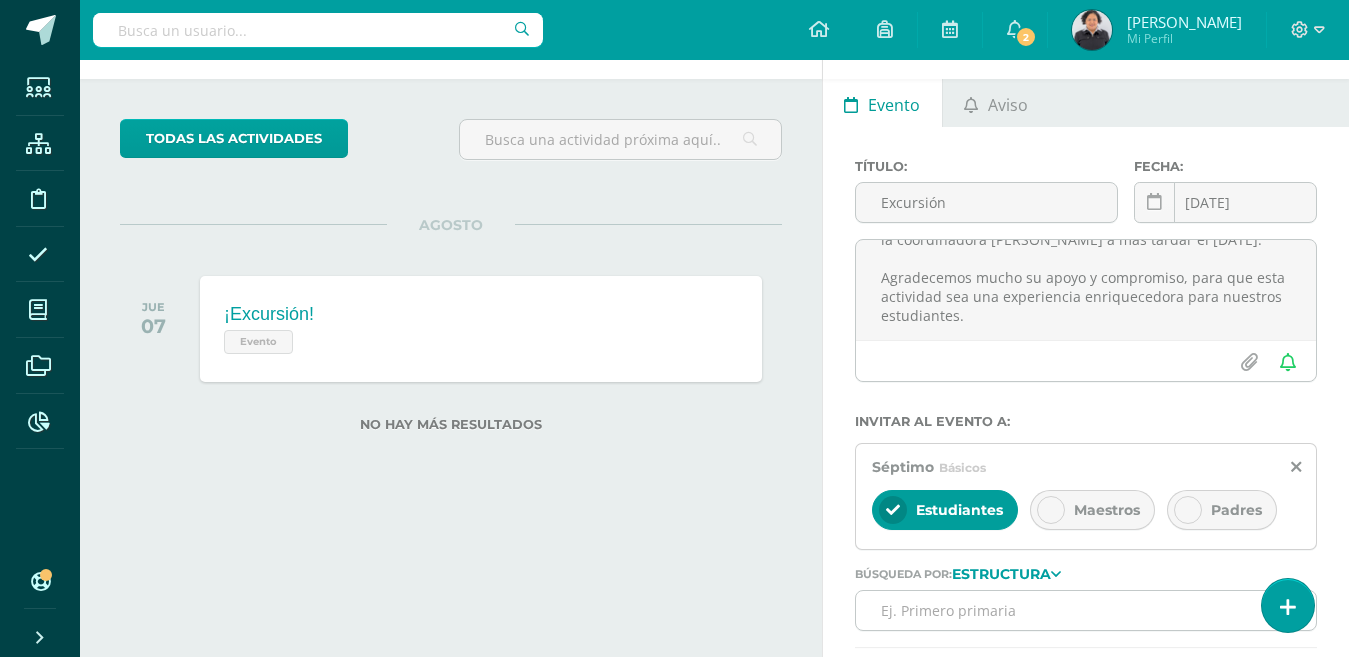 click at bounding box center (1051, 510) 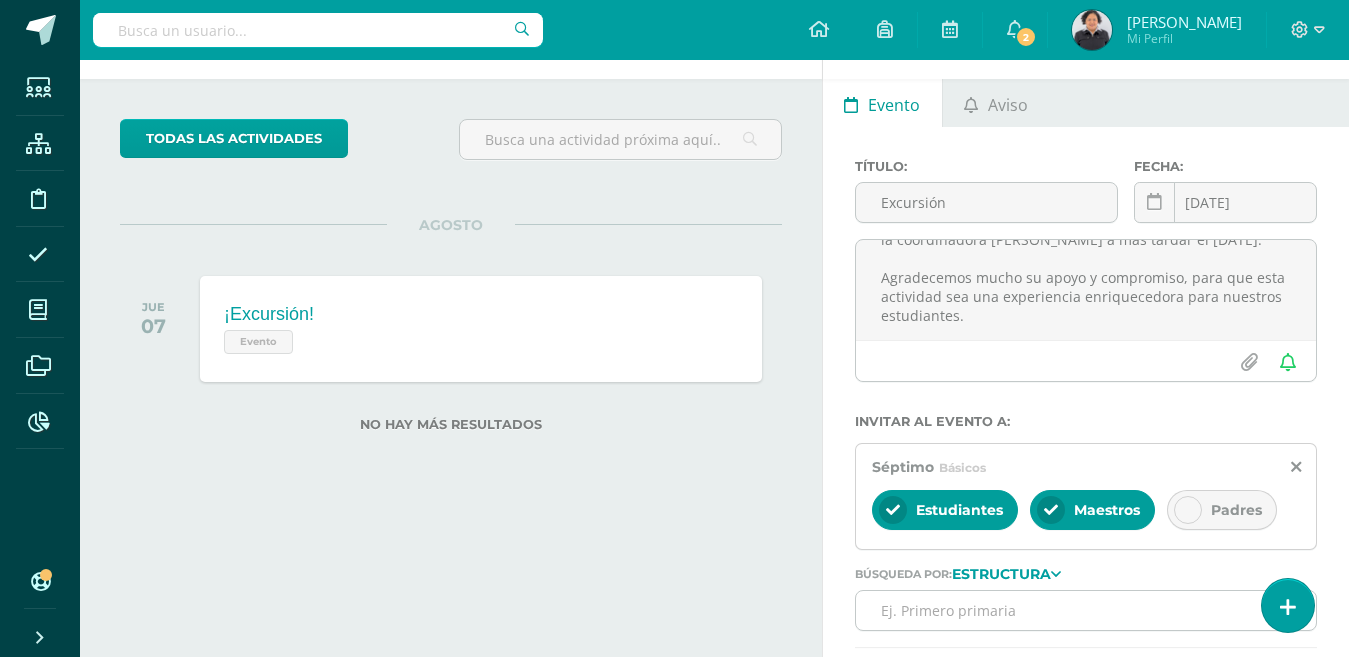 click at bounding box center (1188, 510) 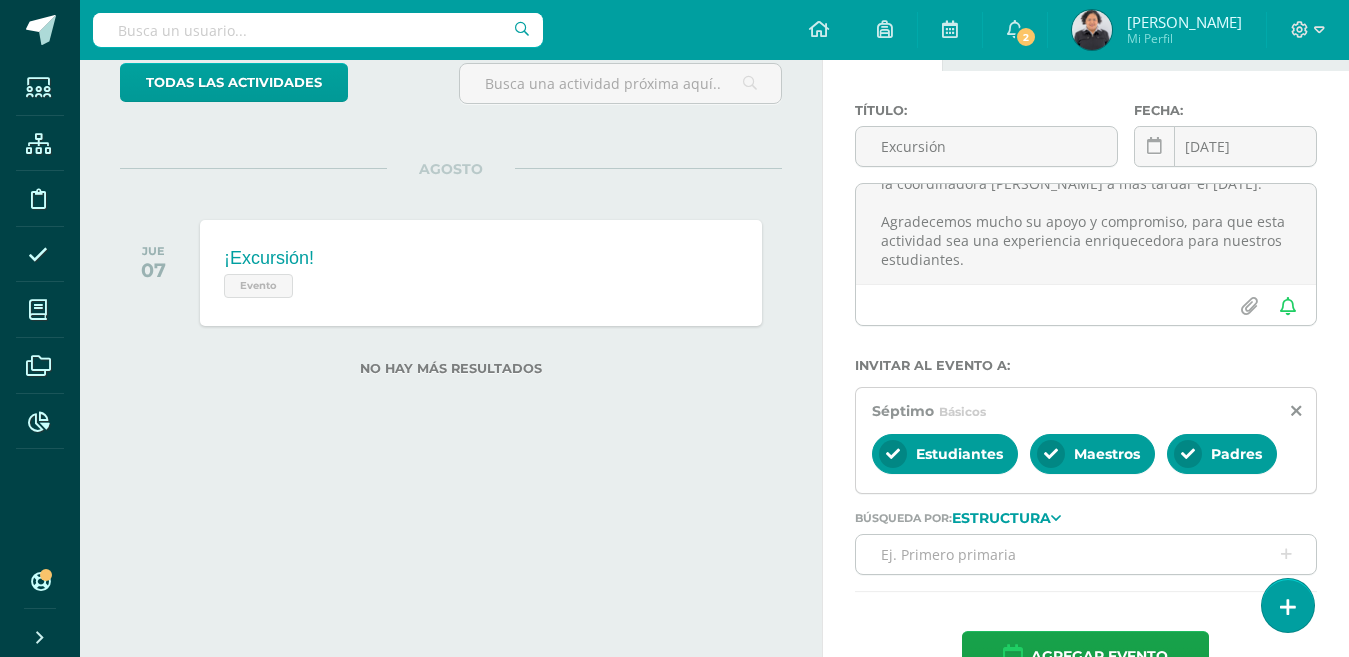 scroll, scrollTop: 185, scrollLeft: 0, axis: vertical 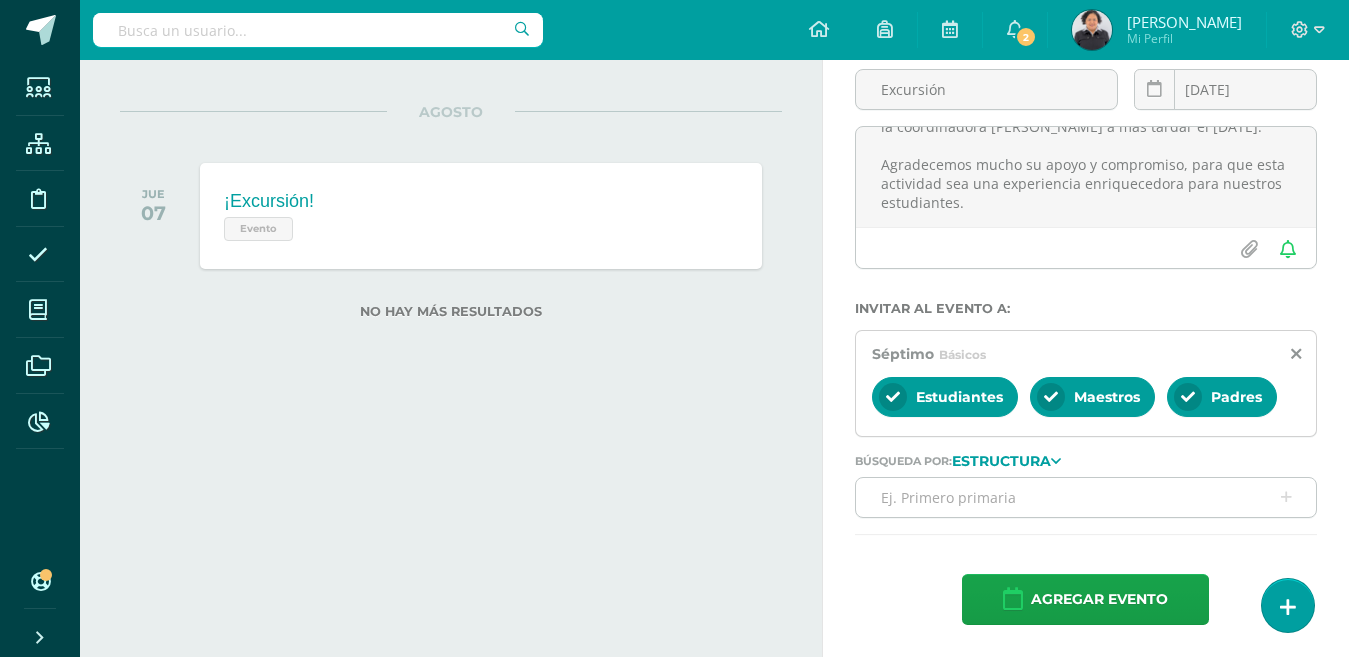 drag, startPoint x: 1023, startPoint y: 501, endPoint x: 1033, endPoint y: 504, distance: 10.440307 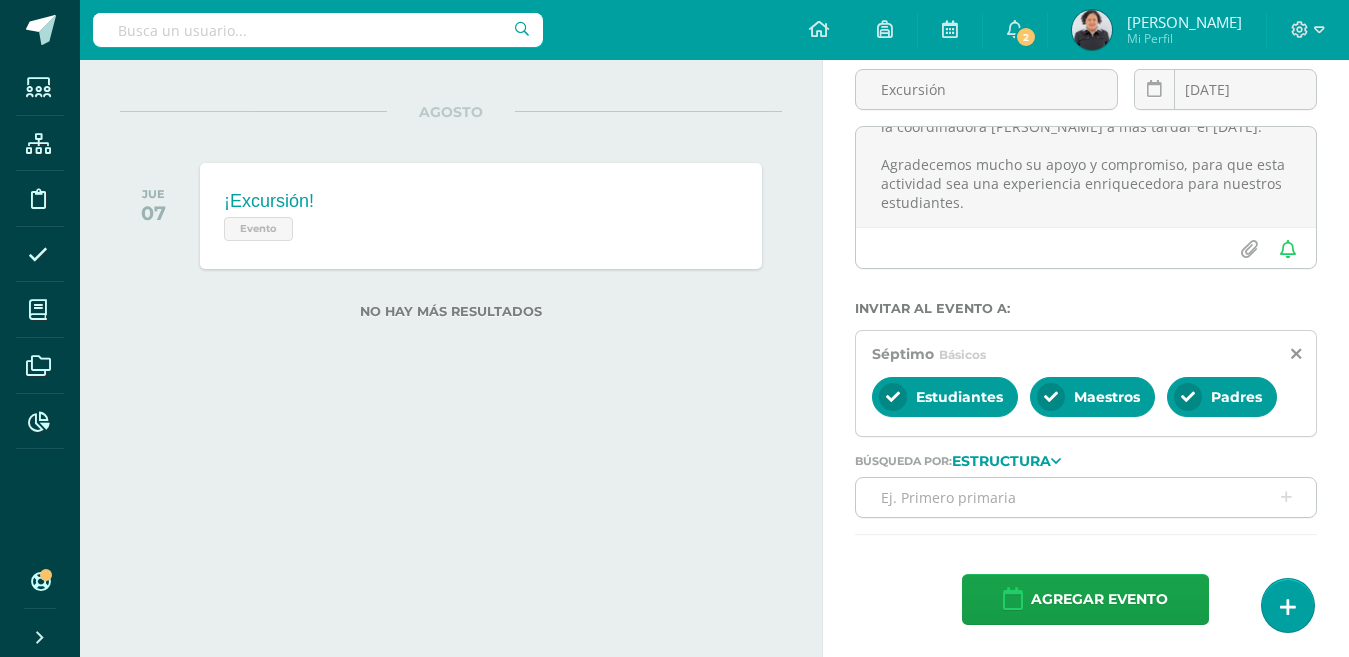click at bounding box center (1086, 497) 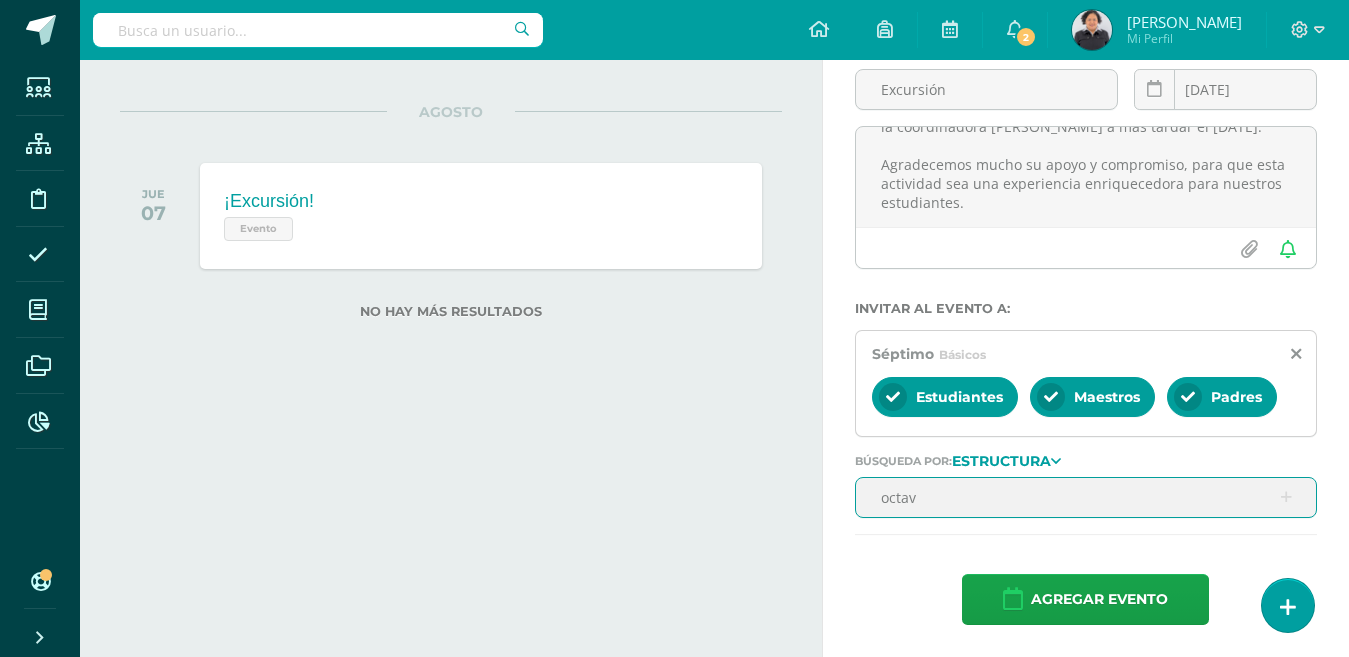 type on "octavo" 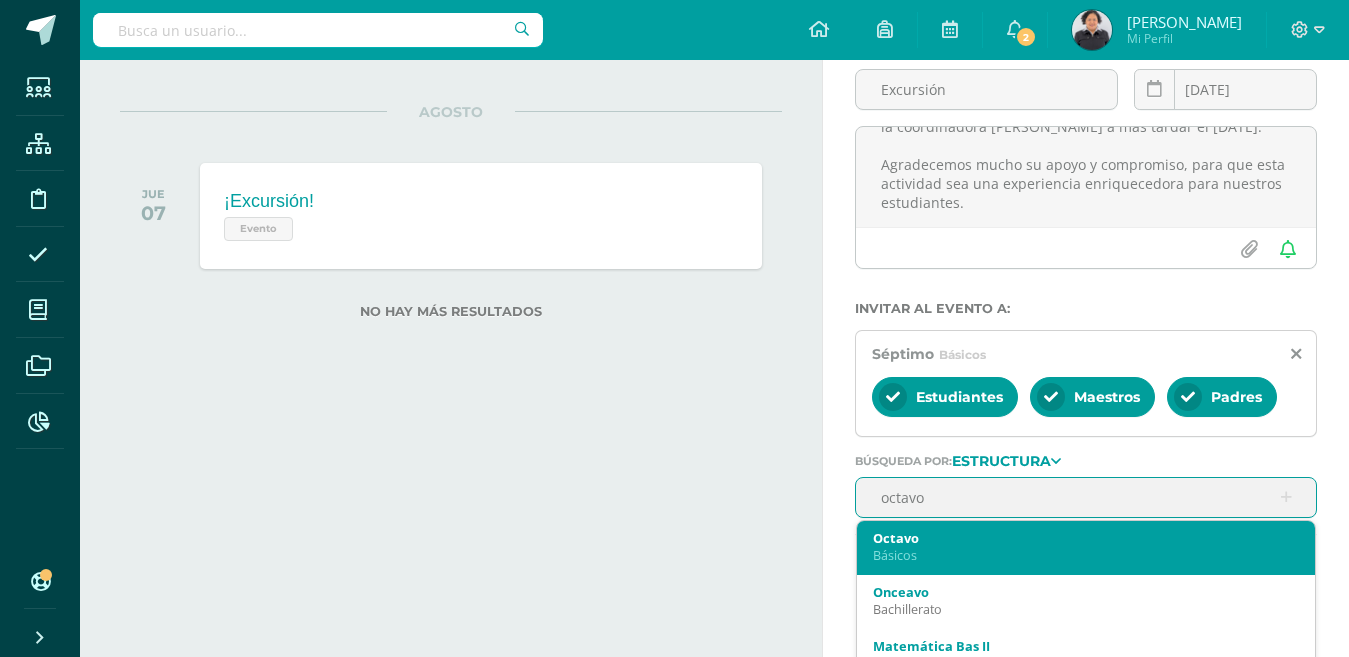 click on "Octavo" at bounding box center (1086, 538) 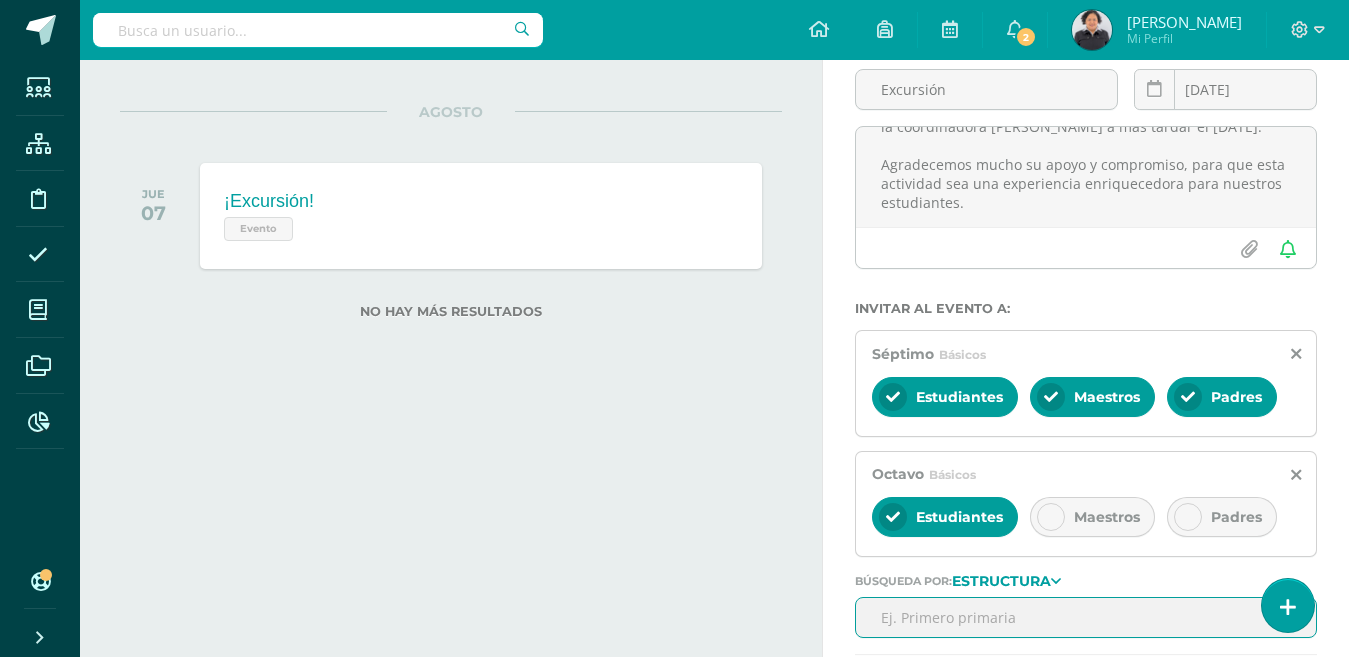 click at bounding box center [1051, 517] 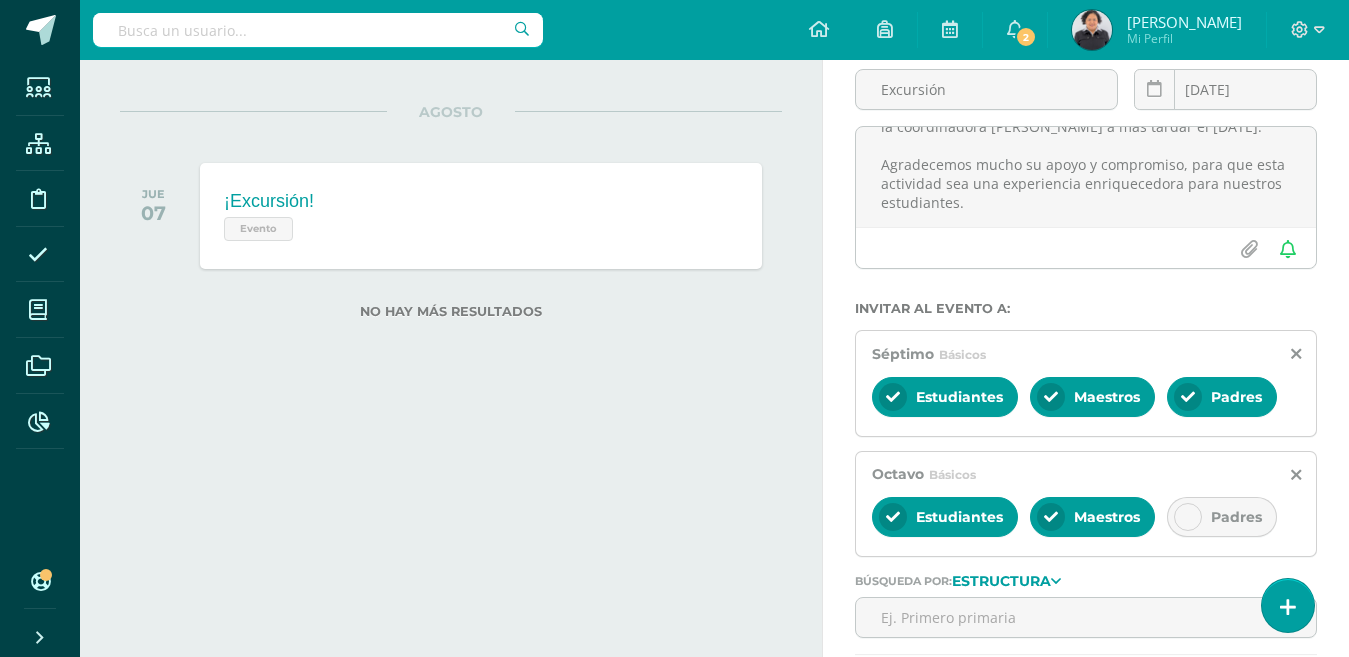 click at bounding box center [1188, 517] 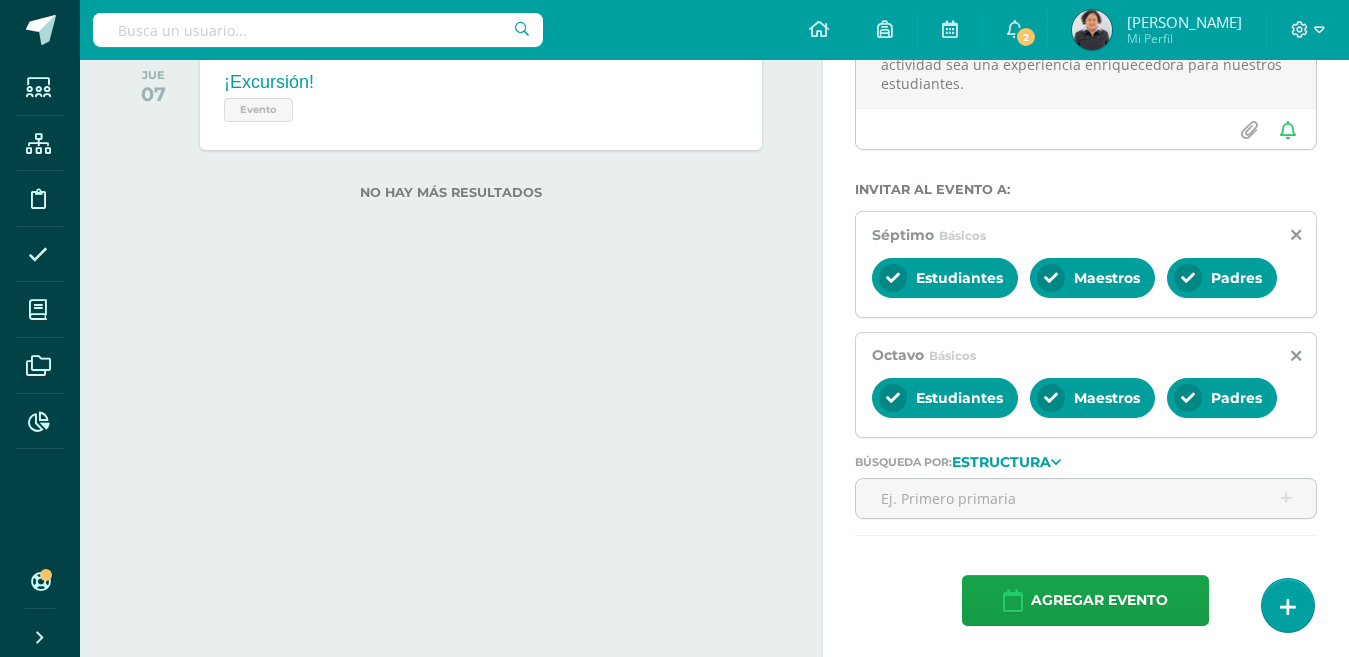 scroll, scrollTop: 305, scrollLeft: 0, axis: vertical 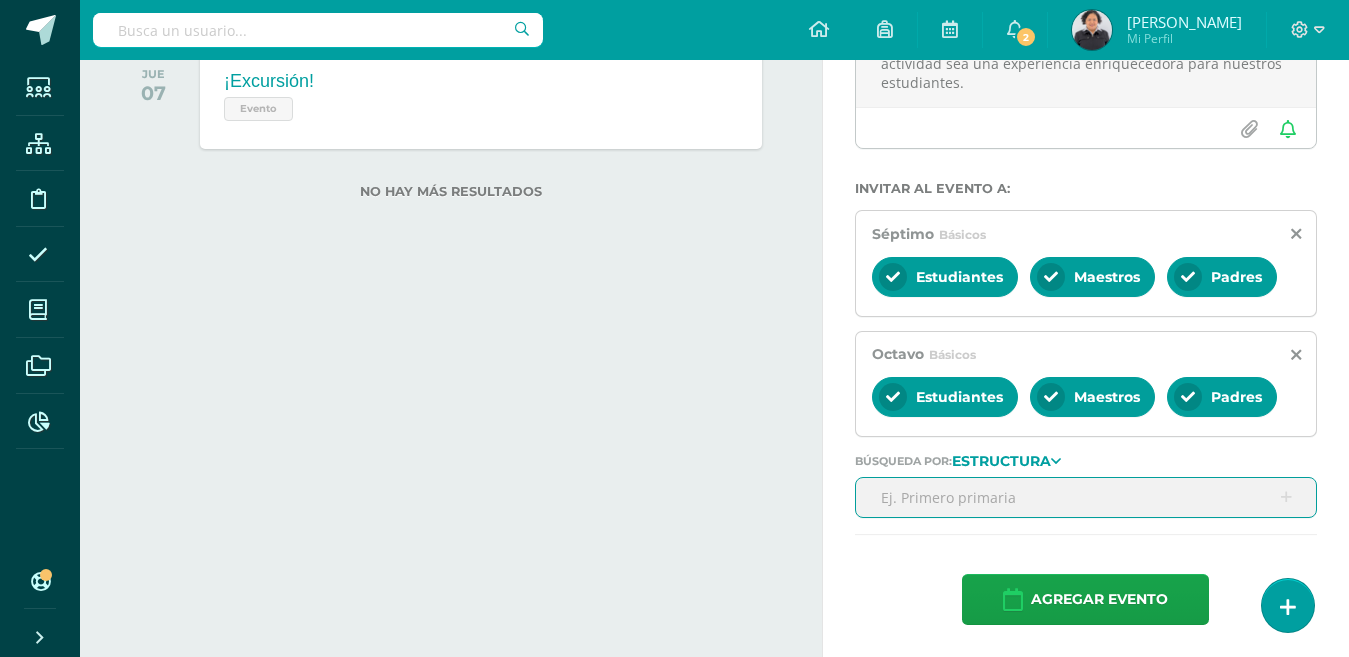 click at bounding box center (1086, 497) 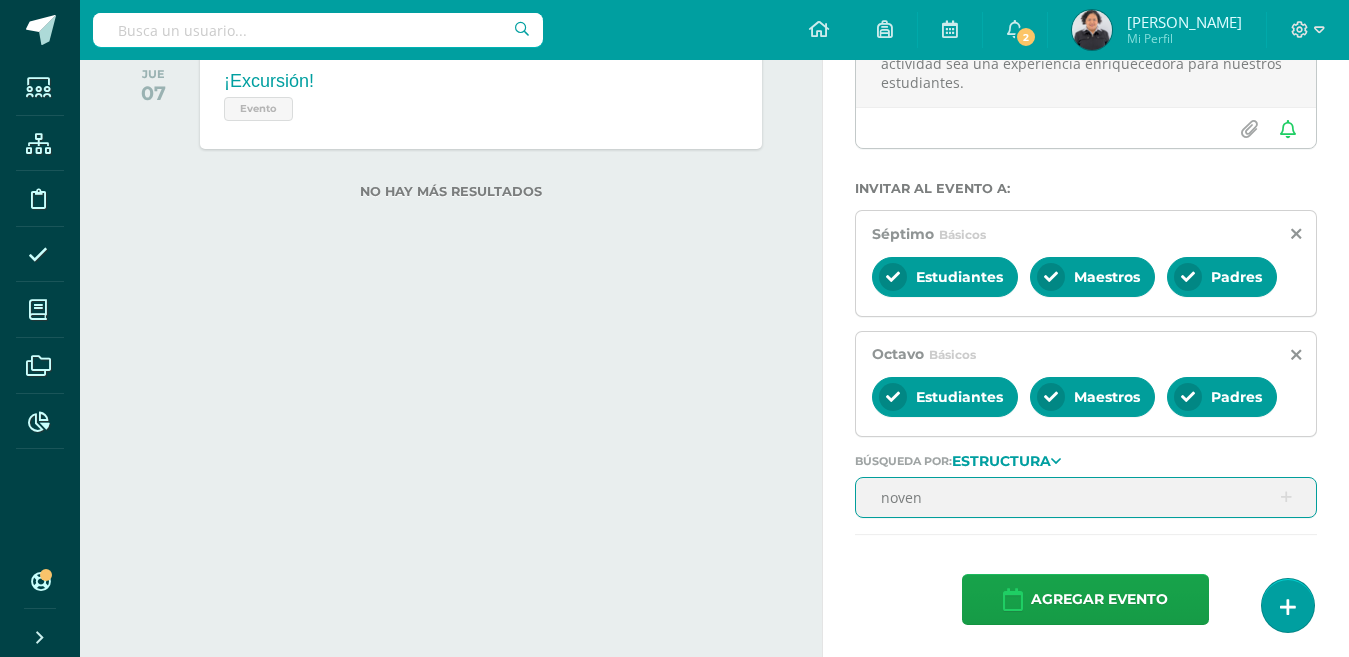 type on "noveno" 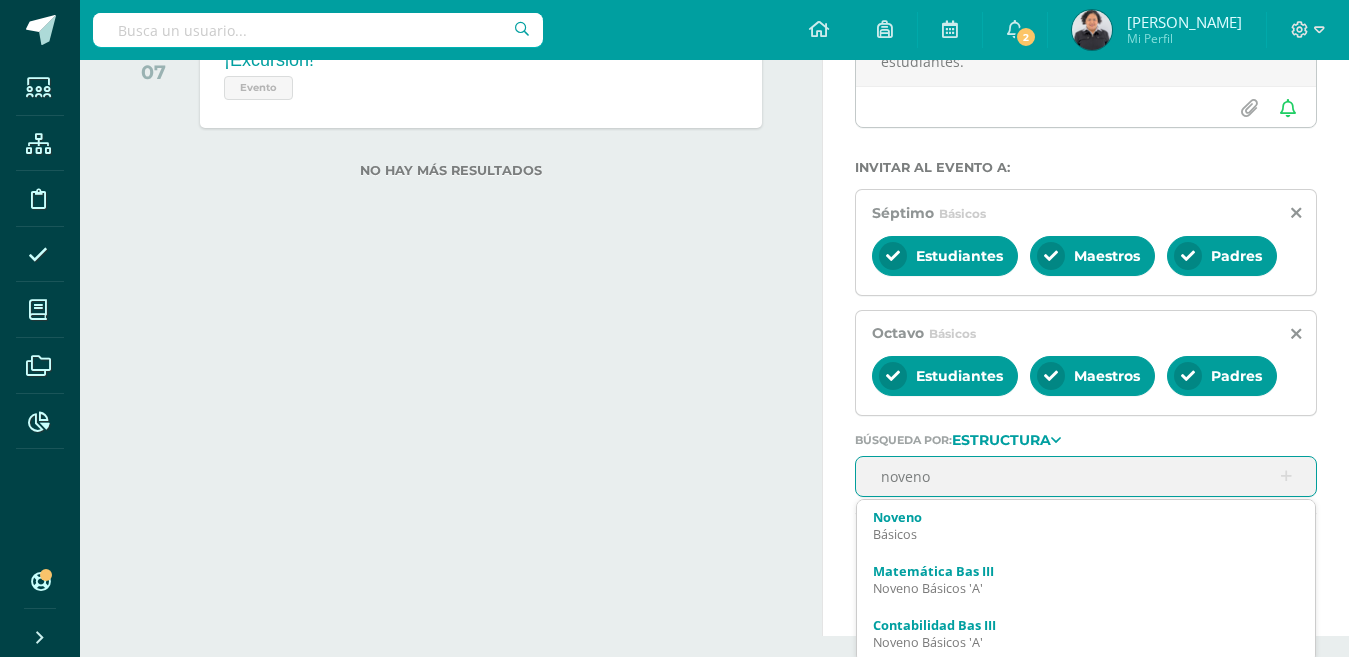 scroll, scrollTop: 332, scrollLeft: 0, axis: vertical 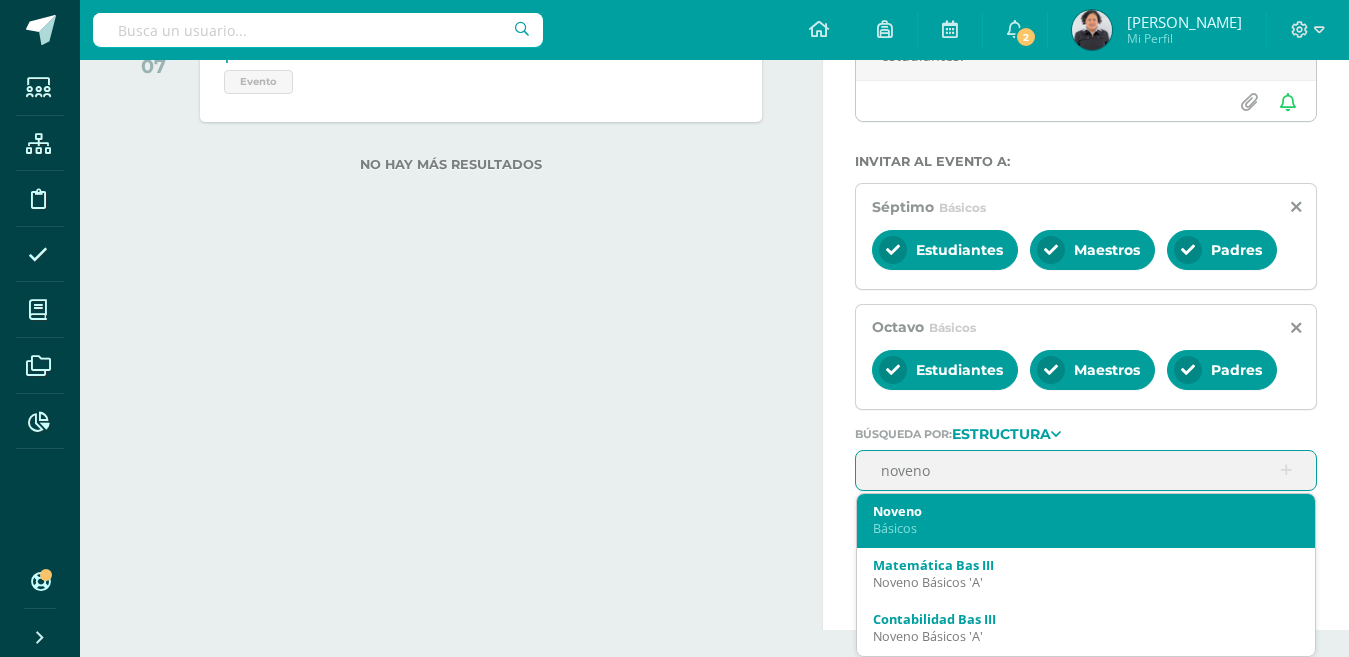 click on "Noveno Básicos" at bounding box center [1086, 521] 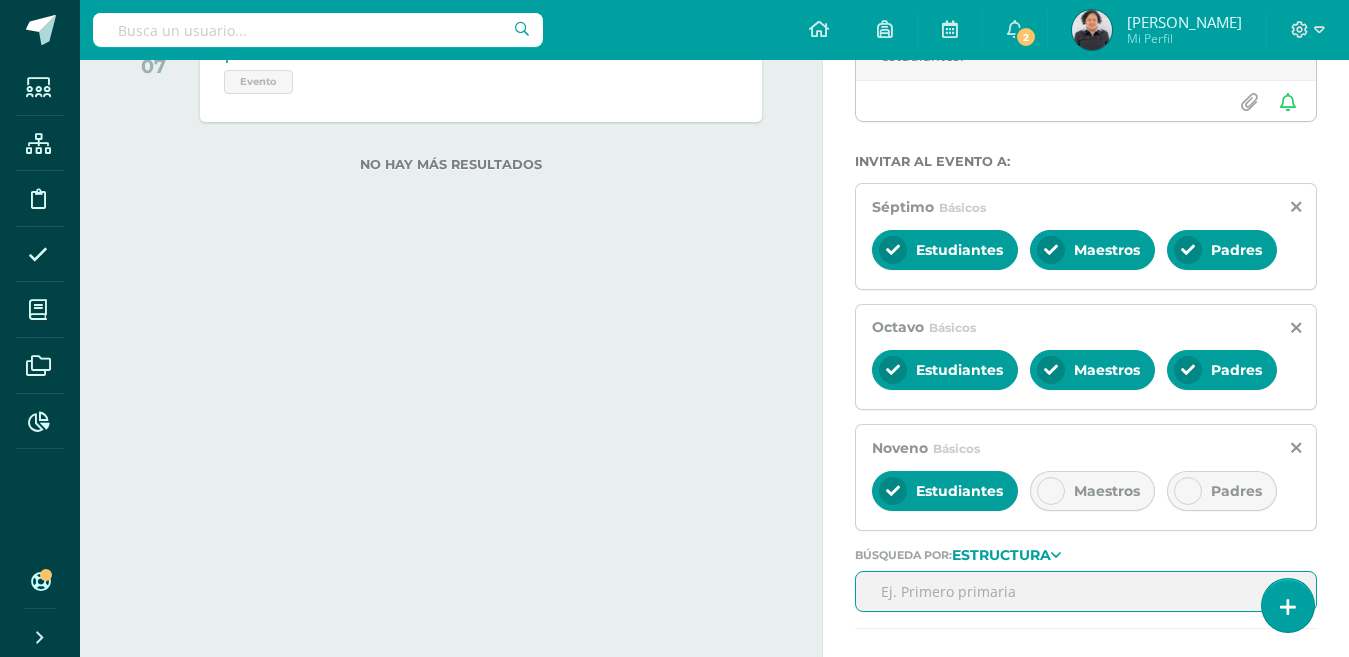 click at bounding box center [1051, 491] 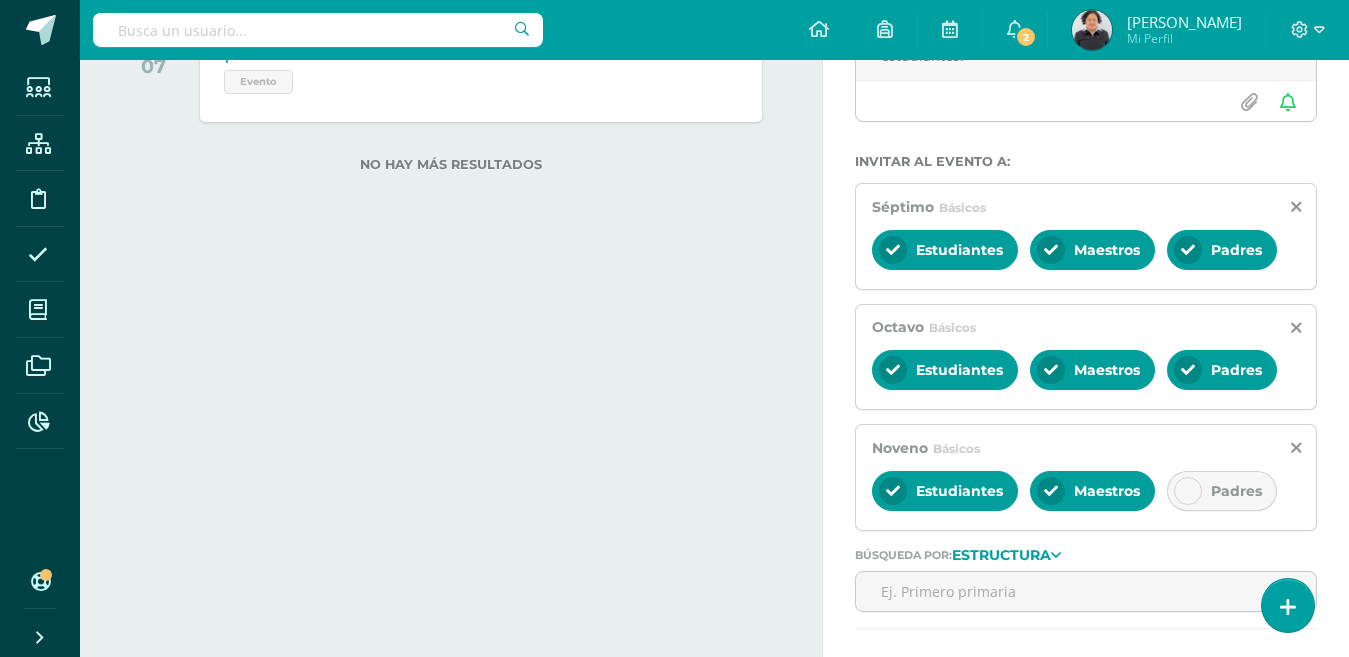 click at bounding box center [1188, 491] 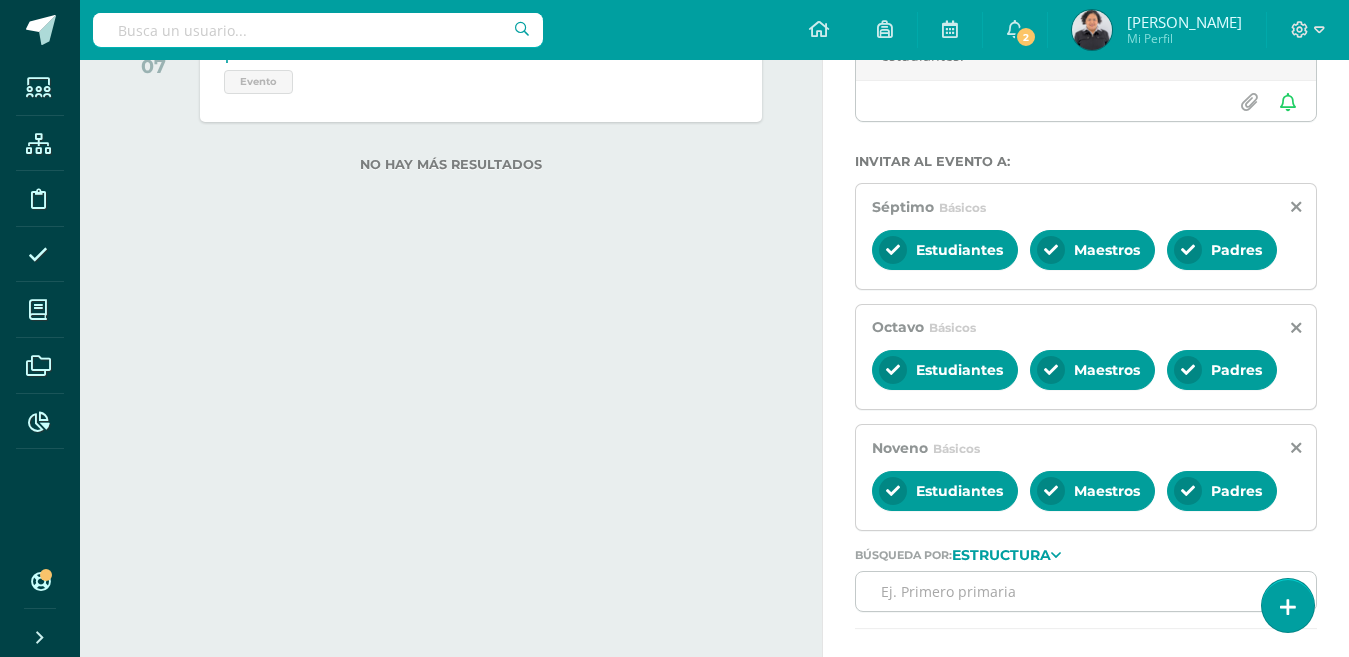 click at bounding box center (1086, 591) 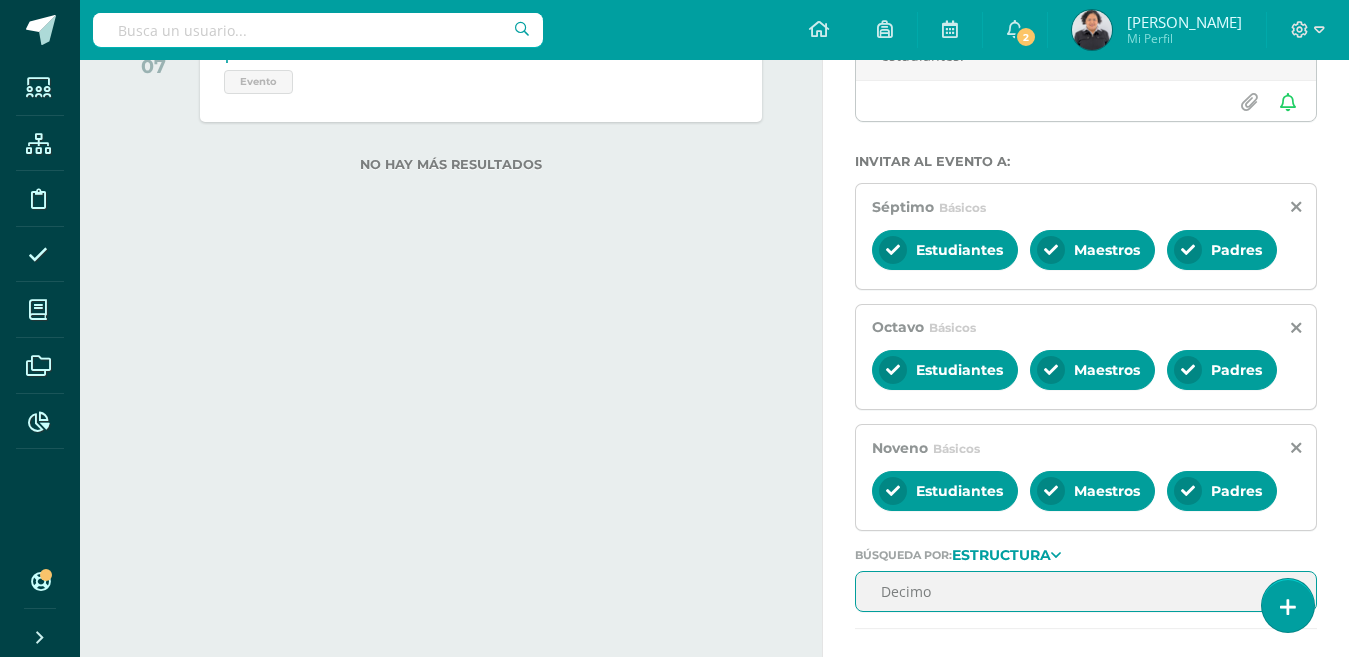 type on "Decimo" 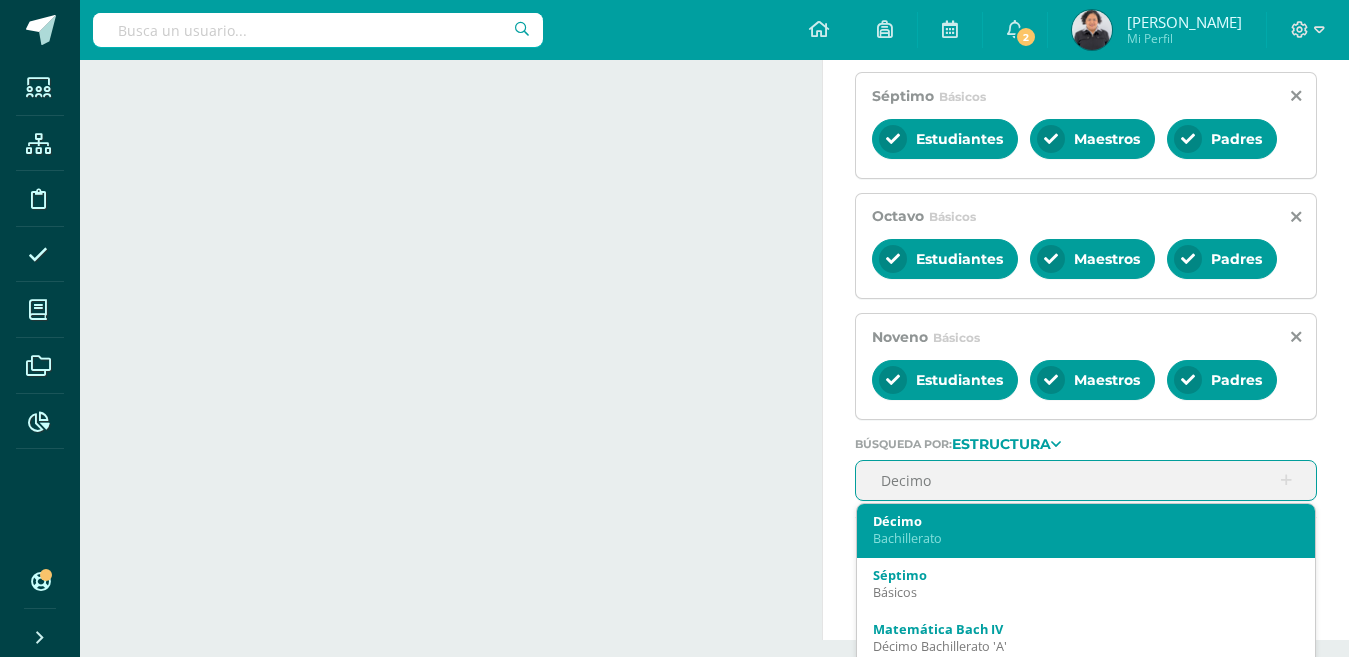 scroll, scrollTop: 453, scrollLeft: 0, axis: vertical 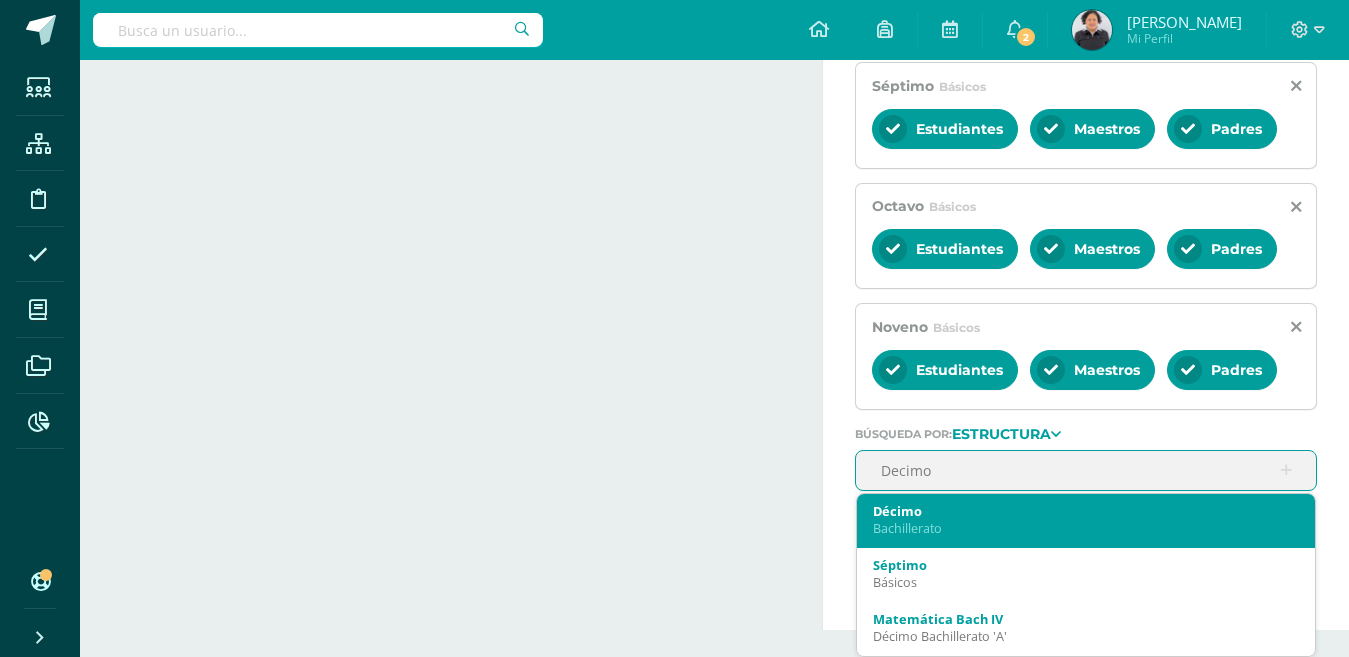 click on "Bachillerato" at bounding box center (1086, 528) 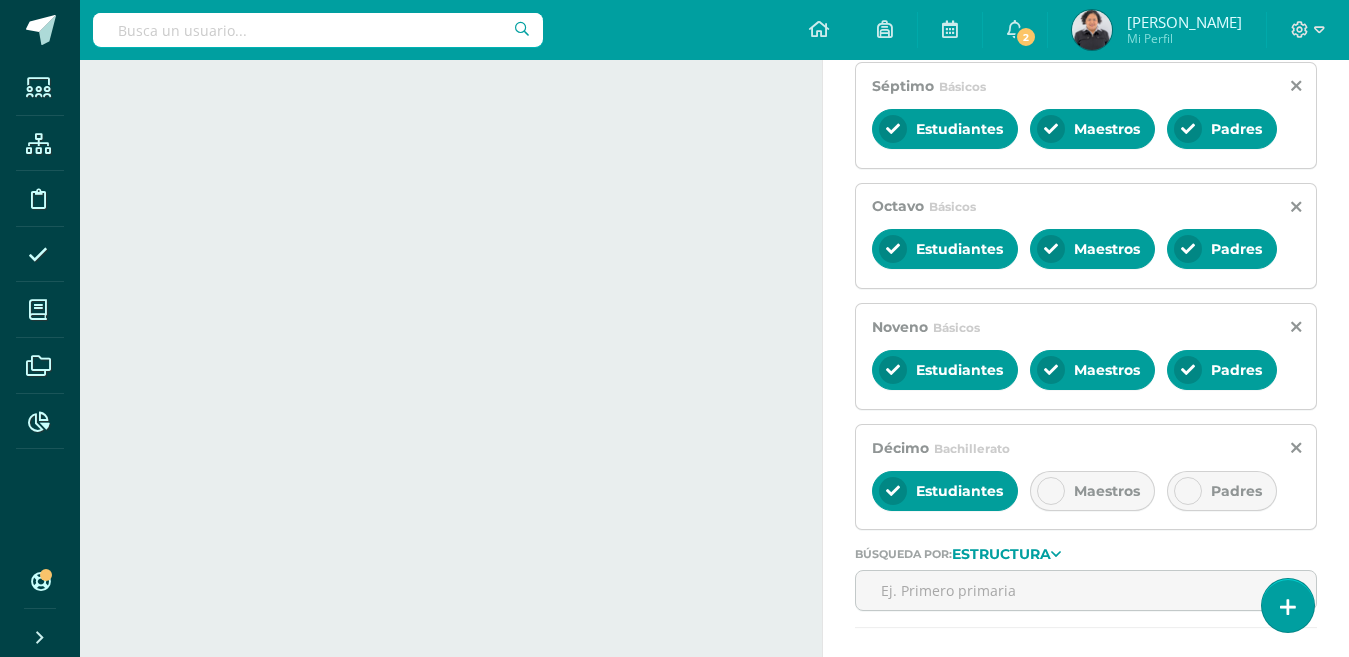 click at bounding box center [1051, 491] 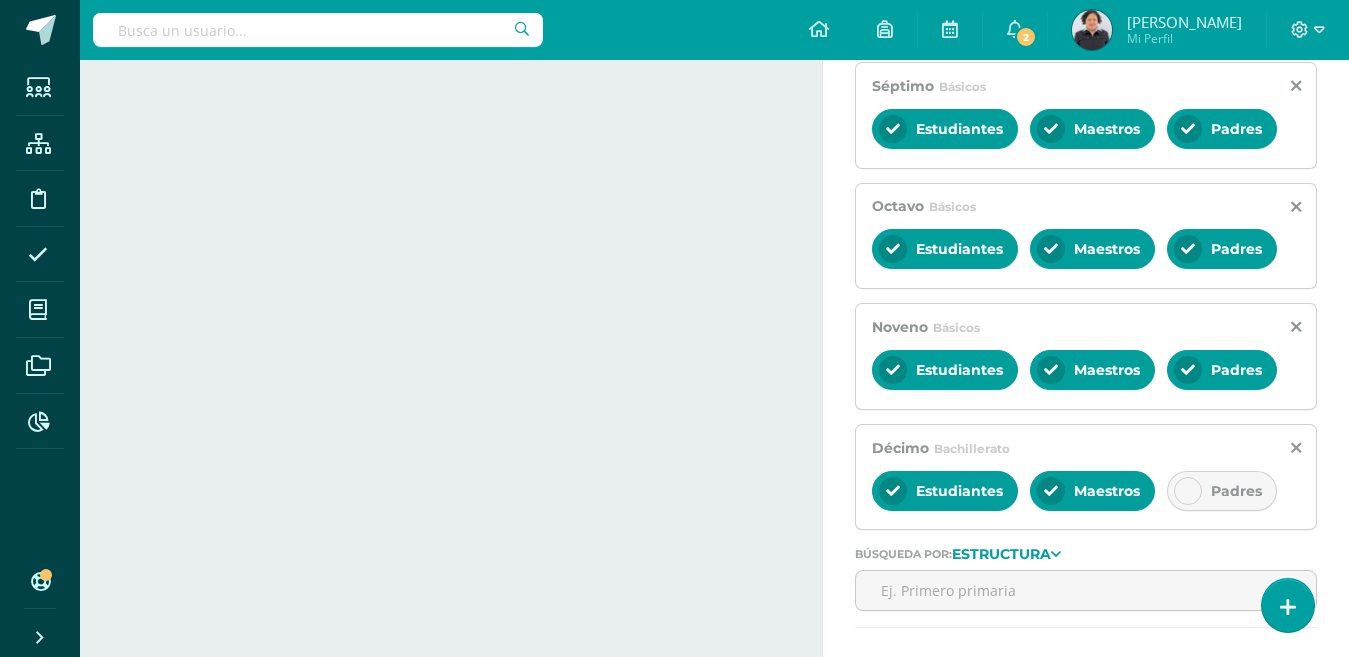 click at bounding box center [1188, 491] 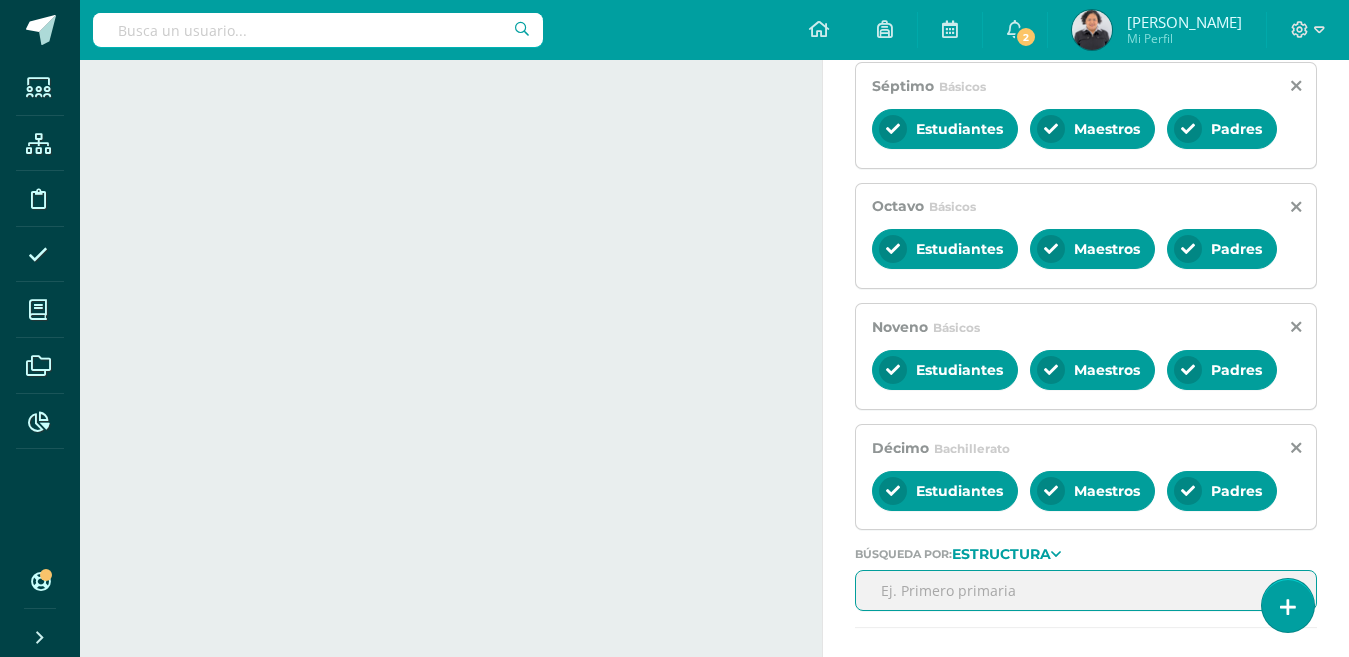 click at bounding box center (1086, 590) 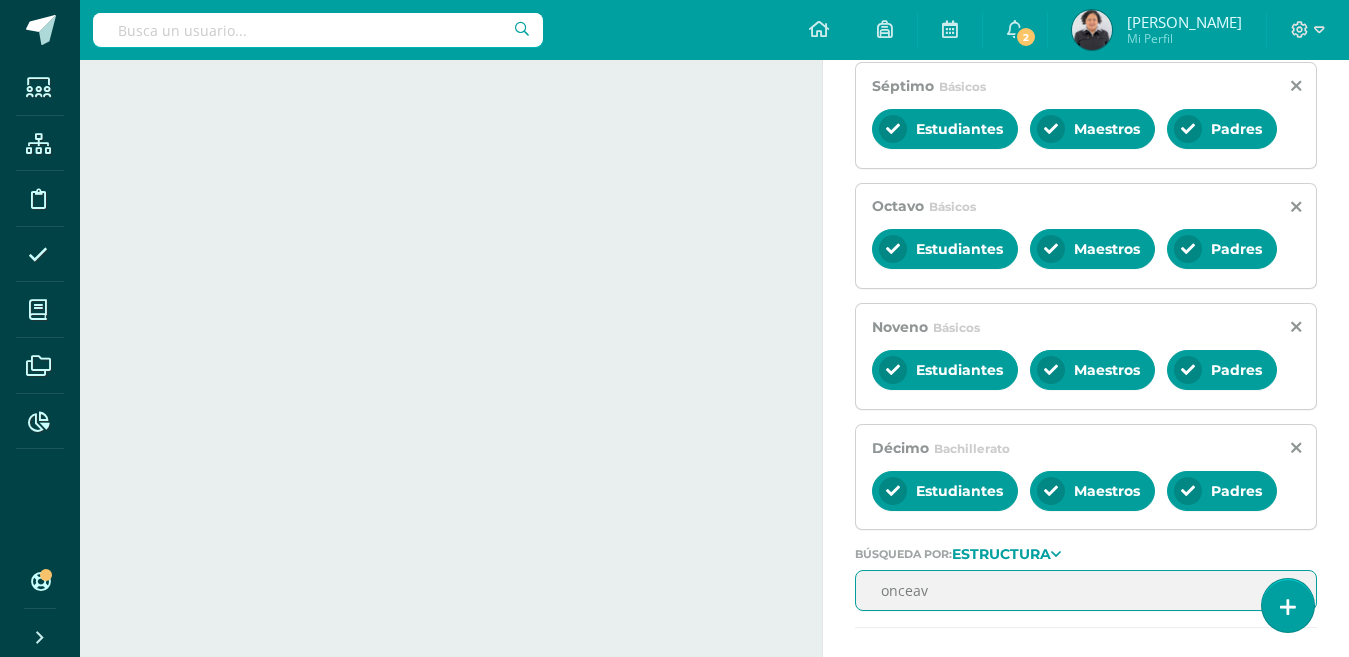 type on "onceavo" 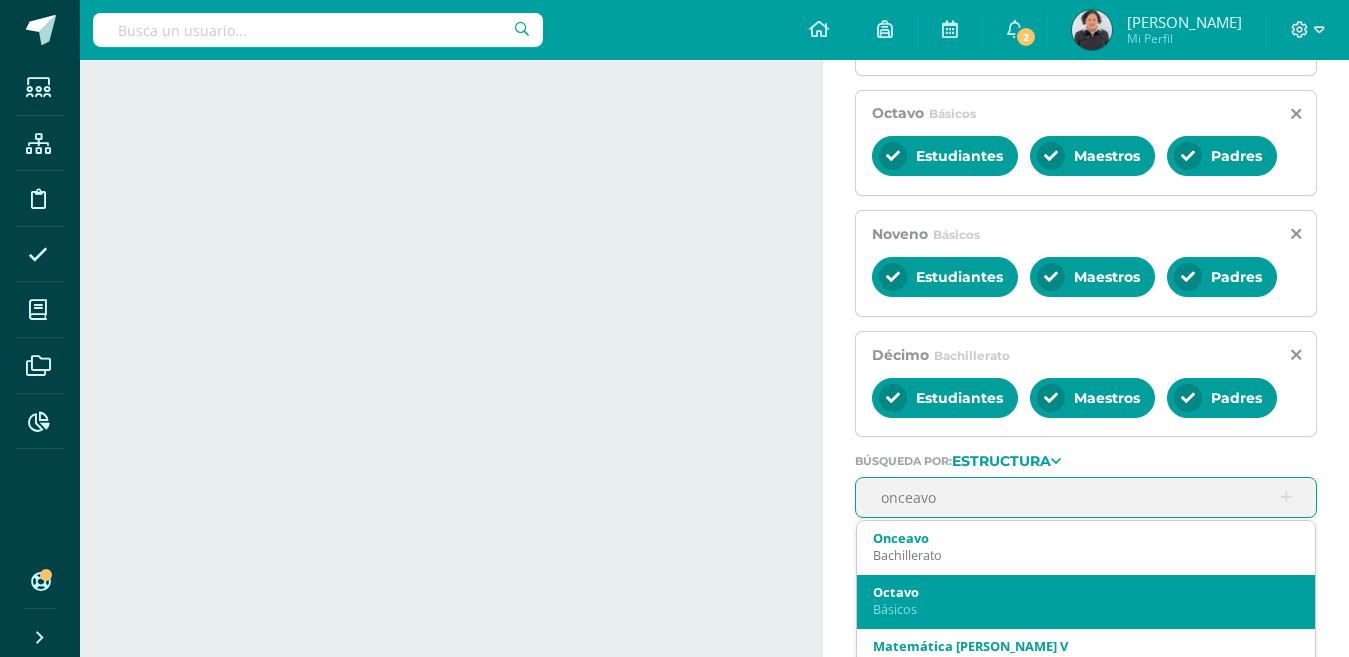 scroll, scrollTop: 547, scrollLeft: 0, axis: vertical 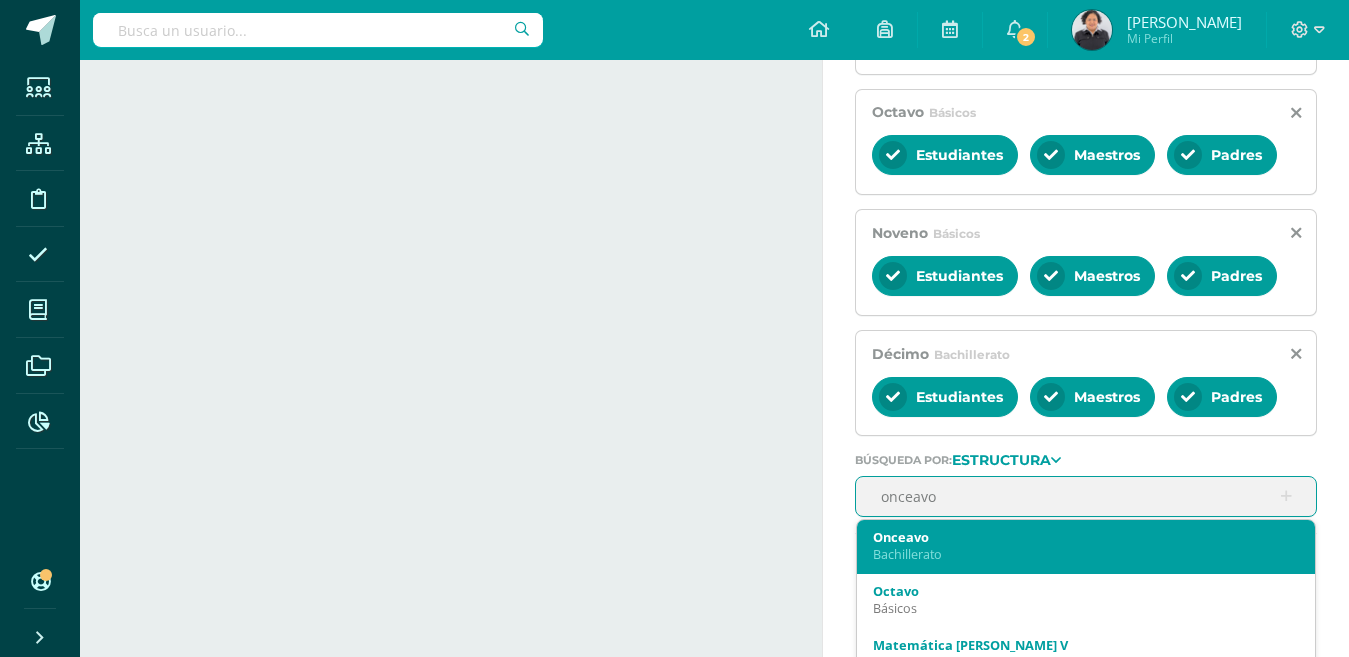 click on "Bachillerato" at bounding box center [1086, 554] 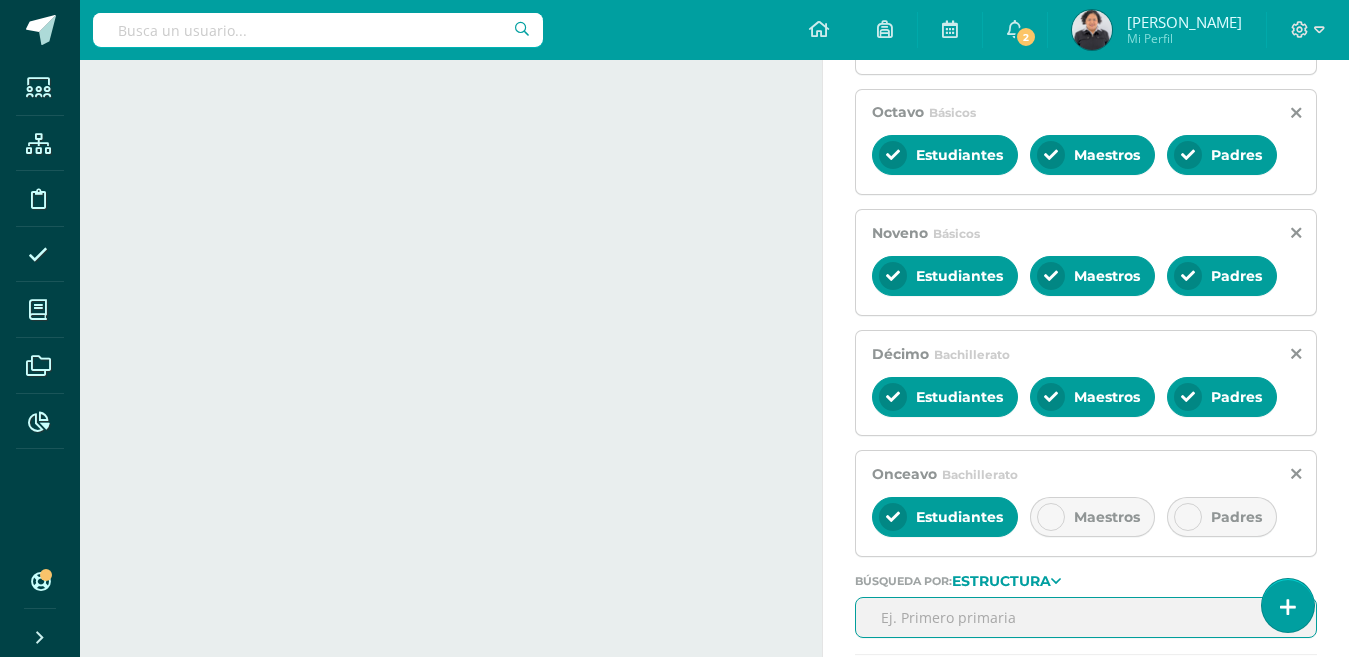 click at bounding box center [1051, 517] 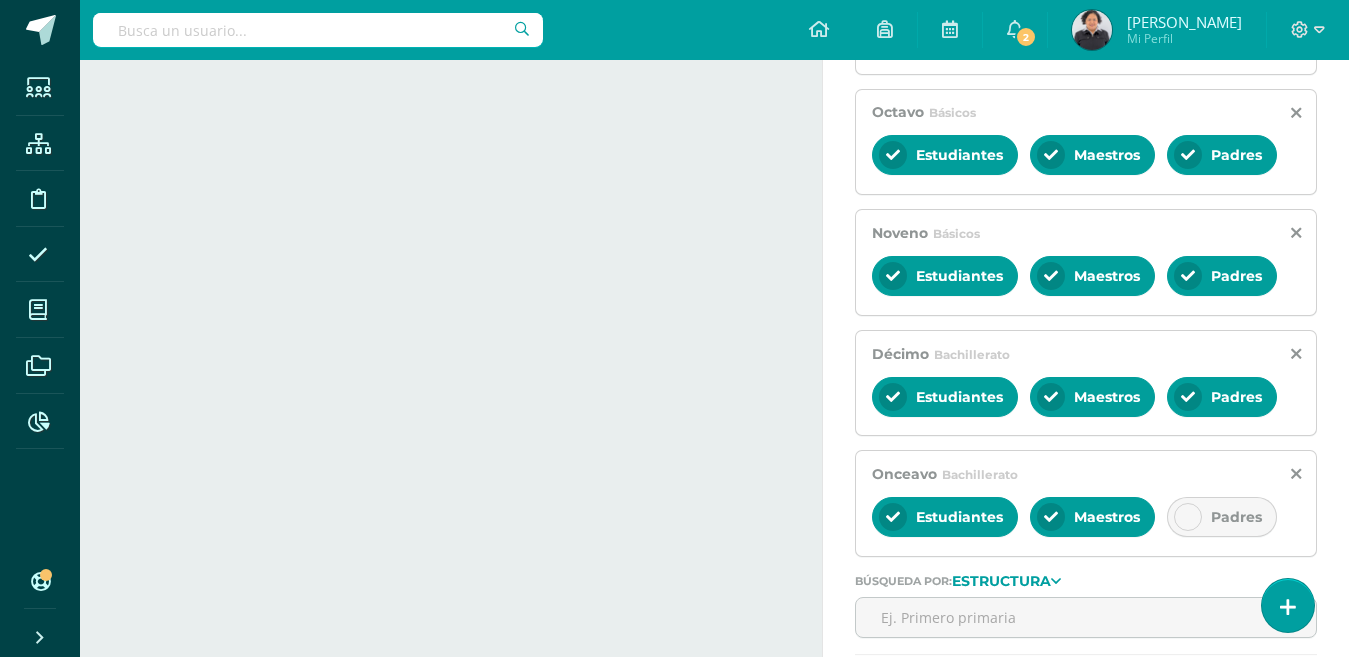 click at bounding box center [1188, 517] 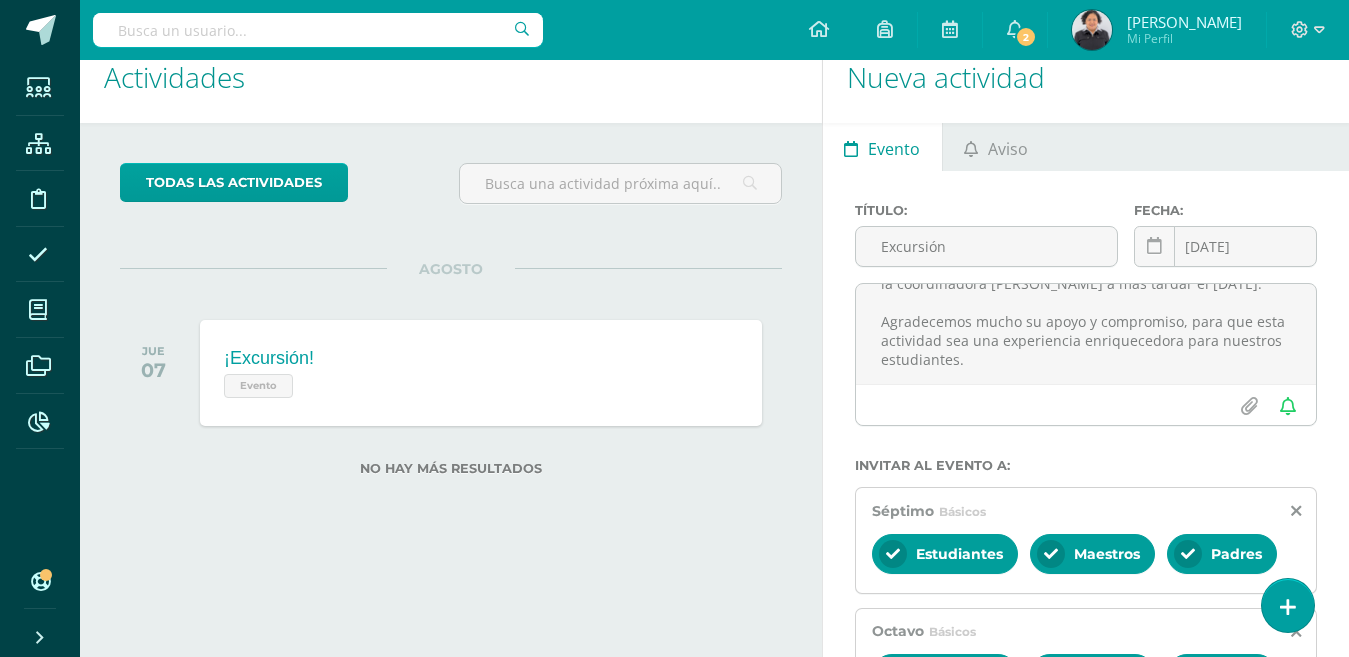 scroll, scrollTop: 0, scrollLeft: 0, axis: both 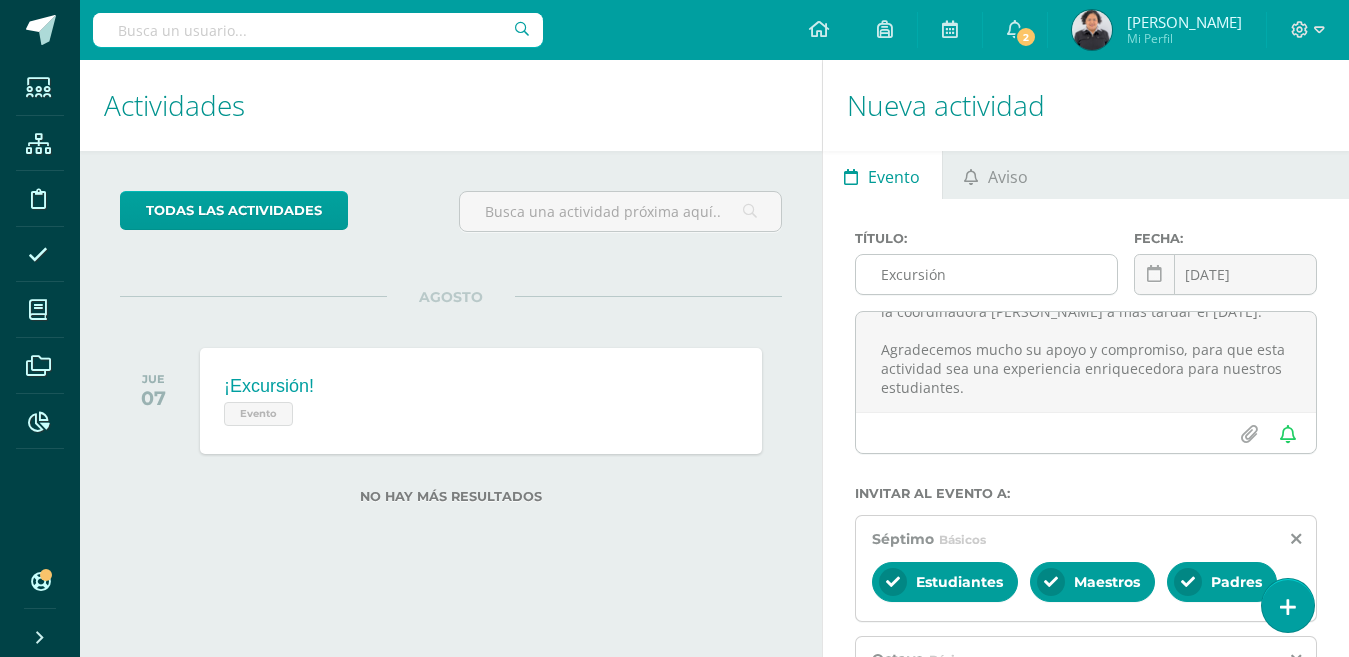 click on "Excursión" at bounding box center (986, 274) 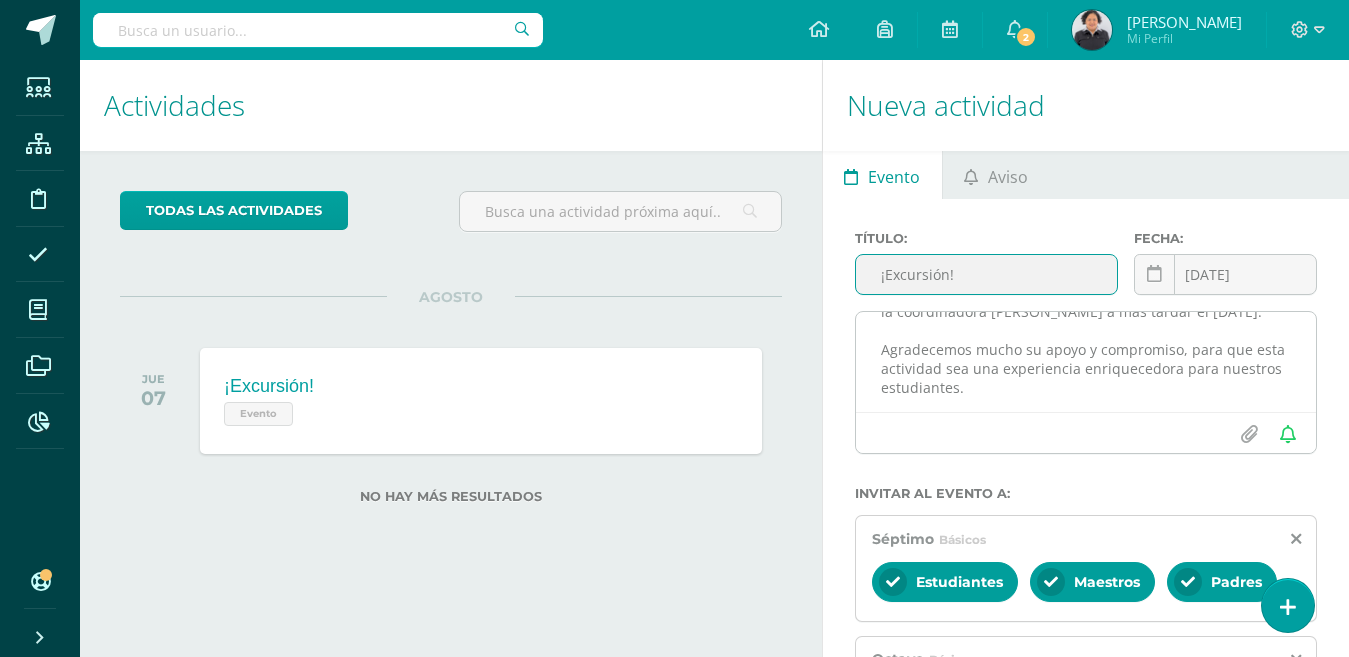 type on "¡Excursión!" 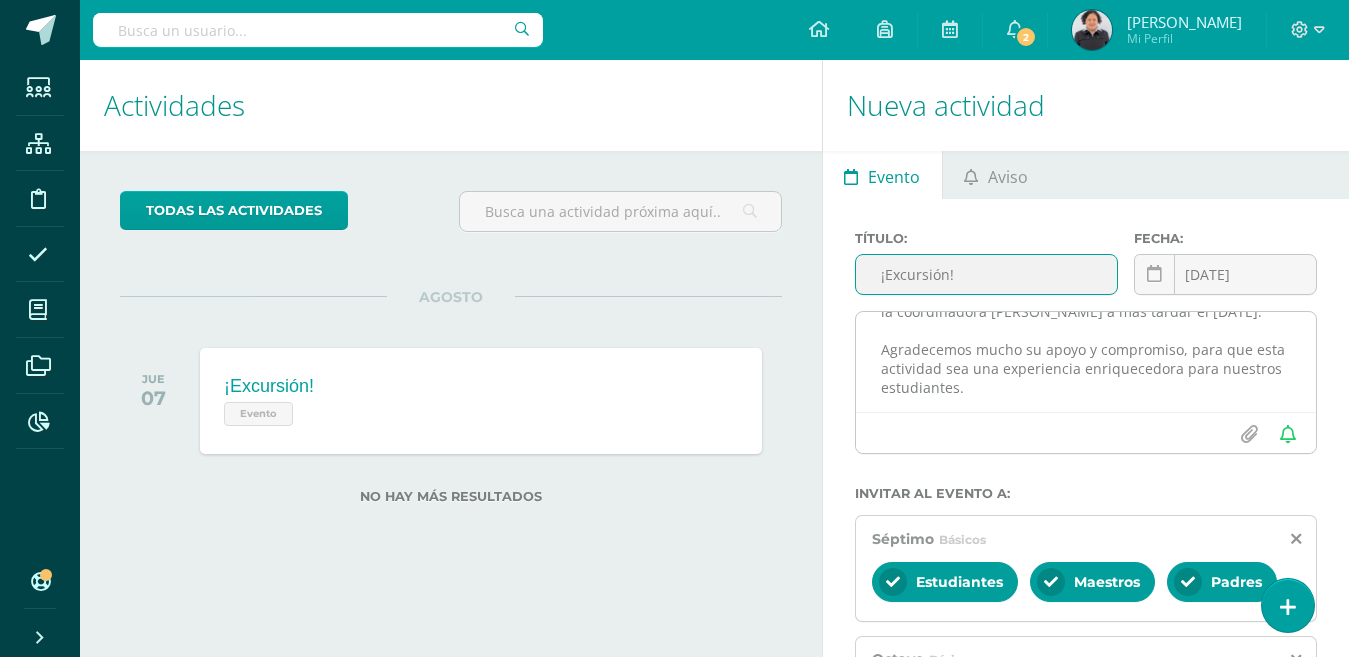 click on "Estimada comunidad educativa:
Reciban un cordial saludo.
El día jueves 7 de agosto nuestros alumnos tendrán la oportunidad de visitar el Centro de Capacitación y Modernización Agrícola con Tecnología Israelí.
Enviar el codo firmado con el dinero adjunto y entregarlo a la coordinadora Sandra López a mas tardar el viernes 11 de julio.
Agradecemos mucho su apoyo y compromiso, para que esta actividad sea una experiencia enriquecedora para nuestros estudiantes." at bounding box center (1086, 362) 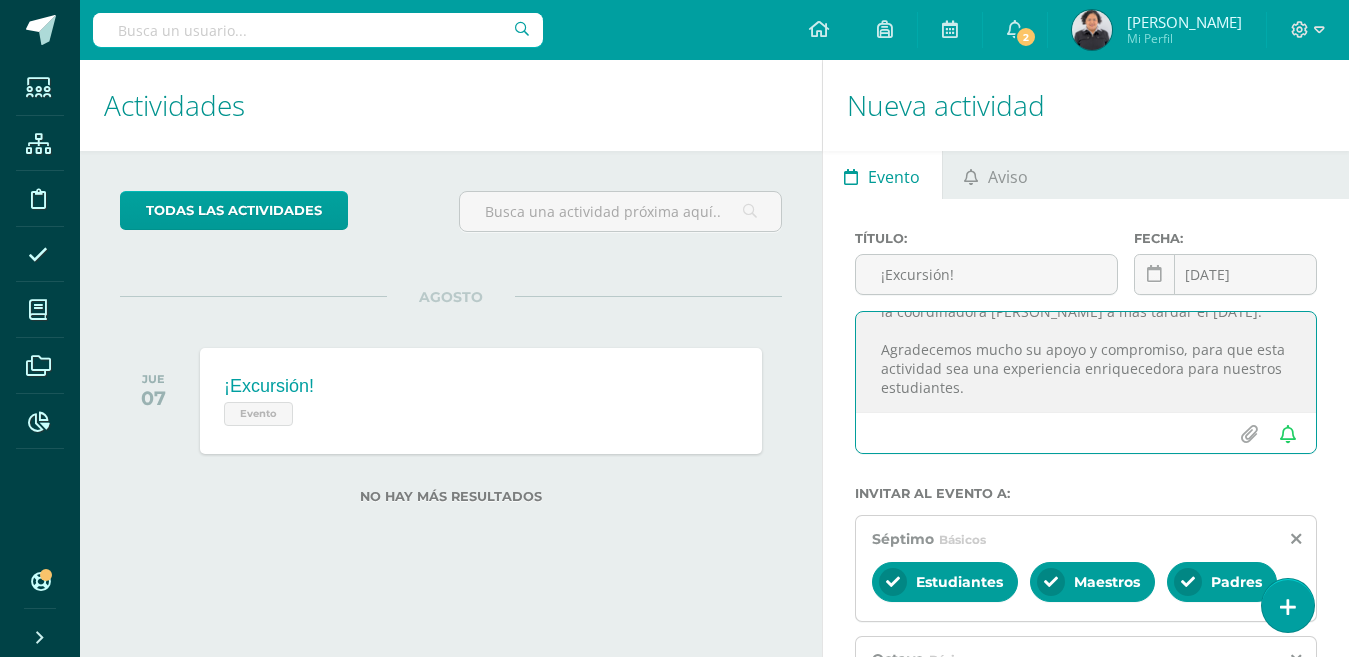 scroll, scrollTop: 253, scrollLeft: 0, axis: vertical 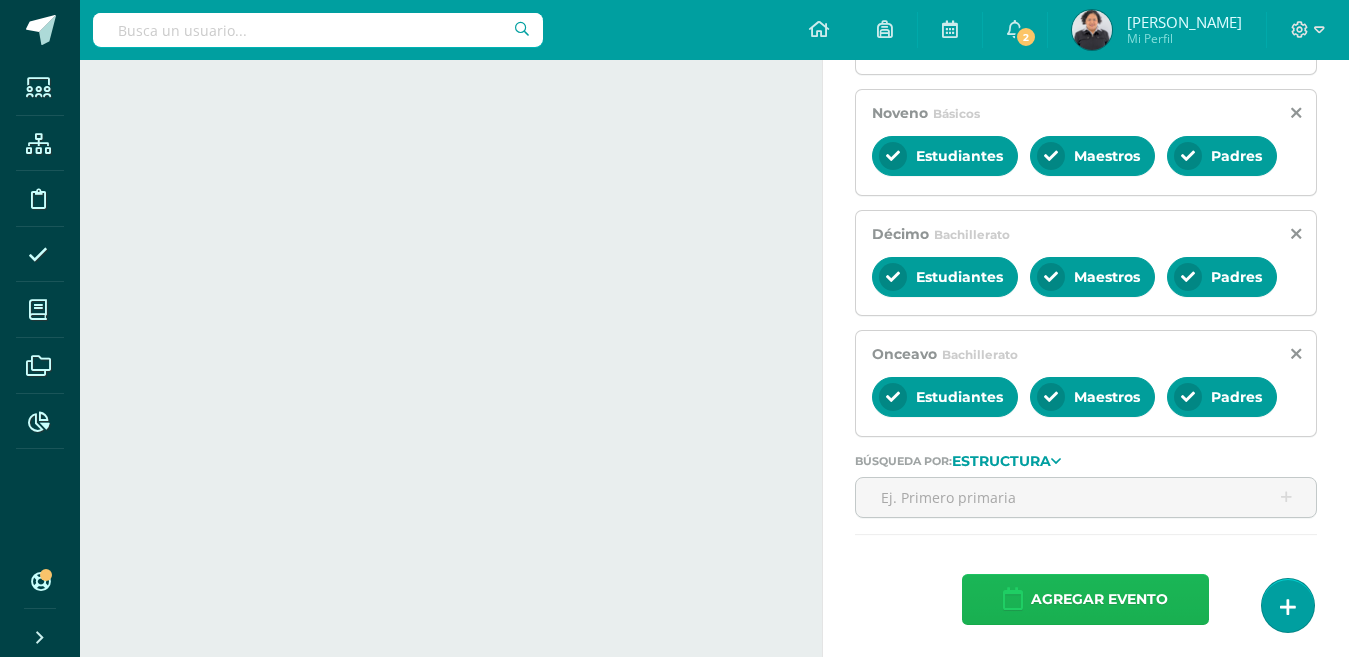 click on "Agregar evento" at bounding box center (1099, 599) 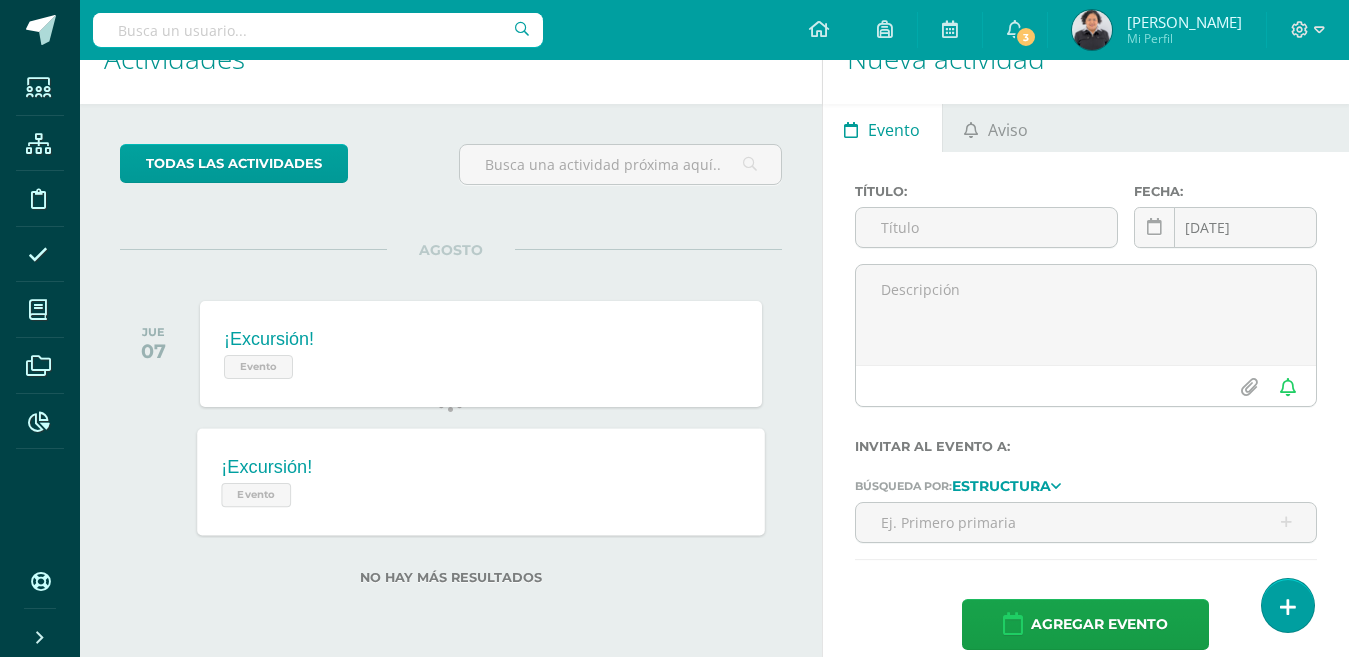 scroll, scrollTop: 72, scrollLeft: 0, axis: vertical 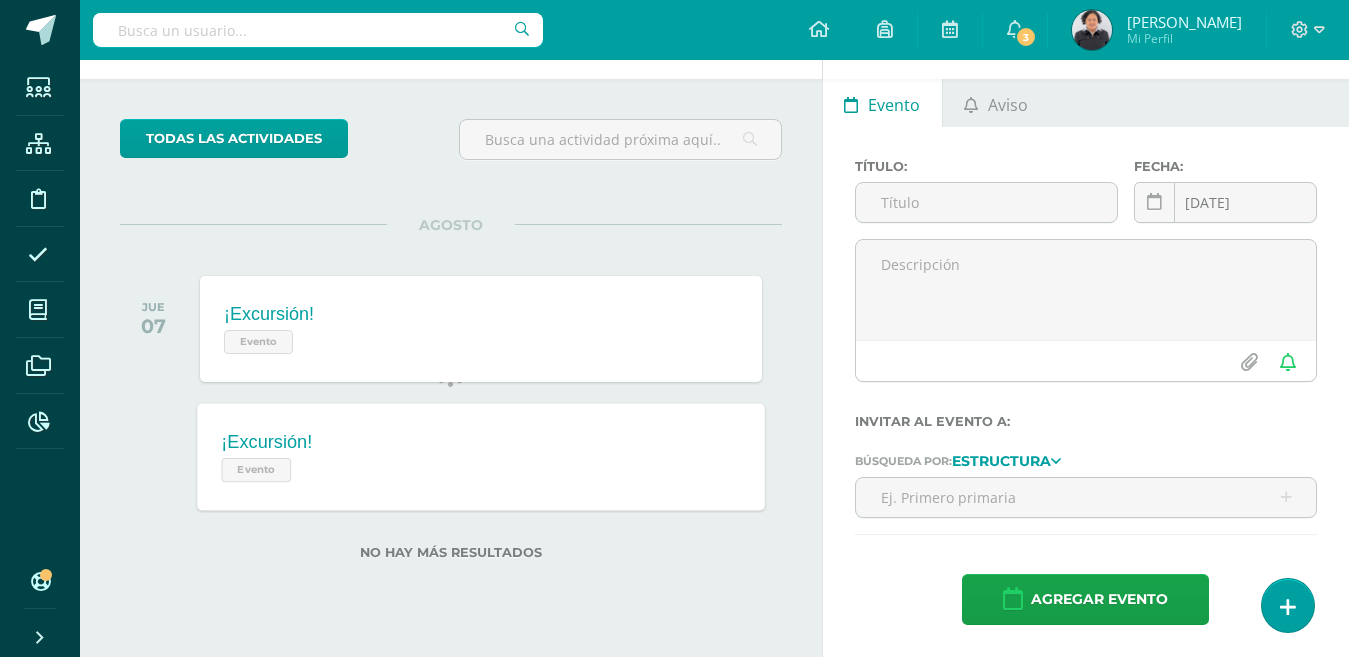 click on "¡Excursión!" at bounding box center (266, 442) 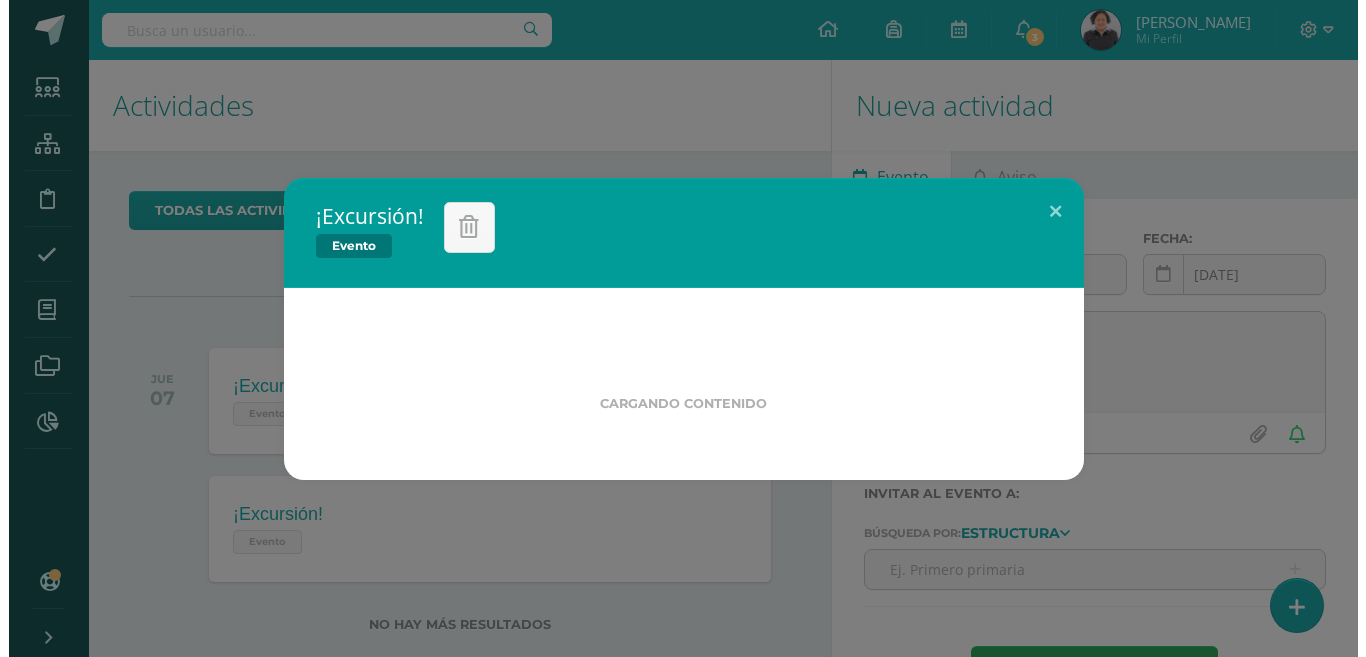 scroll, scrollTop: 0, scrollLeft: 0, axis: both 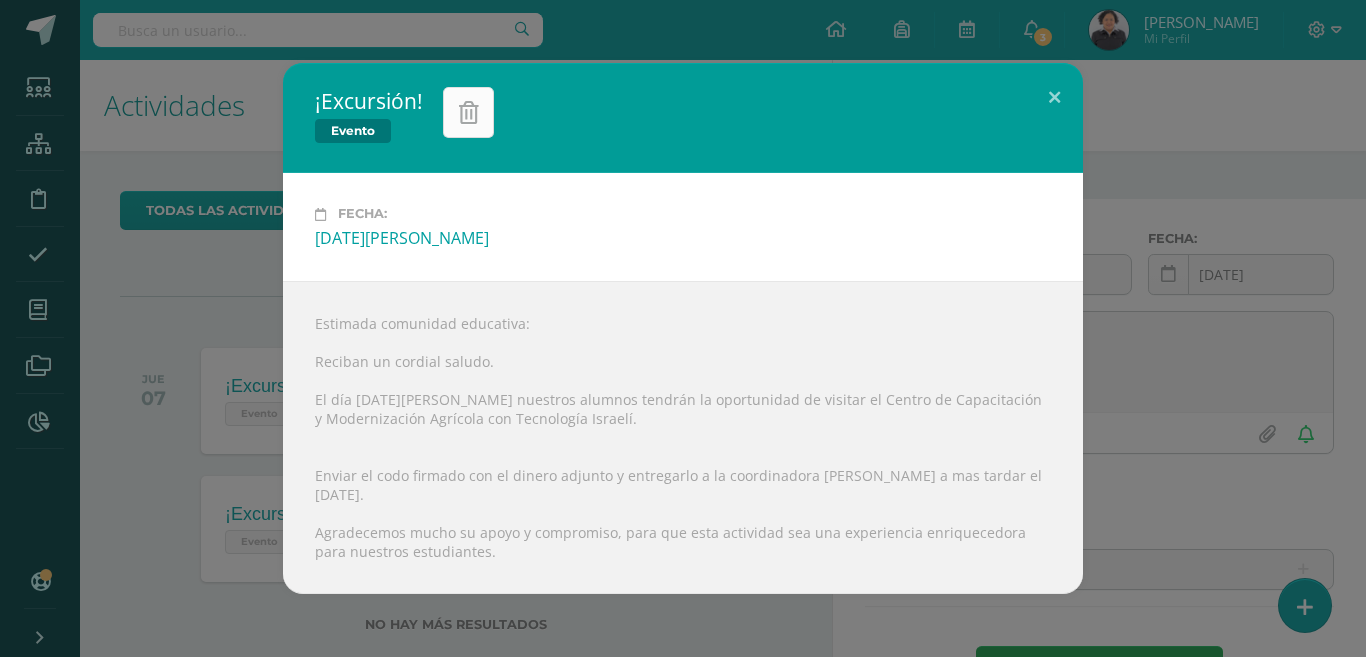 click at bounding box center [469, 113] 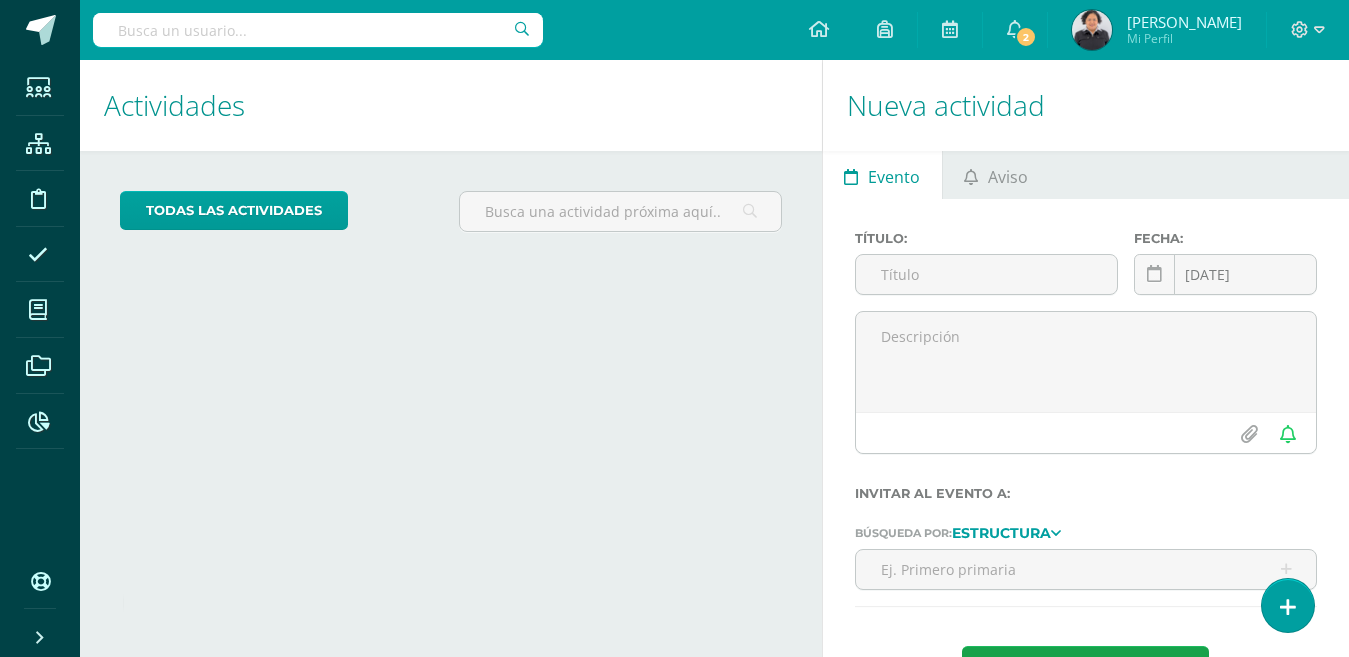 scroll, scrollTop: 0, scrollLeft: 0, axis: both 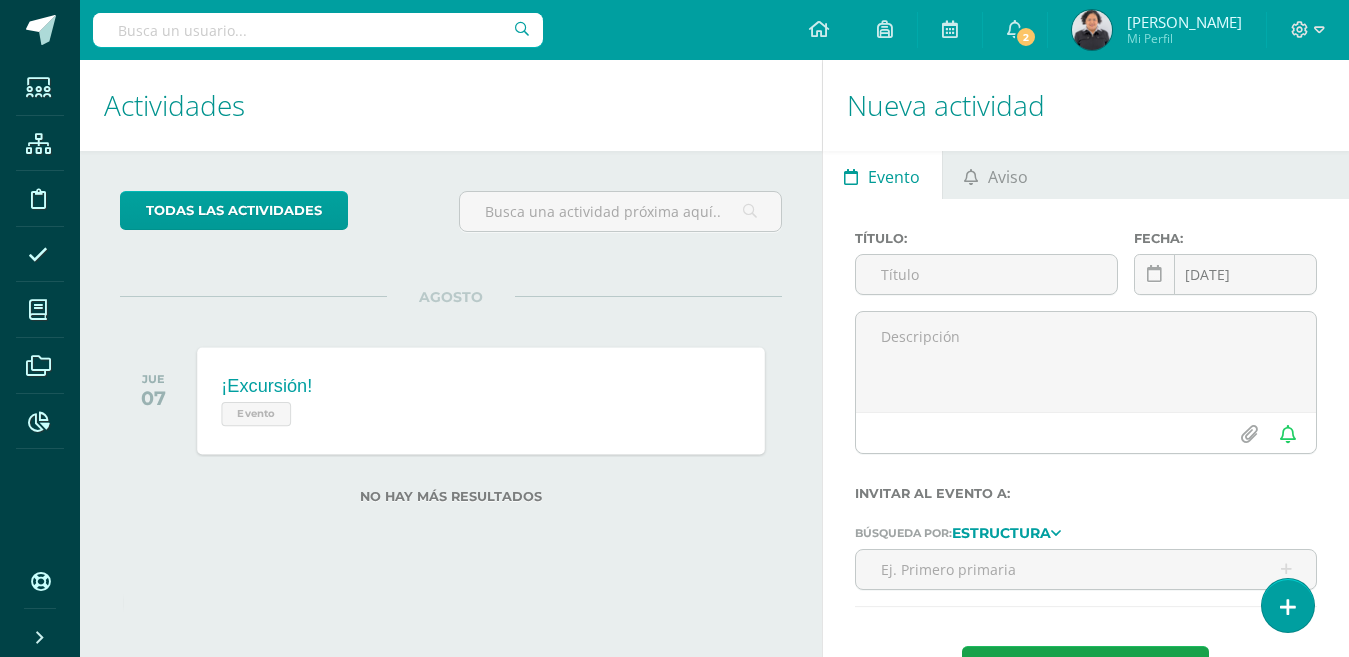 click on "¡Excursión!" at bounding box center (266, 386) 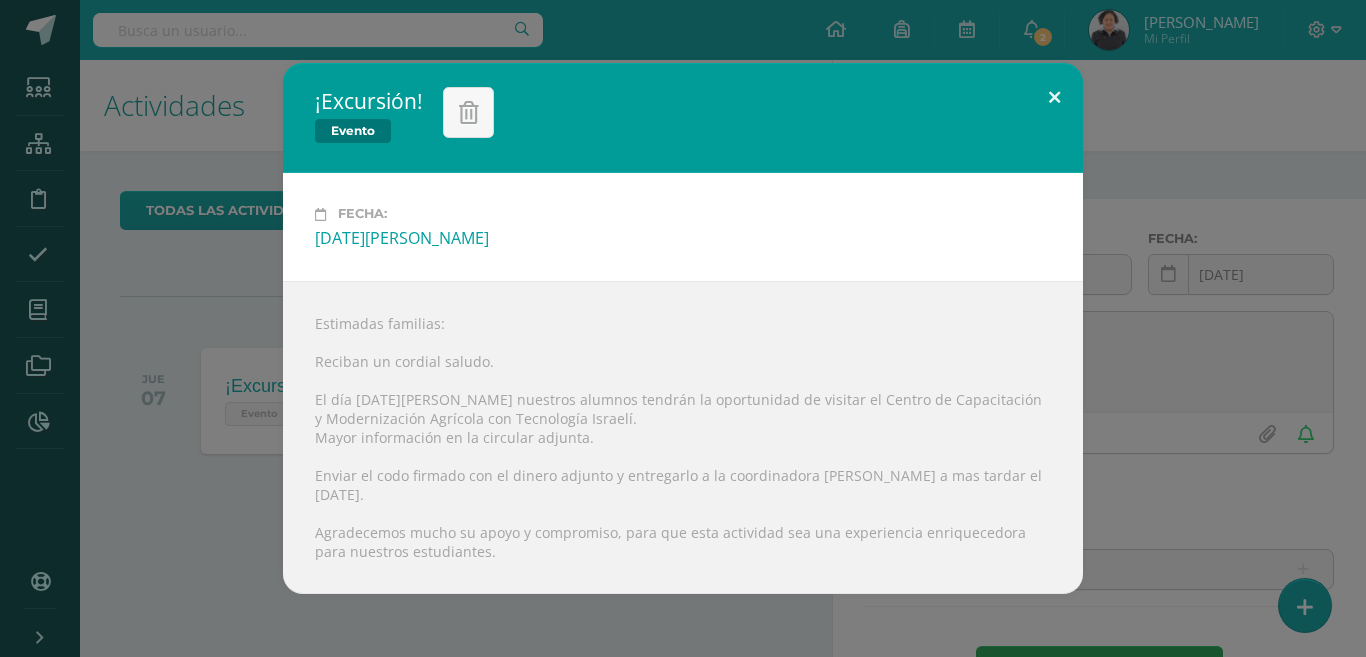 click at bounding box center (1054, 97) 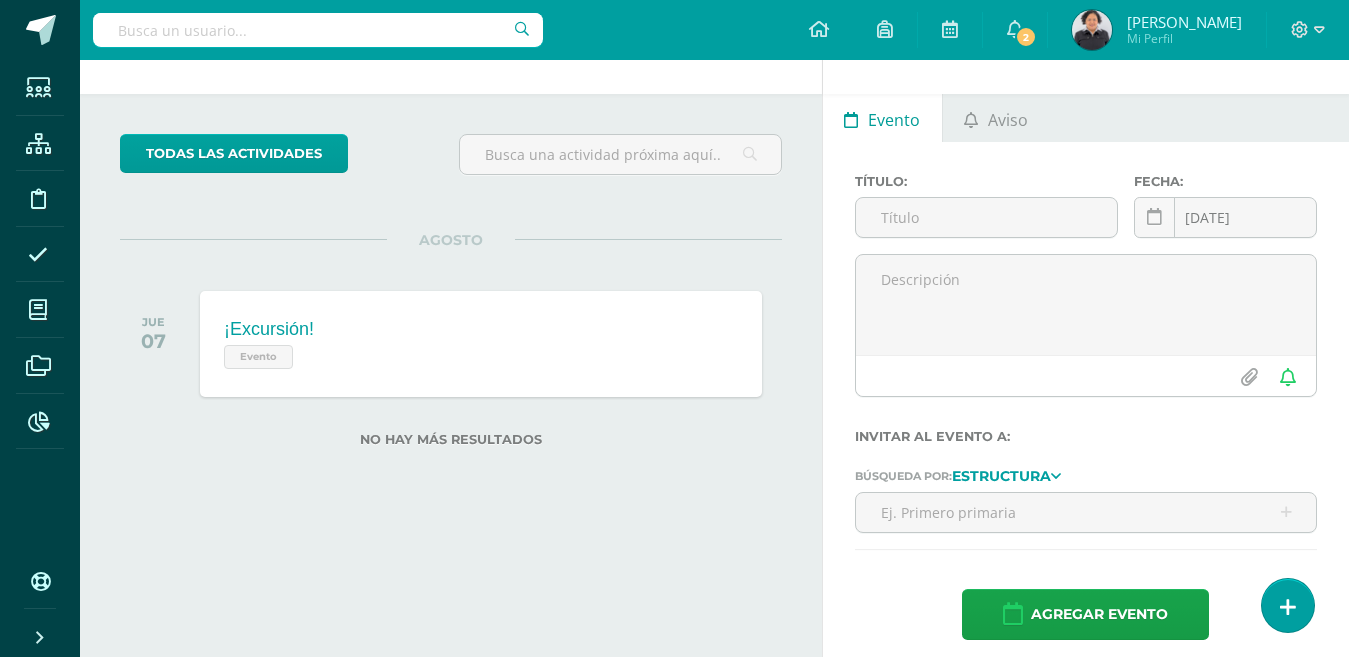 scroll, scrollTop: 72, scrollLeft: 0, axis: vertical 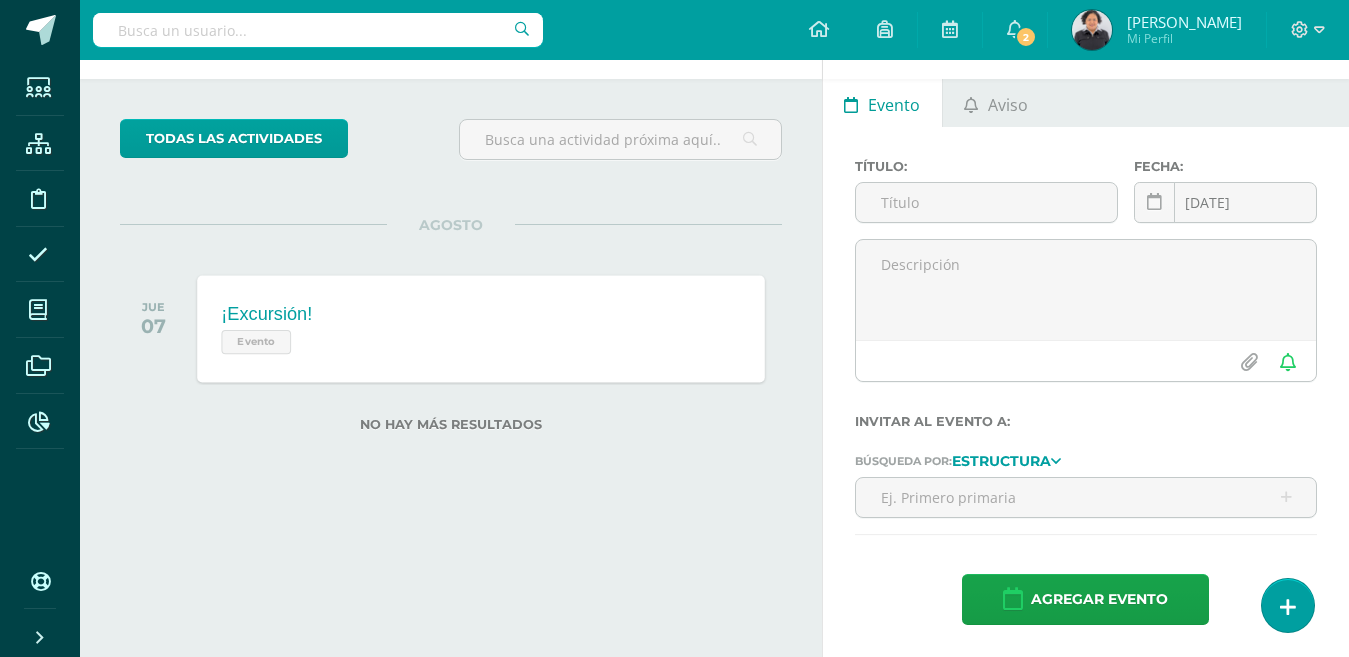 click on "¡Excursión!" at bounding box center (266, 314) 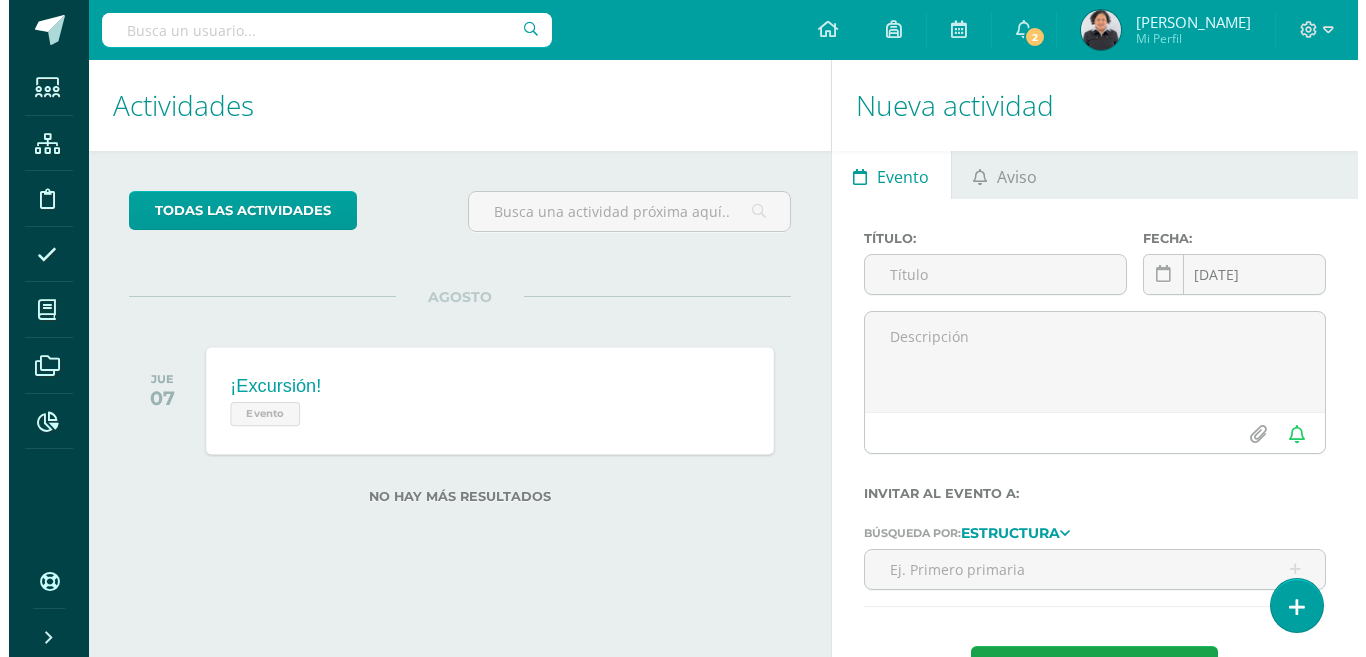 scroll, scrollTop: 0, scrollLeft: 0, axis: both 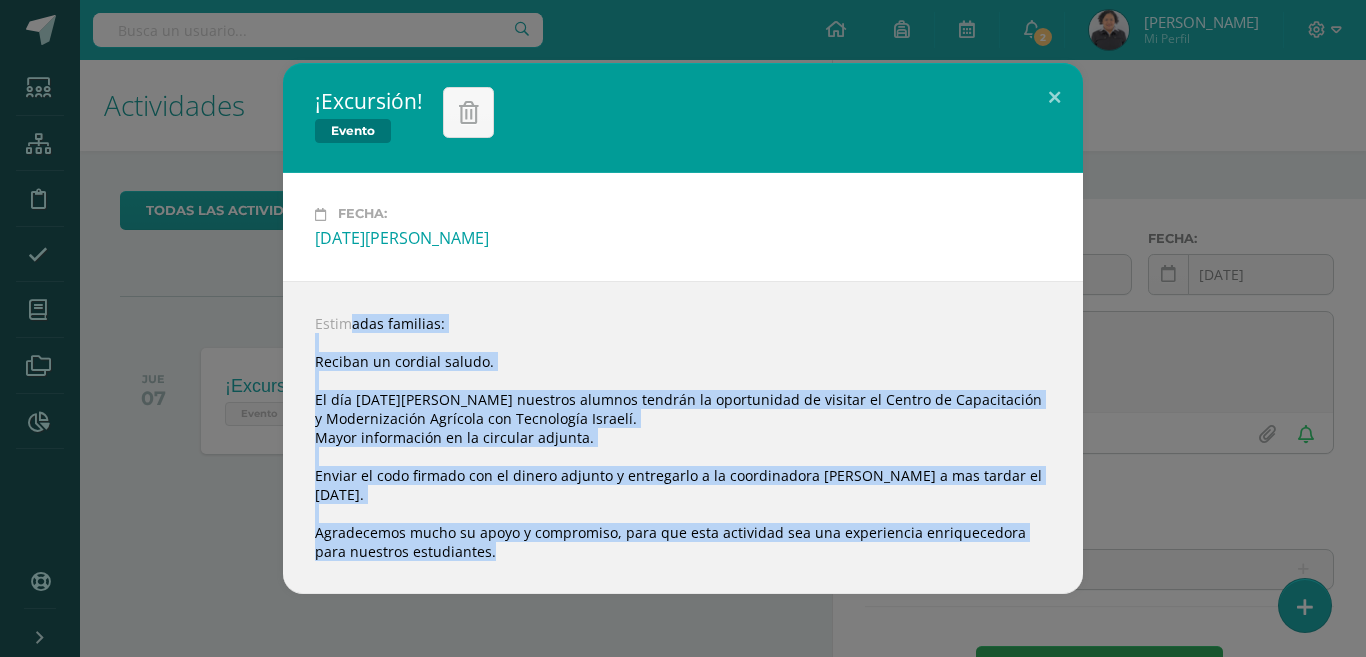 drag, startPoint x: 318, startPoint y: 318, endPoint x: 543, endPoint y: 570, distance: 337.82983 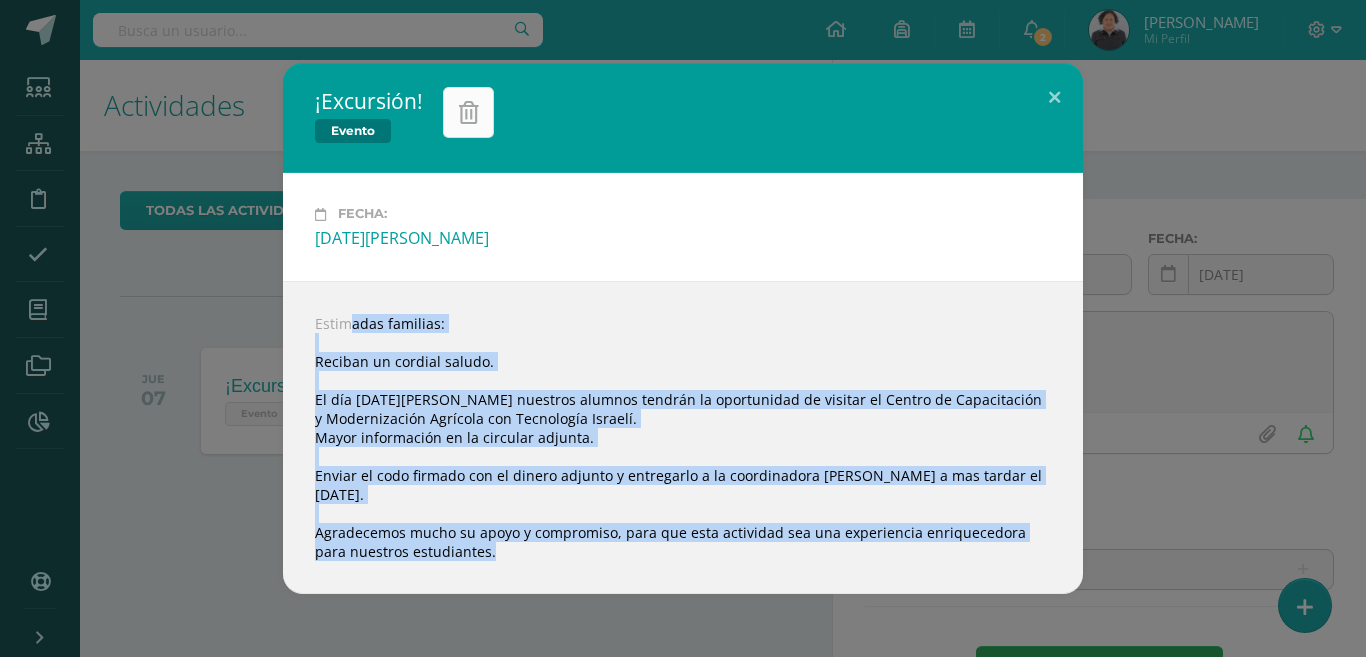 click at bounding box center (469, 113) 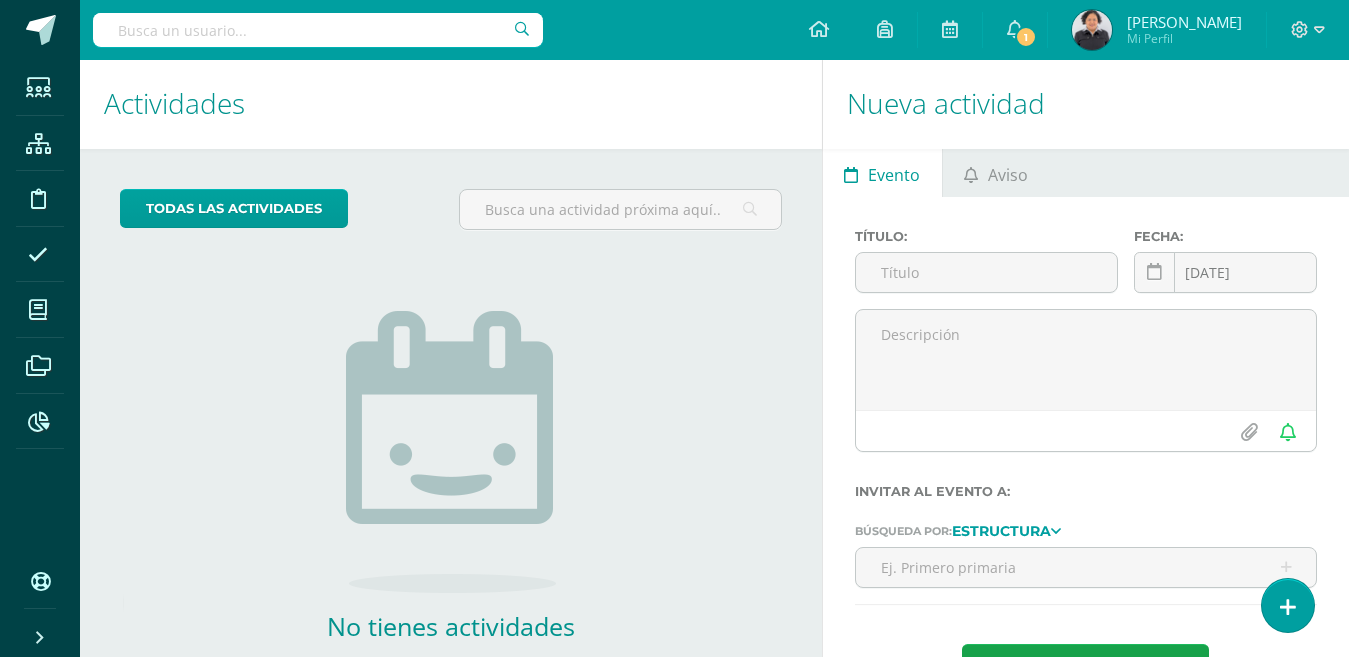 scroll, scrollTop: 0, scrollLeft: 0, axis: both 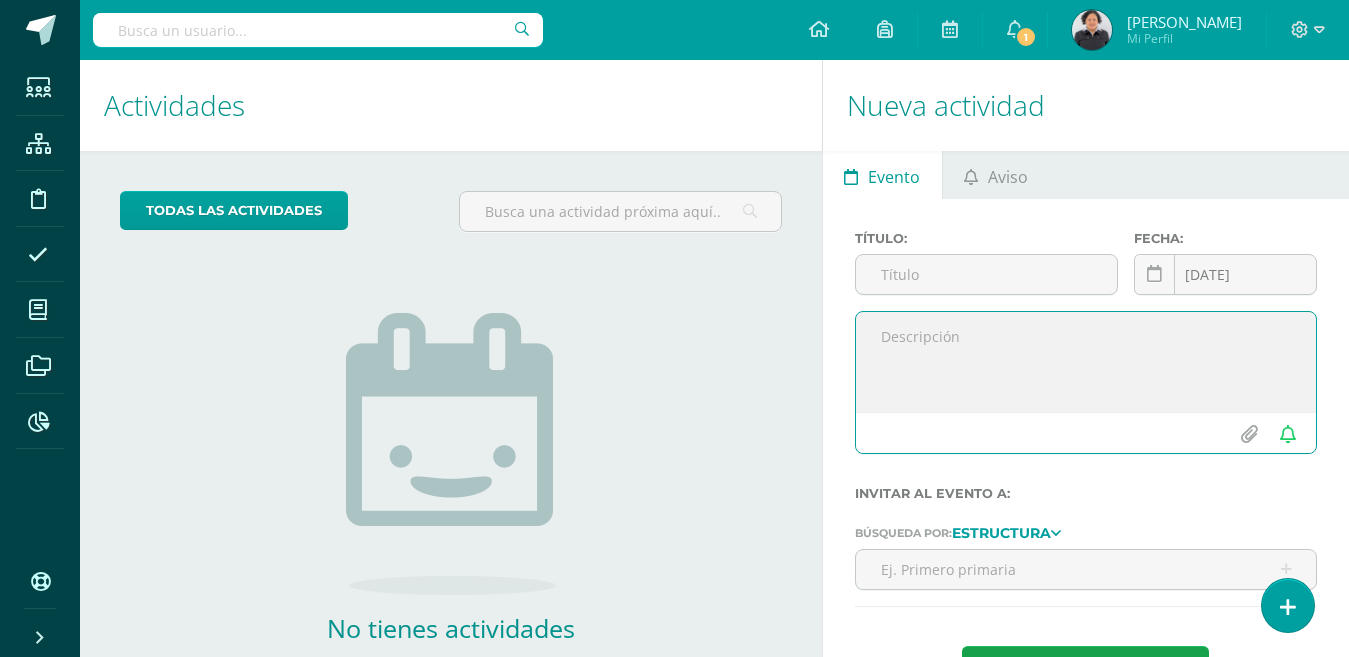 paste on "Estimadas familias:
Reciban un cordial saludo.
El día [DATE][PERSON_NAME] nuestros alumnos tendrán la oportunidad de visitar el Centro de Capacitación y Modernización Agrícola con Tecnología Israelí.
Mayor información en la circular adjunta.
Enviar el codo firmado con el dinero adjunto y entregarlo a la coordinadora [PERSON_NAME] a mas tardar el [DATE].
Agradecemos mucho su apoyo y compromiso, para que esta actividad sea una experiencia enriquecedora para nuestros estudiantes." 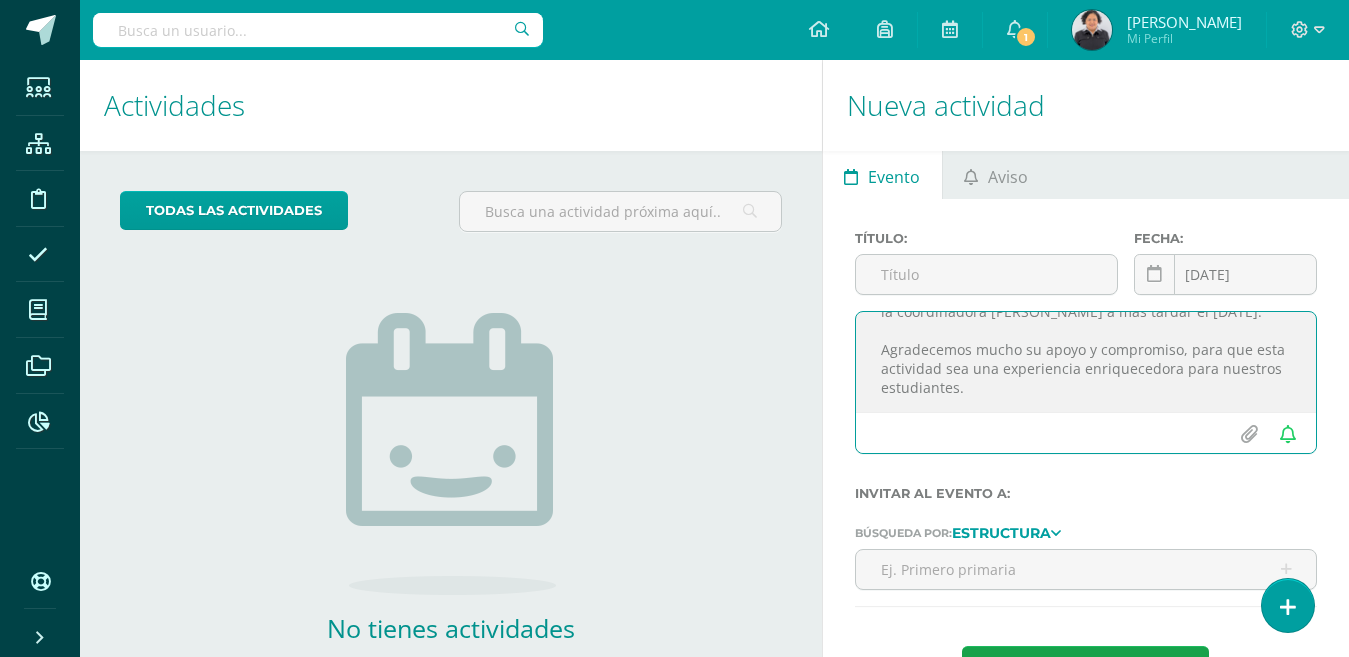 scroll, scrollTop: 19, scrollLeft: 0, axis: vertical 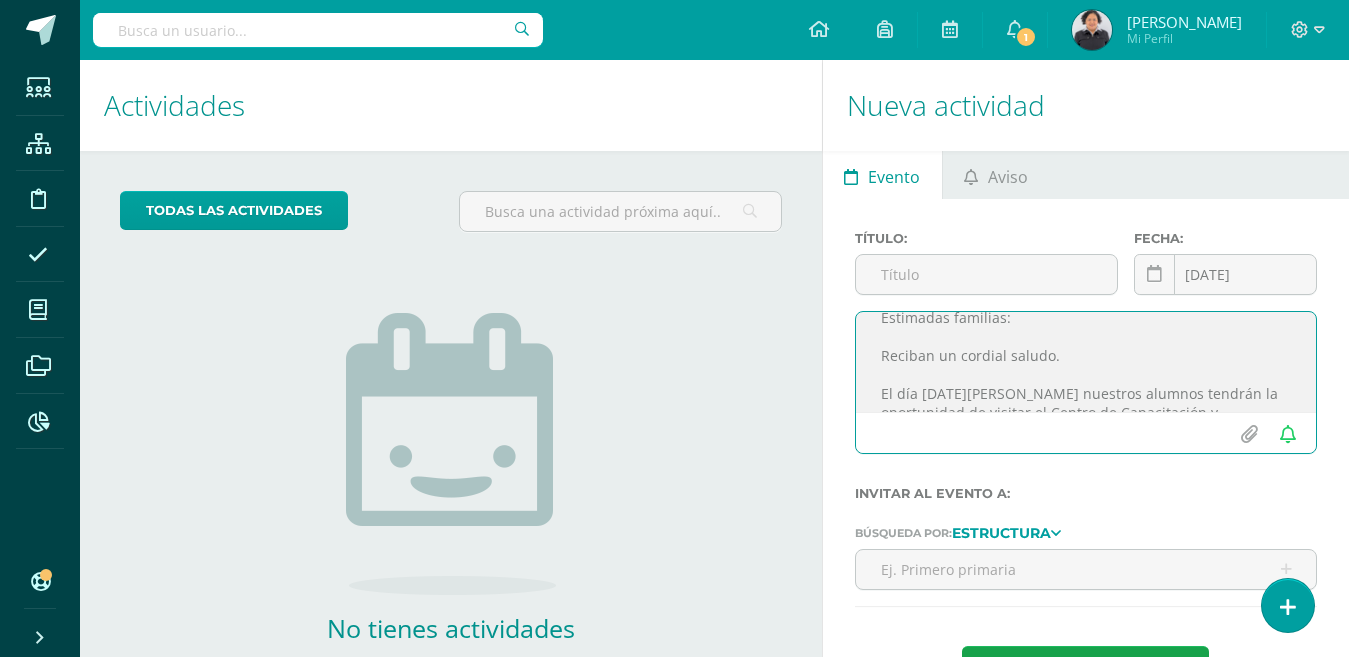 click on "Estimadas familias:
Reciban un cordial saludo.
El día [DATE][PERSON_NAME] nuestros alumnos tendrán la oportunidad de visitar el Centro de Capacitación y Modernización Agrícola con Tecnología Israelí.
Mayor información en la circular adjunta.
Enviar el codo firmado con el dinero adjunto y entregarlo a la coordinadora [PERSON_NAME] a mas tardar el [DATE].
Agradecemos mucho su apoyo y compromiso, para que esta actividad sea una experiencia enriquecedora para nuestros estudiantes." at bounding box center (1086, 362) 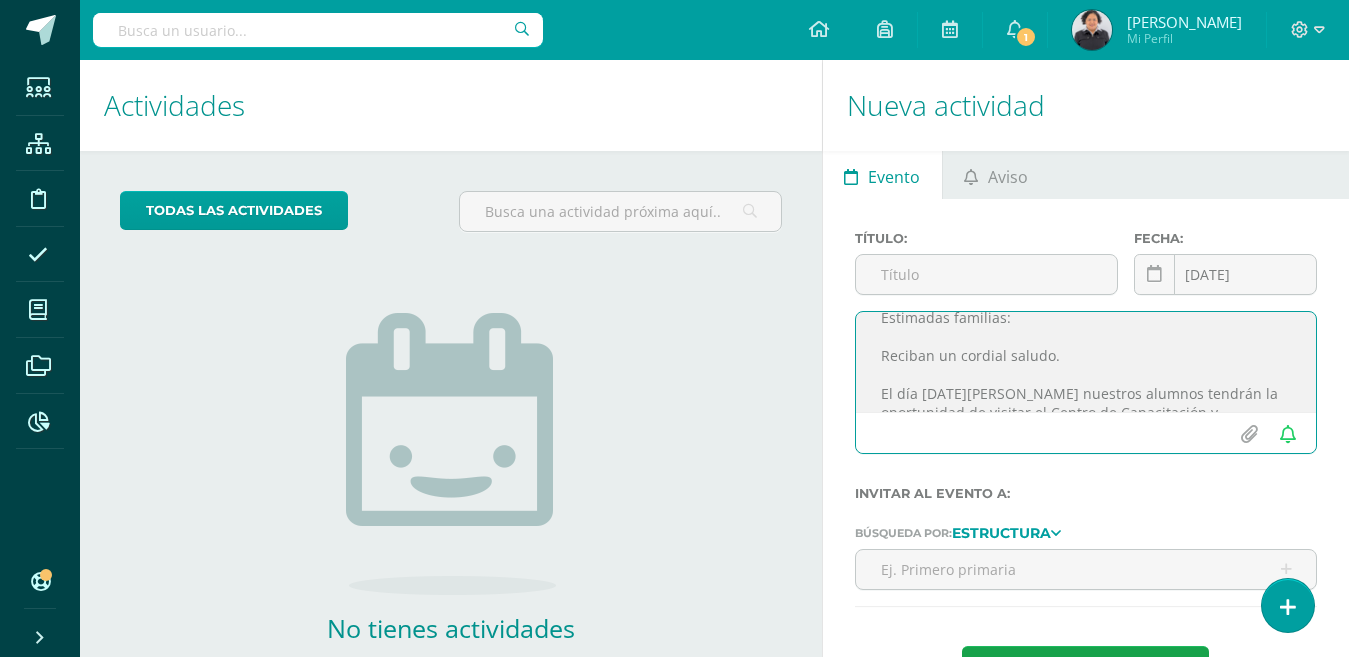 scroll, scrollTop: 15, scrollLeft: 0, axis: vertical 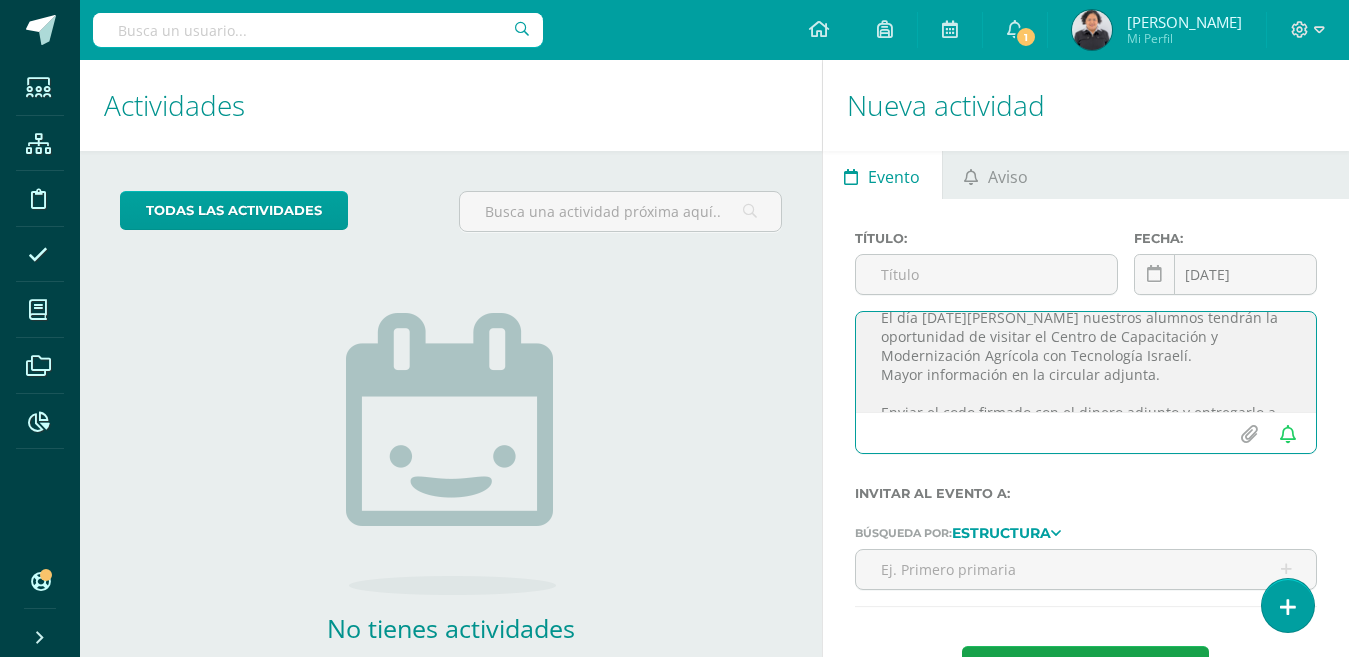 click on "Estimada comunidad educativa:
Reciban un cordial saludo.
El día [DATE][PERSON_NAME] nuestros alumnos tendrán la oportunidad de visitar el Centro de Capacitación y Modernización Agrícola con Tecnología Israelí.
Mayor información en la circular adjunta.
Enviar el codo firmado con el dinero adjunto y entregarlo a la coordinadora [PERSON_NAME] a mas tardar el [DATE].
Agradecemos mucho su apoyo y compromiso, para que esta actividad sea una experiencia enriquecedora para nuestros estudiantes." at bounding box center [1086, 362] 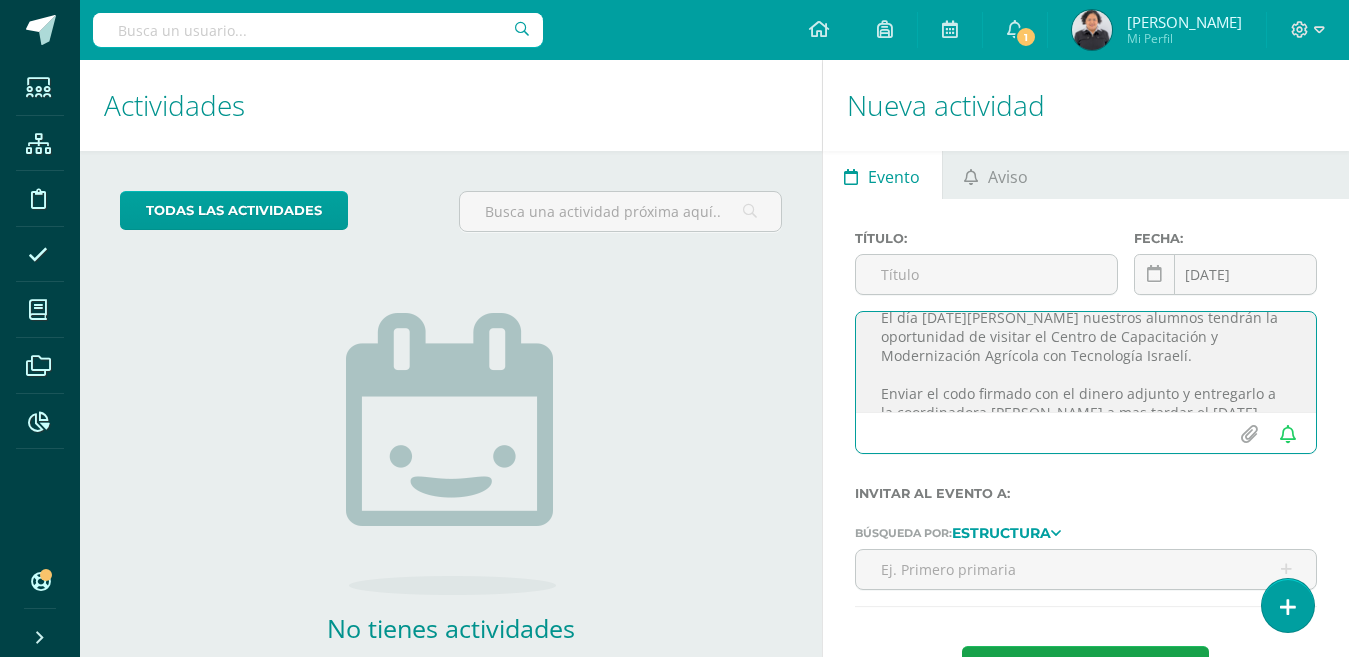click on "Estimada comunidad educativa:
Reciban un cordial saludo.
El día [DATE][PERSON_NAME] nuestros alumnos tendrán la oportunidad de visitar el Centro de Capacitación y Modernización Agrícola con Tecnología Israelí.
Enviar el codo firmado con el dinero adjunto y entregarlo a la coordinadora [PERSON_NAME] a mas tardar el [DATE].
Agradecemos mucho su apoyo y compromiso, para que esta actividad sea una experiencia enriquecedora para nuestros estudiantes." at bounding box center [1086, 362] 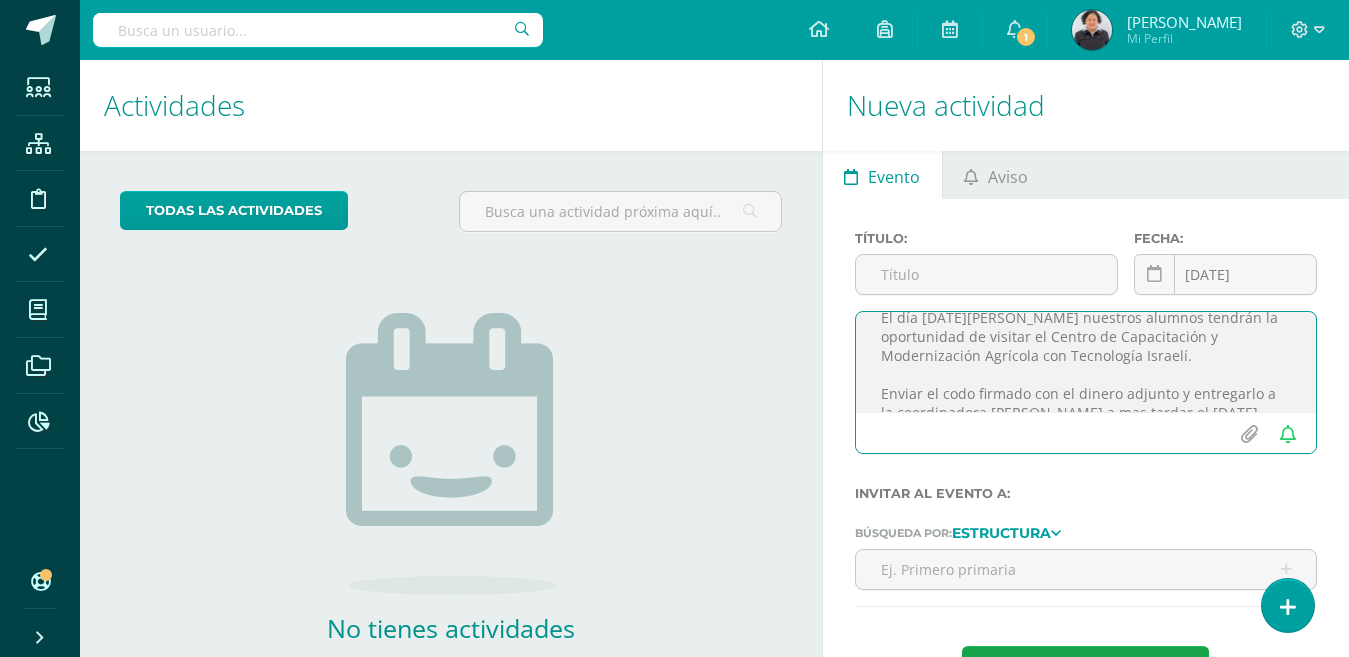 scroll, scrollTop: 167, scrollLeft: 0, axis: vertical 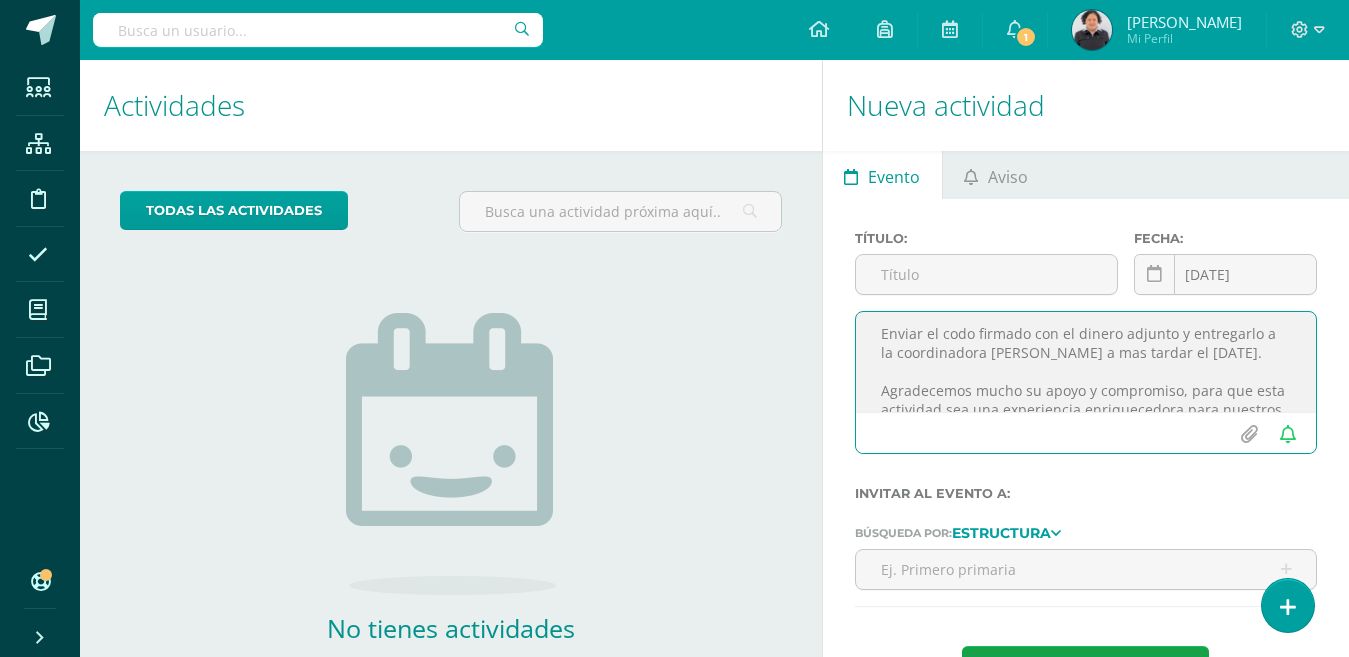 drag, startPoint x: 880, startPoint y: 318, endPoint x: 939, endPoint y: 371, distance: 79.30952 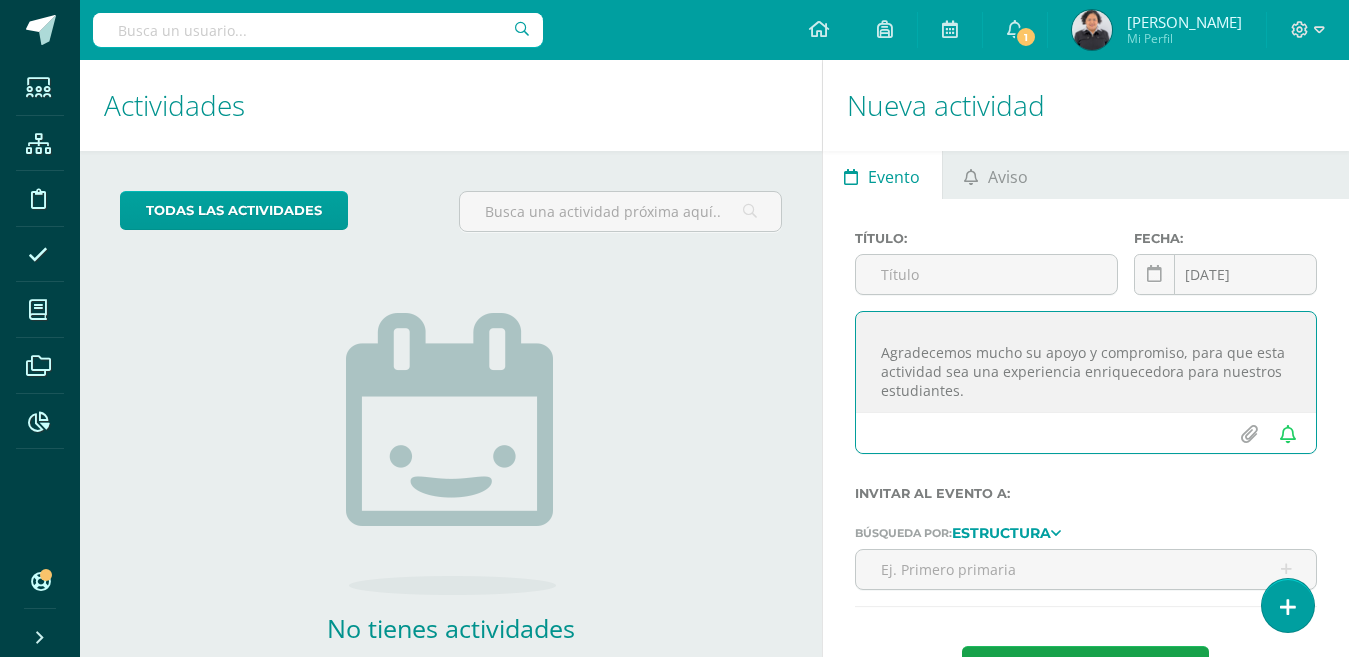 scroll, scrollTop: 136, scrollLeft: 0, axis: vertical 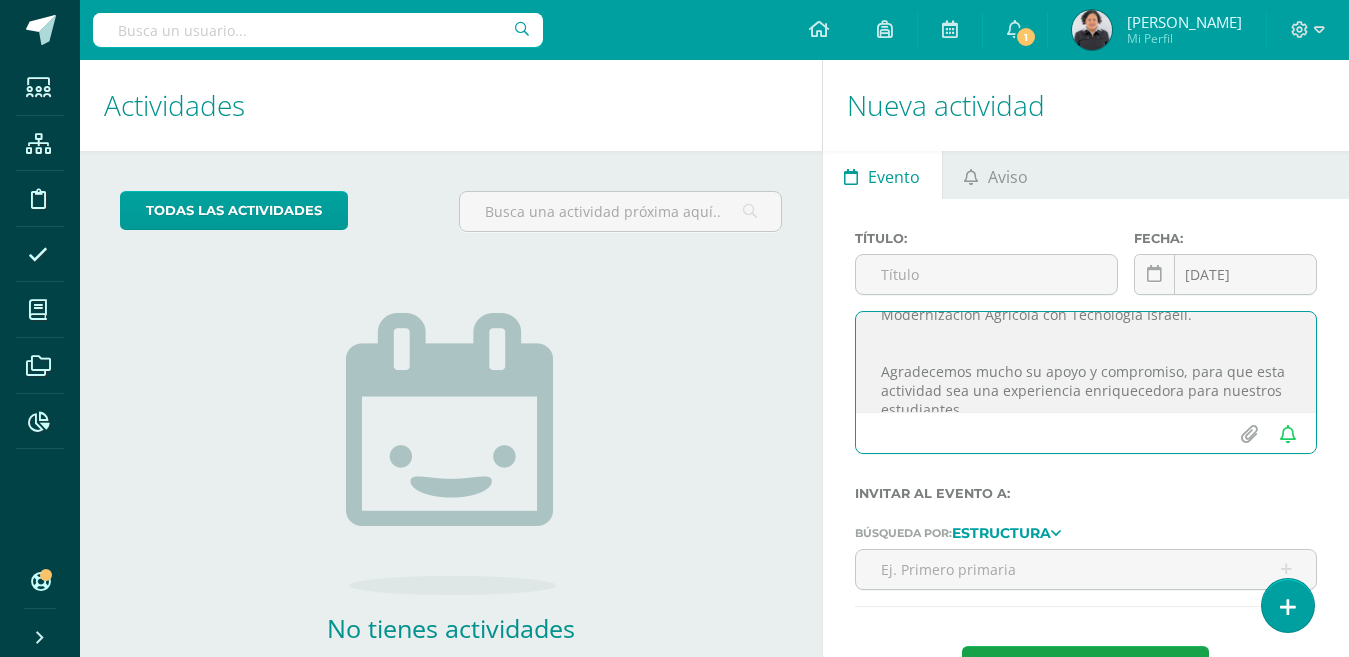 click on "Estimada comunidad educativa:
Reciban un cordial saludo.
El día [DATE][PERSON_NAME] nuestros alumnos tendrán la oportunidad de visitar el Centro de Capacitación y Modernización Agrícola con Tecnología Israelí.
Agradecemos mucho su apoyo y compromiso, para que esta actividad sea una experiencia enriquecedora para nuestros estudiantes." at bounding box center (1086, 362) 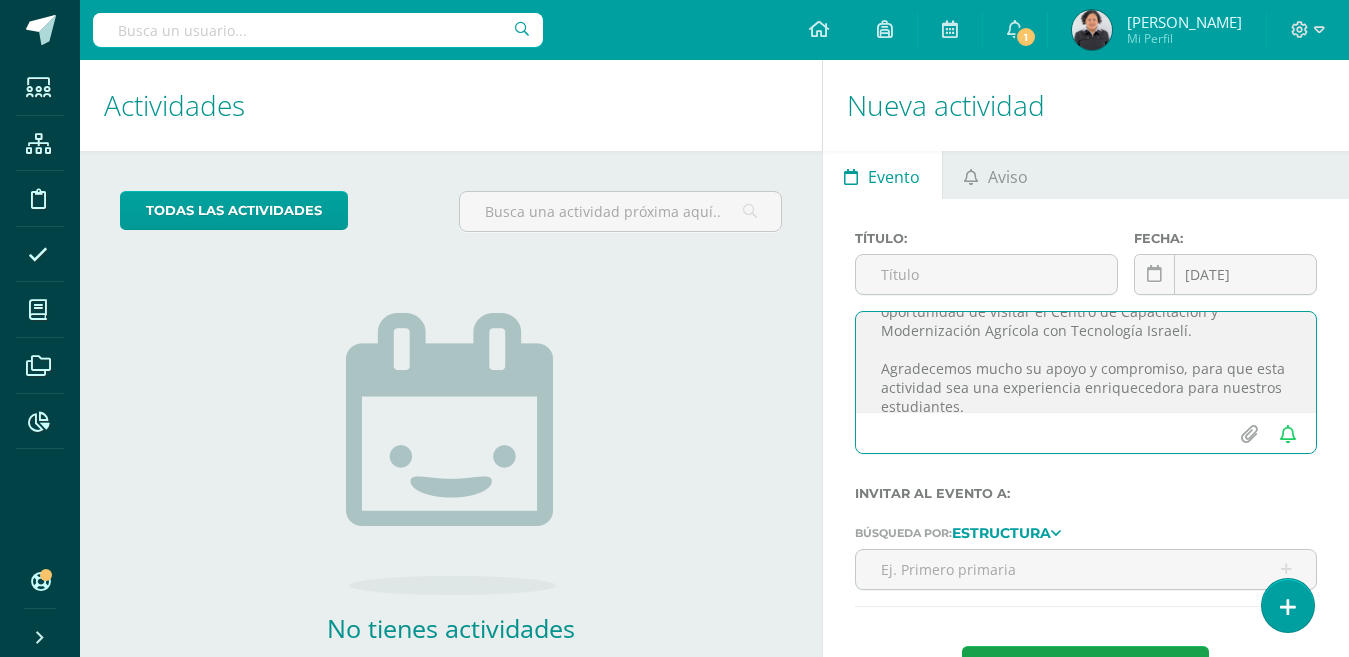 scroll, scrollTop: 139, scrollLeft: 0, axis: vertical 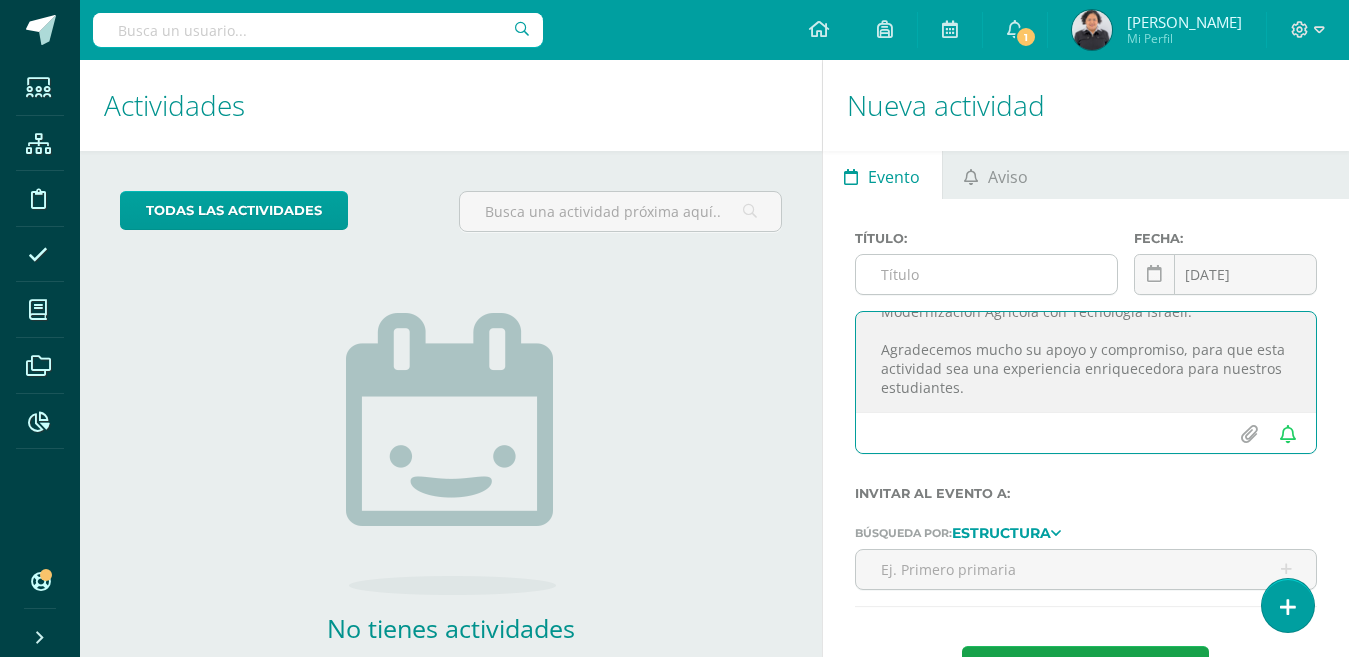 type on "Estimada comunidad educativa:
Reciban un cordial saludo.
El día [DATE][PERSON_NAME] nuestros alumnos tendrán la oportunidad de visitar el Centro de Capacitación y Modernización Agrícola con Tecnología Israelí.
Agradecemos mucho su apoyo y compromiso, para que esta actividad sea una experiencia enriquecedora para nuestros estudiantes." 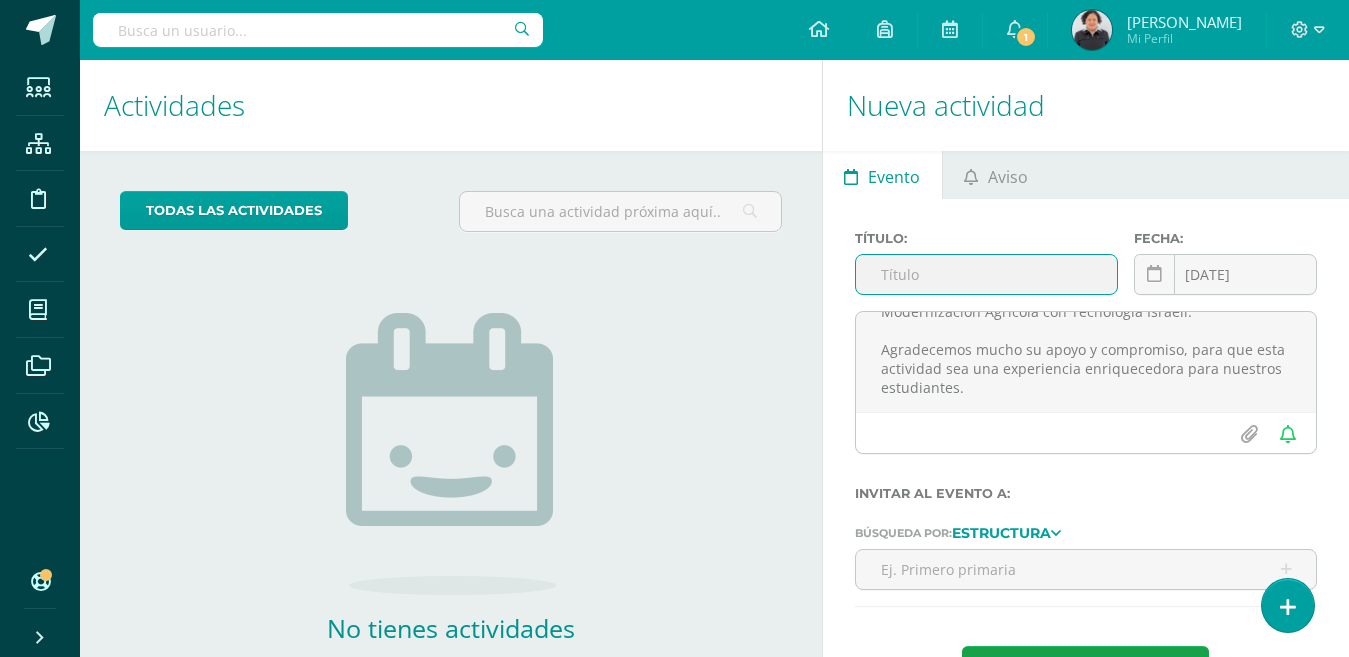 click at bounding box center [986, 274] 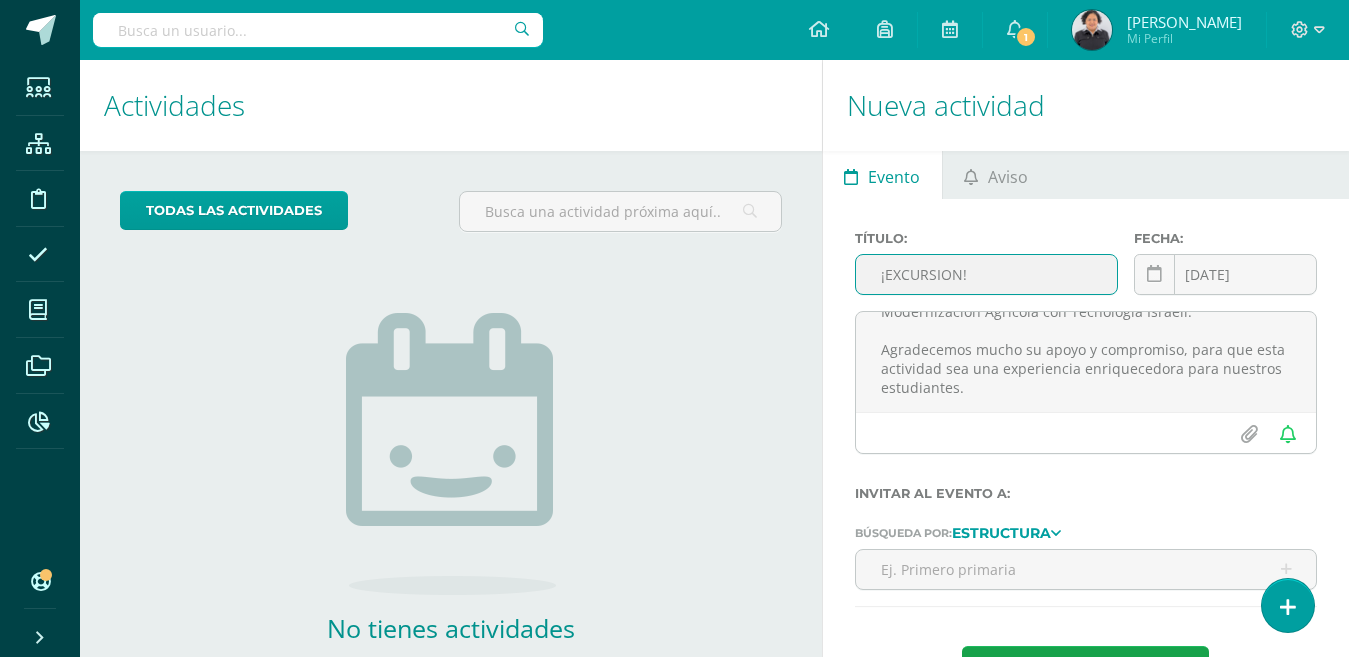 click on "¡EXCURSION!" at bounding box center (986, 274) 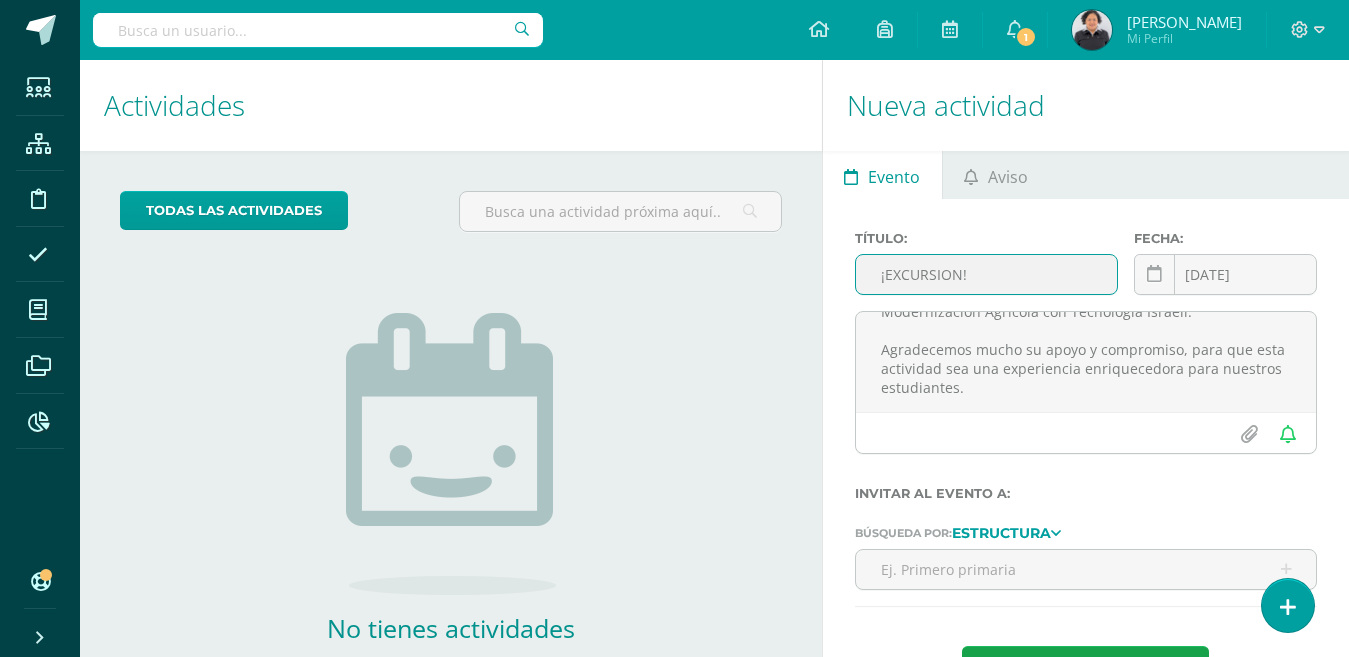 drag, startPoint x: 949, startPoint y: 278, endPoint x: 927, endPoint y: 278, distance: 22 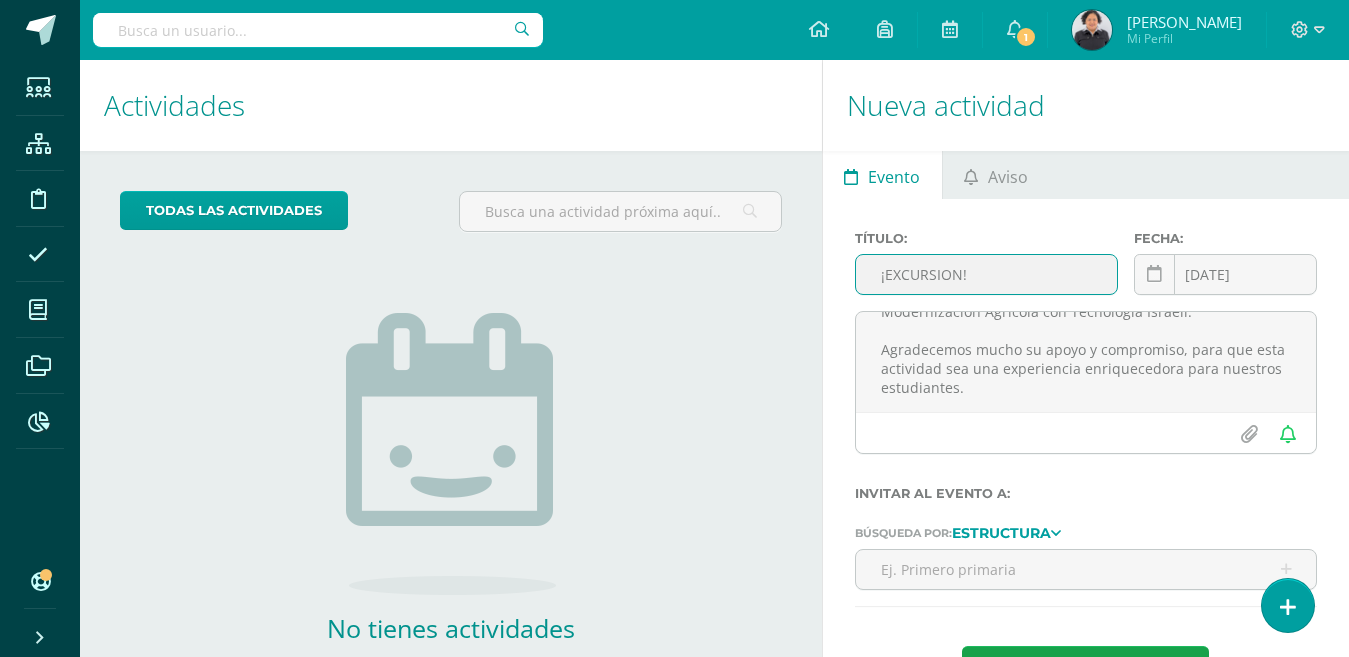click on "¡EXCURSION!" at bounding box center (986, 274) 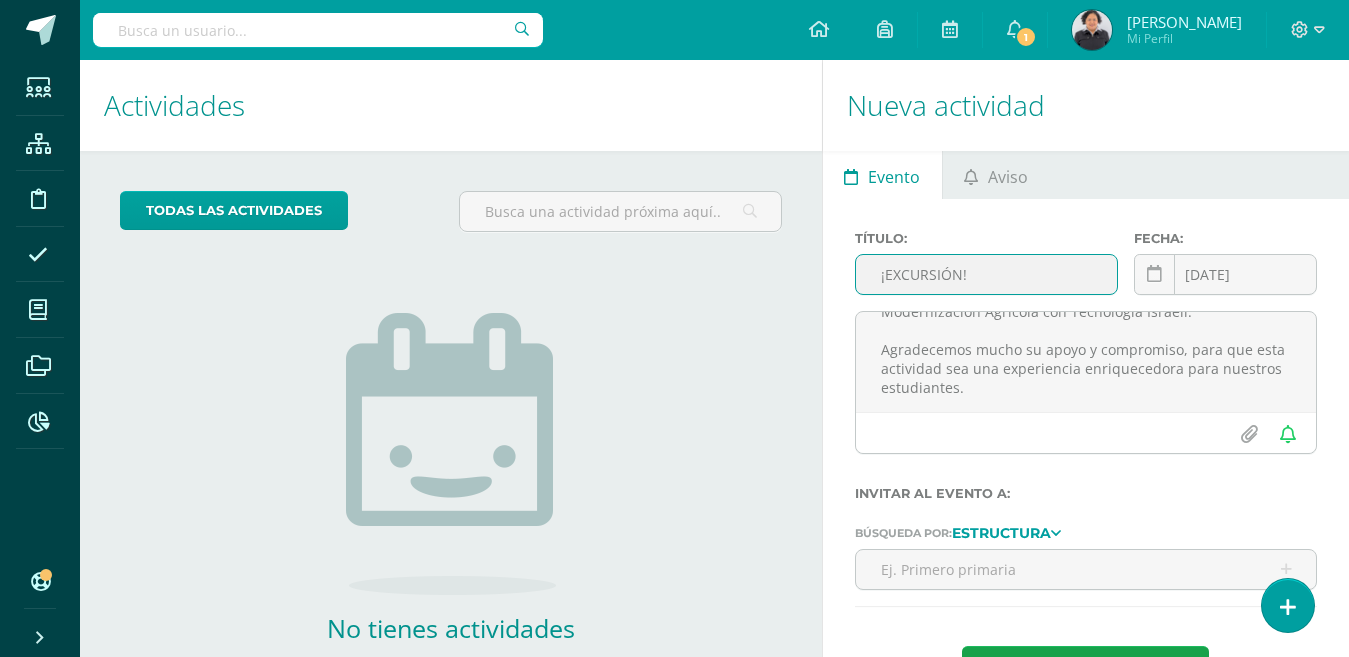 click on "¡EXCURSIÓN!" at bounding box center [986, 274] 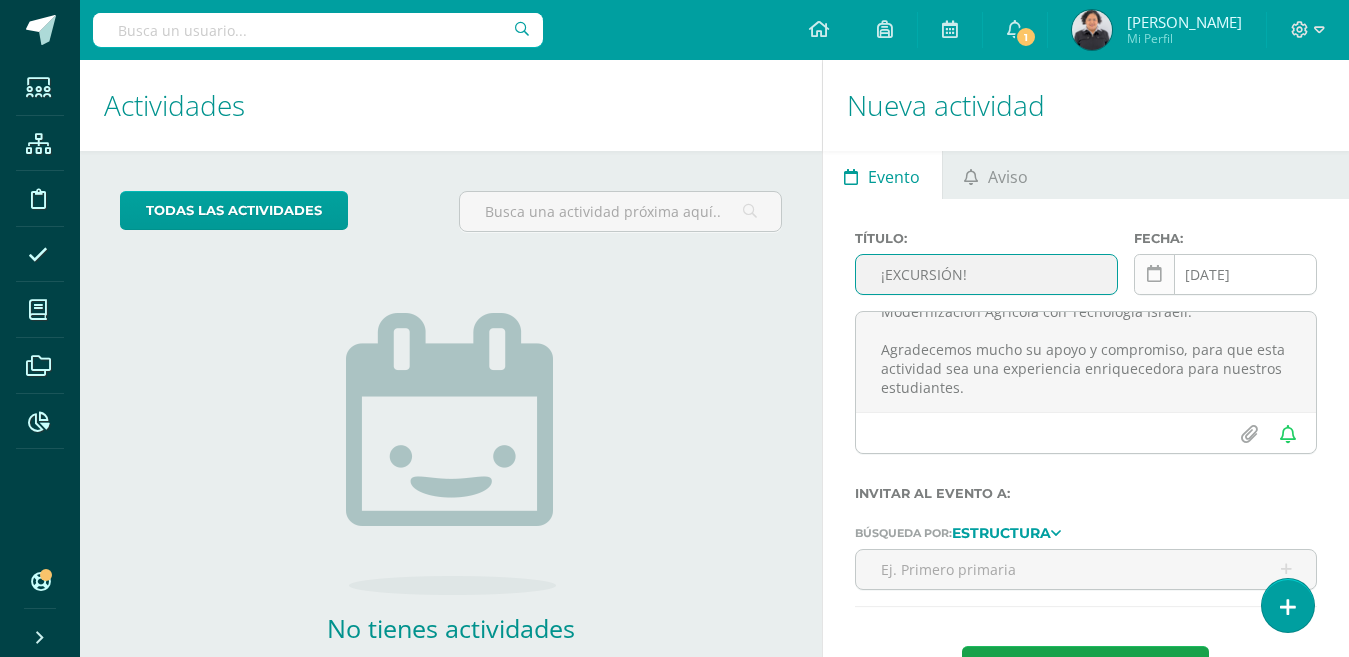 type on "¡EXCURSIÓN!" 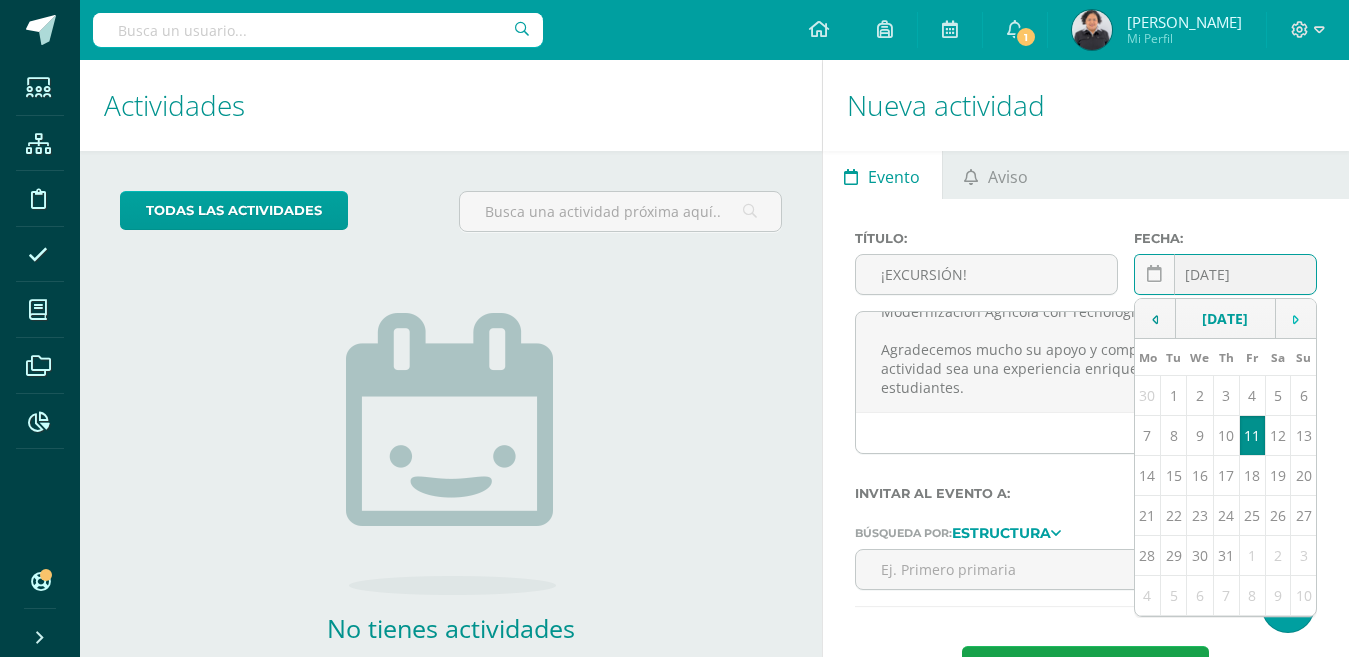 click at bounding box center (1295, 319) 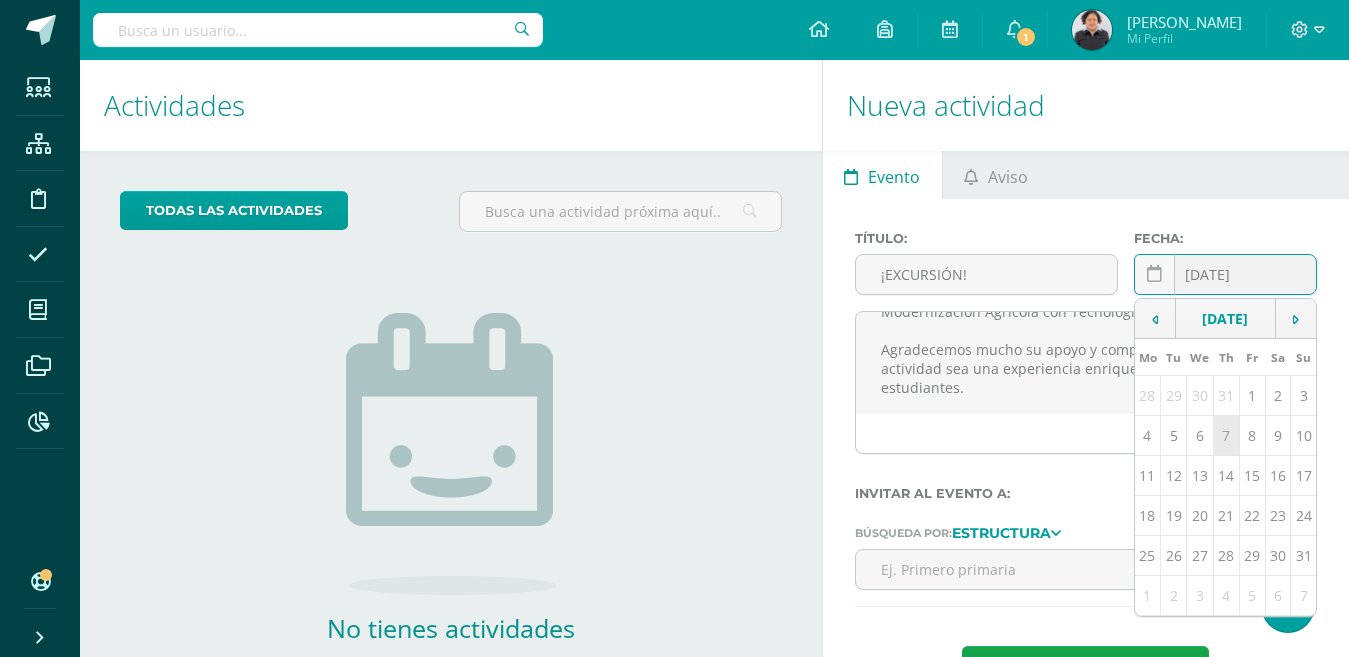 click on "7" at bounding box center (1226, 436) 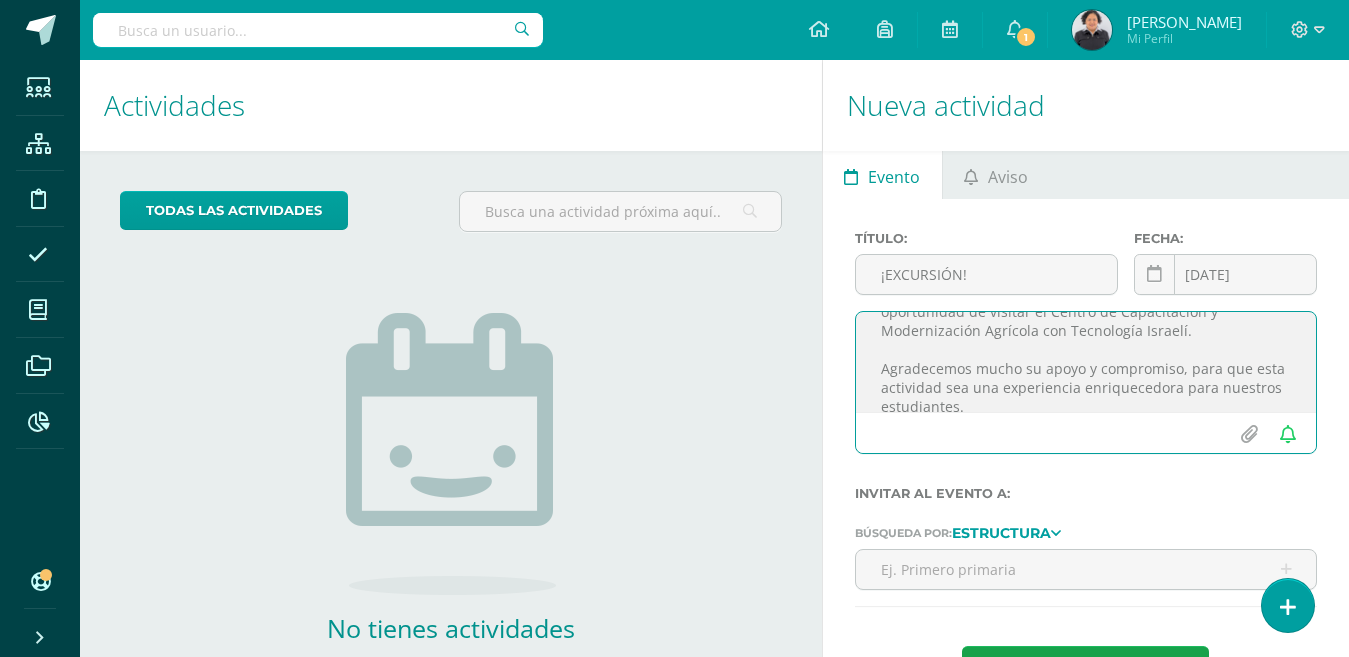 scroll, scrollTop: 139, scrollLeft: 0, axis: vertical 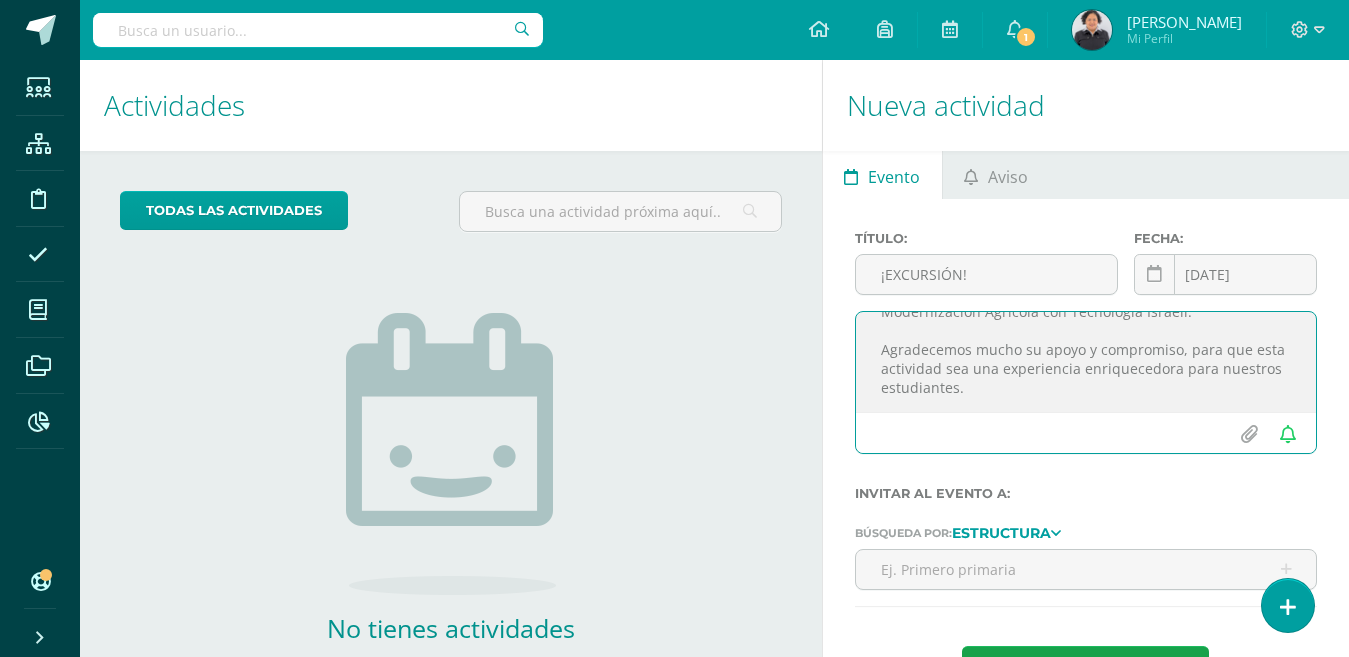click at bounding box center [1056, 533] 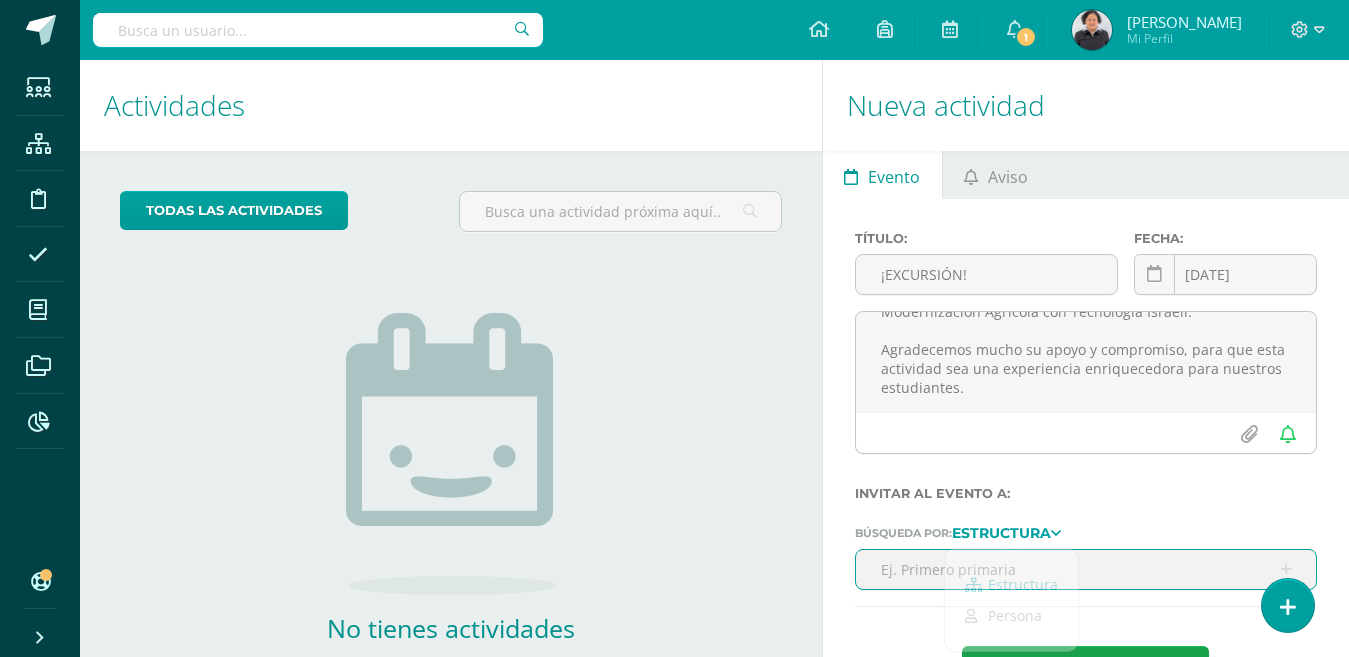 click at bounding box center [1086, 569] 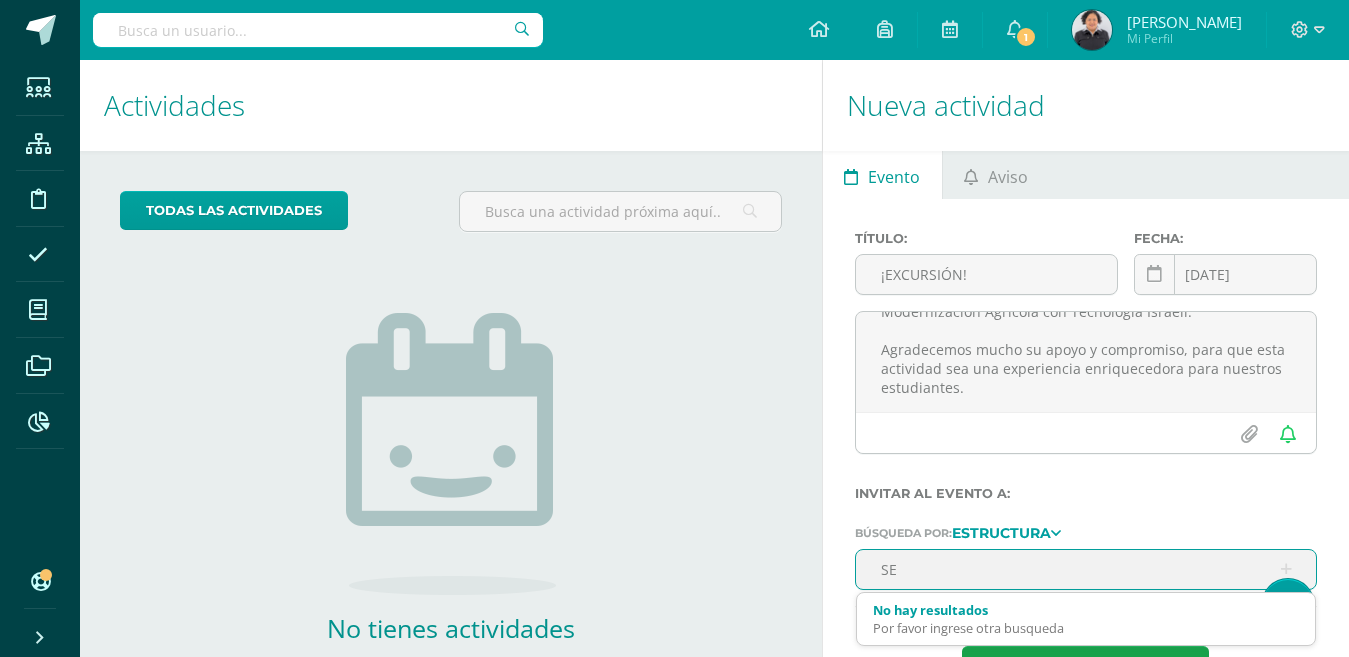 type on "S" 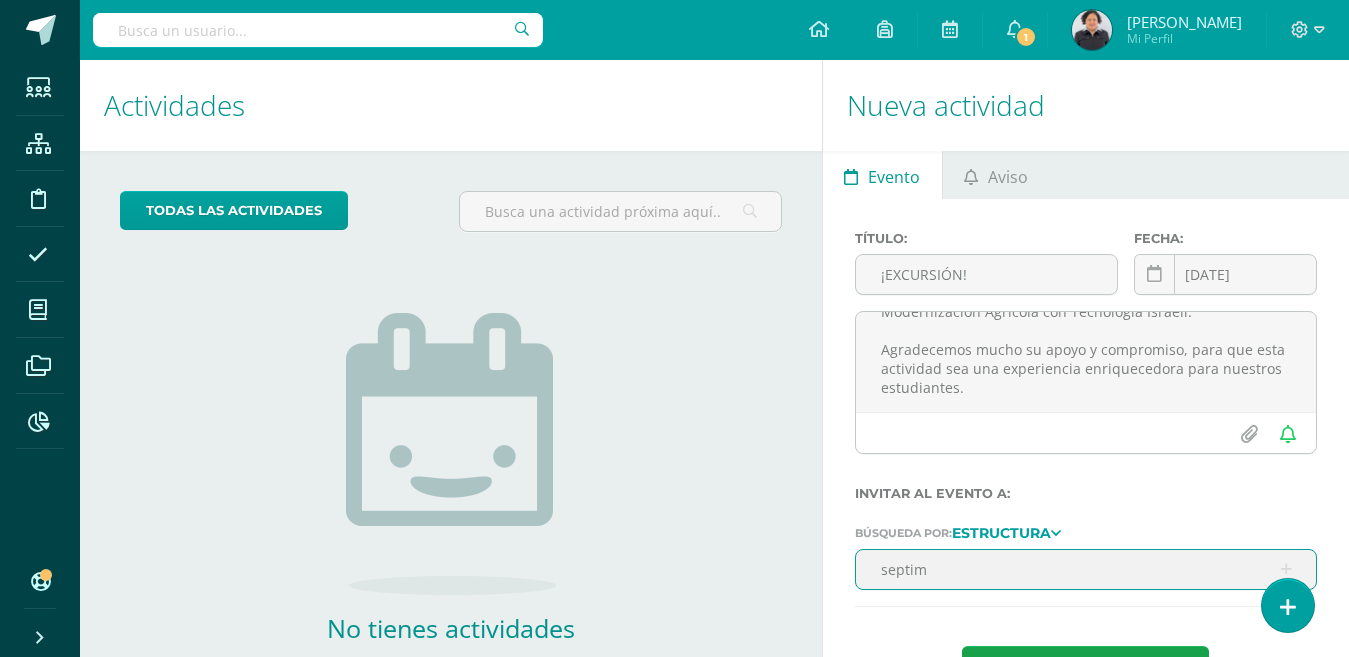 type on "septimo" 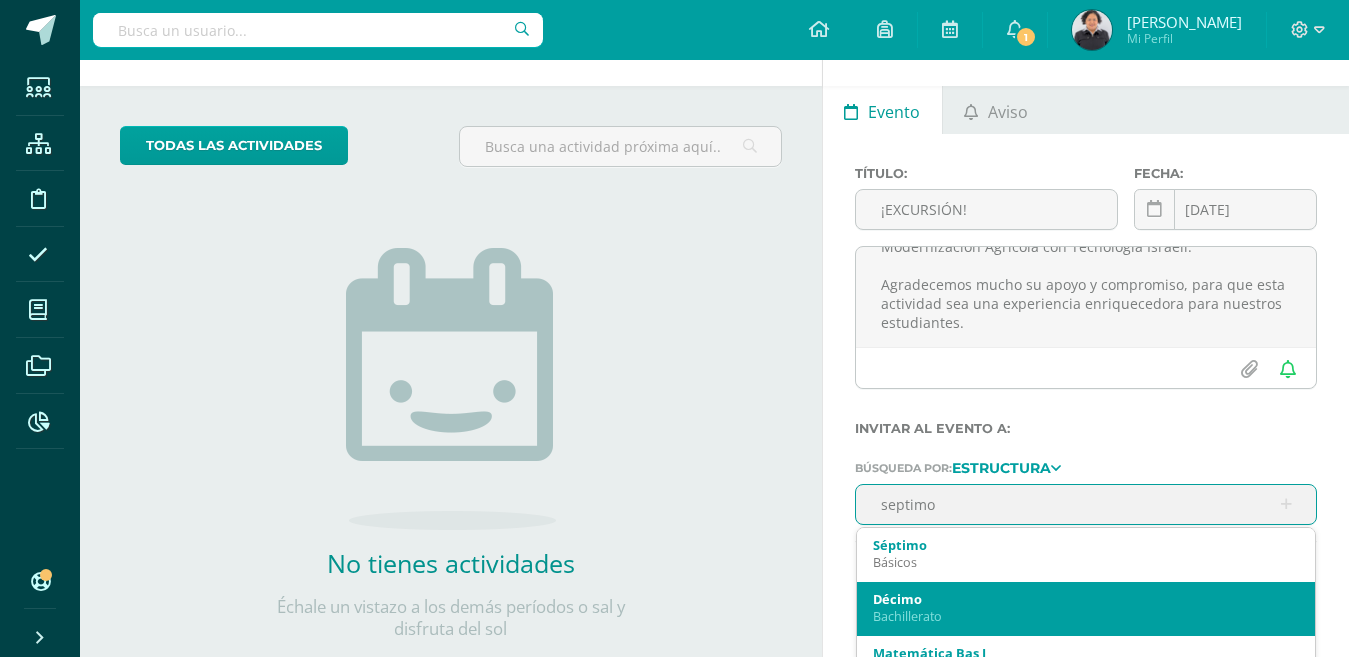 scroll, scrollTop: 100, scrollLeft: 0, axis: vertical 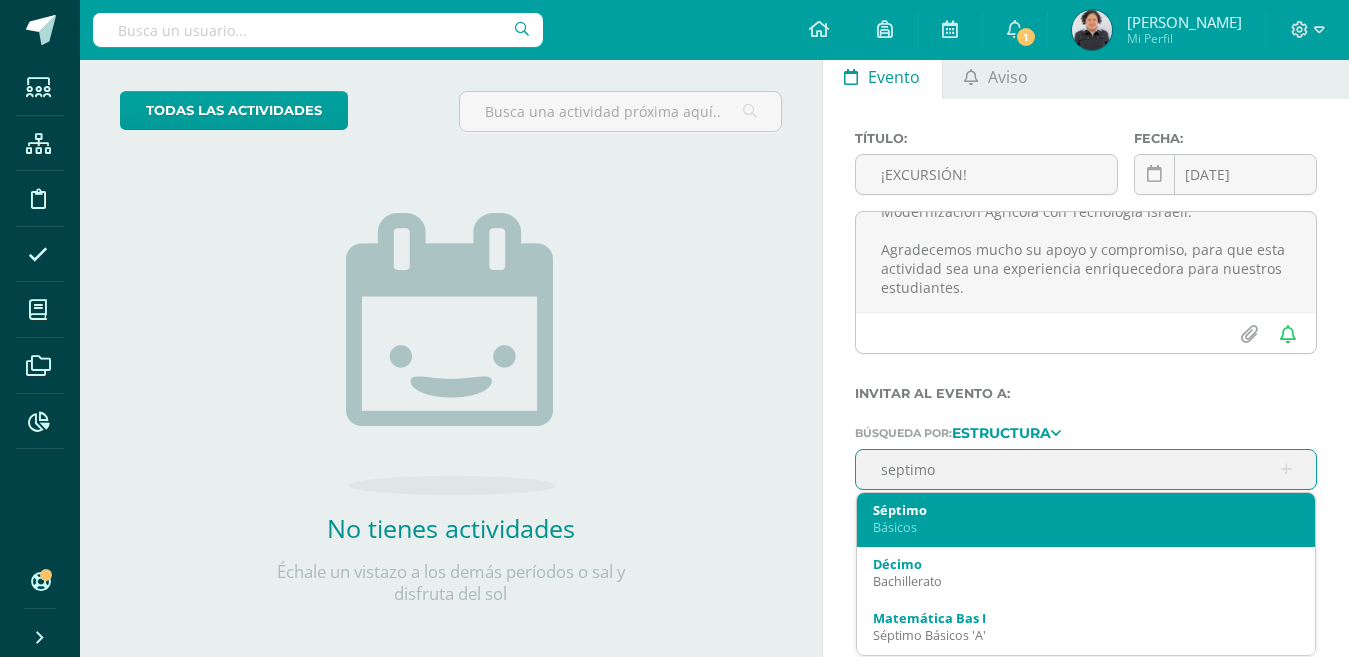 click on "Básicos" at bounding box center [1086, 527] 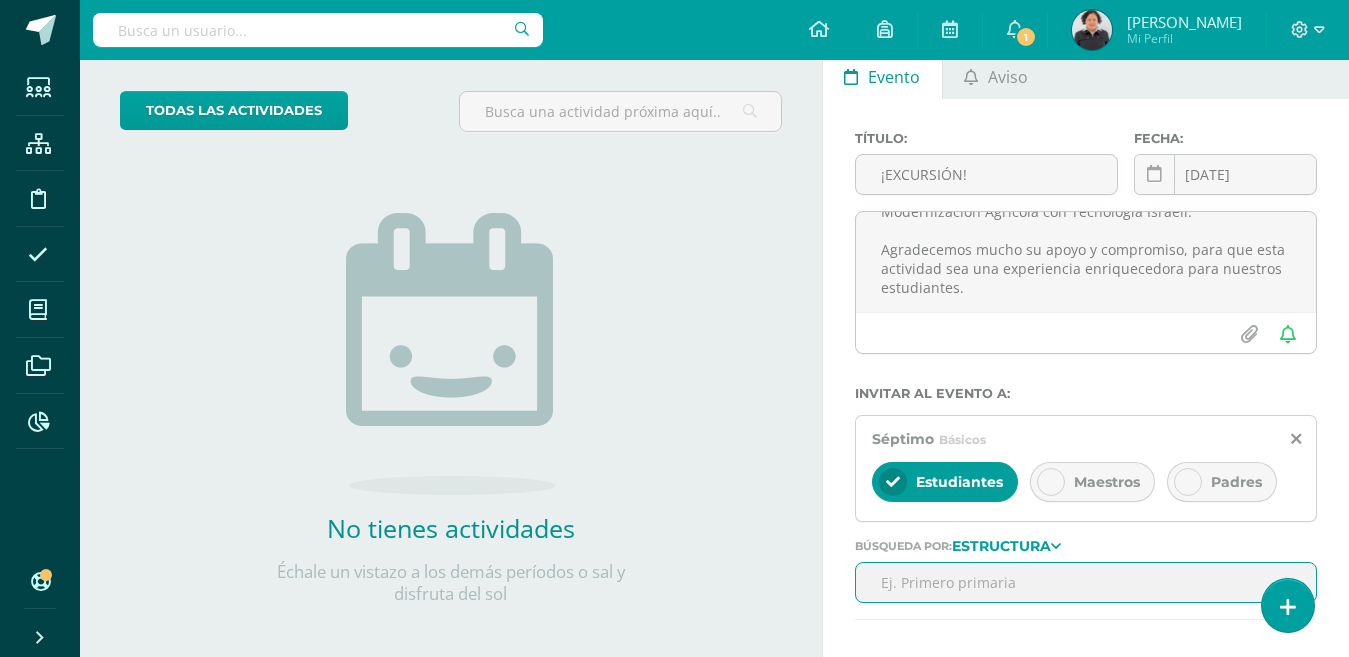 click at bounding box center (1051, 482) 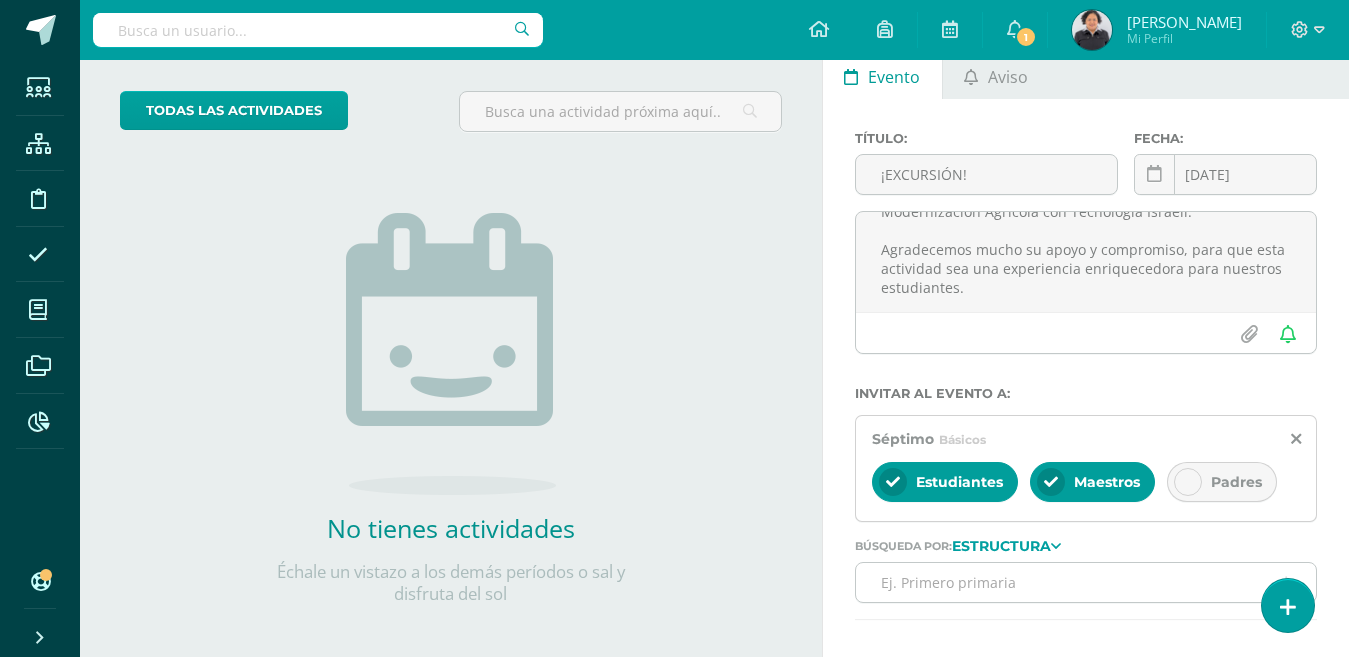 click at bounding box center [1188, 482] 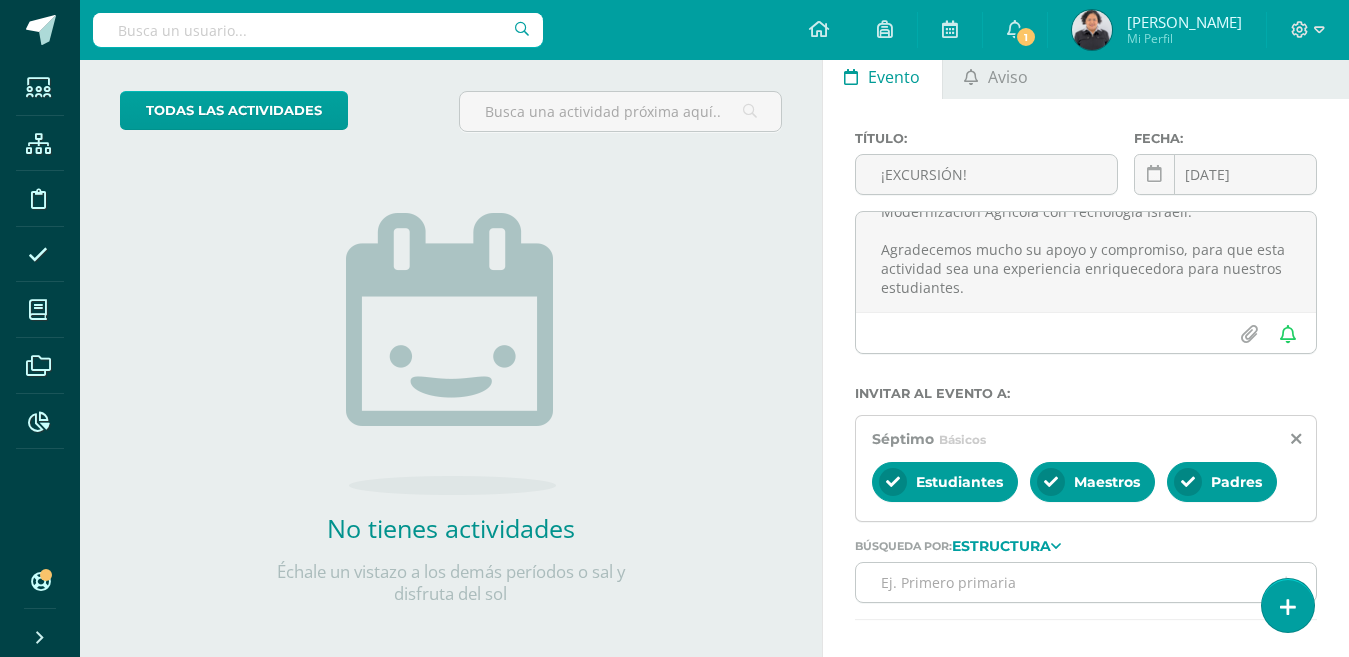 click at bounding box center (1086, 582) 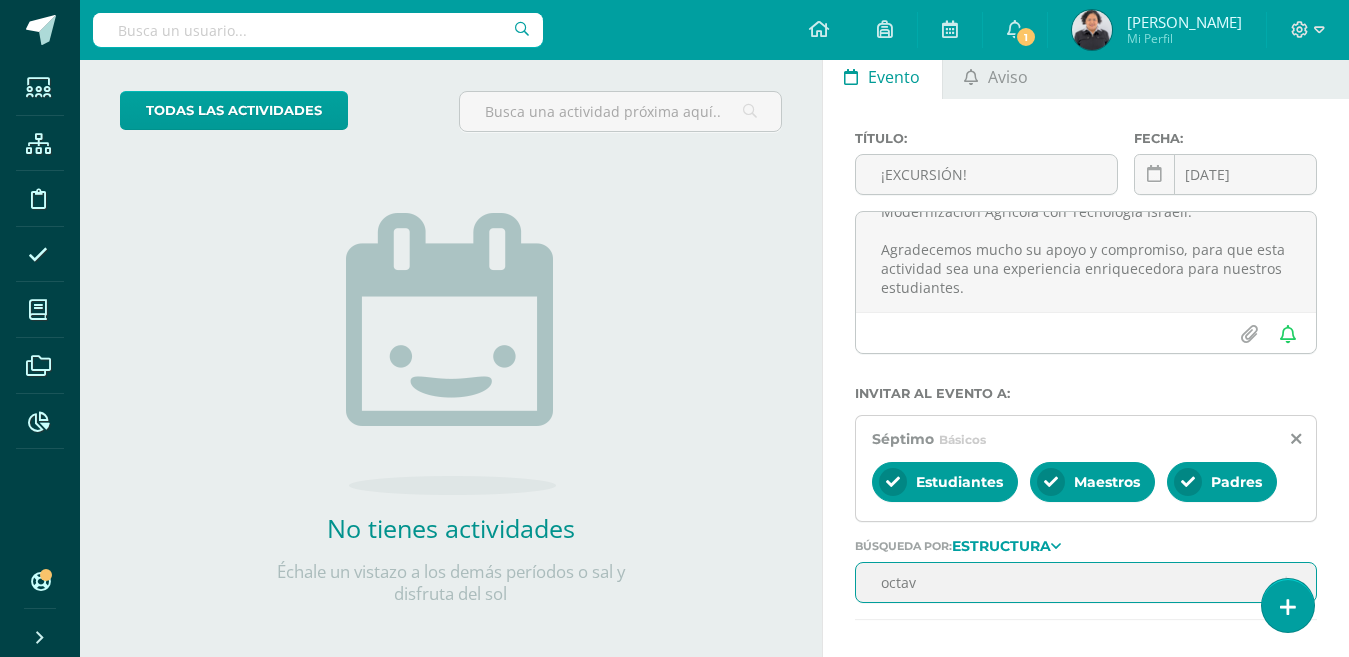 type on "octavo" 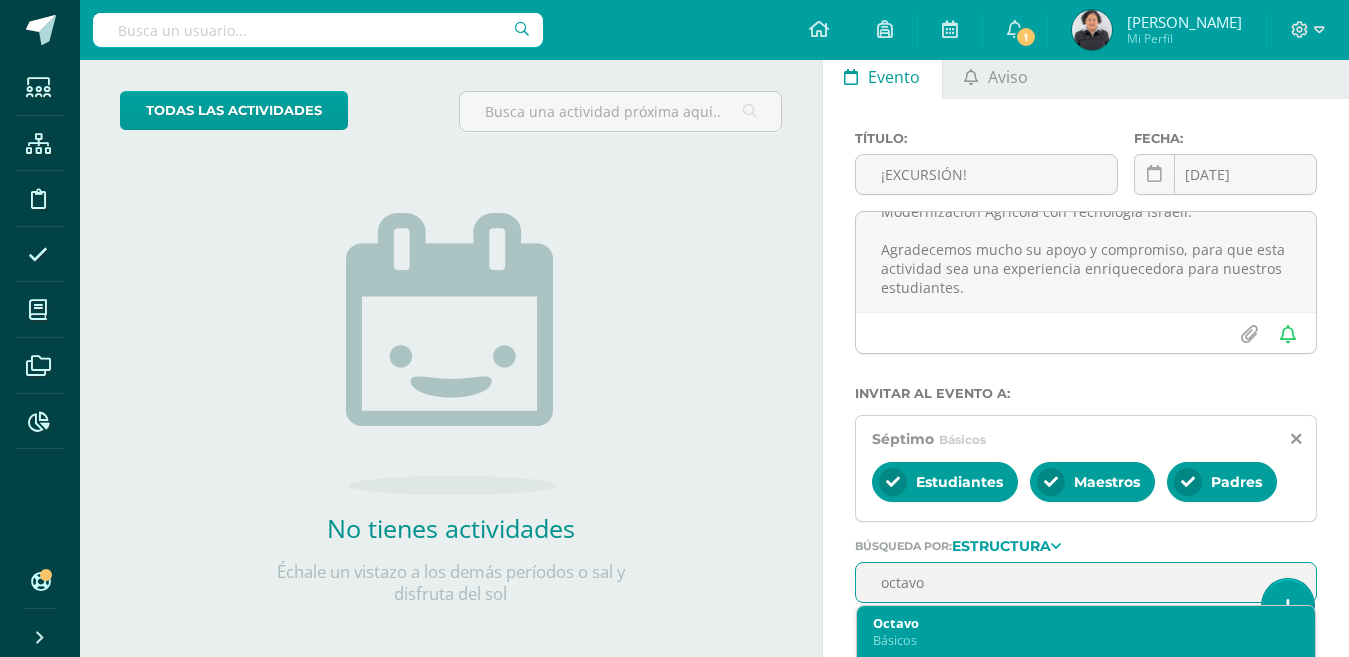 click on "Octavo" at bounding box center [1086, 623] 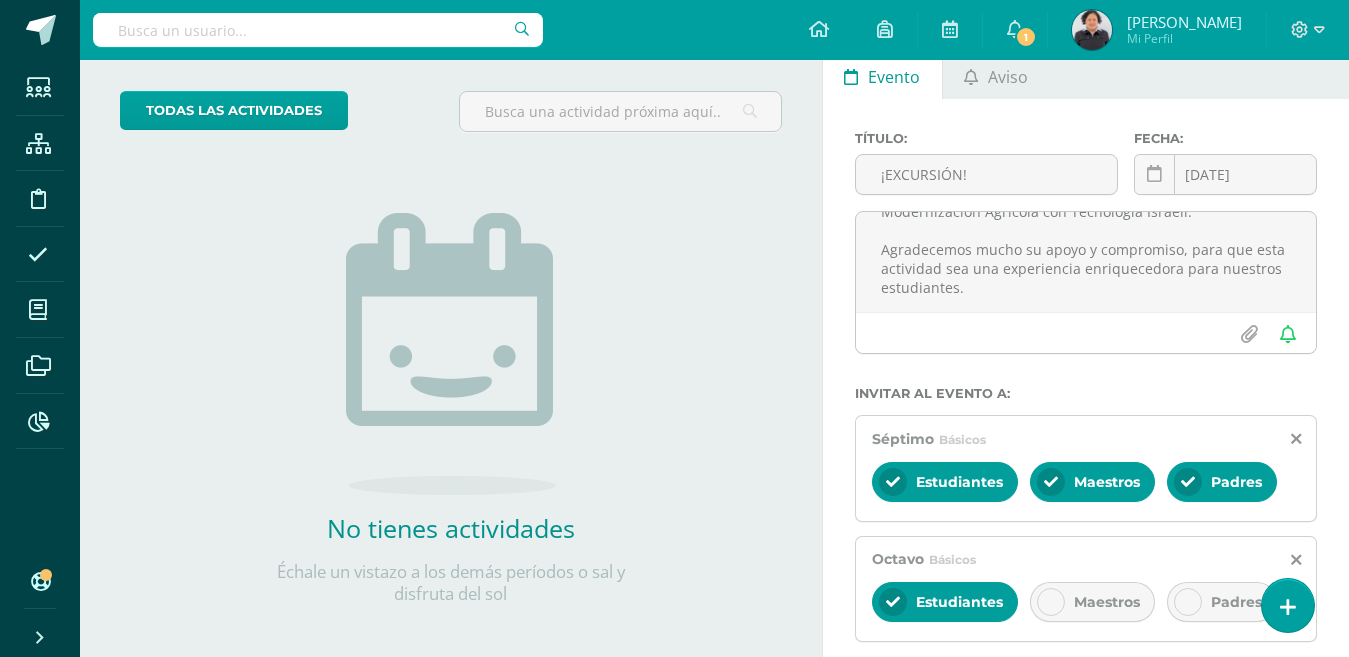 click at bounding box center (1051, 602) 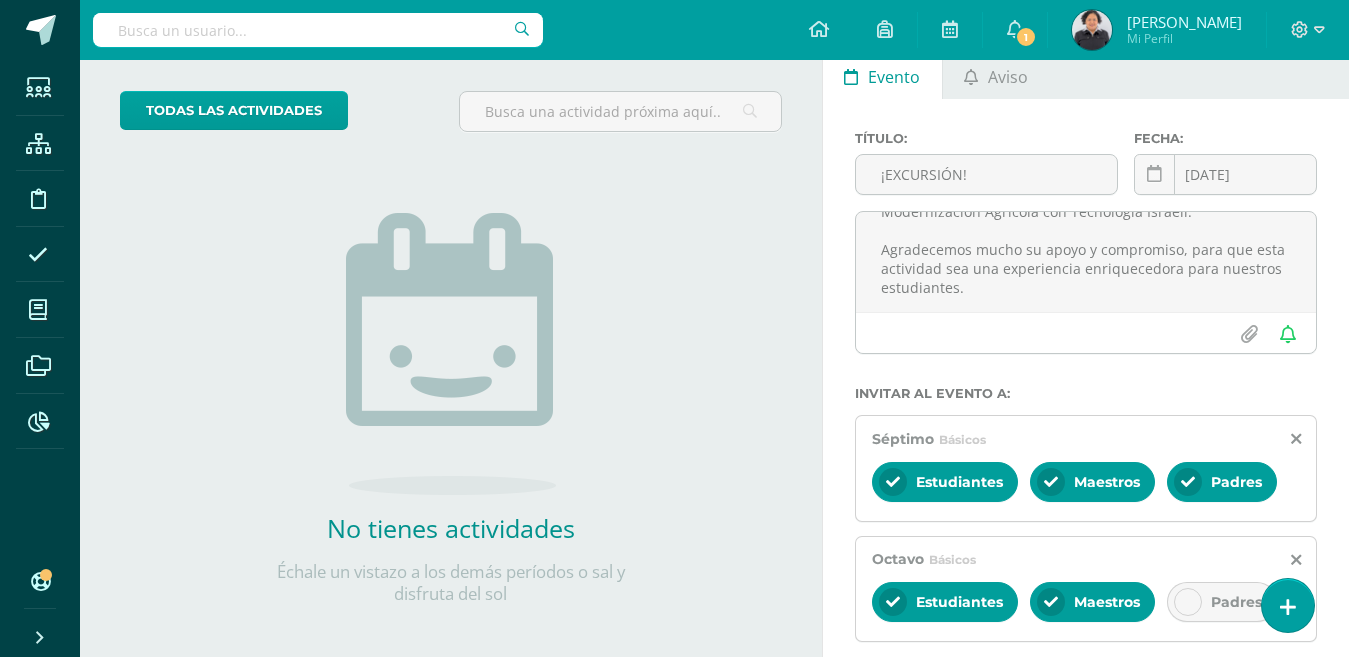 click at bounding box center (1188, 602) 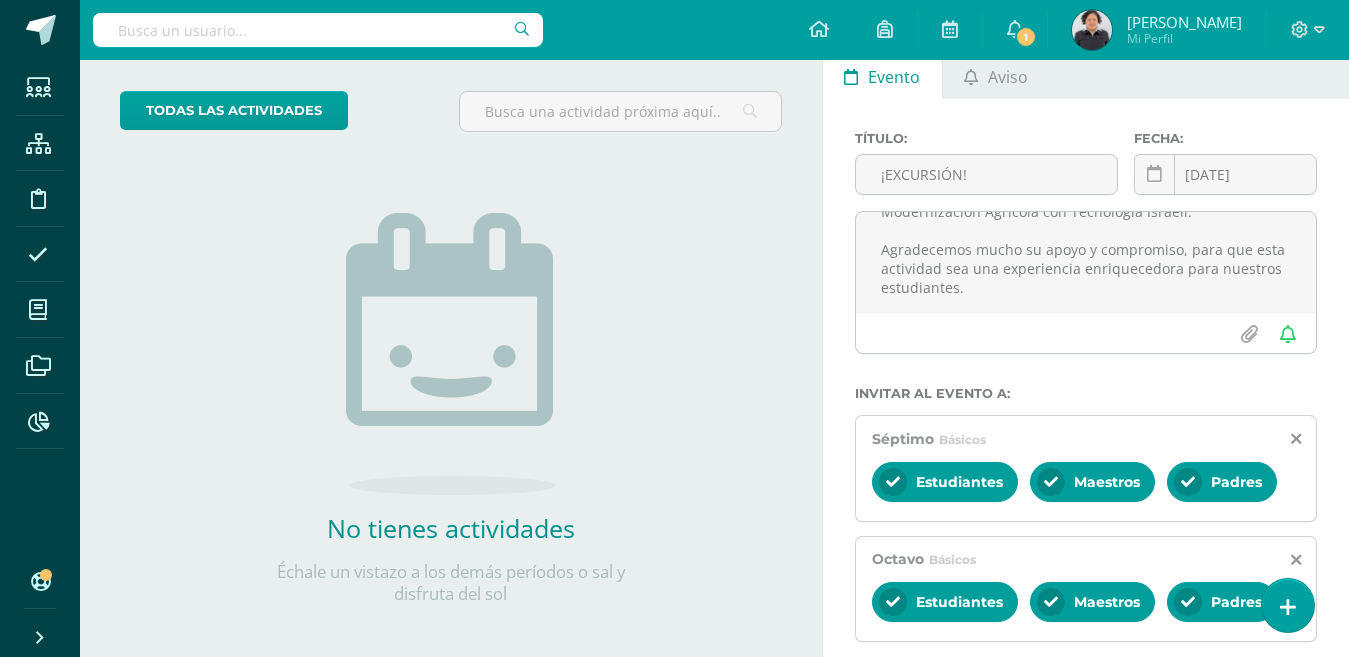scroll, scrollTop: 300, scrollLeft: 0, axis: vertical 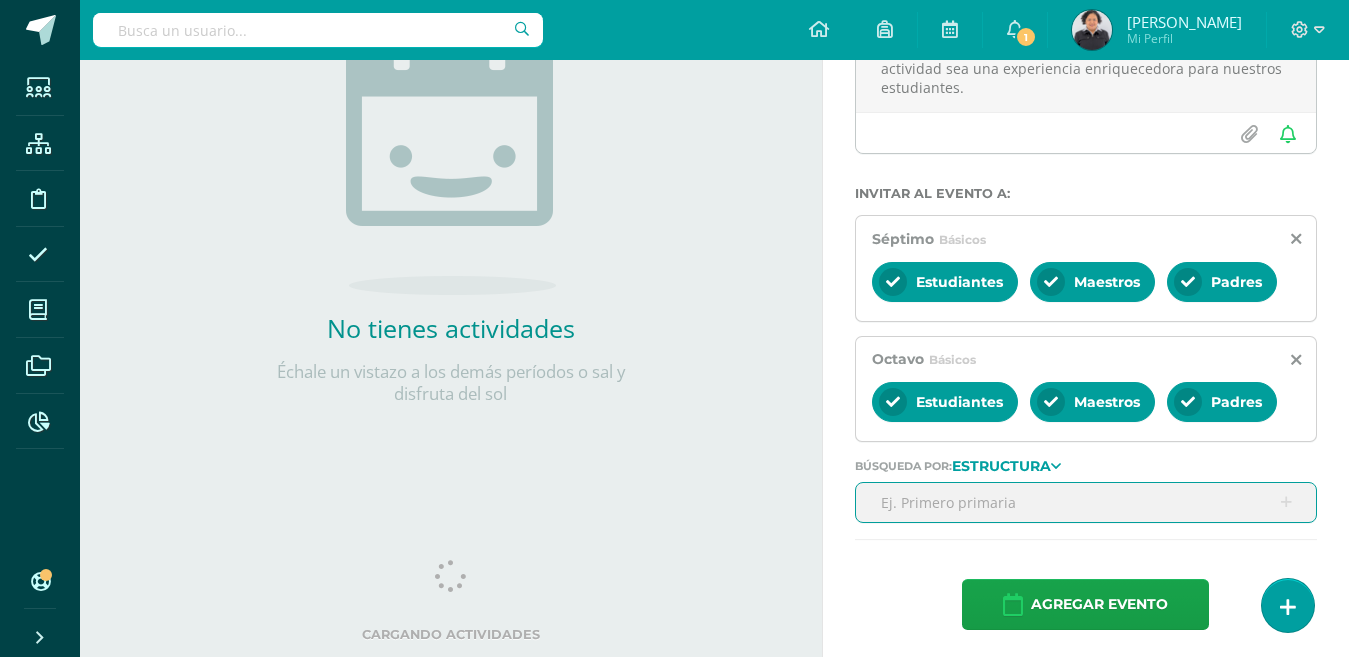 click at bounding box center (1086, 502) 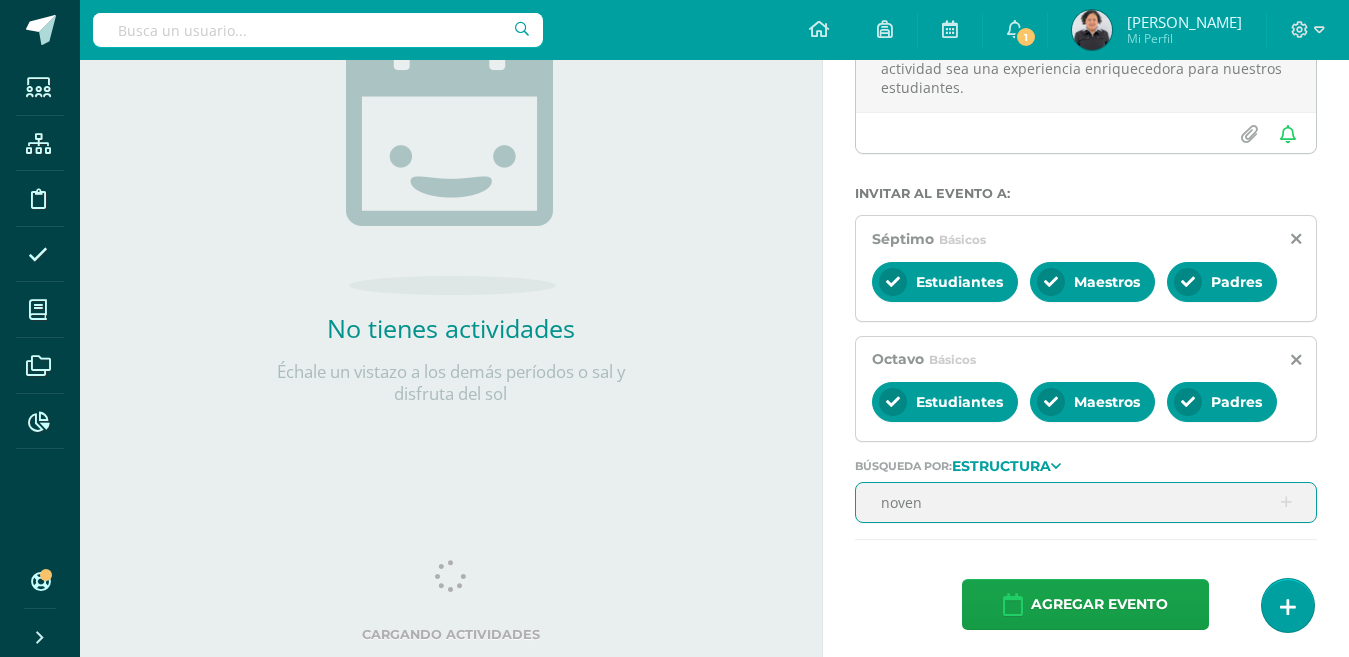 type on "noveno" 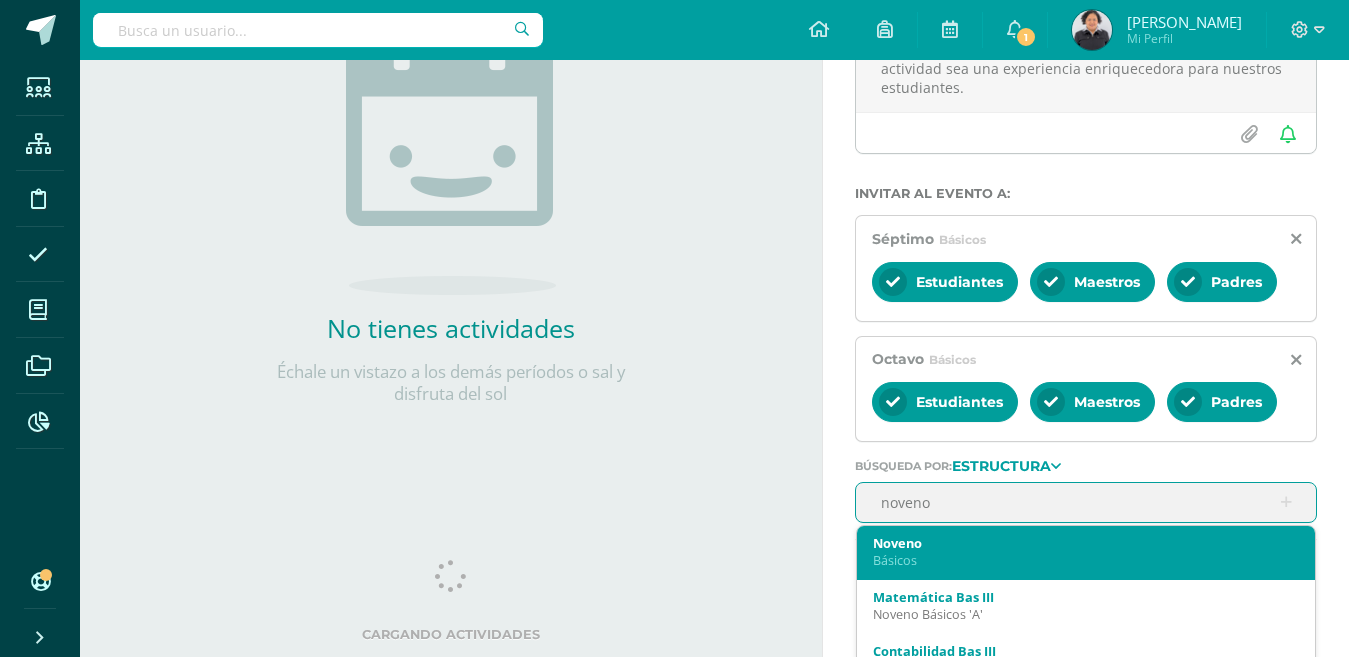 scroll, scrollTop: 100, scrollLeft: 0, axis: vertical 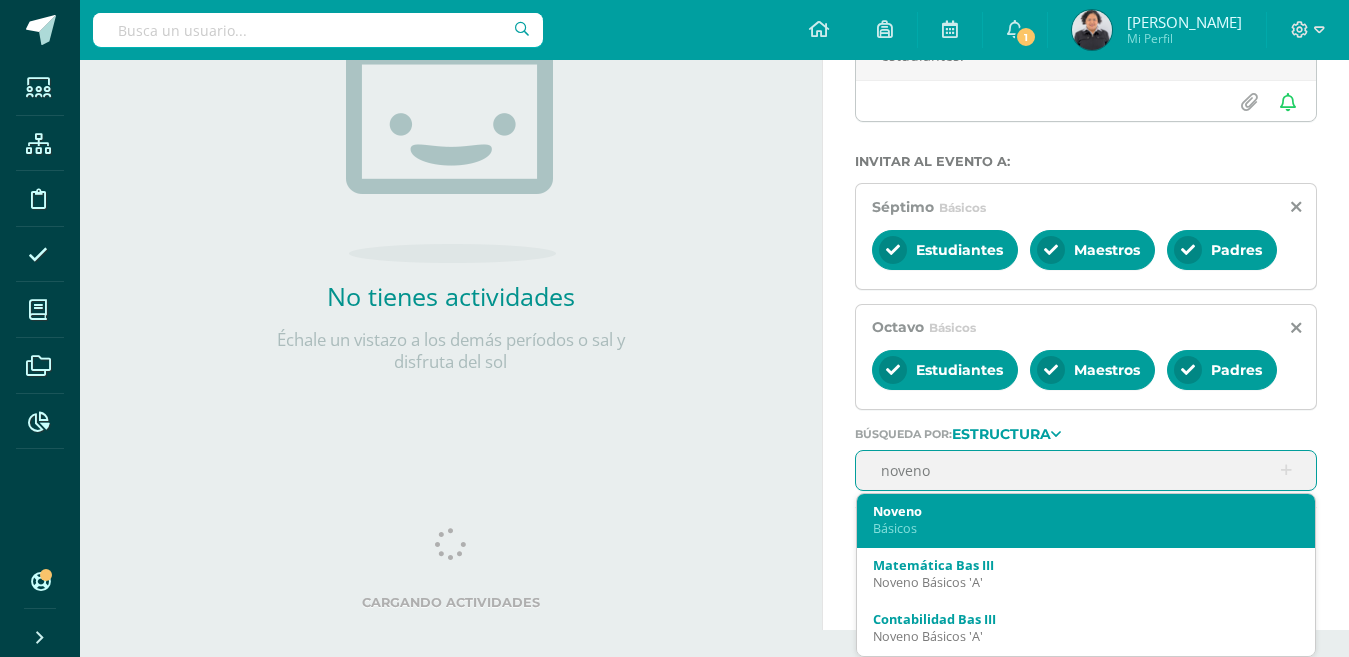click on "Básicos" at bounding box center [1086, 528] 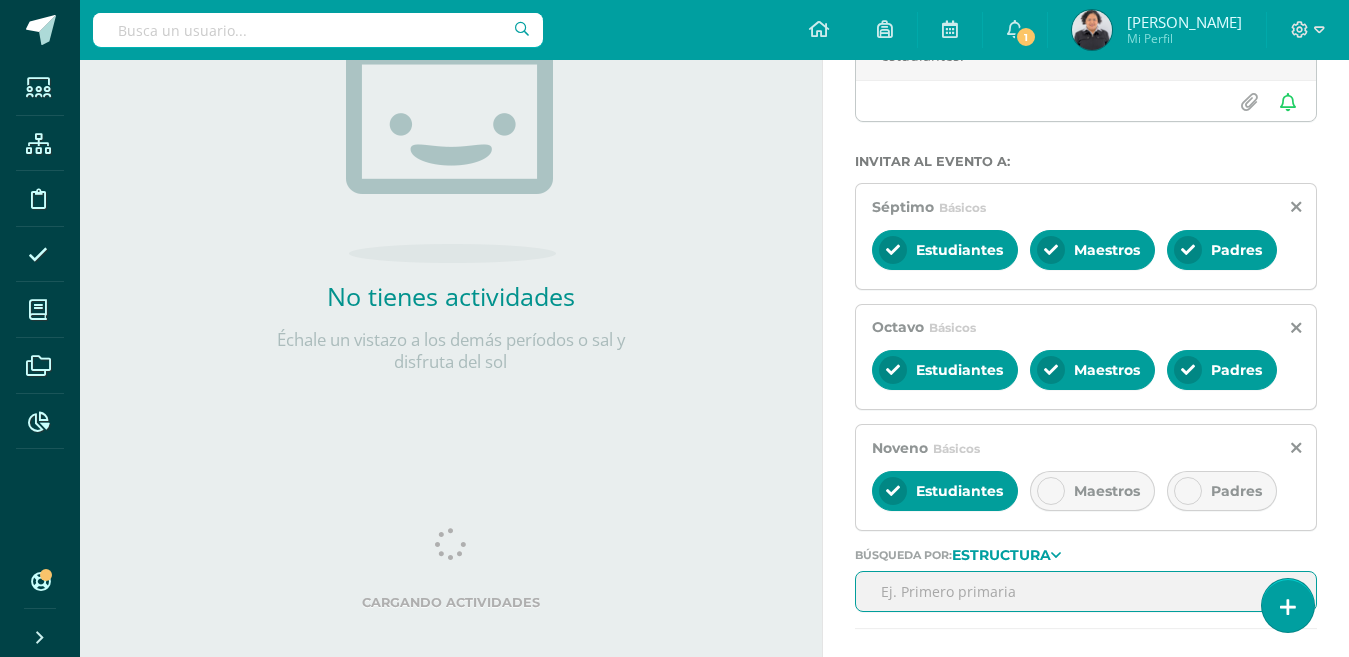 click at bounding box center (1051, 491) 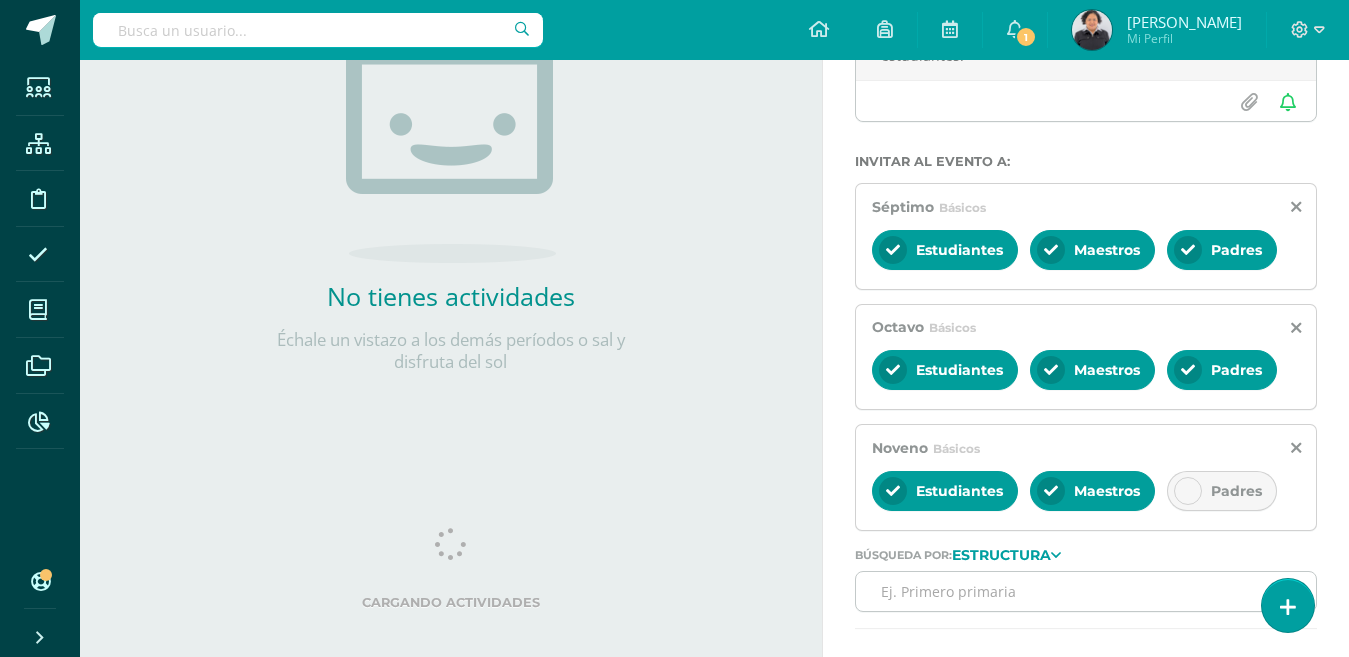 click at bounding box center [1188, 491] 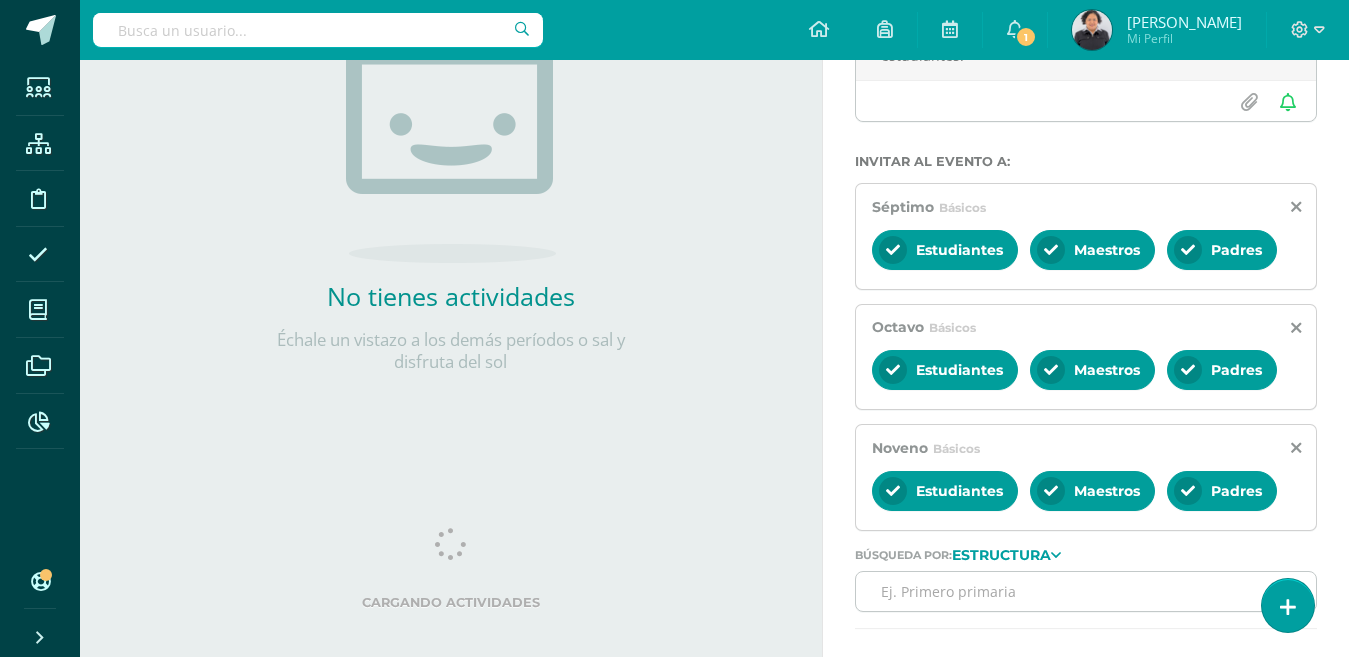 click at bounding box center [1086, 591] 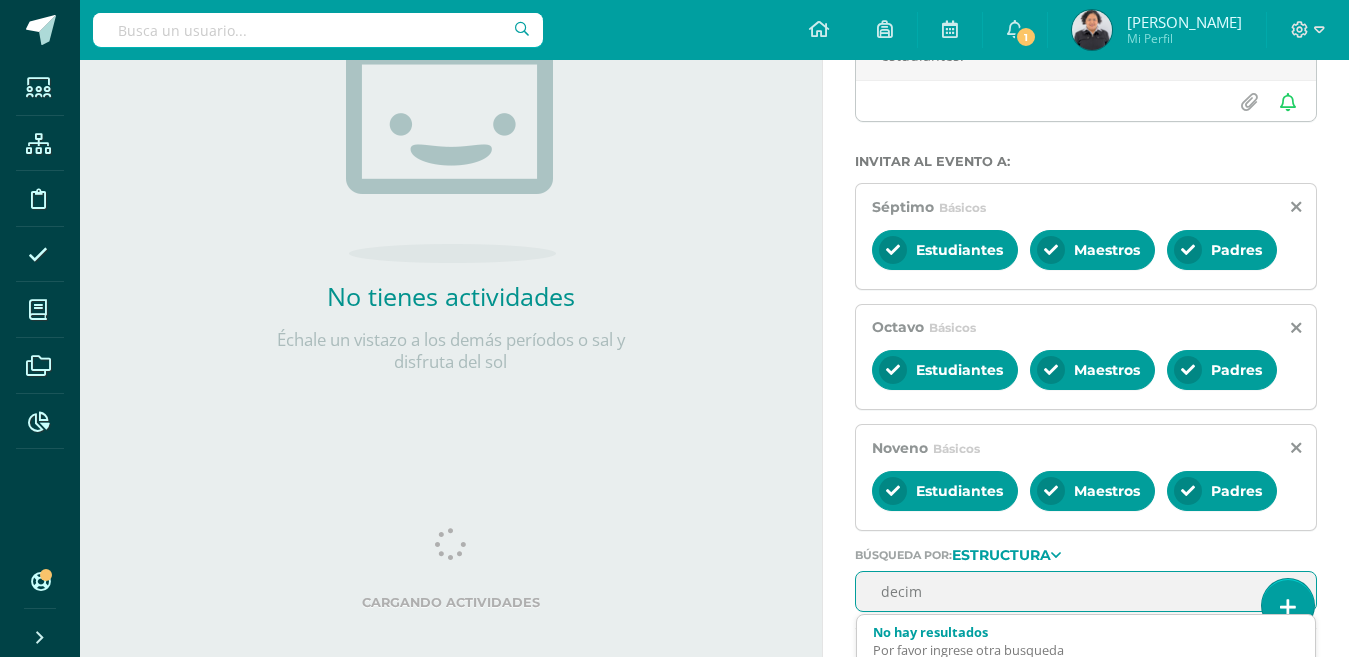 type on "decimo" 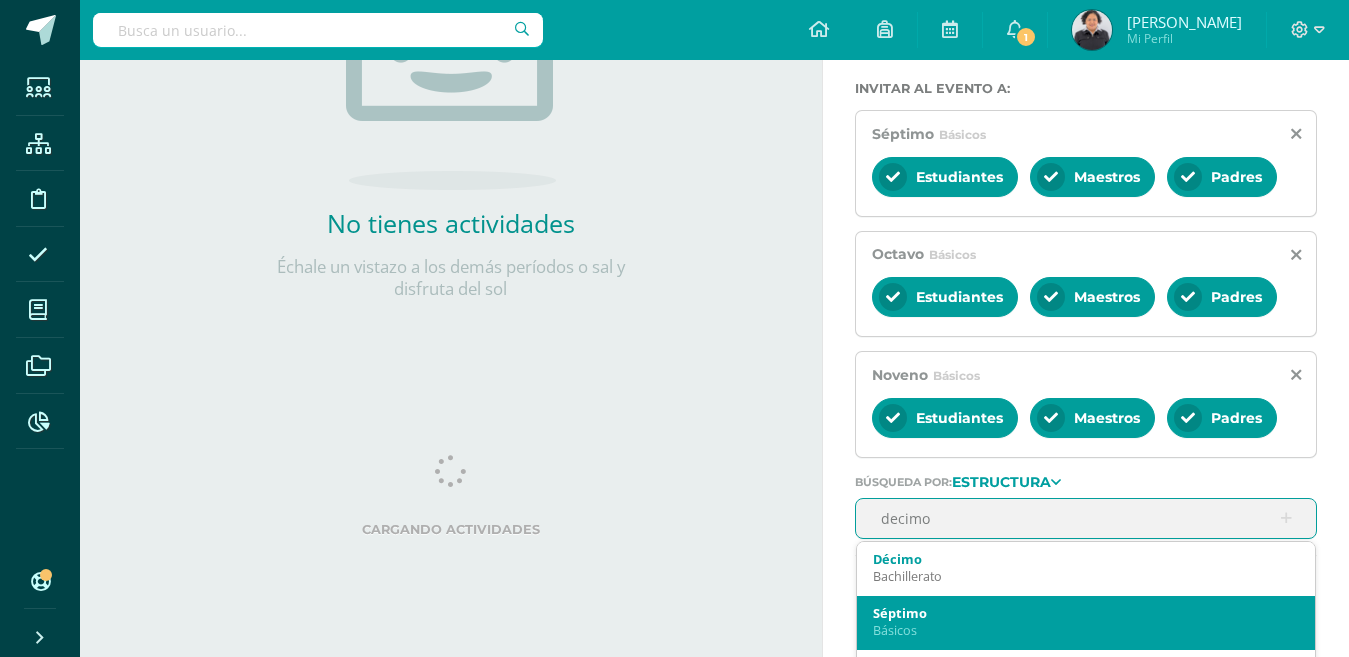 scroll, scrollTop: 426, scrollLeft: 0, axis: vertical 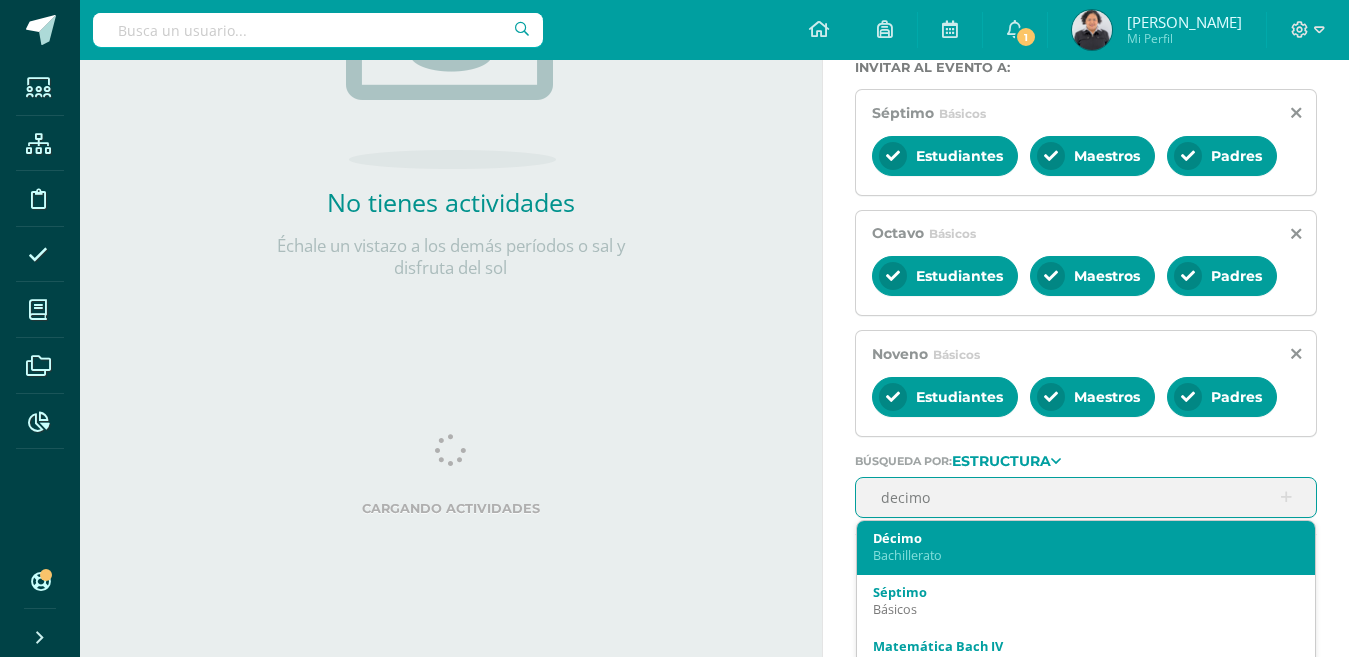 click on "Décimo Bachillerato" at bounding box center (1086, 546) 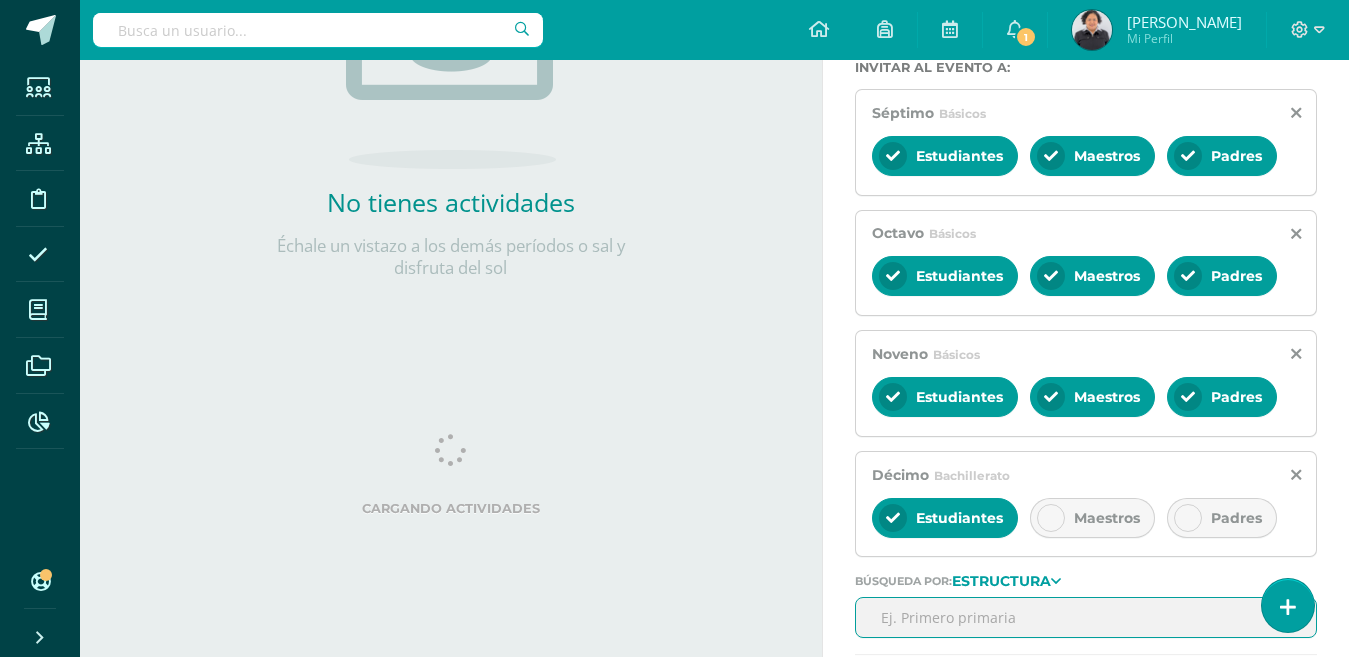 click at bounding box center (1051, 518) 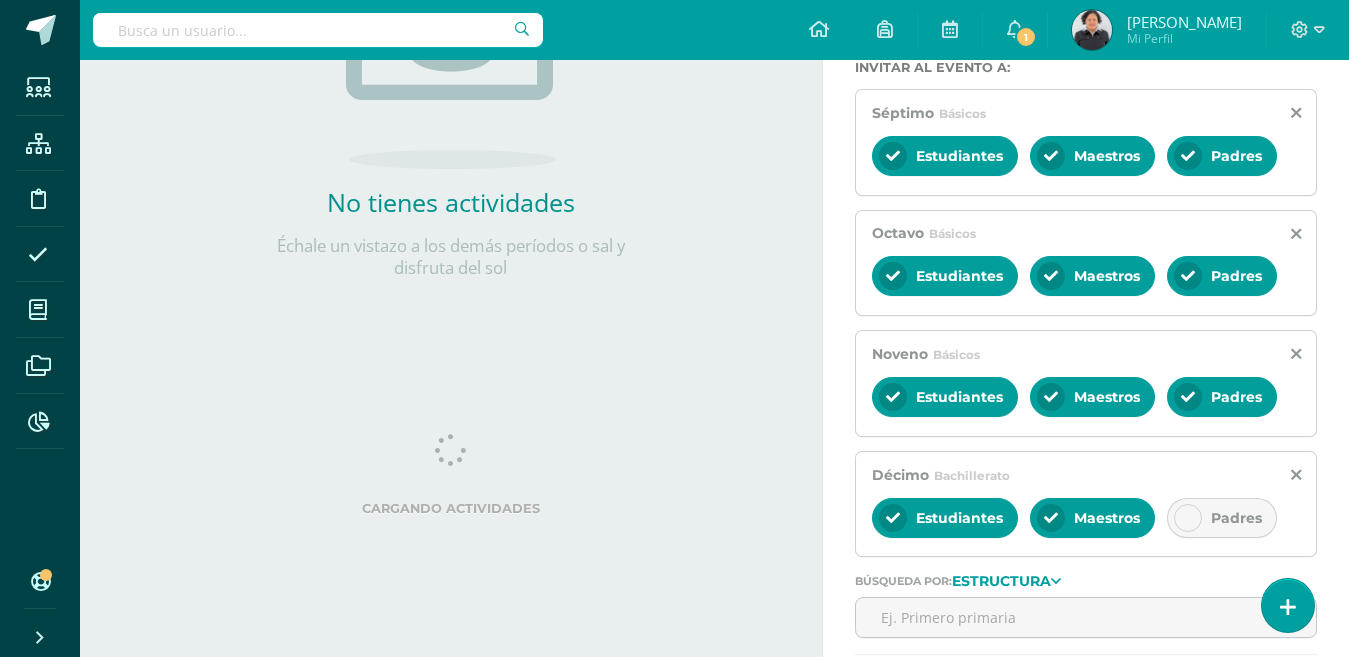 click at bounding box center (1188, 518) 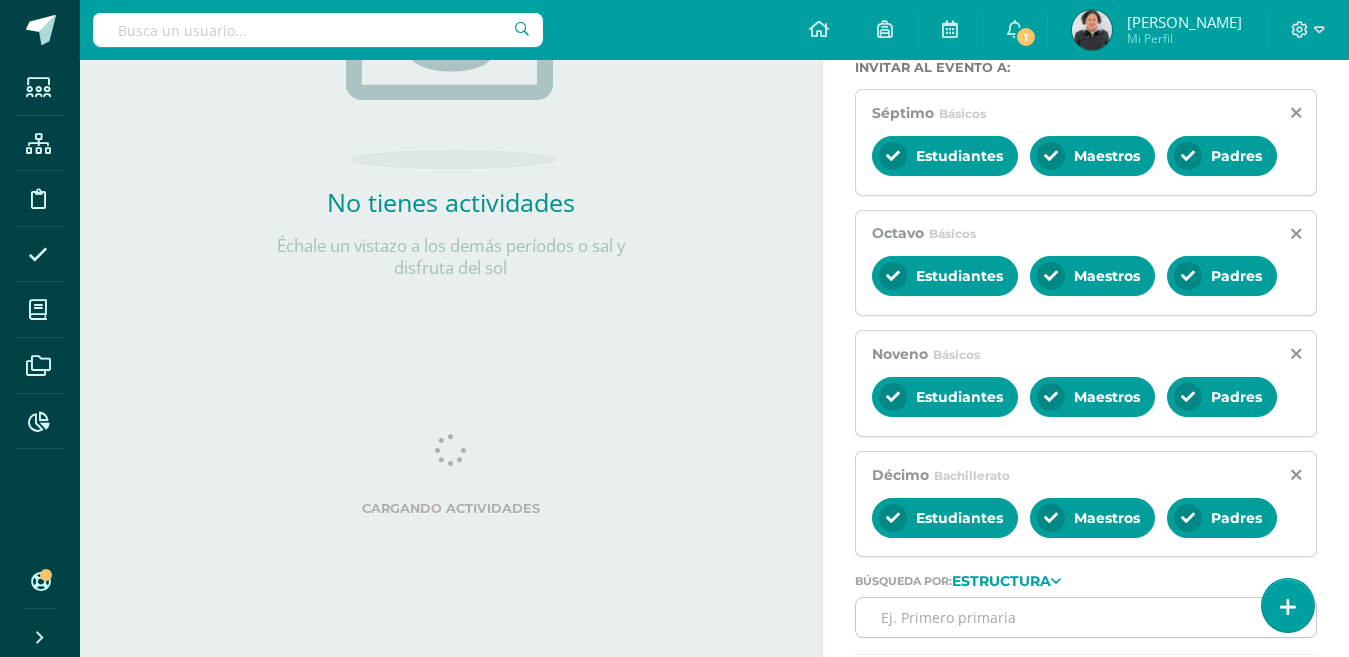 click at bounding box center [1086, 617] 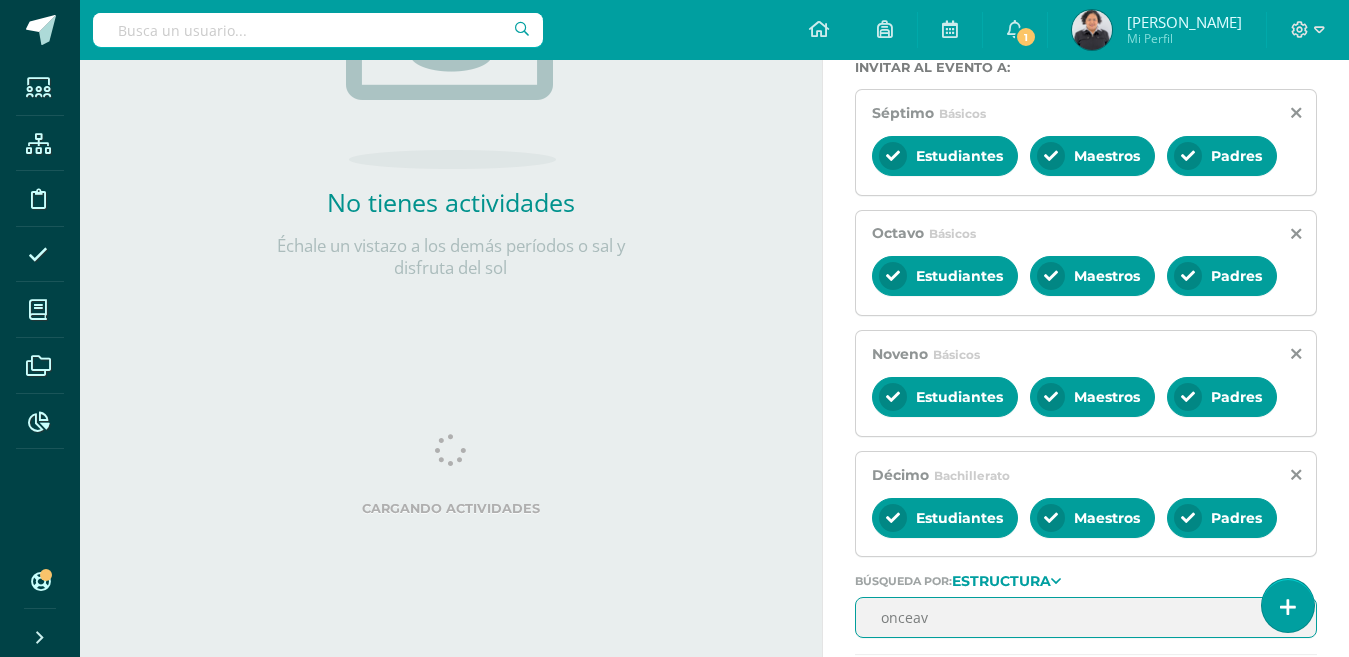 type on "onceavo" 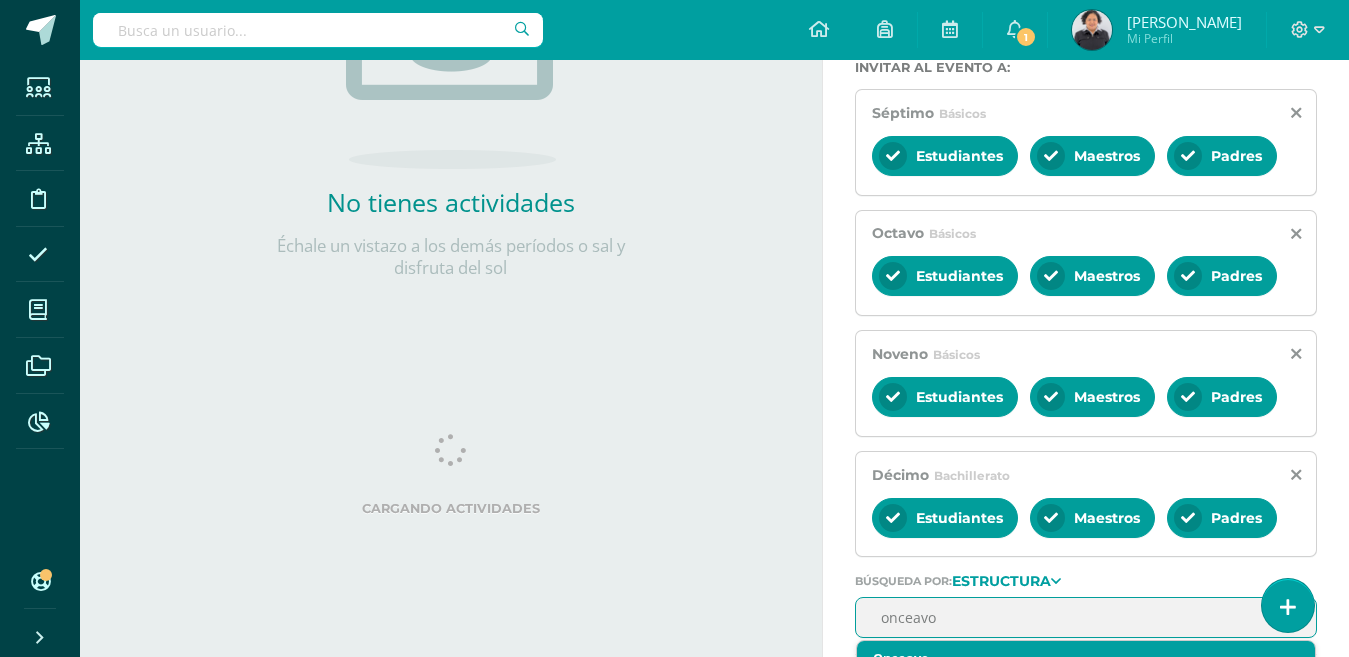 scroll, scrollTop: 300, scrollLeft: 0, axis: vertical 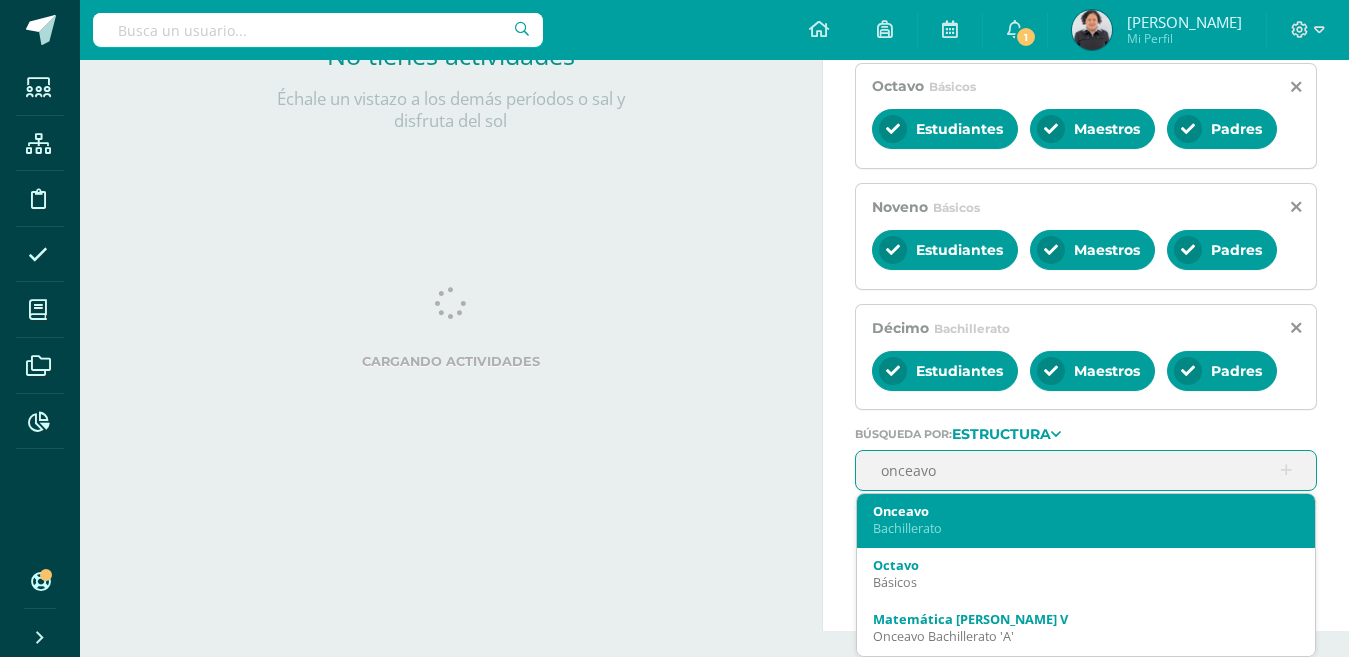 click on "Bachillerato" at bounding box center (1086, 528) 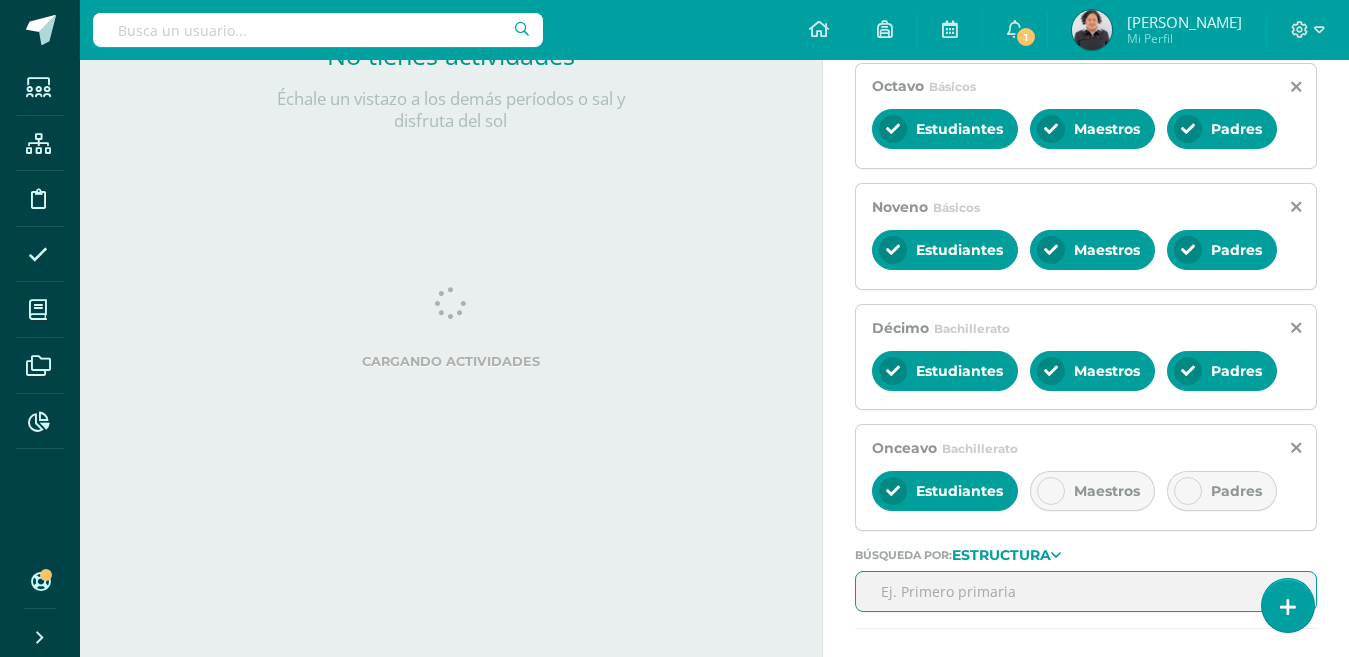 click at bounding box center [1051, 491] 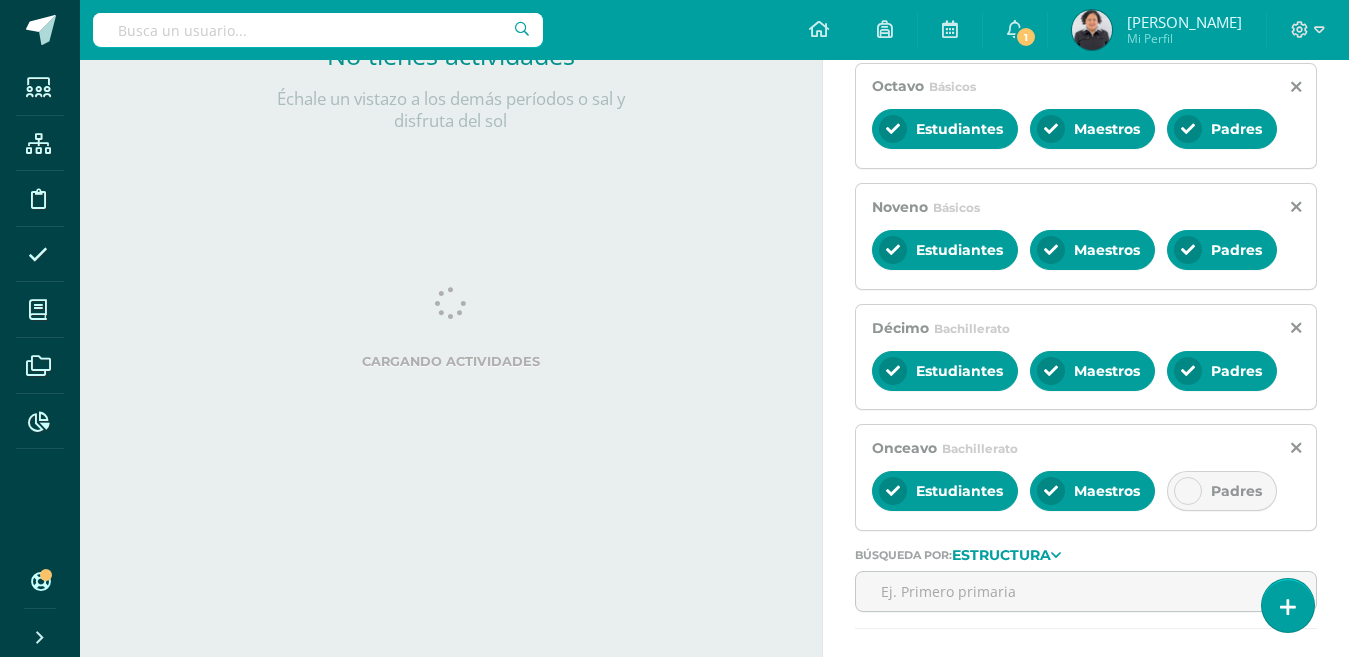 click at bounding box center [1188, 491] 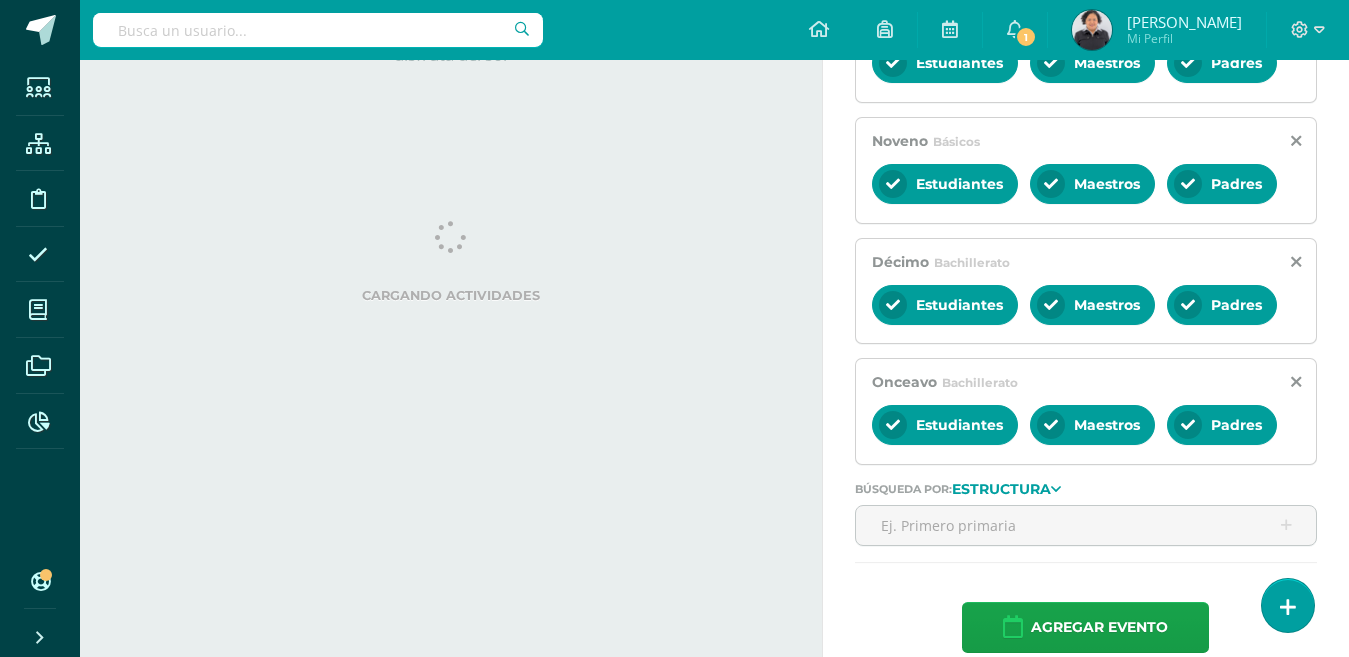 scroll, scrollTop: 667, scrollLeft: 0, axis: vertical 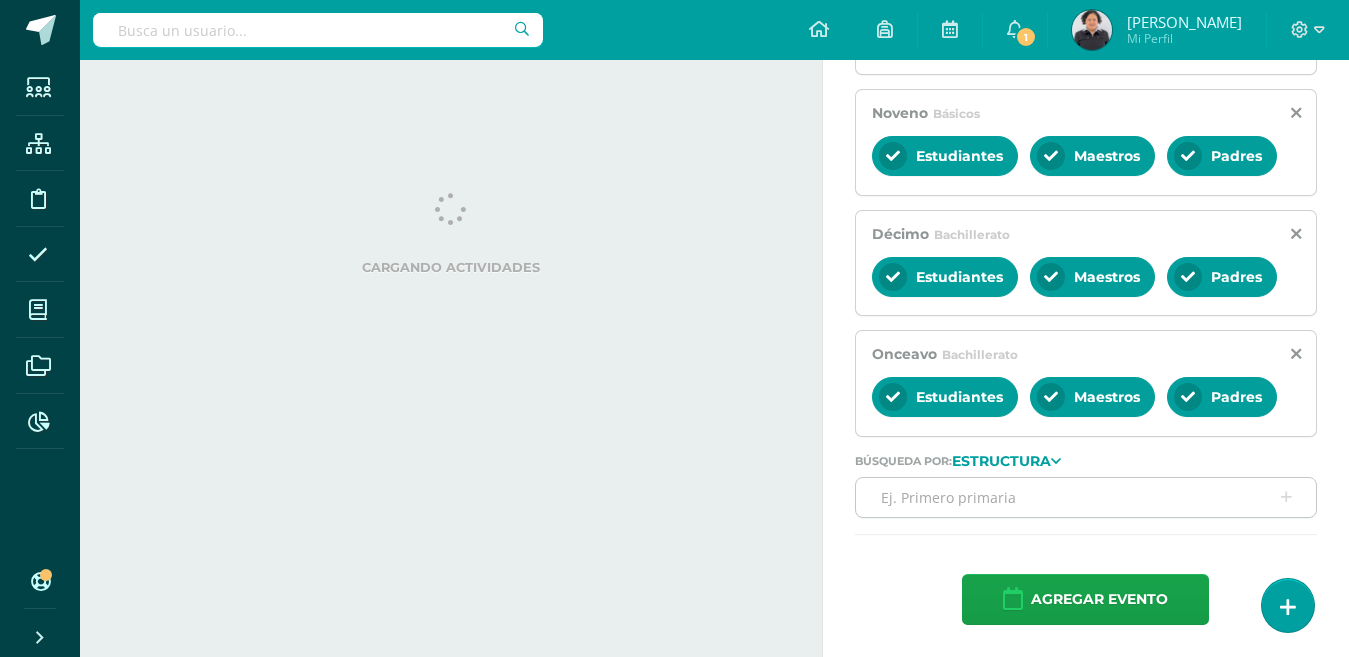 click at bounding box center (1086, 497) 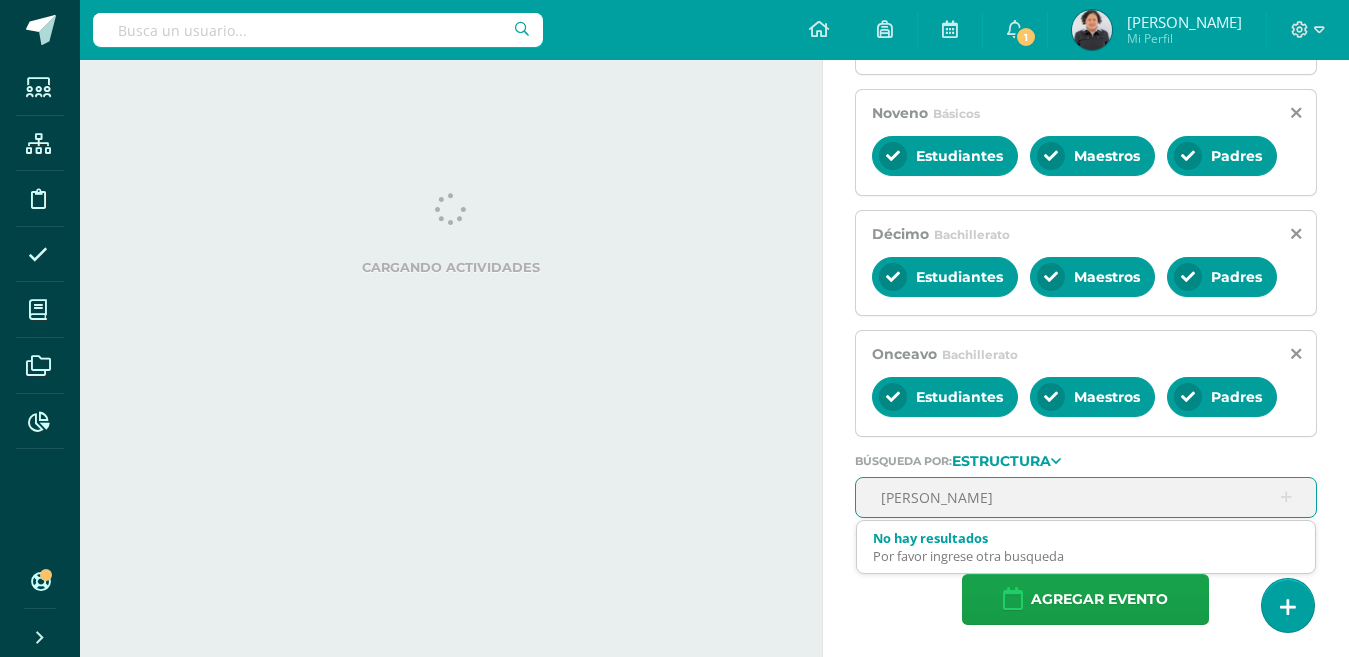click on "carol campos" at bounding box center (1086, 497) 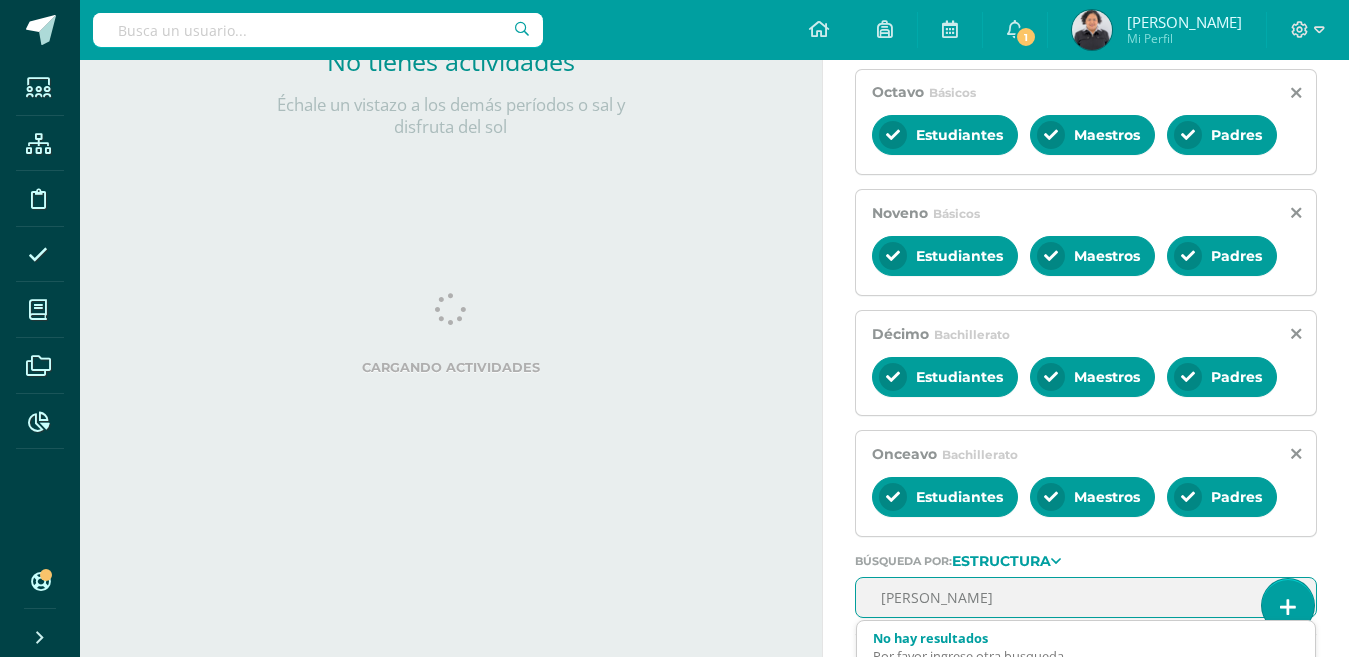 scroll, scrollTop: 667, scrollLeft: 0, axis: vertical 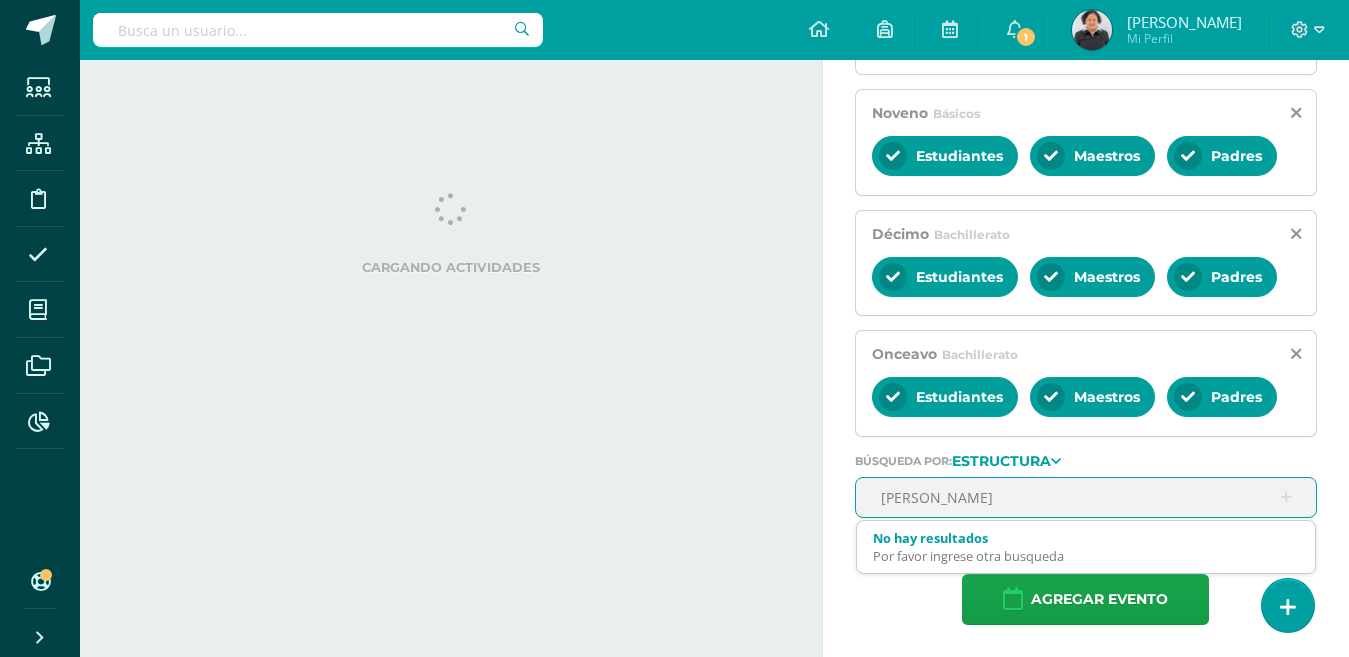 click on "carol campos" at bounding box center [1086, 497] 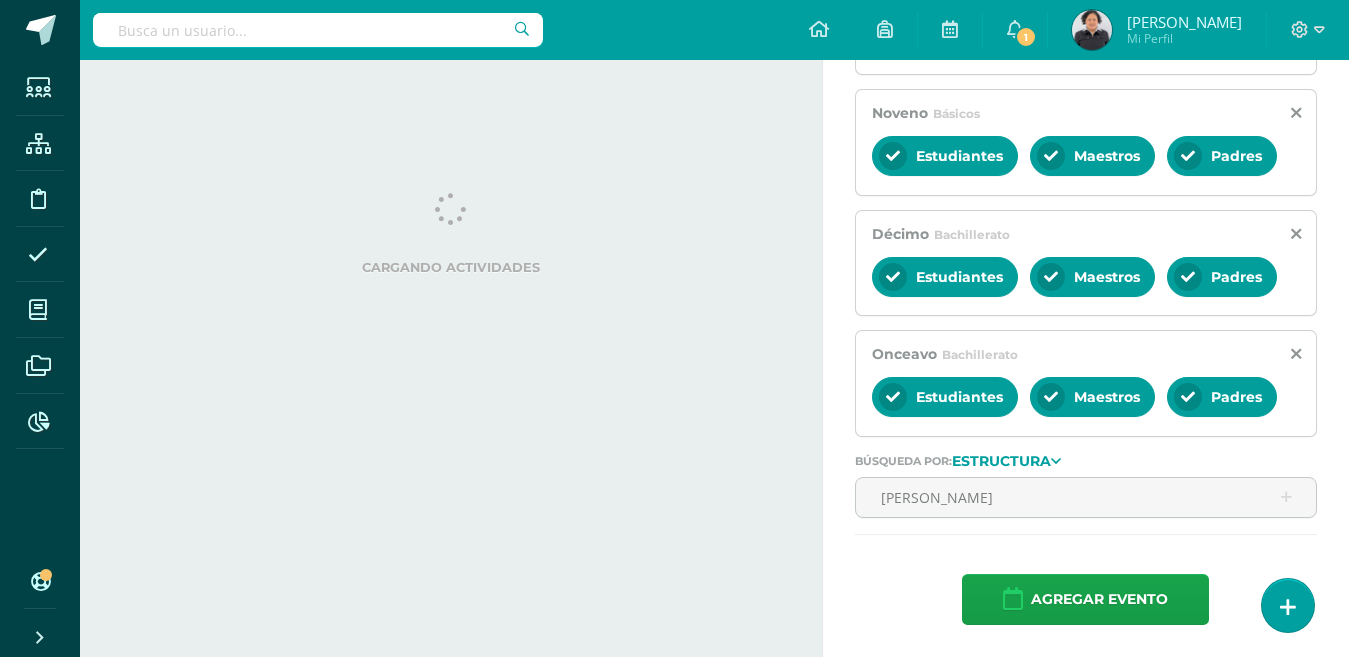 click at bounding box center [1056, 461] 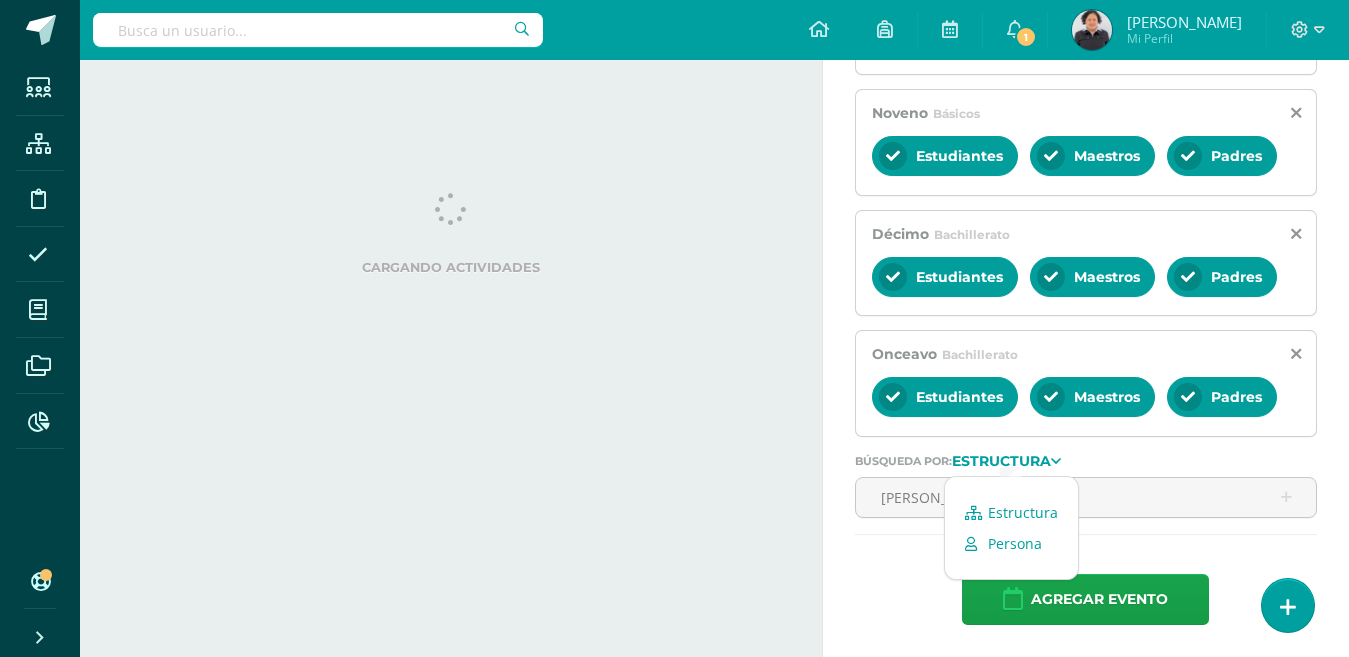 click on "Persona" at bounding box center (1011, 543) 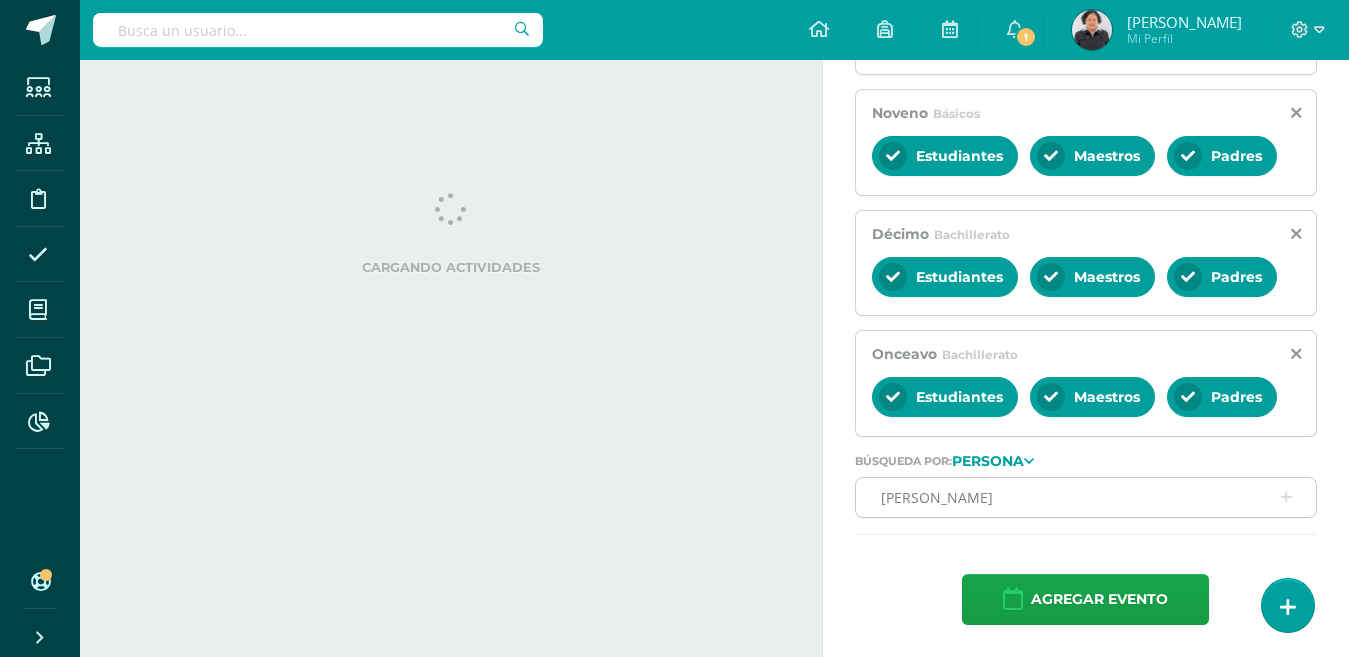 click on "carol campos" at bounding box center [1086, 497] 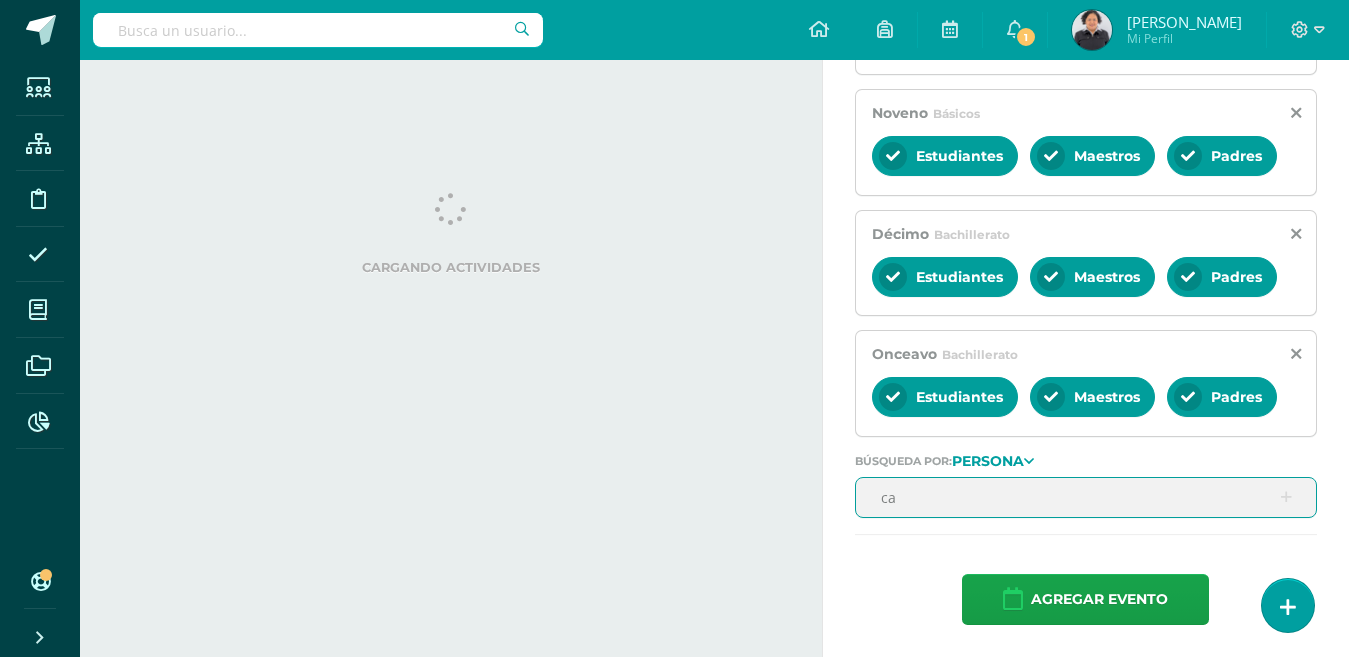 type on "c" 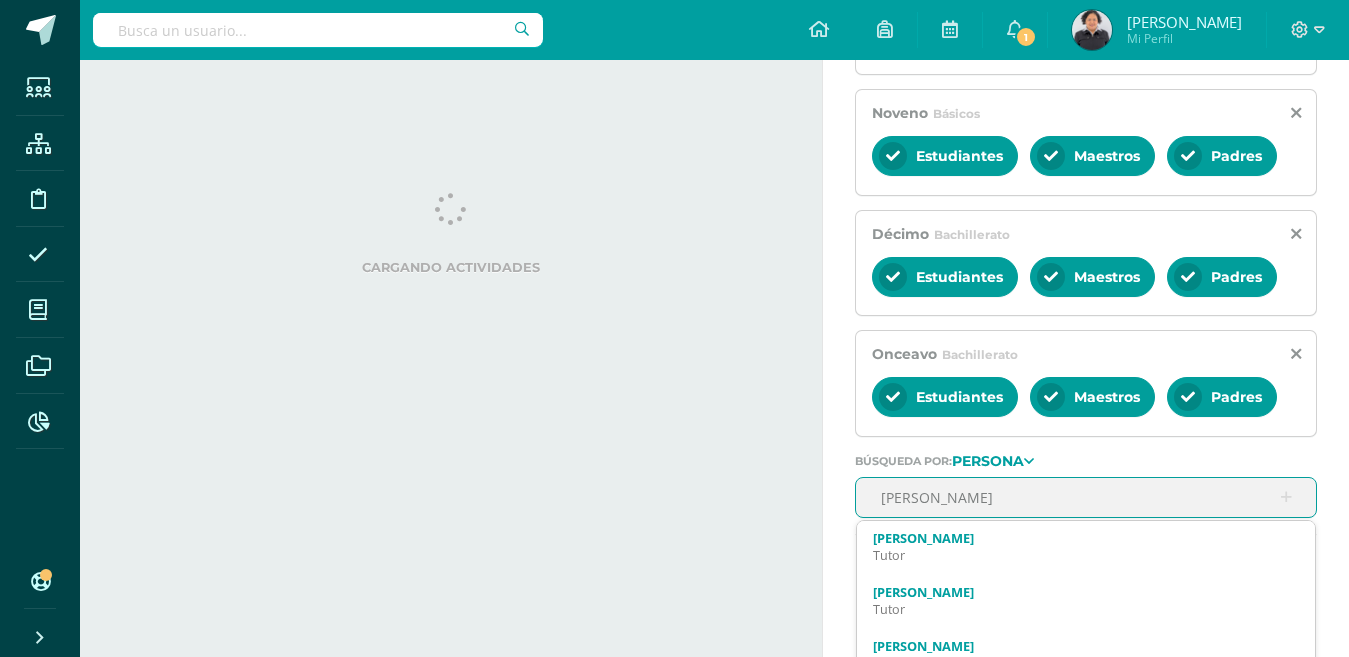 type on "carol campos" 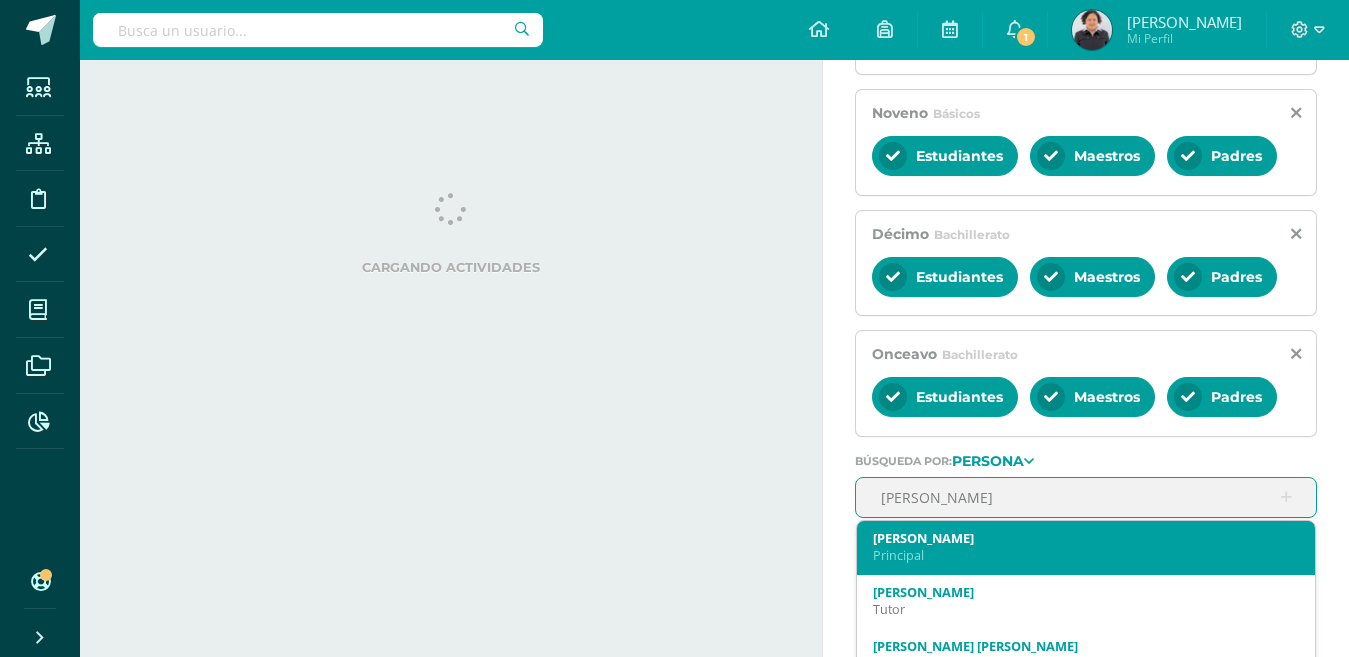click on "Principal" at bounding box center (1086, 555) 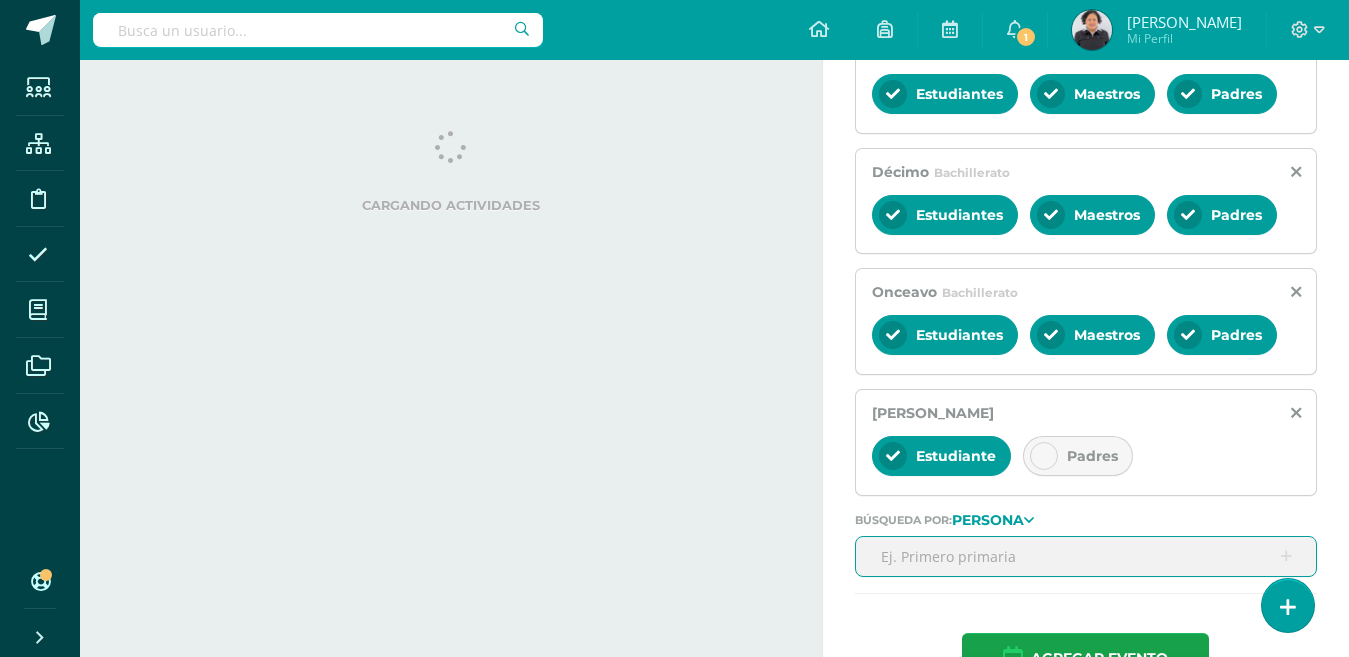 scroll, scrollTop: 788, scrollLeft: 0, axis: vertical 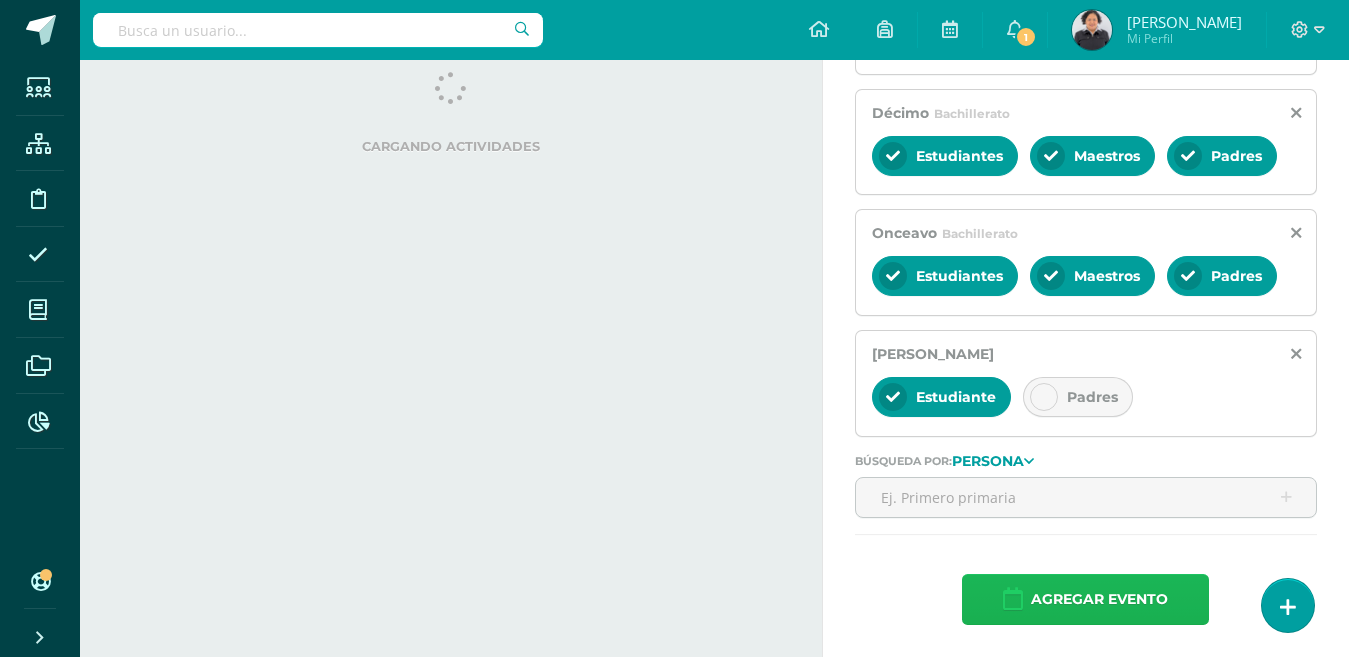 click on "Agregar evento" at bounding box center [1099, 599] 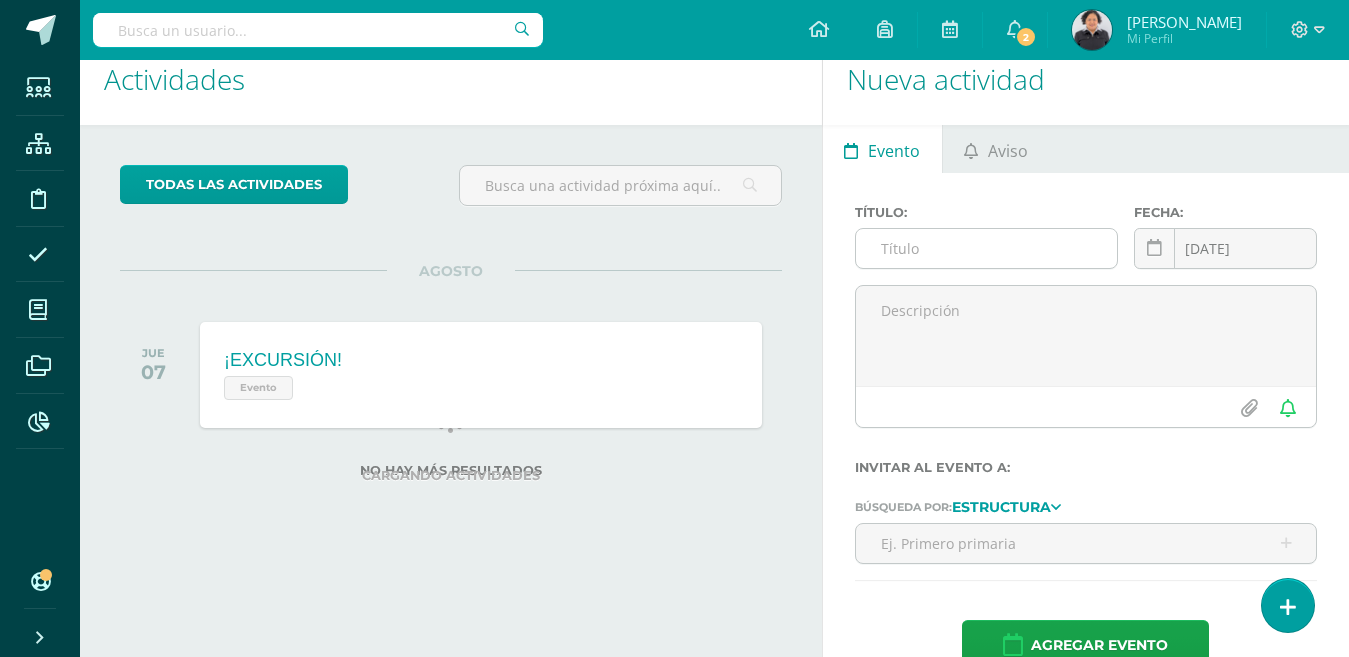 scroll, scrollTop: 0, scrollLeft: 0, axis: both 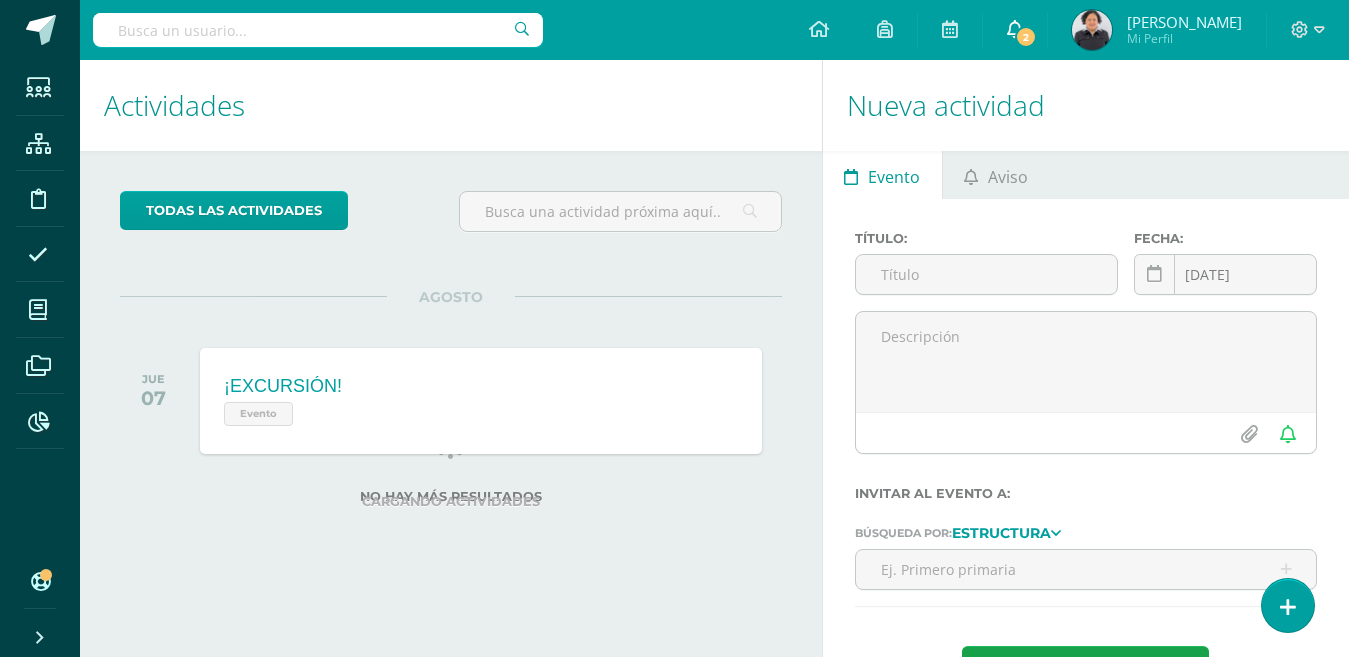 click at bounding box center [1015, 29] 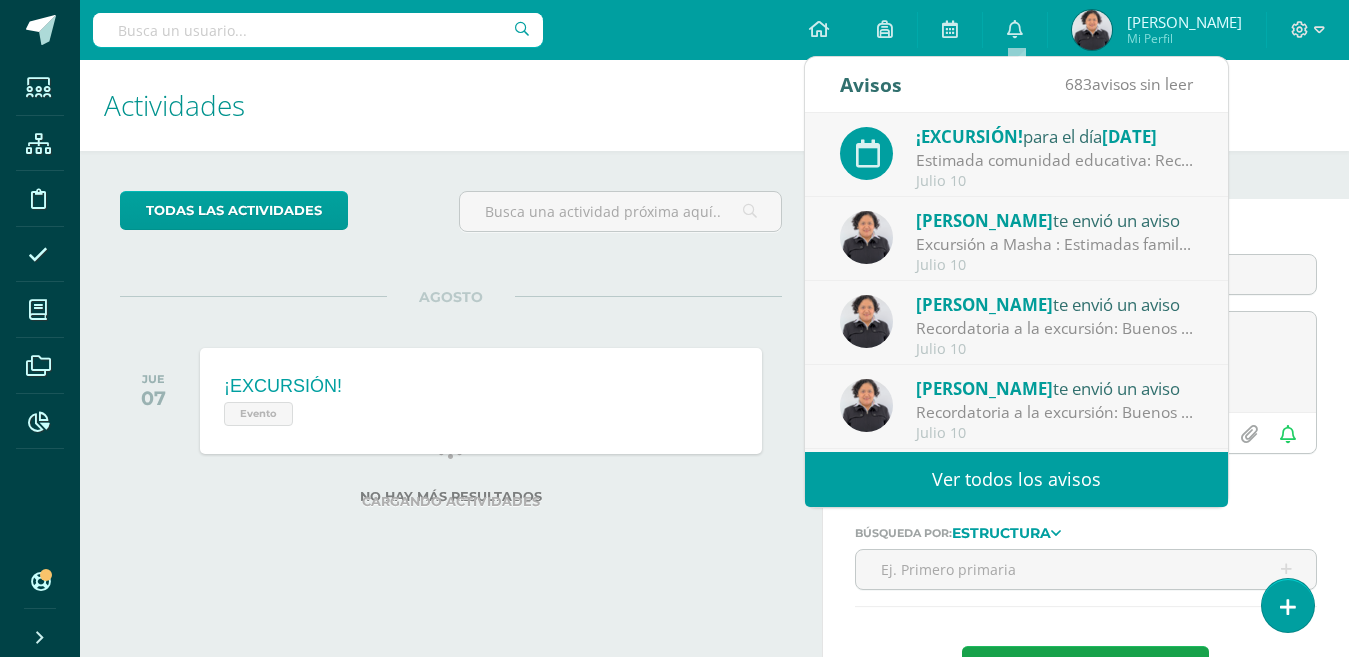 click on "Ver todos los avisos" at bounding box center (1016, 479) 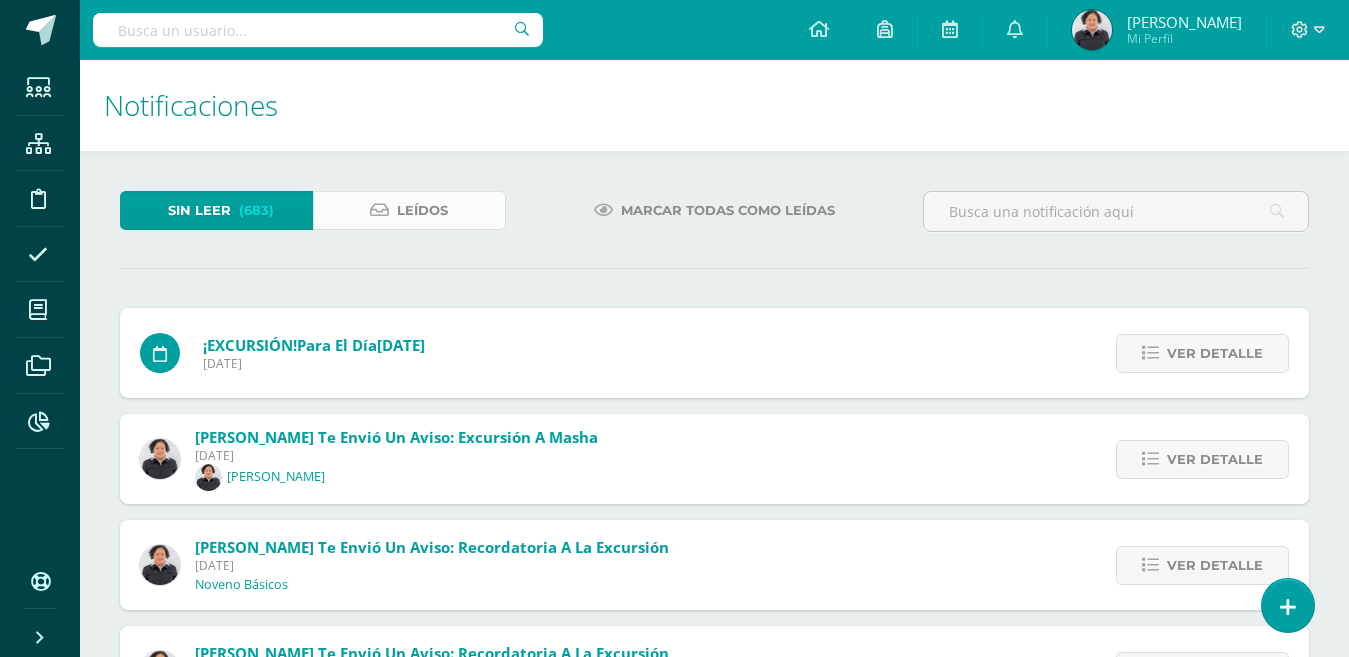 scroll, scrollTop: 0, scrollLeft: 0, axis: both 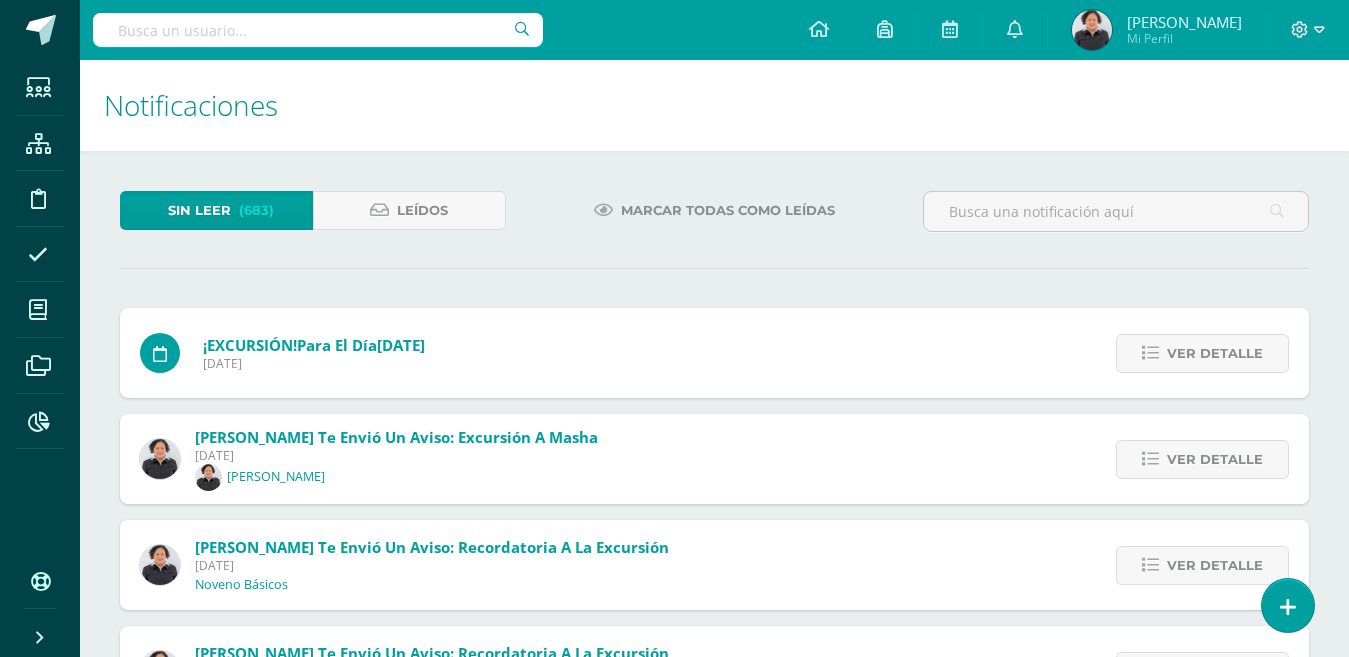 click on "Sin leer" at bounding box center [199, 210] 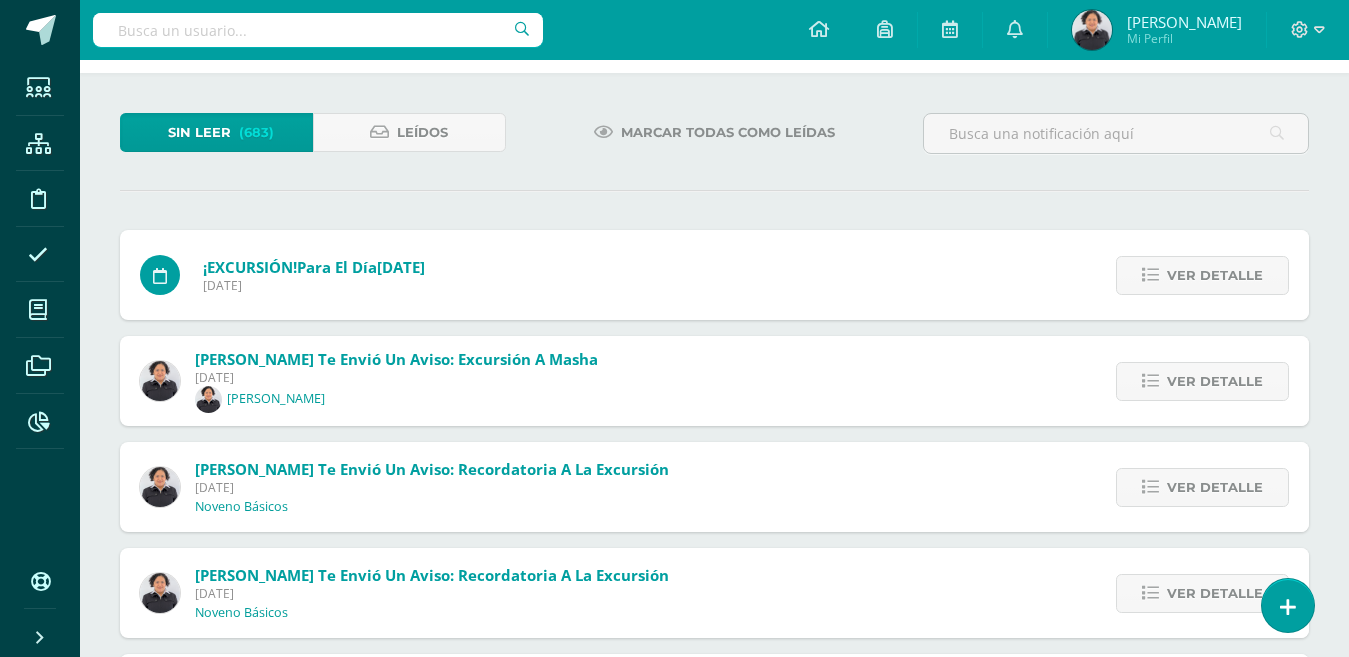 scroll, scrollTop: 300, scrollLeft: 0, axis: vertical 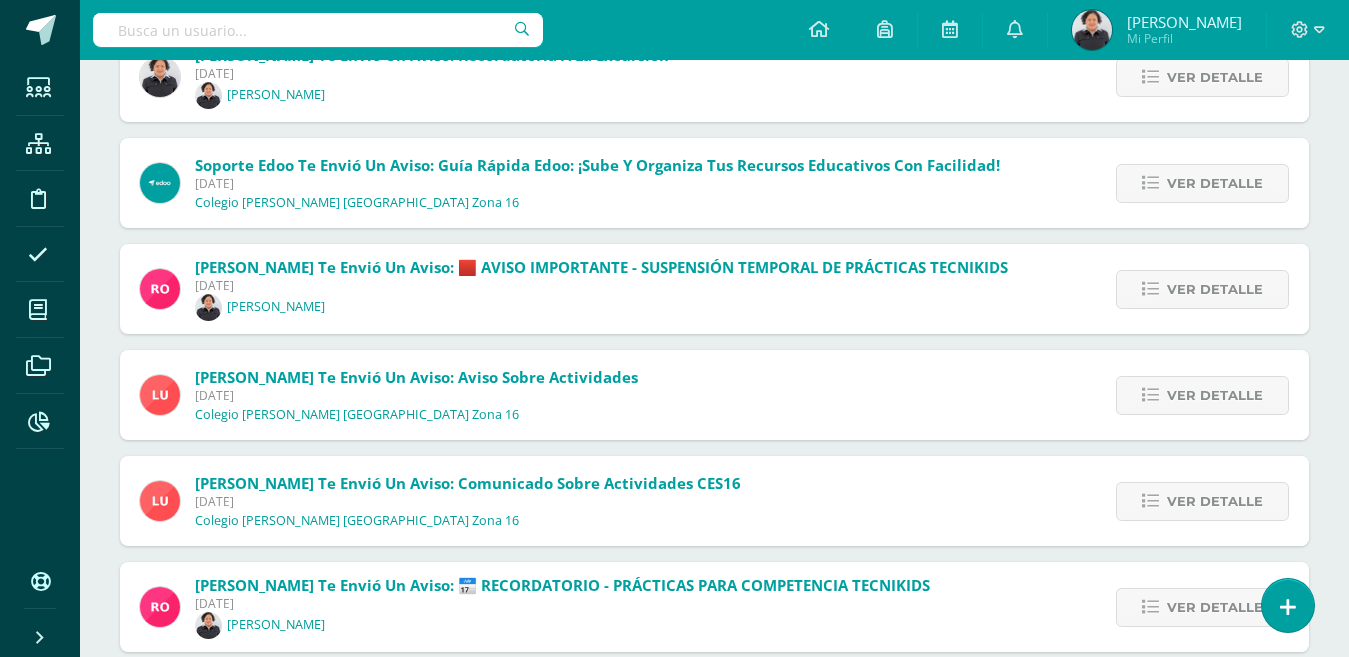 click on "[DATE]" at bounding box center [601, 285] 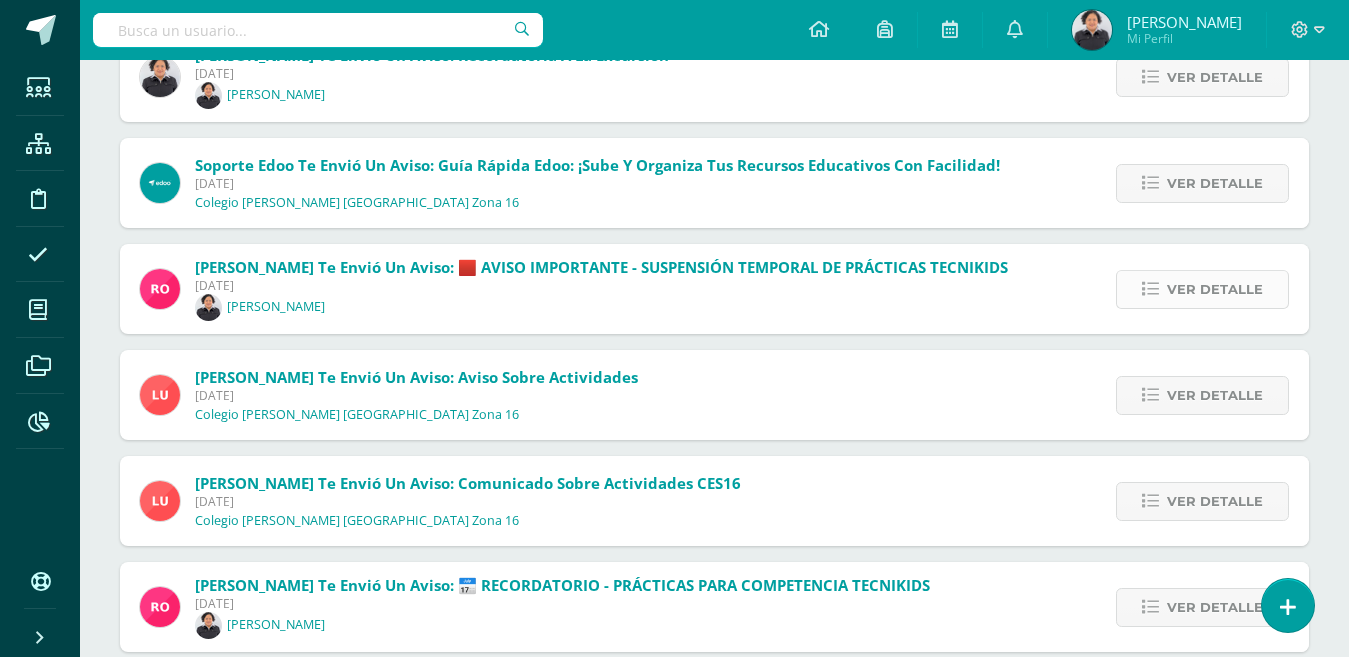 click on "Ver detalle" at bounding box center (1215, 289) 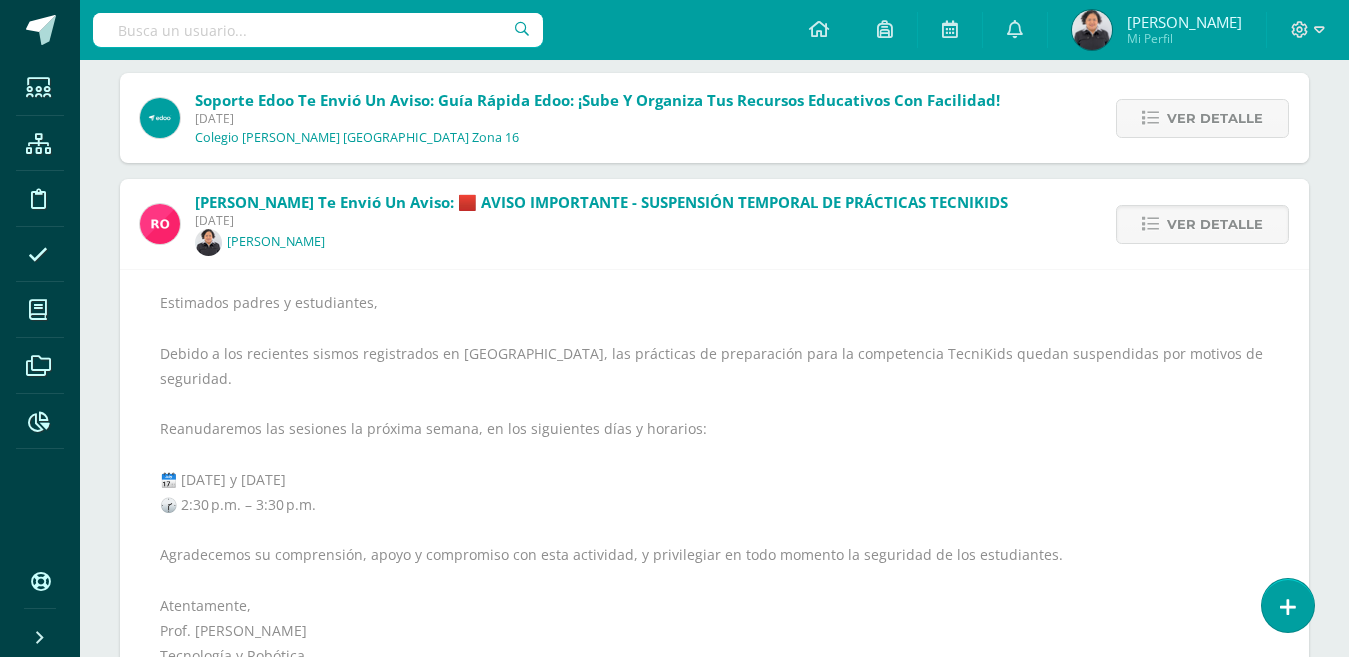 scroll, scrollTop: 800, scrollLeft: 0, axis: vertical 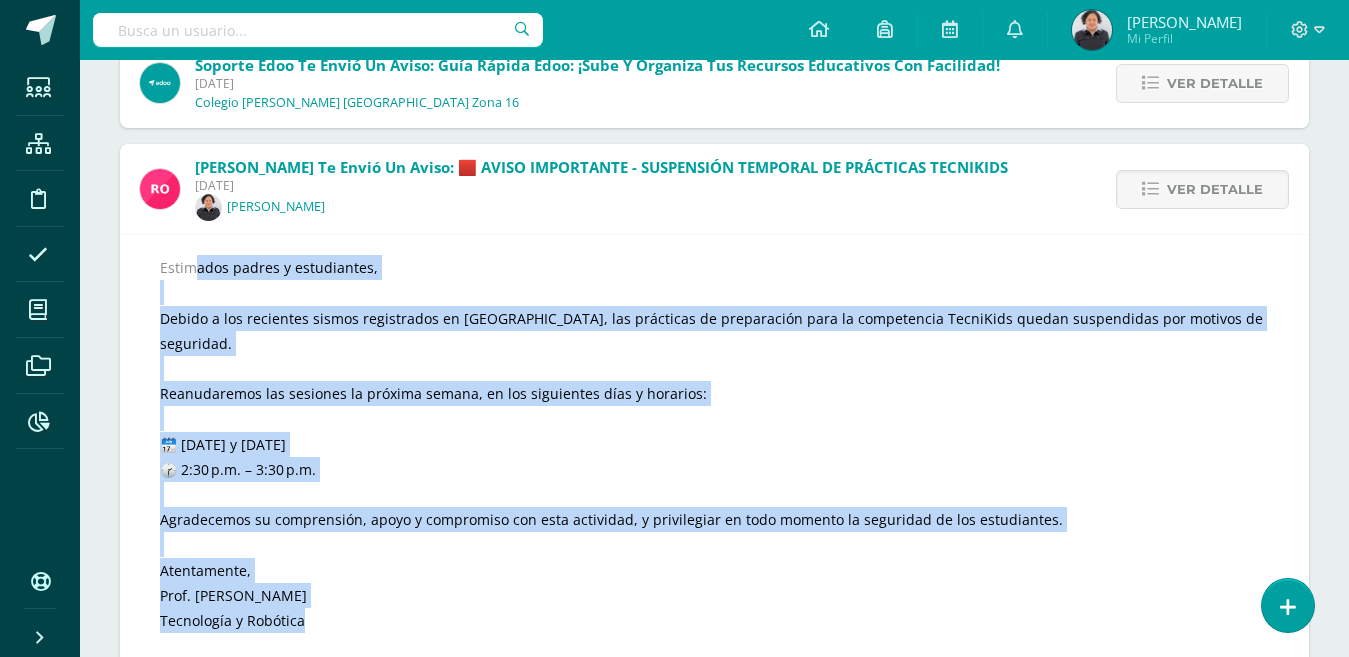 drag, startPoint x: 160, startPoint y: 263, endPoint x: 422, endPoint y: 627, distance: 448.48633 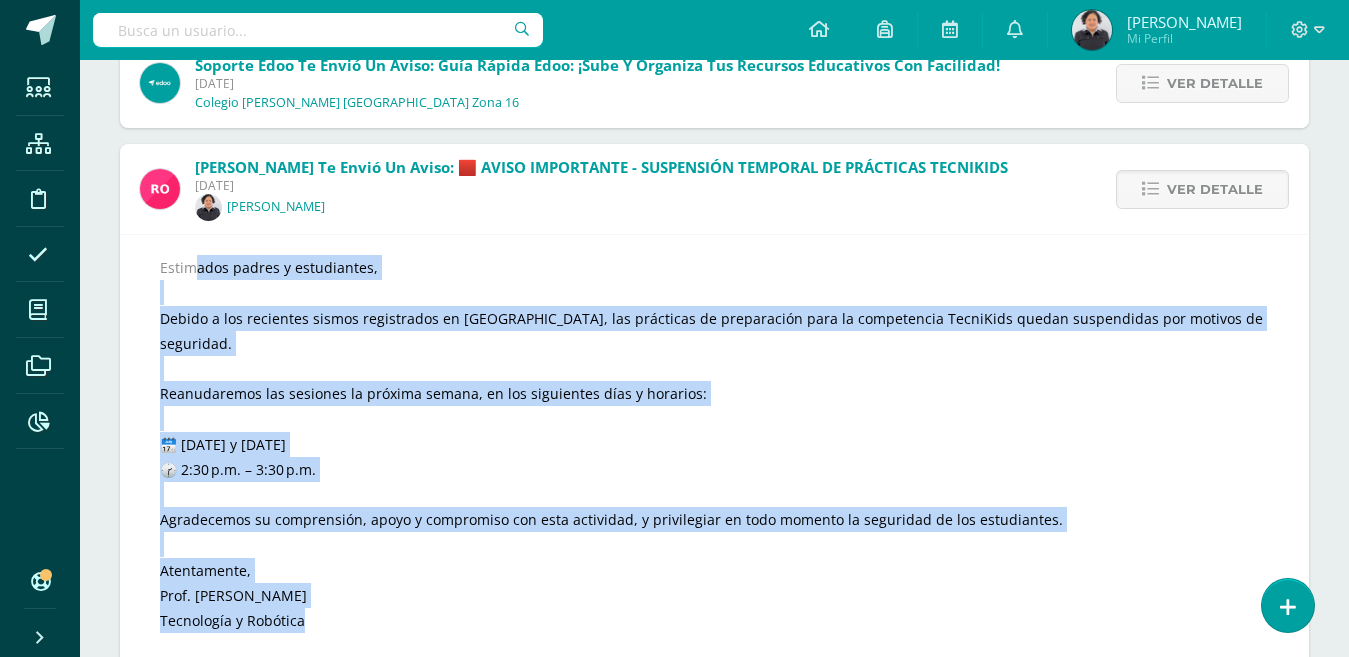 copy on "Estimados padres y estudiantes, Debido a los recientes sismos registrados en [GEOGRAPHIC_DATA], las prácticas de preparación para la competencia TecniKids quedan suspendidas por motivos de seguridad. Reanudaremos las sesiones la próxima semana, en los siguientes días y horarios: 🗓️ [DATE] y [DATE] 🕝 2:30 p.m. – 3:30 p.m. Agradecemos su comprensión, apoyo y compromiso con esta actividad, y privilegiar en todo momento la seguridad de los estudiantes. Atentamente, Prof. [PERSON_NAME] y Robótica" 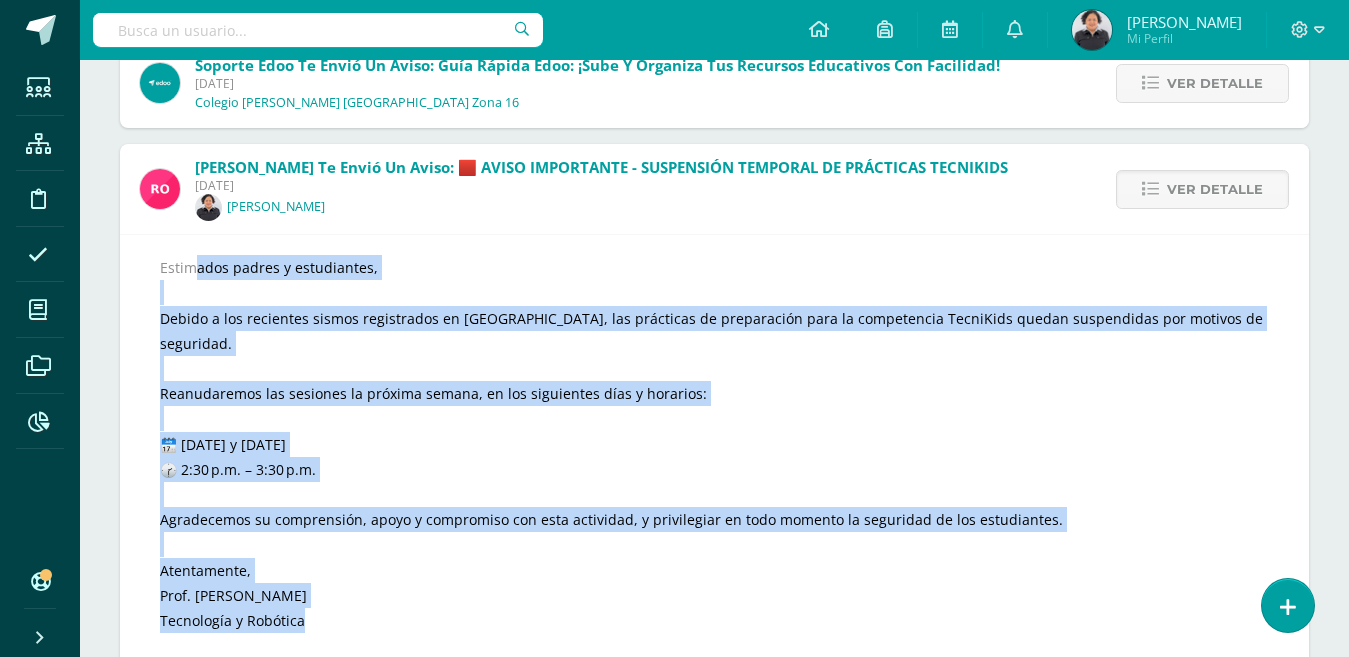 copy on "Estimados padres y estudiantes, Debido a los recientes sismos registrados en [GEOGRAPHIC_DATA], las prácticas de preparación para la competencia TecniKids quedan suspendidas por motivos de seguridad. Reanudaremos las sesiones la próxima semana, en los siguientes días y horarios: 🗓️ [DATE] y [DATE] 🕝 2:30 p.m. – 3:30 p.m. Agradecemos su comprensión, apoyo y compromiso con esta actividad, y privilegiar en todo momento la seguridad de los estudiantes. Atentamente, Prof. [PERSON_NAME] y Robótica" 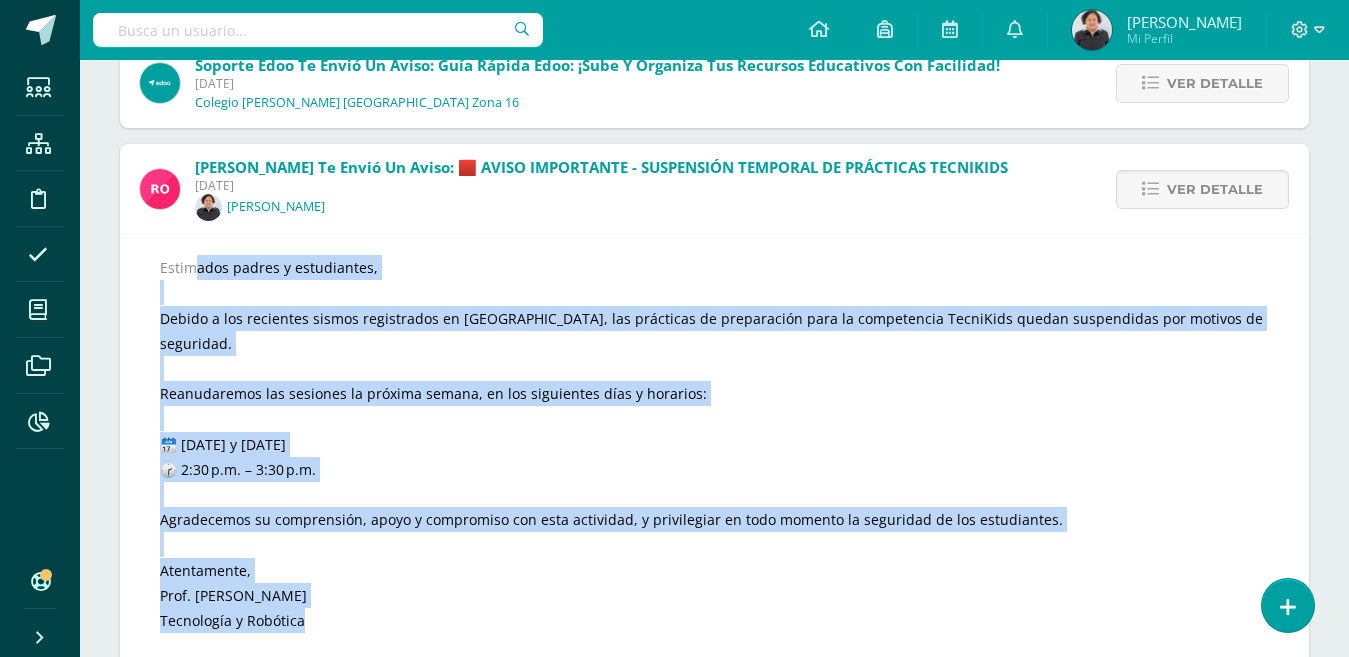 click on "Estimados padres y estudiantes, Debido a los recientes sismos registrados en [GEOGRAPHIC_DATA], las prácticas de preparación para la competencia TecniKids quedan suspendidas por motivos de seguridad. Reanudaremos las sesiones la próxima semana, en los siguientes días y horarios: 🗓️ [DATE] y [DATE] 🕝 2:30 p.m. – 3:30 p.m. Agradecemos su comprensión, apoyo y compromiso con esta actividad, y privilegiar en todo momento la seguridad de los estudiantes. Atentamente, Prof. [PERSON_NAME] y Robótica" at bounding box center (714, 456) 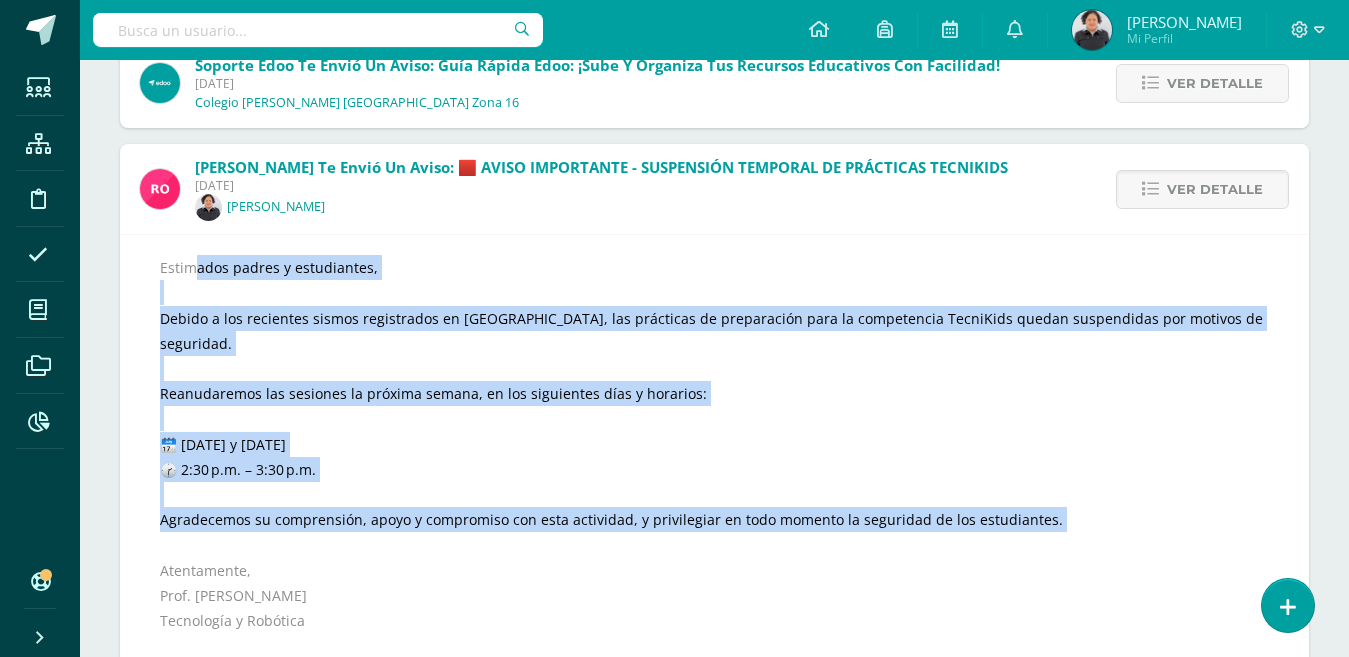 drag, startPoint x: 163, startPoint y: 264, endPoint x: 298, endPoint y: 557, distance: 322.605 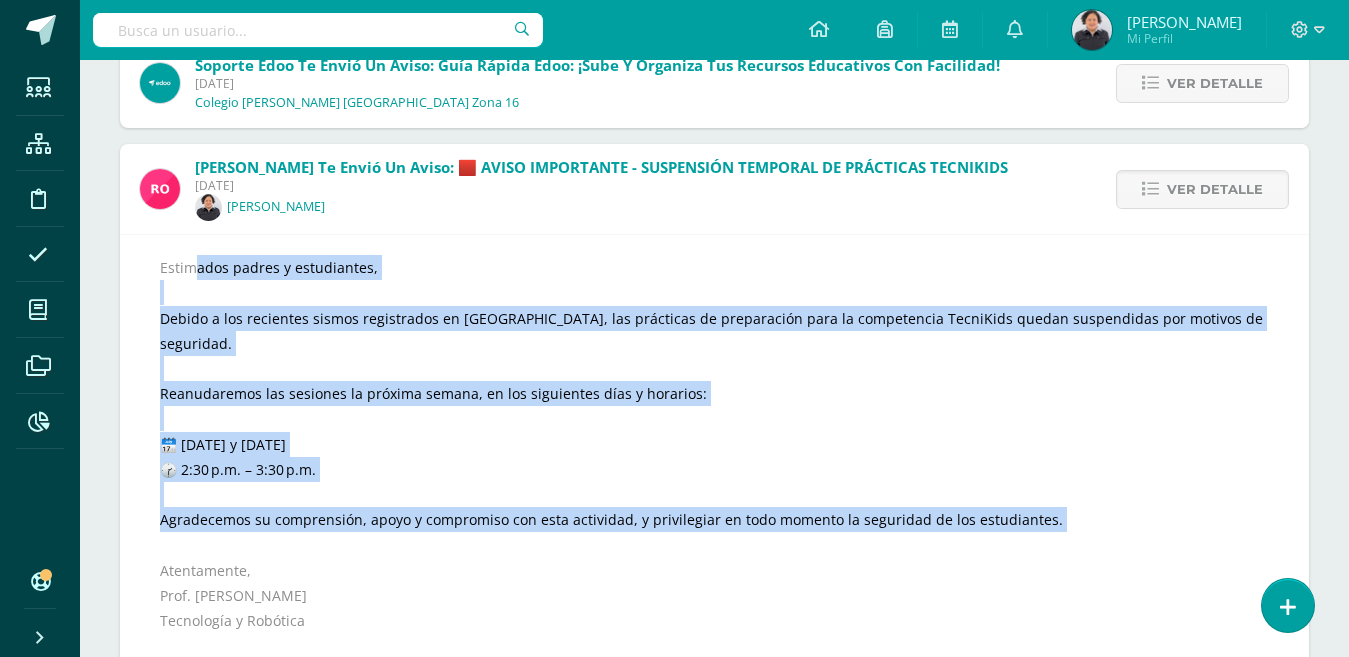 click at bounding box center [39, 582] 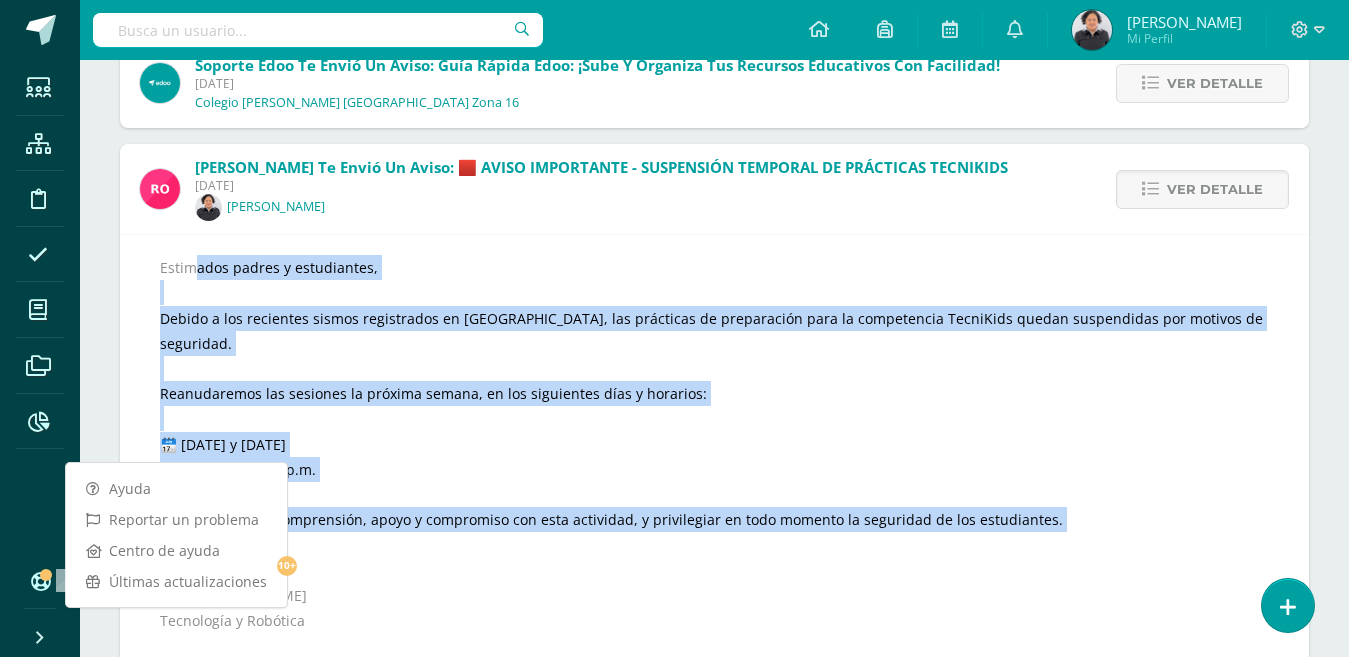 click on "Estimados padres y estudiantes, Debido a los recientes sismos registrados en Guatemala, las prácticas de preparación para la competencia TecniKids quedan suspendidas por motivos de seguridad. Reanudaremos las sesiones la próxima semana, en los siguientes días y horarios: 🗓️ 17 y 18 de julio 🕝 2:30 p.m. – 3:30 p.m. Agradecemos su comprensión, apoyo y compromiso con esta actividad, y privilegiar en todo momento la seguridad de los estudiantes. Atentamente, Prof. Rolando Hernández Tecnología y Robótica" at bounding box center [714, 456] 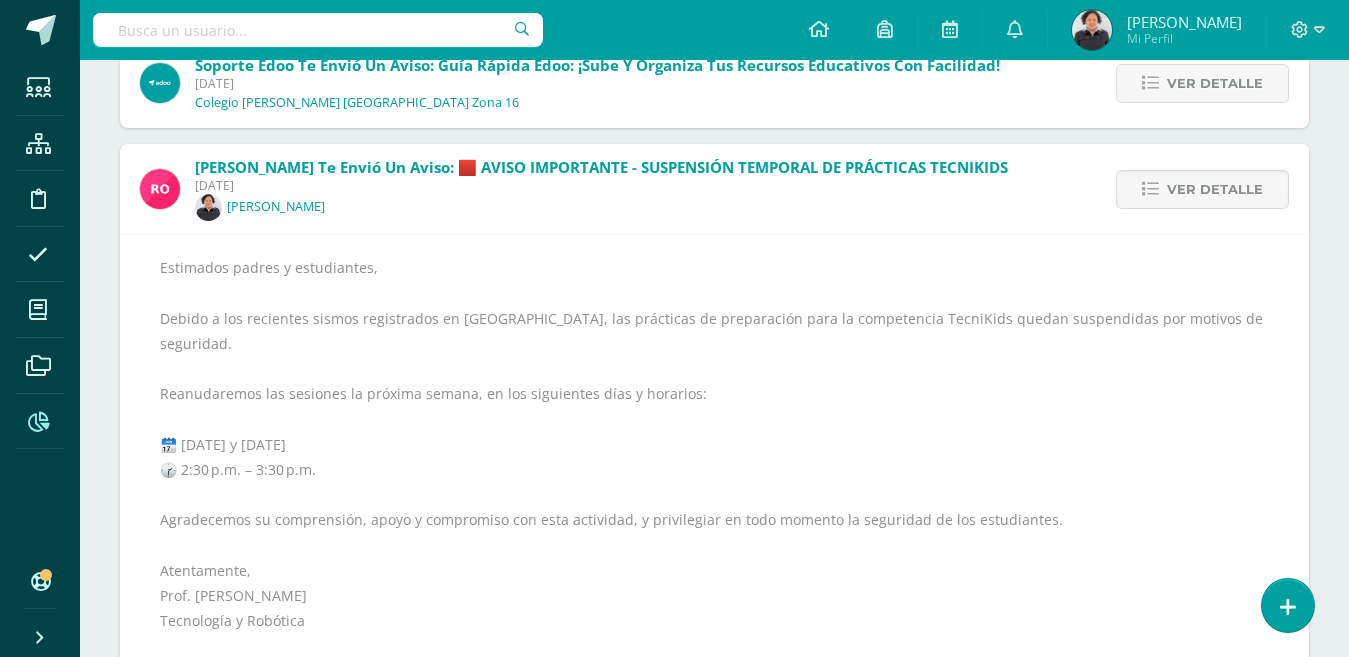 click at bounding box center [38, 422] 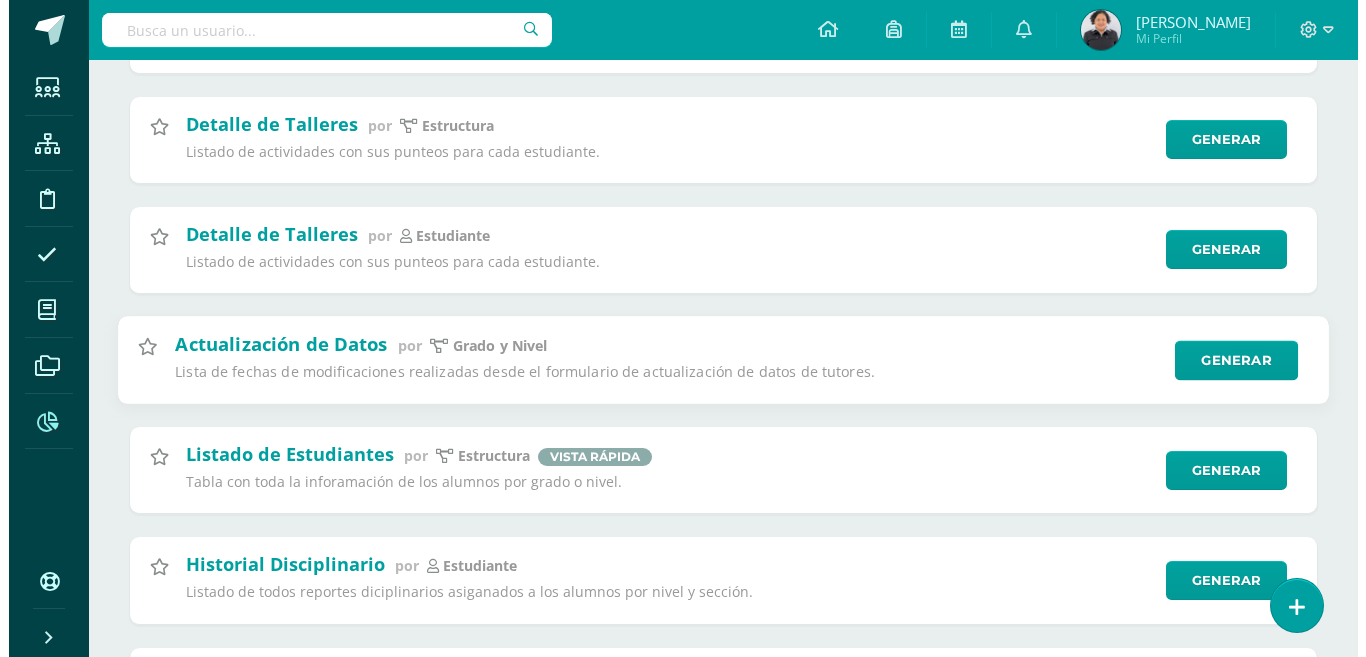 scroll, scrollTop: 2300, scrollLeft: 0, axis: vertical 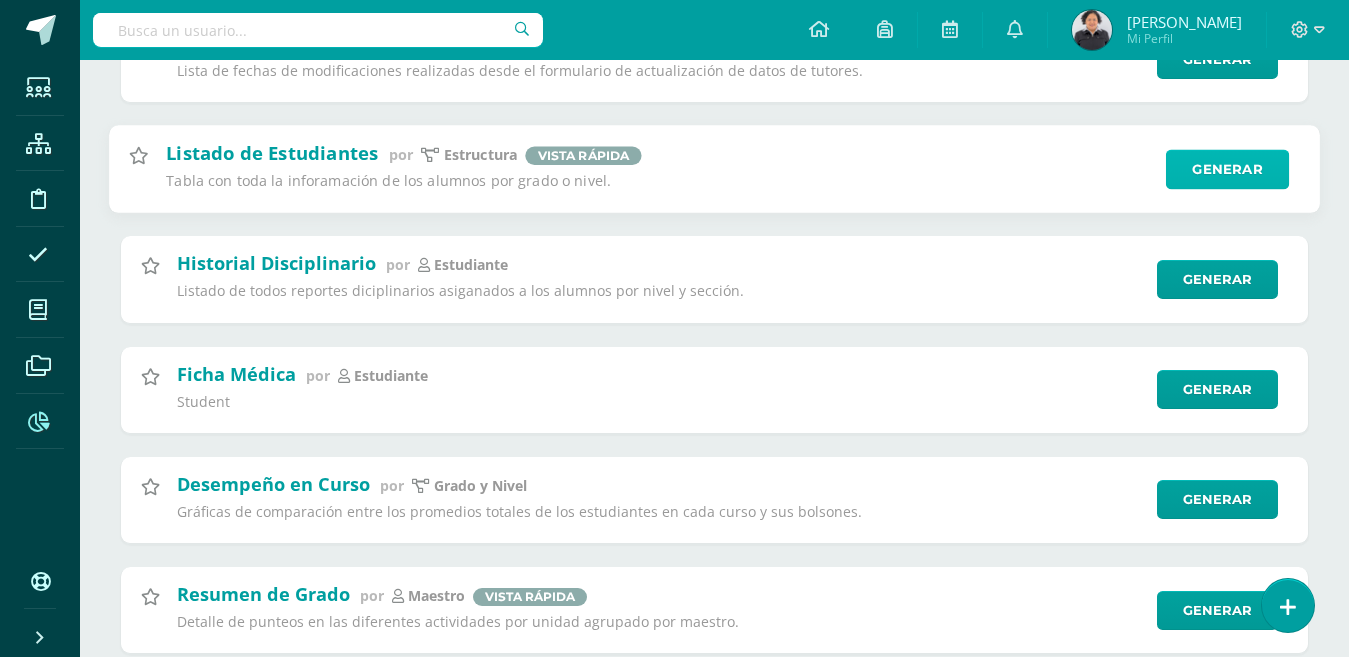 click on "Generar" at bounding box center [1227, 169] 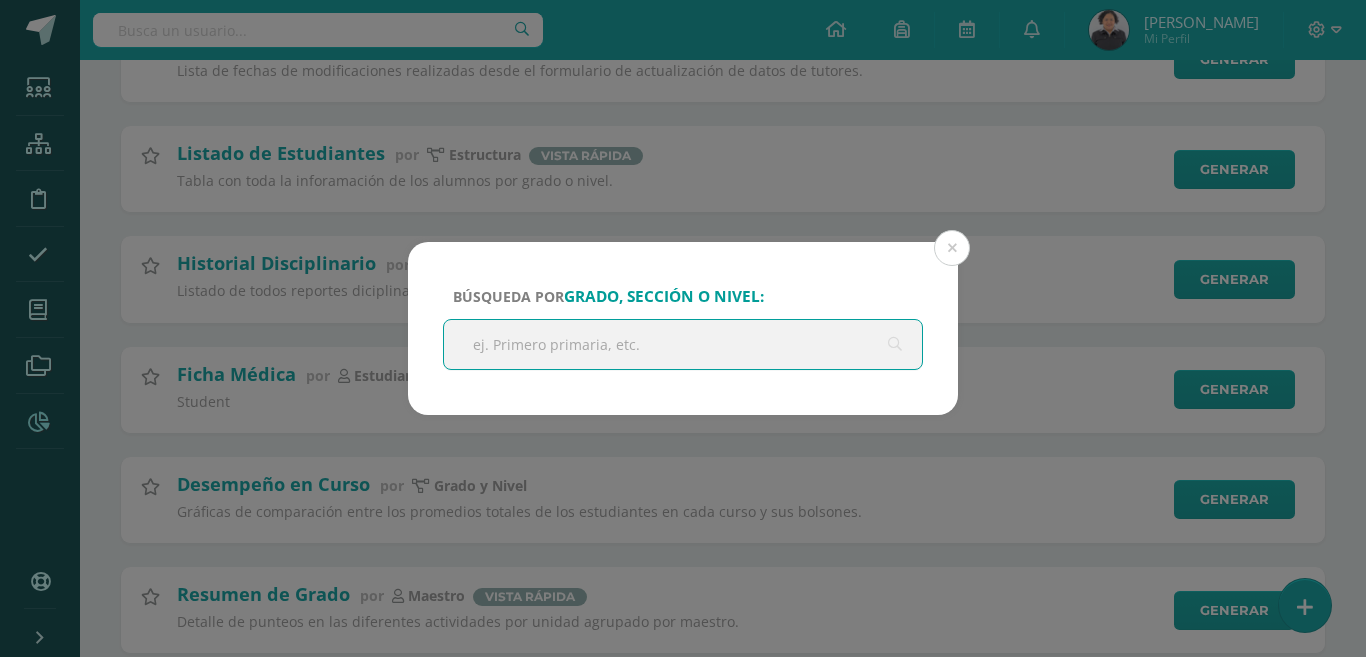 click at bounding box center [683, 344] 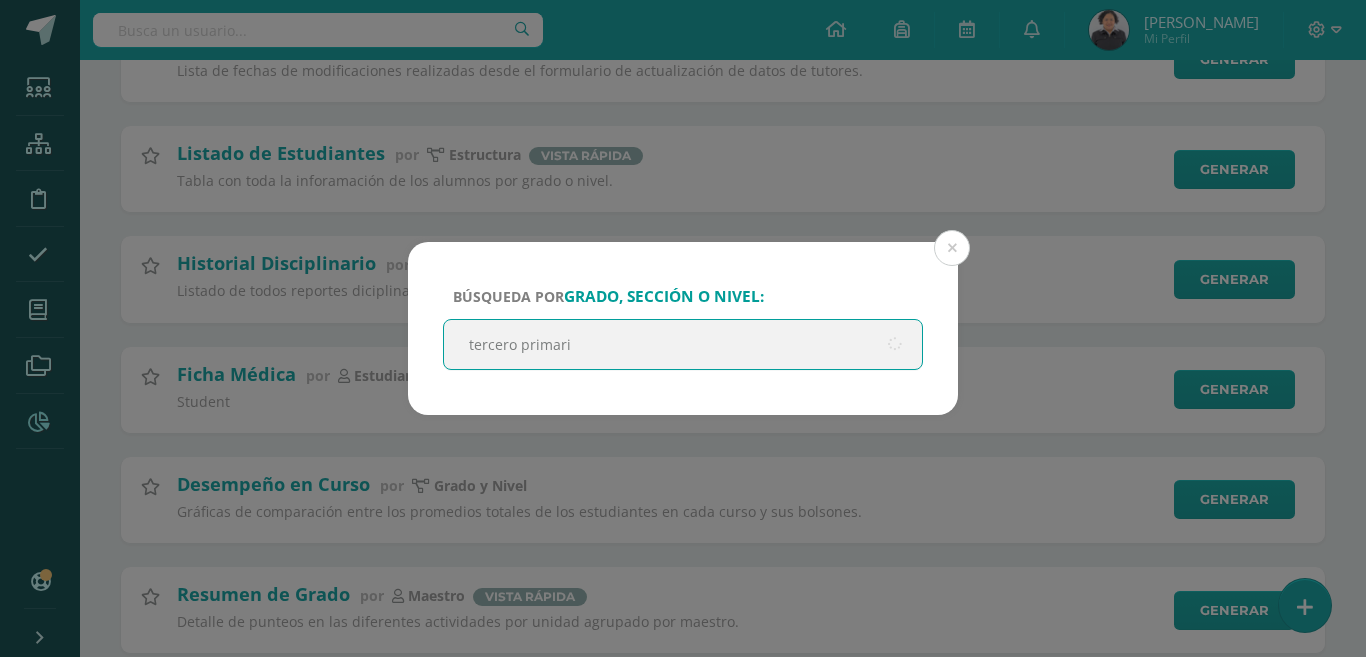 type on "tercero primaria" 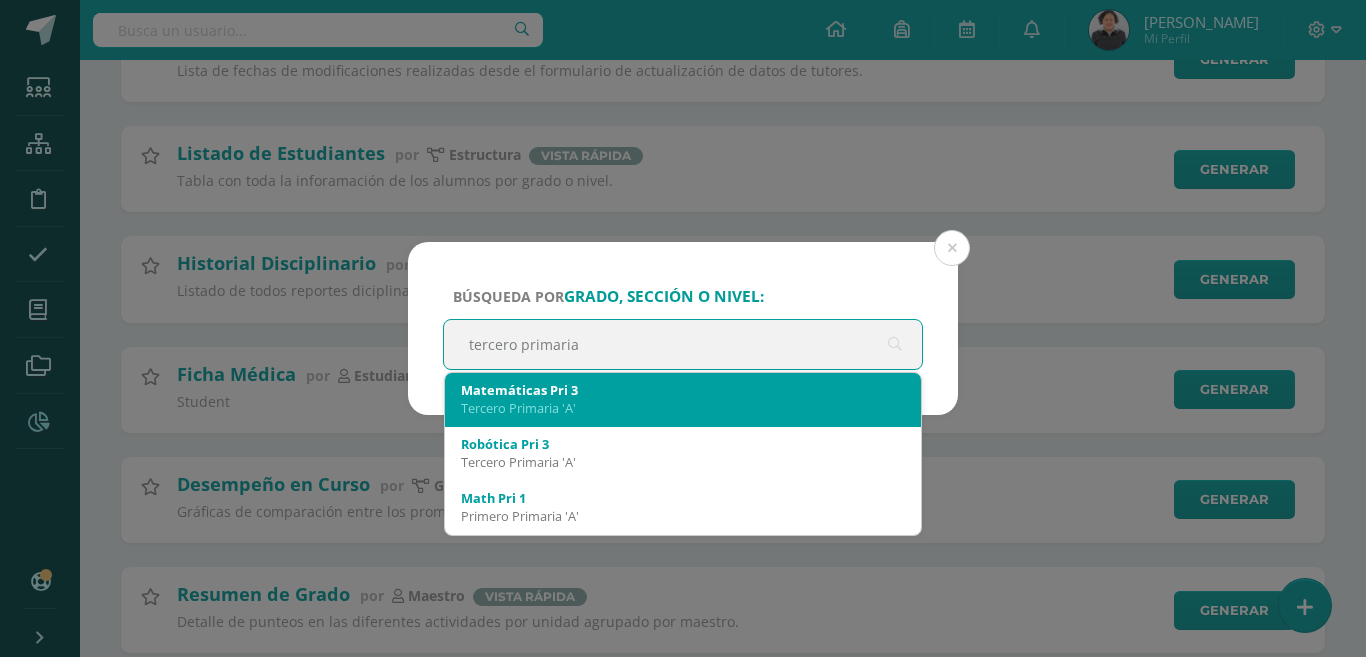 click on "Matemáticas  Pri 3" at bounding box center [683, 390] 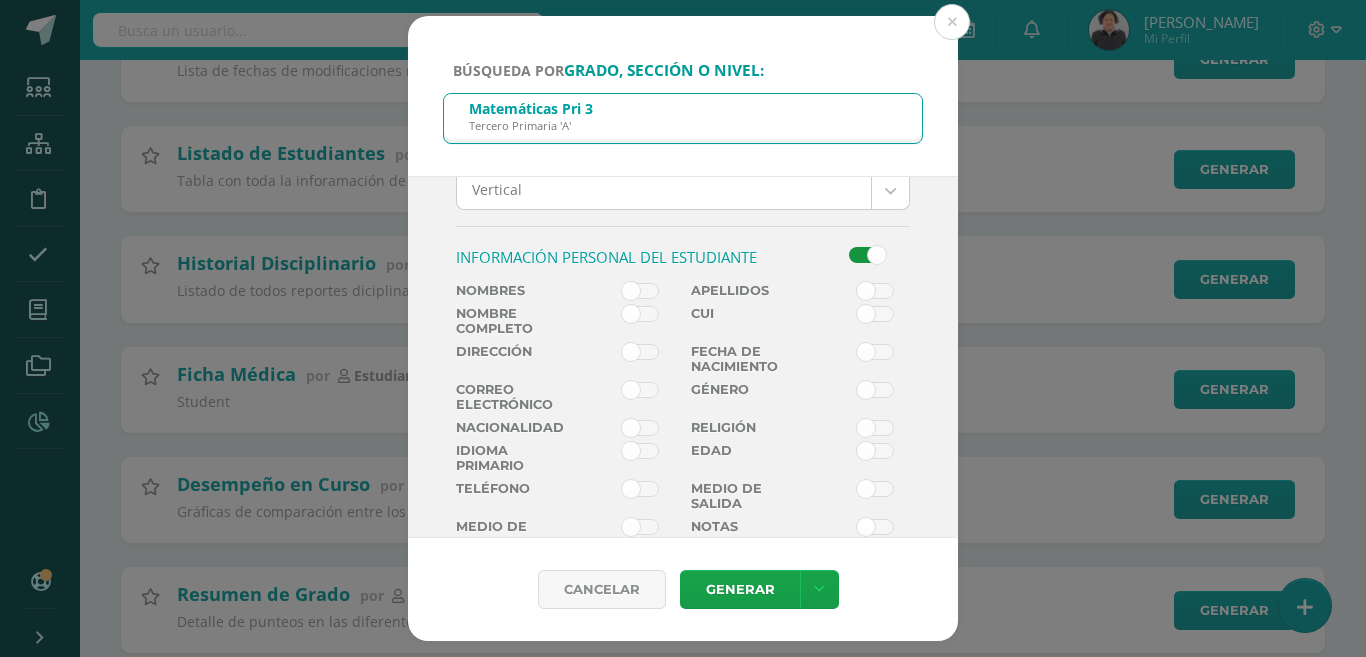 scroll, scrollTop: 300, scrollLeft: 0, axis: vertical 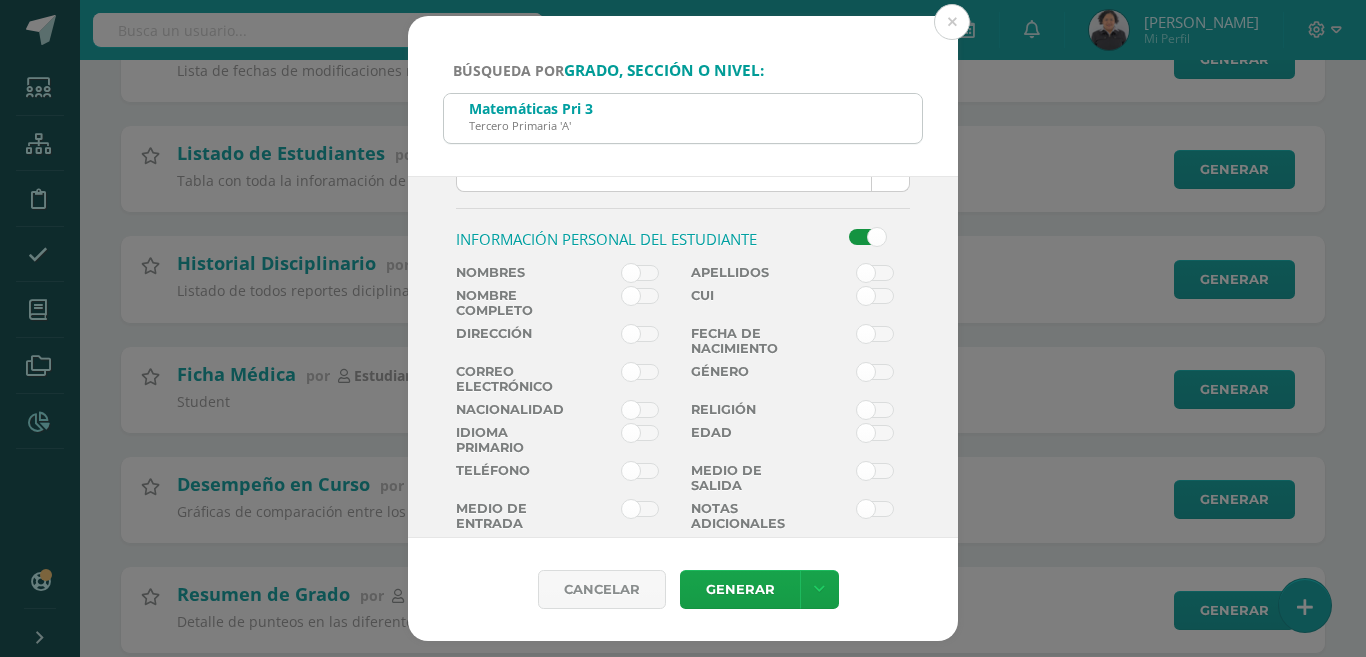 click at bounding box center [640, 296] 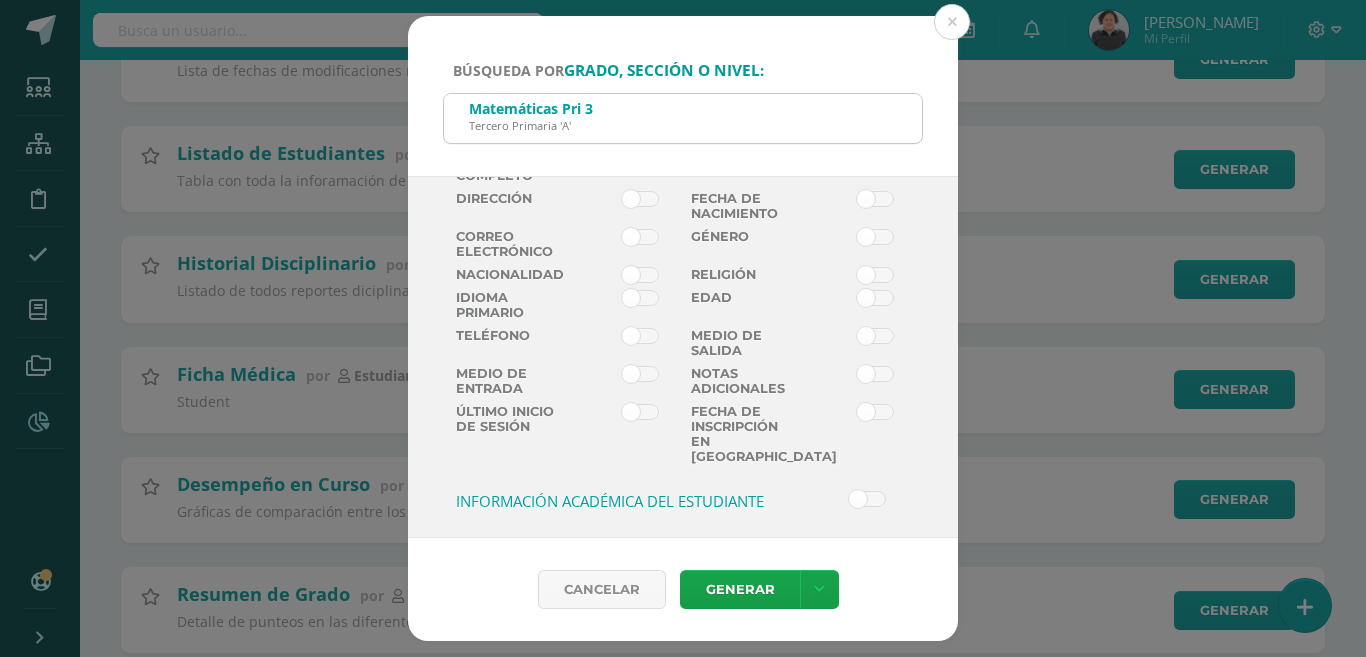 scroll, scrollTop: 535, scrollLeft: 0, axis: vertical 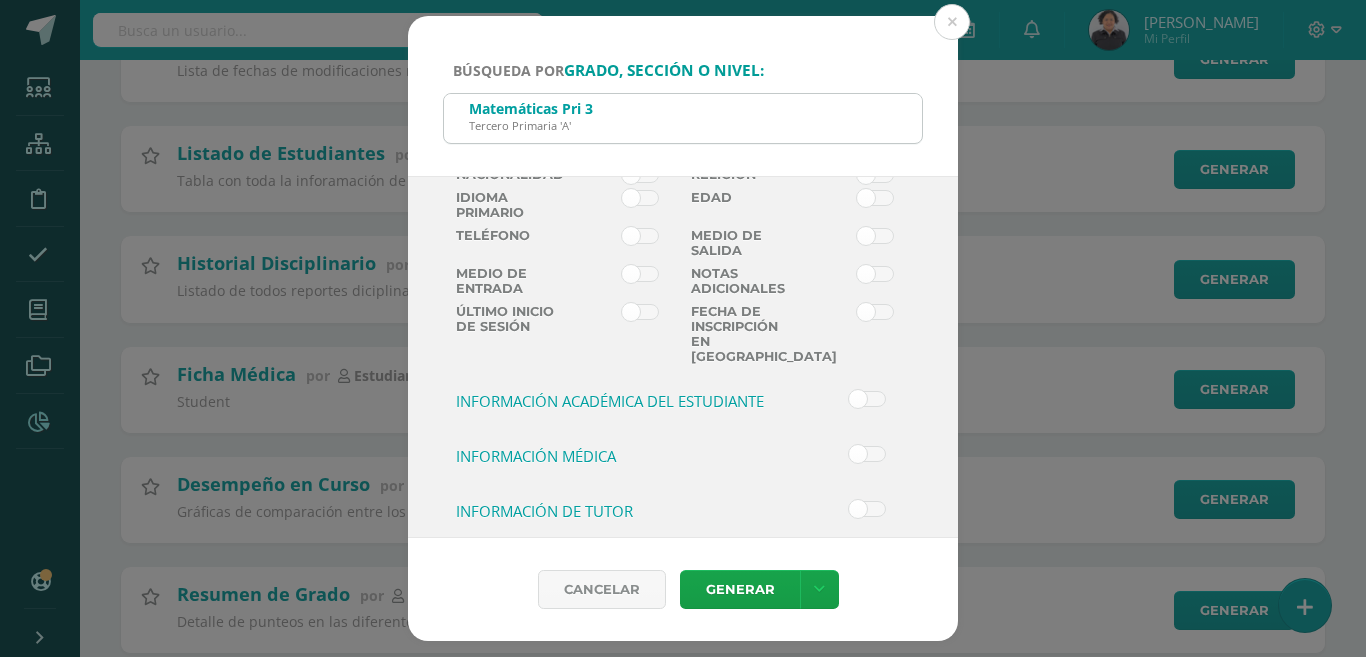 click at bounding box center (867, 509) 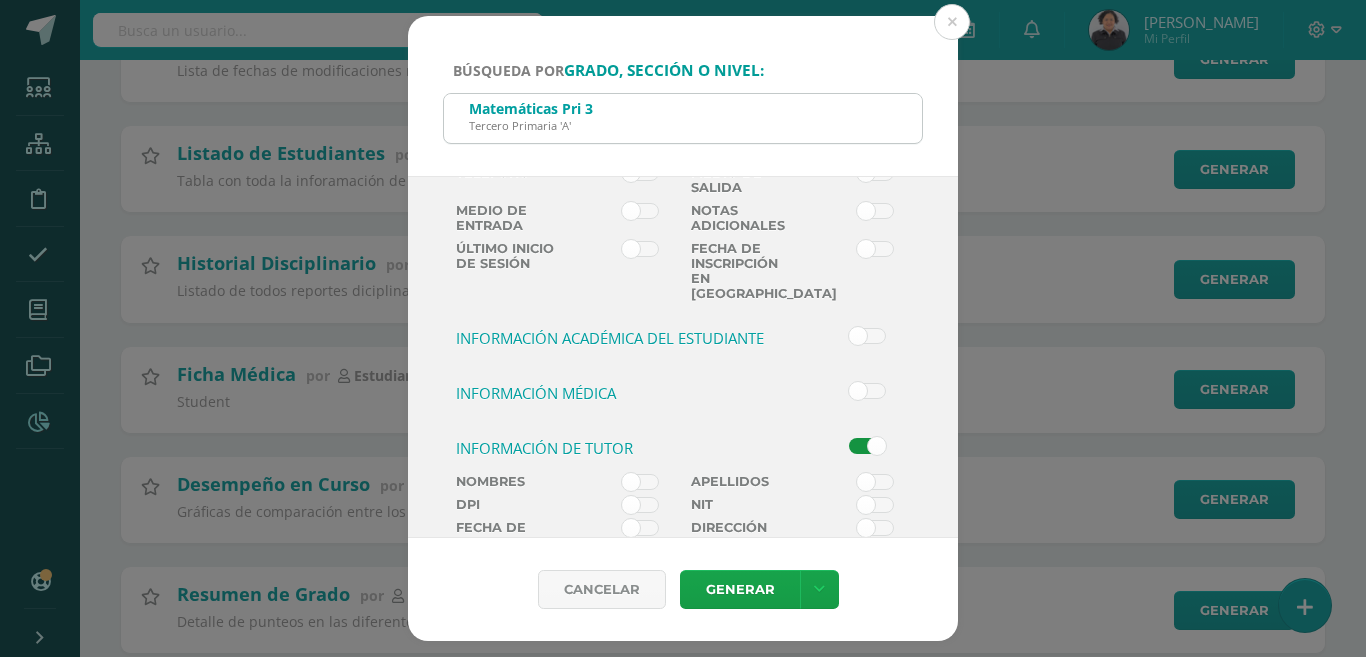scroll, scrollTop: 809, scrollLeft: 0, axis: vertical 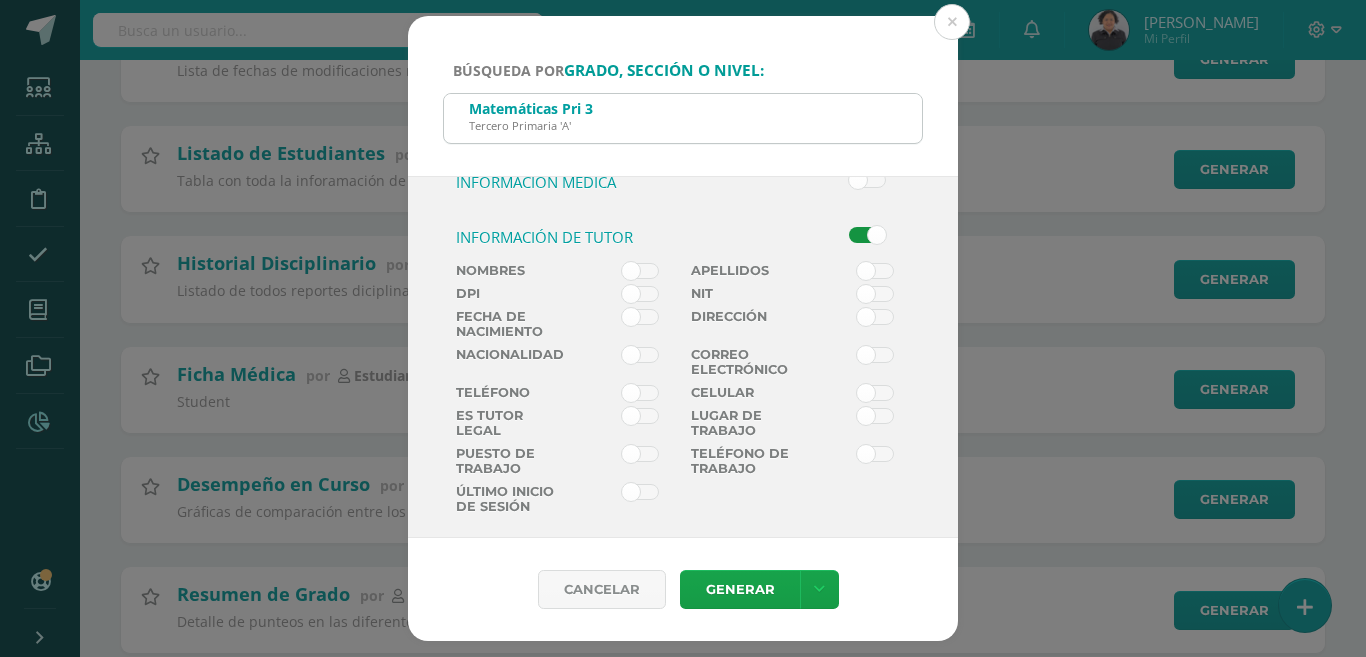 click at bounding box center (640, 271) 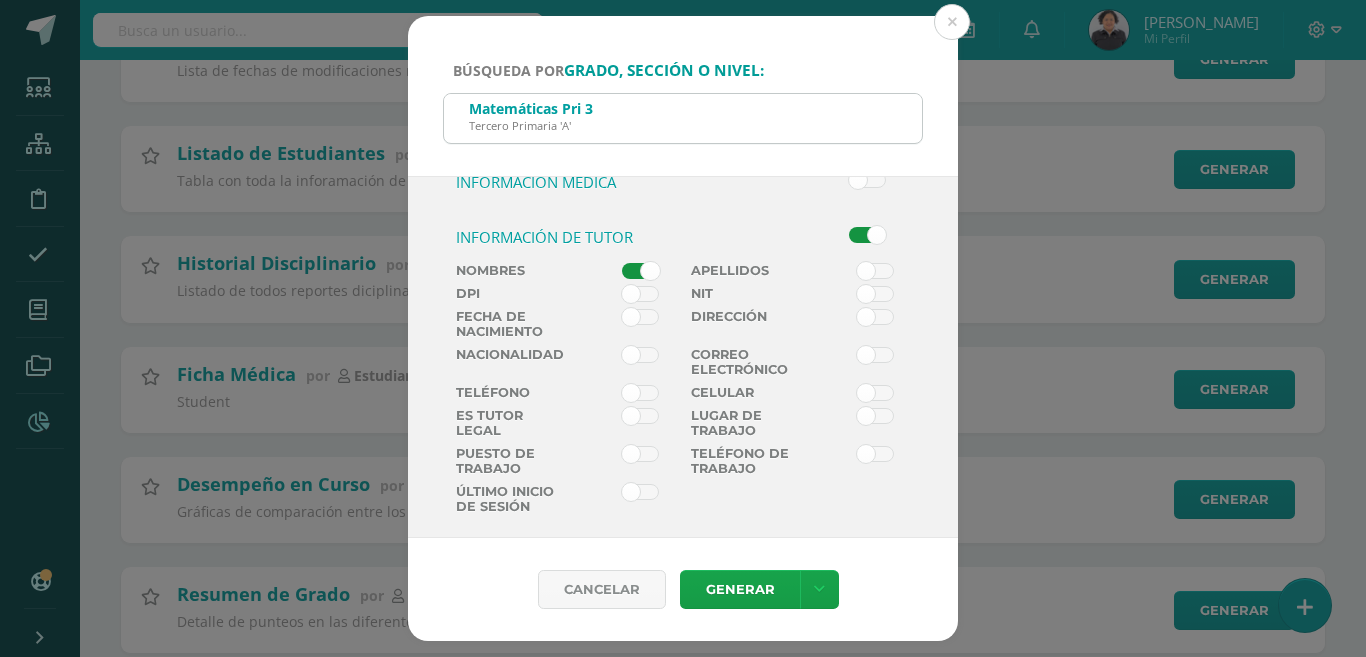 click at bounding box center (640, 393) 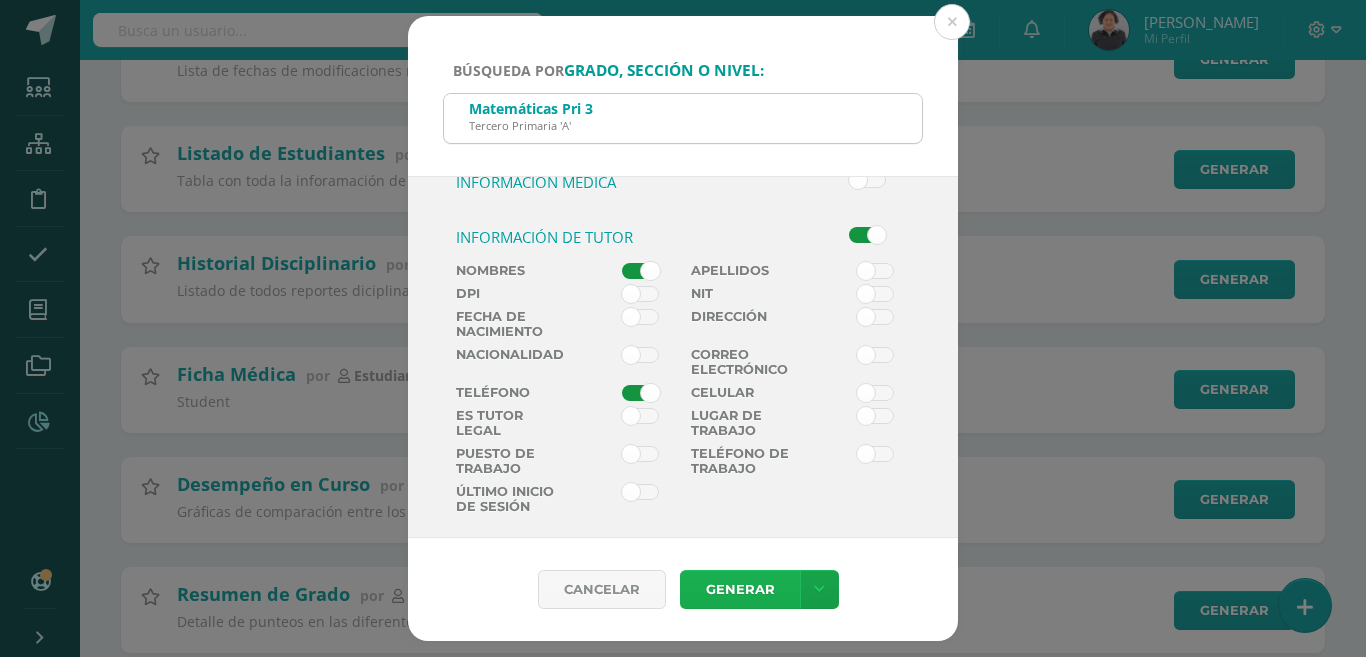 click on "Generar" at bounding box center (740, 589) 